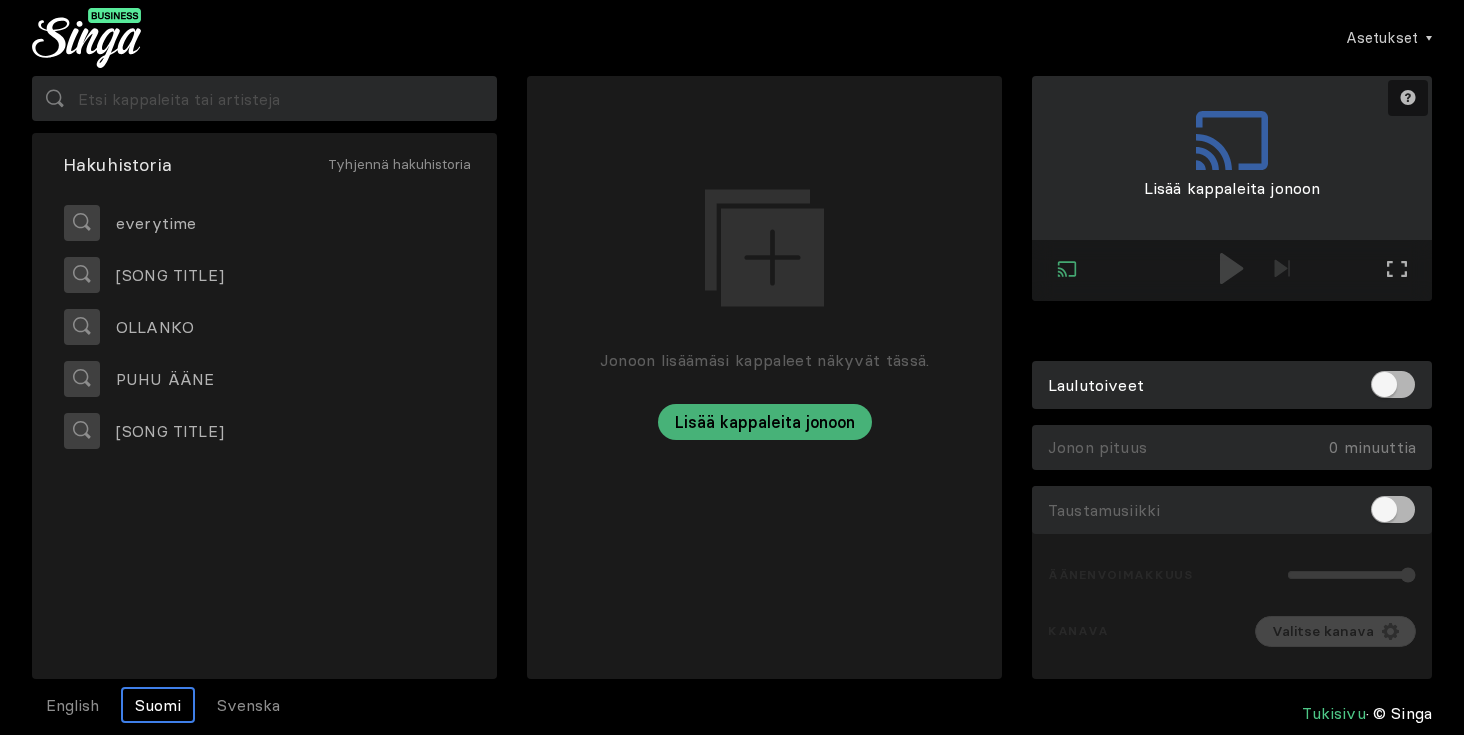 scroll, scrollTop: 0, scrollLeft: 0, axis: both 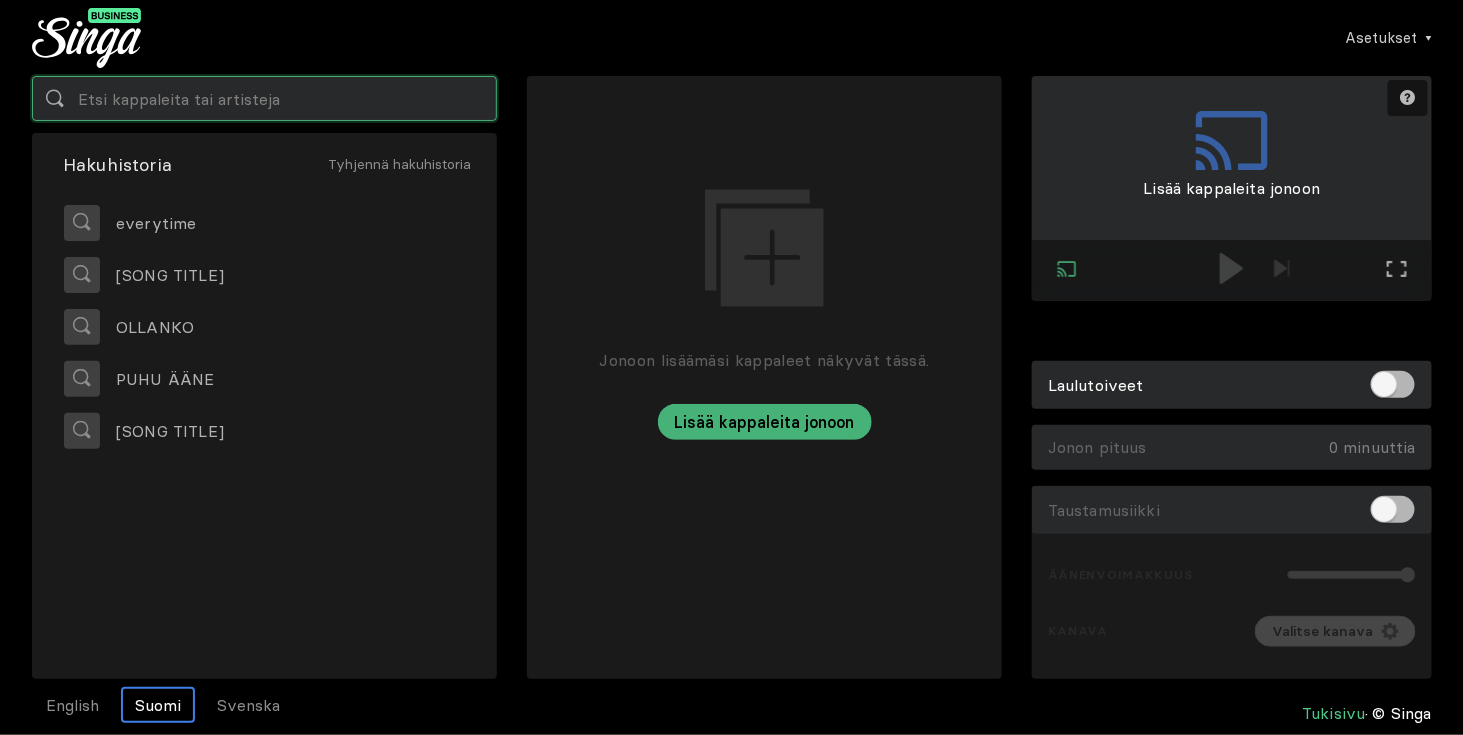 click at bounding box center (264, 98) 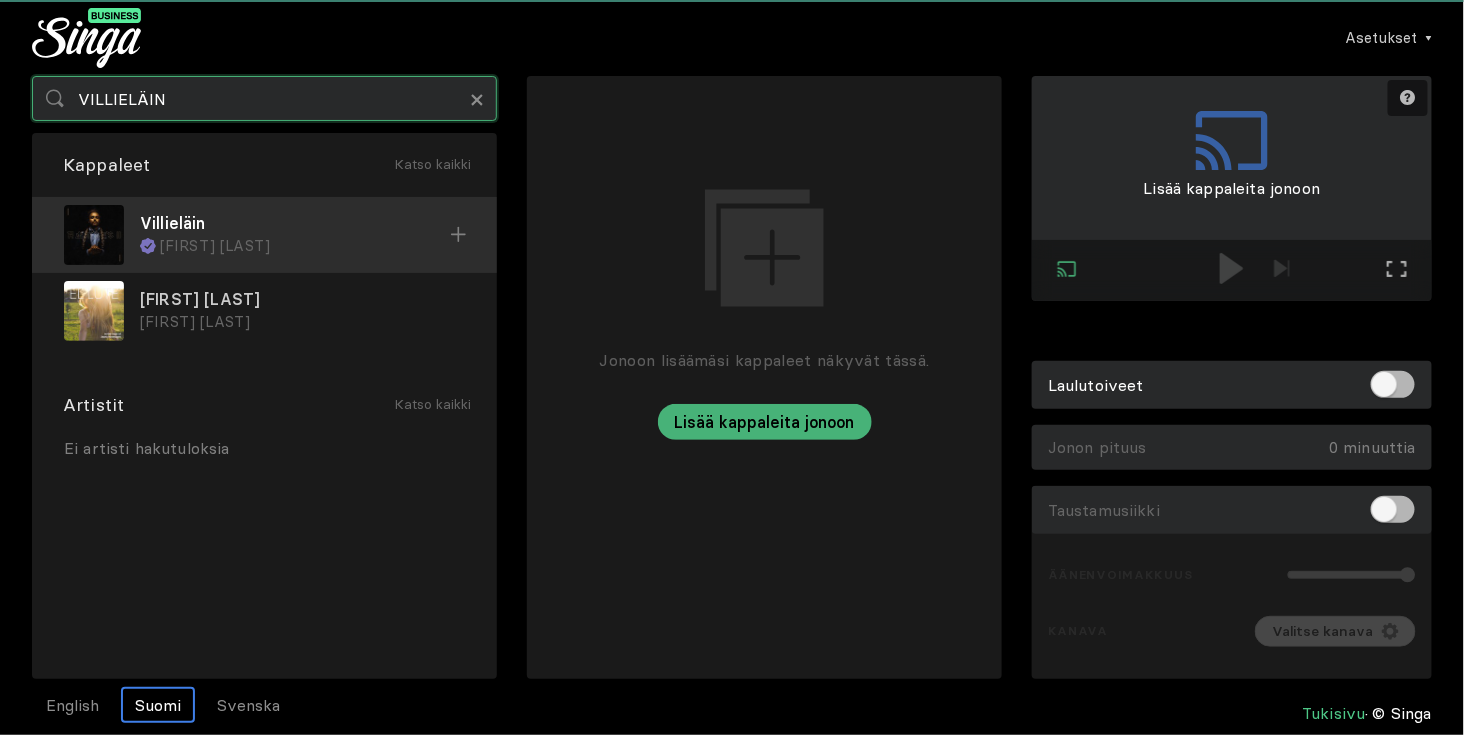type on "VILLIELÄIN" 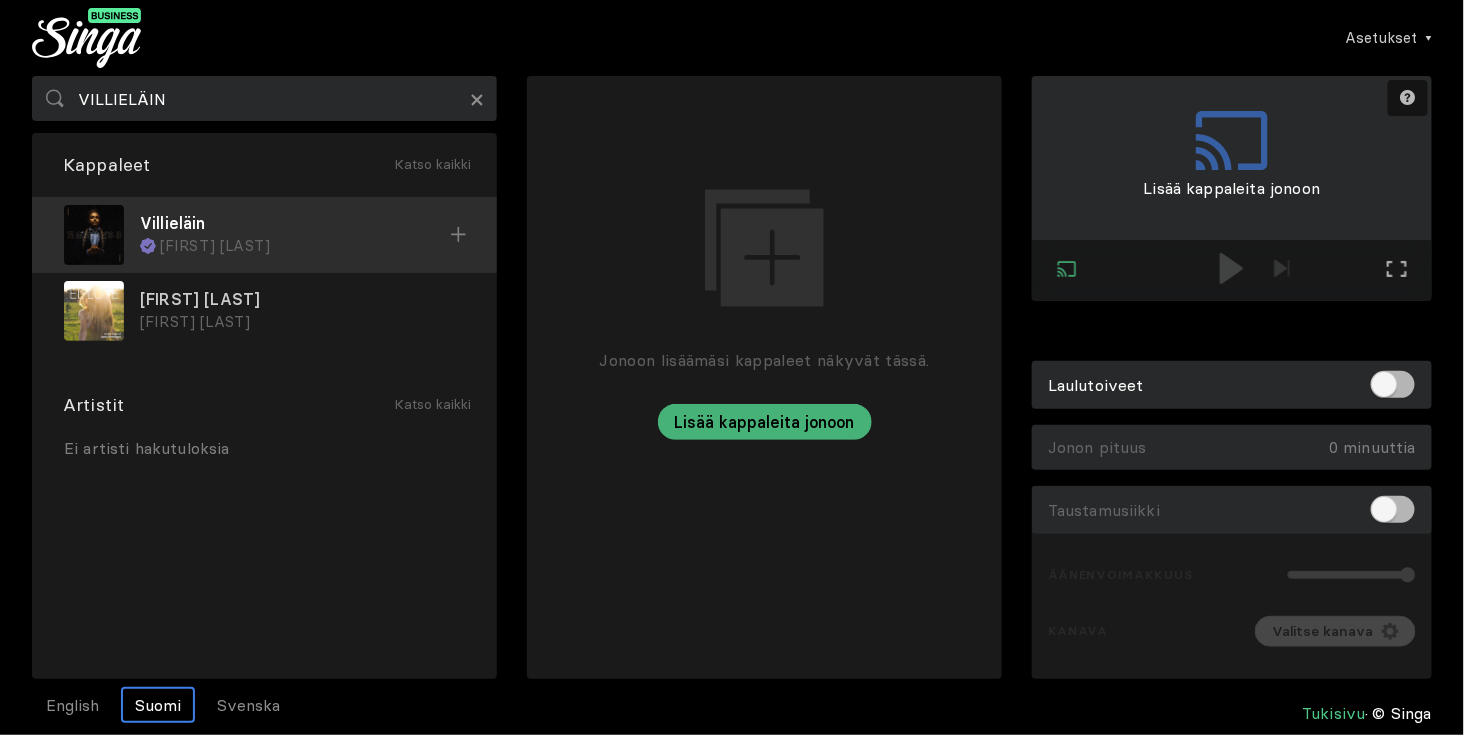 click on "[FIRST] [LAST]" at bounding box center [305, 246] 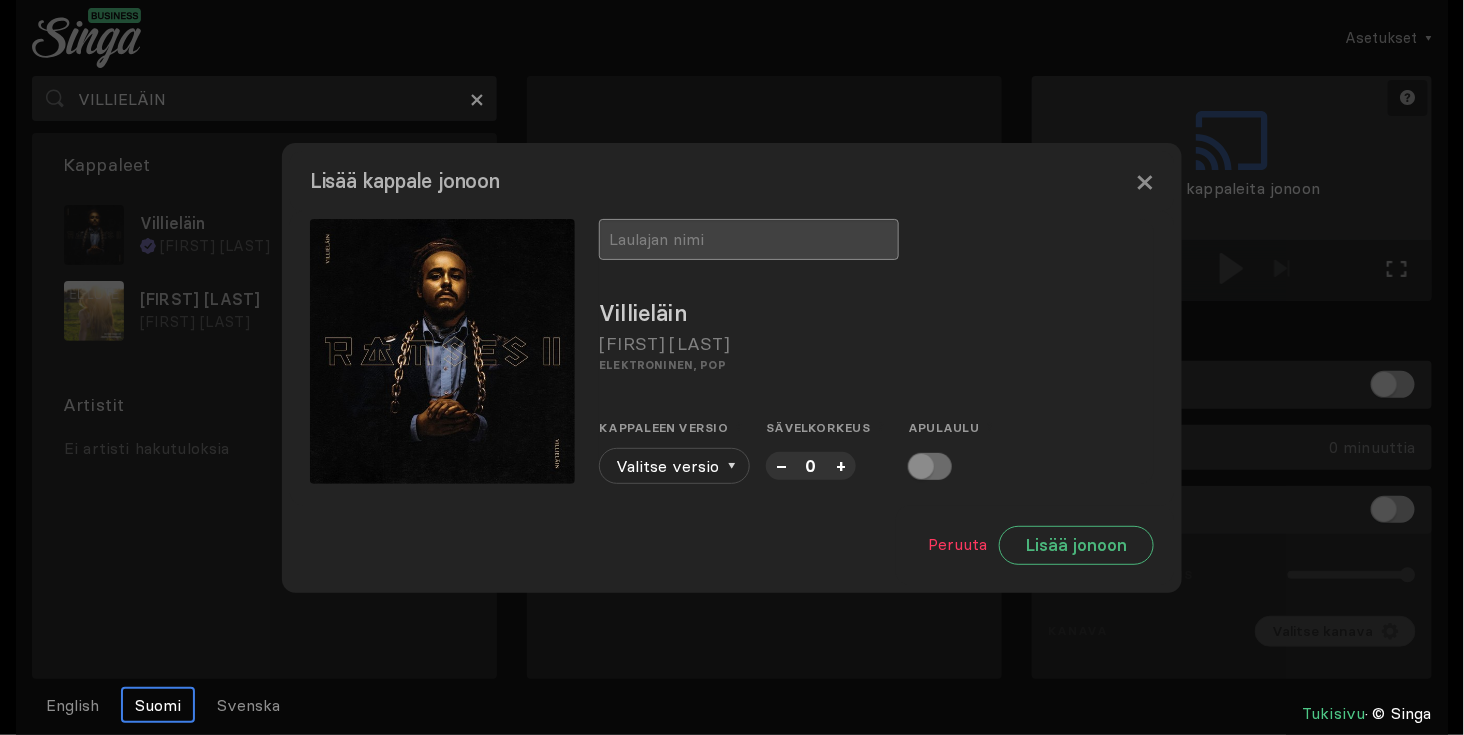 click at bounding box center (749, 239) 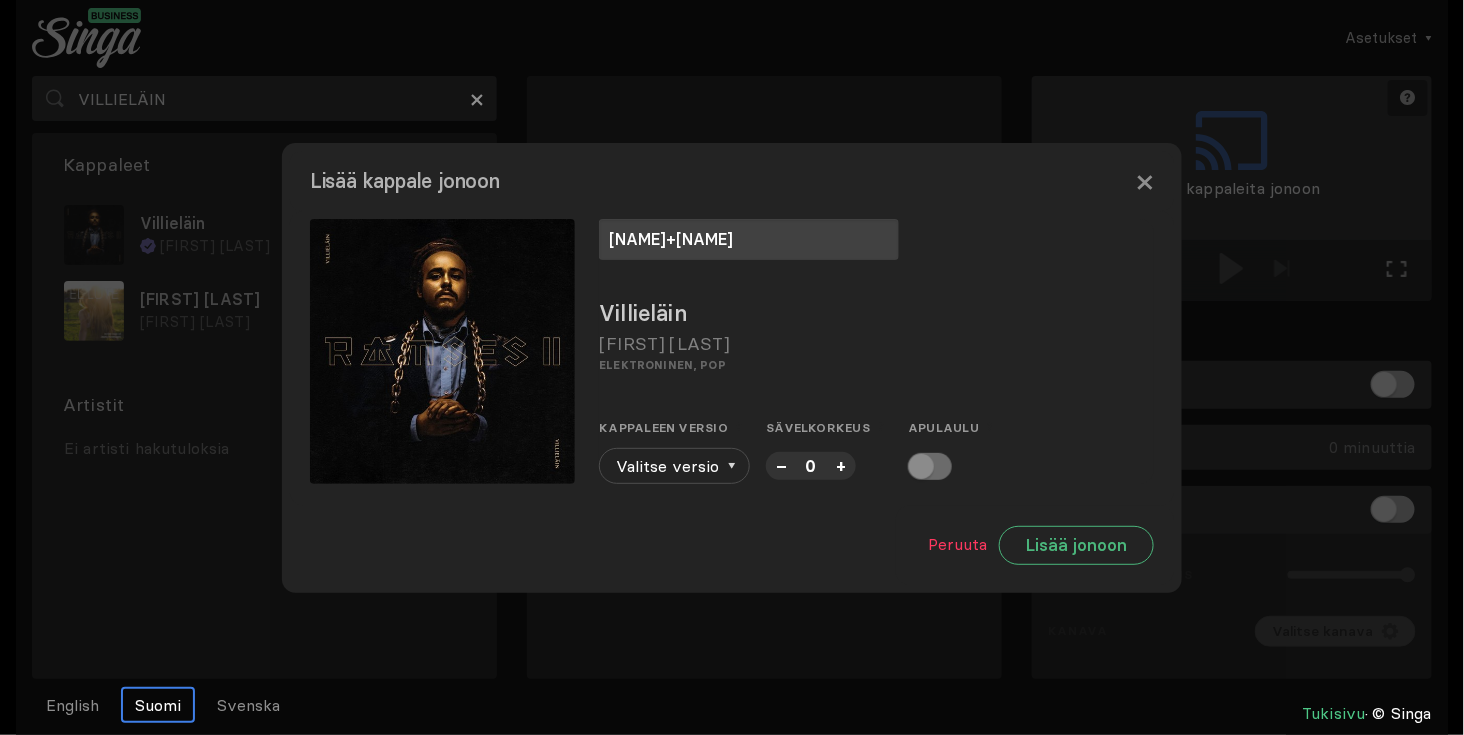 type on "[NAME]+[NAME]" 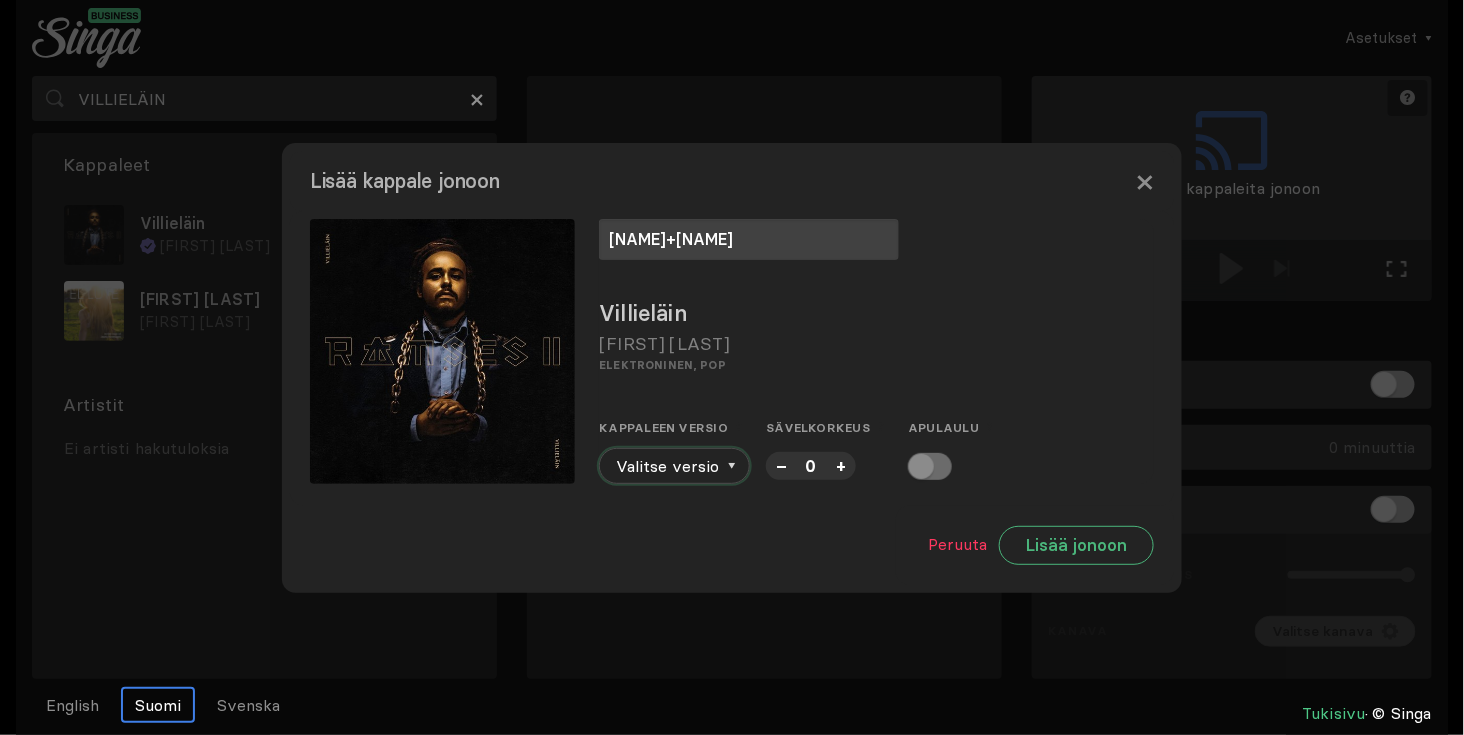 click at bounding box center (732, 466) 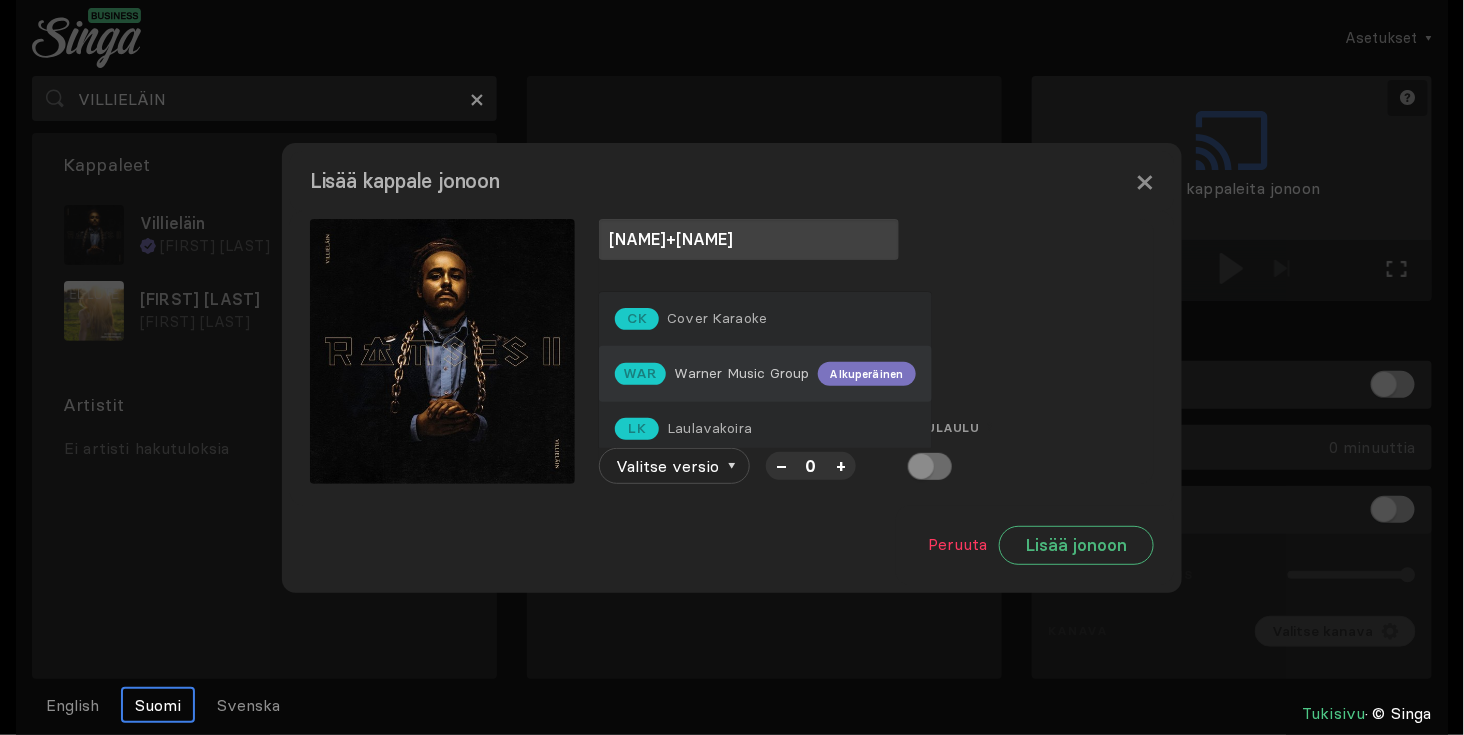 drag, startPoint x: 757, startPoint y: 369, endPoint x: 775, endPoint y: 402, distance: 37.589893 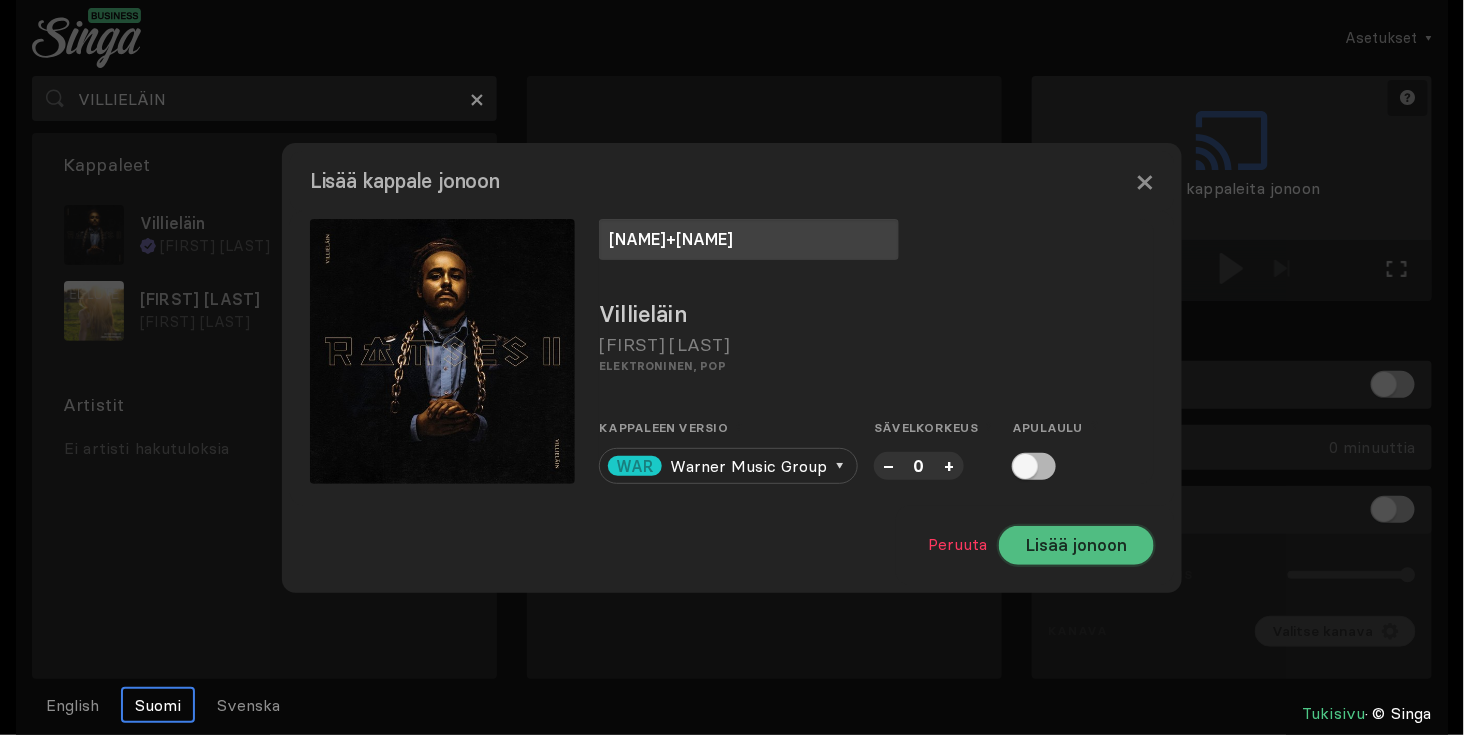 click on "Lisää jonoon" at bounding box center [1076, 545] 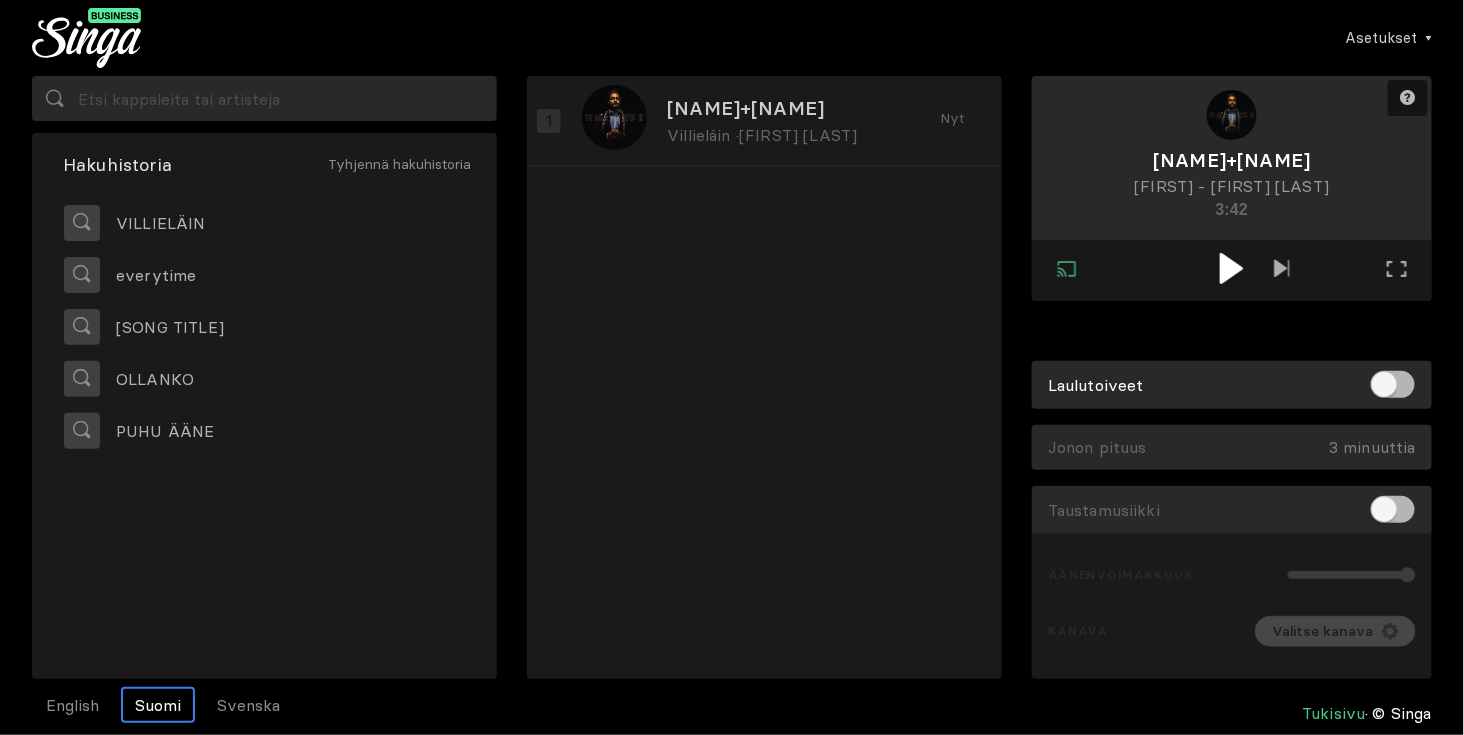 click at bounding box center [1231, 268] 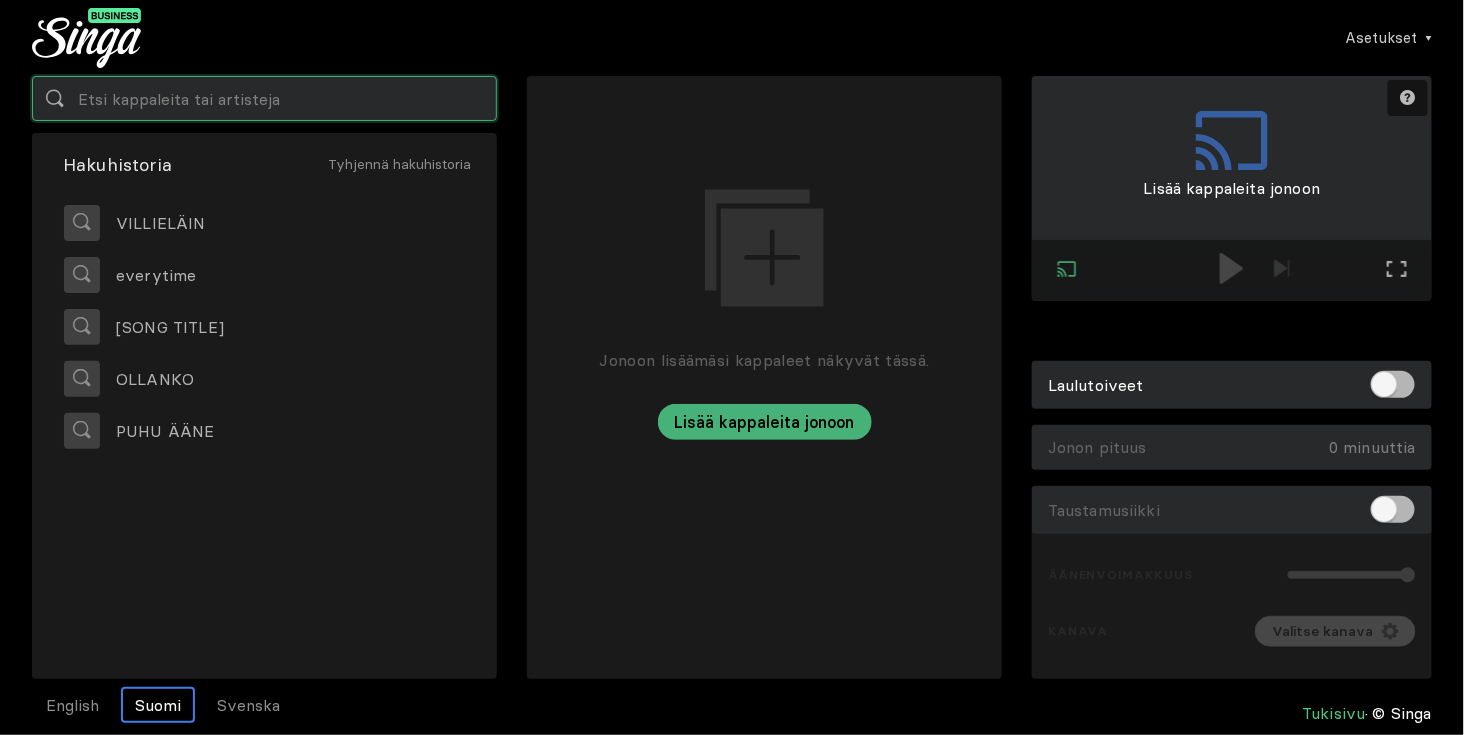 click at bounding box center (264, 98) 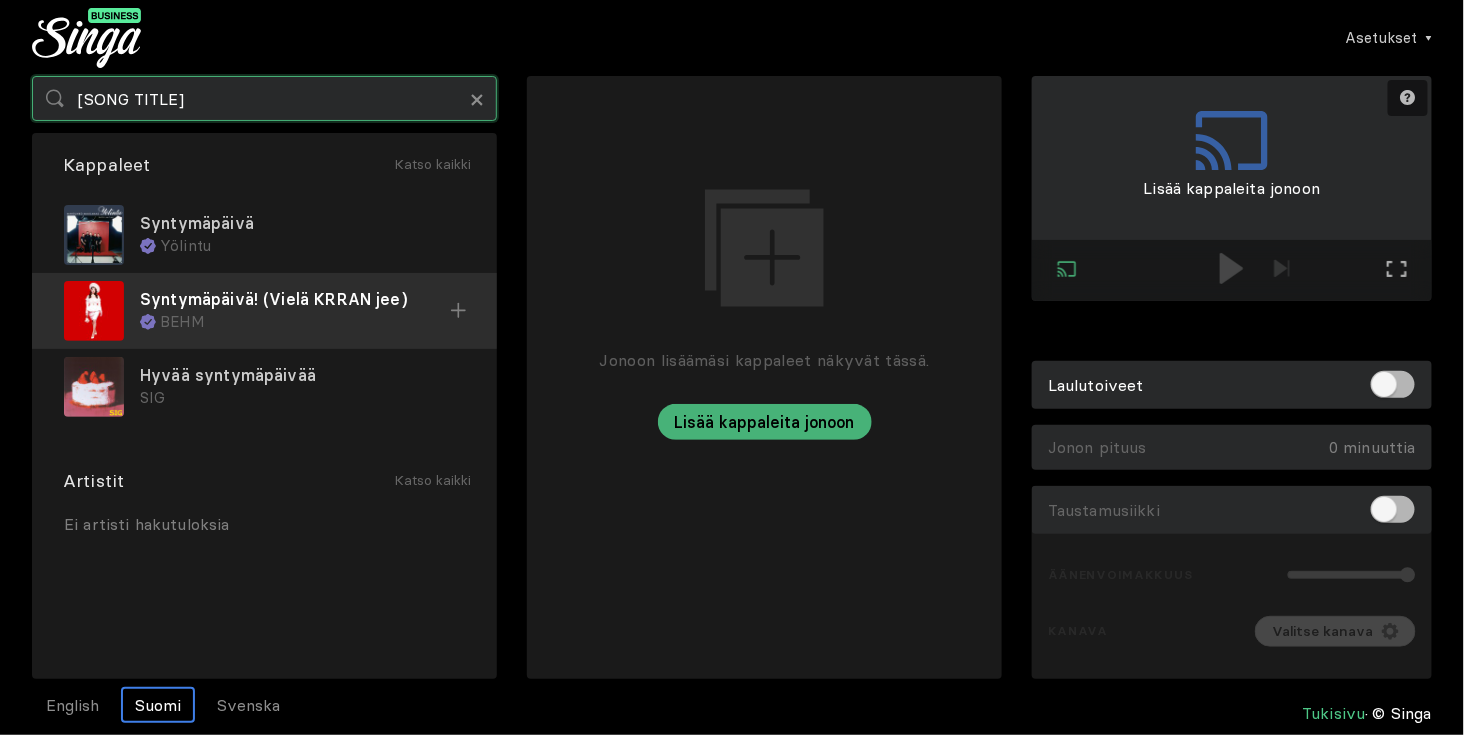 type on "[SONG TITLE]" 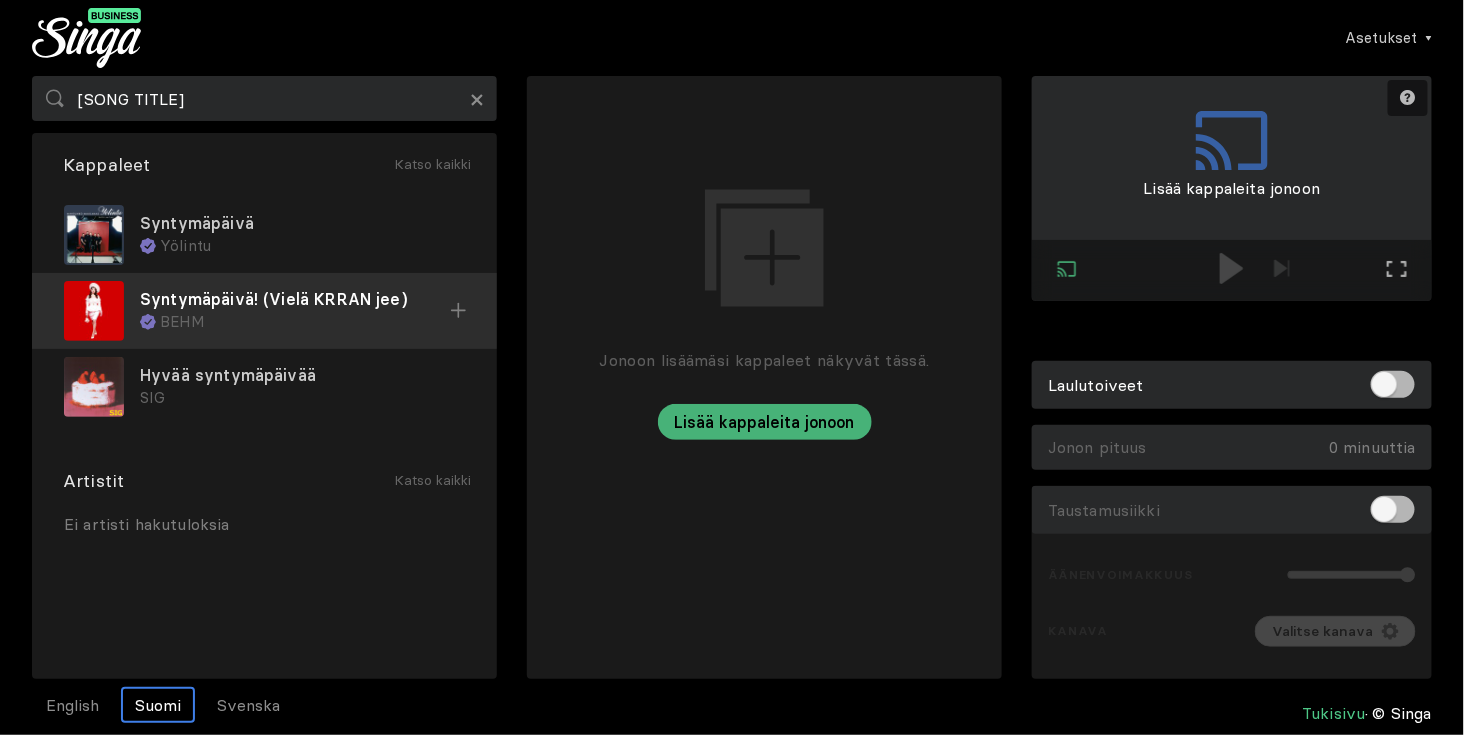 click on "Syntymäpäivä! (Vielä KRRAN jee)" at bounding box center (302, 223) 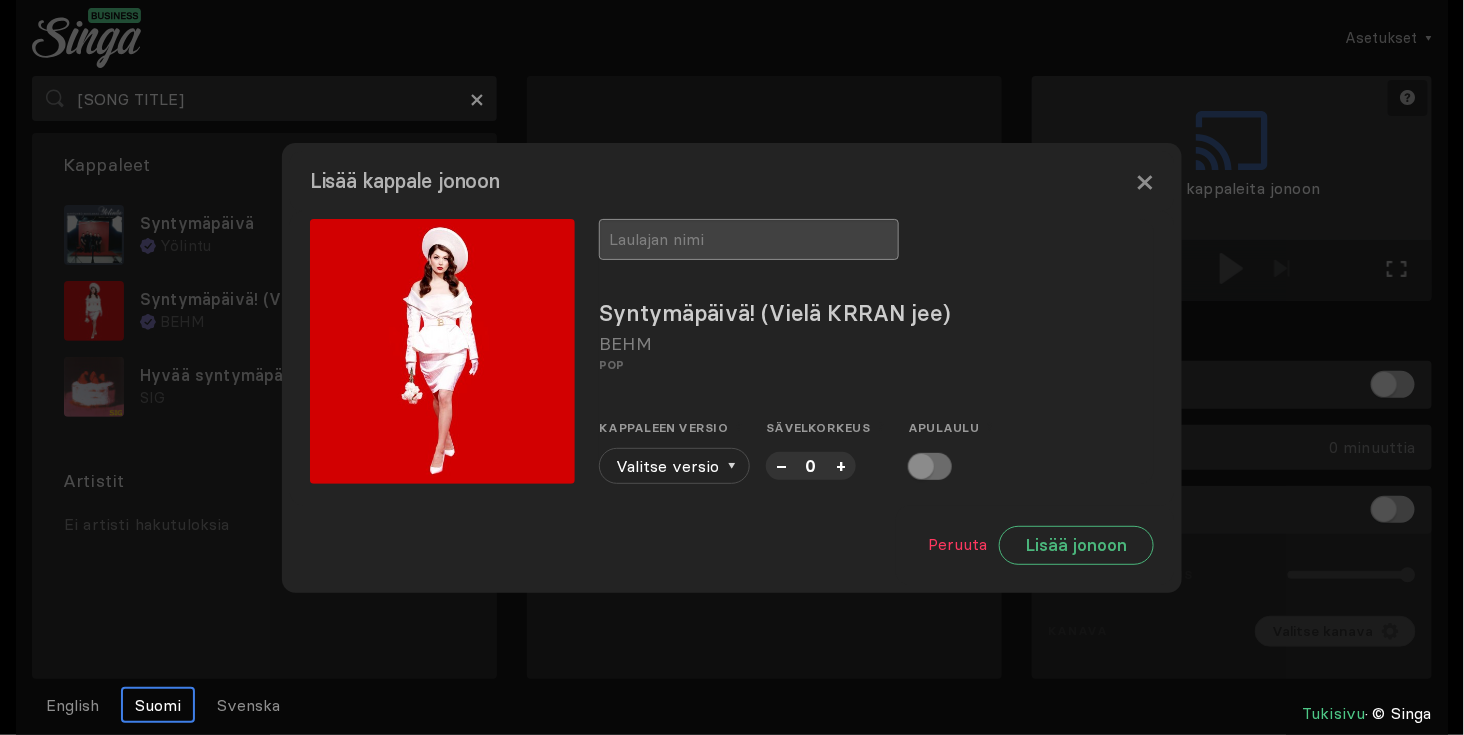 click at bounding box center [749, 239] 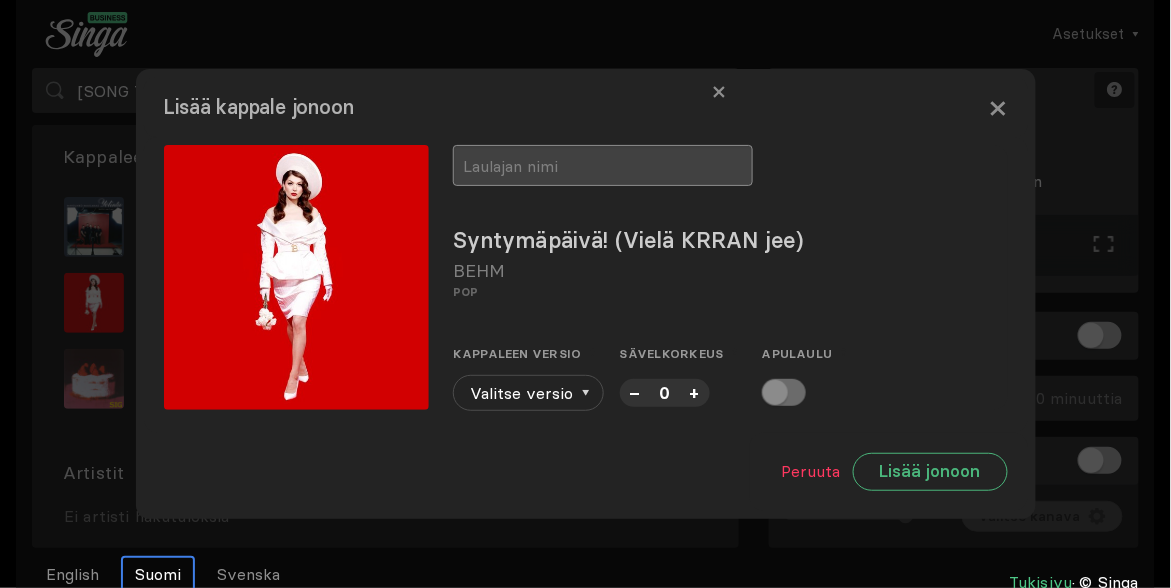 click at bounding box center [603, 165] 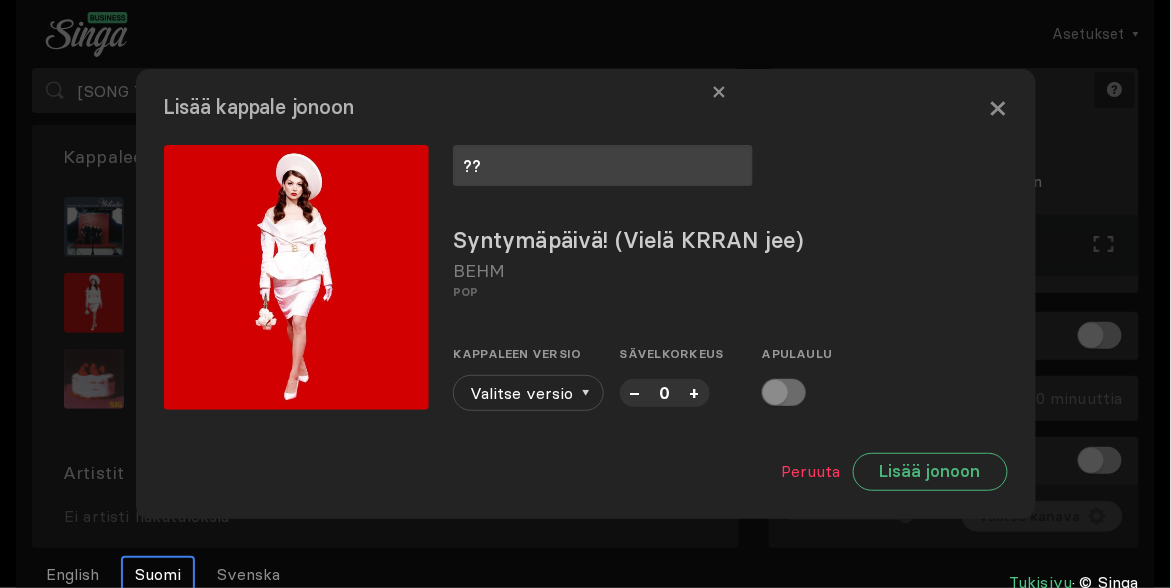 type on "??" 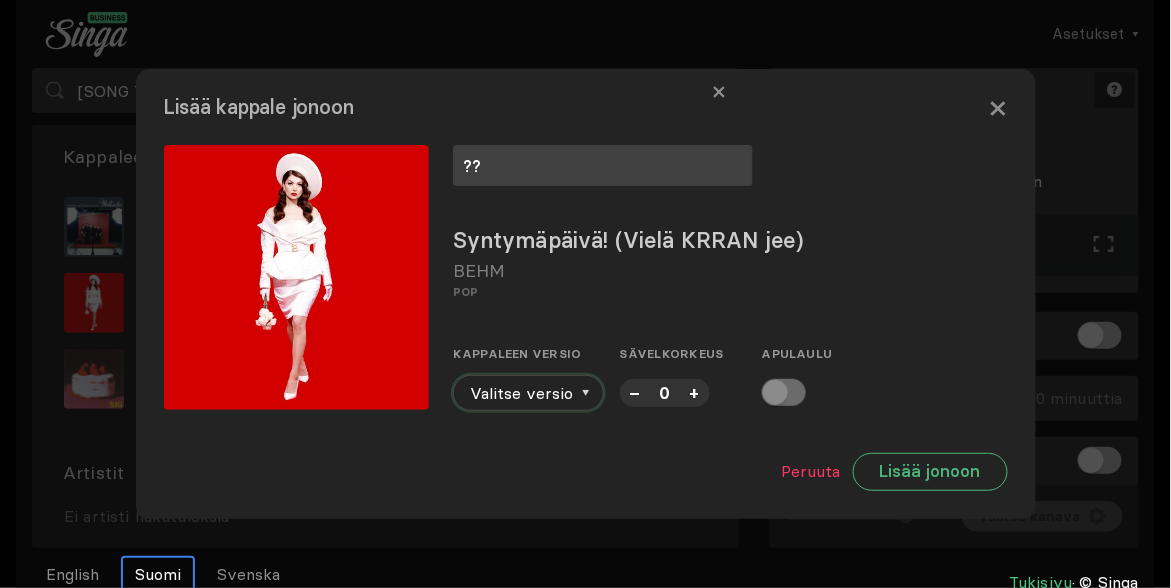 click at bounding box center [585, 393] 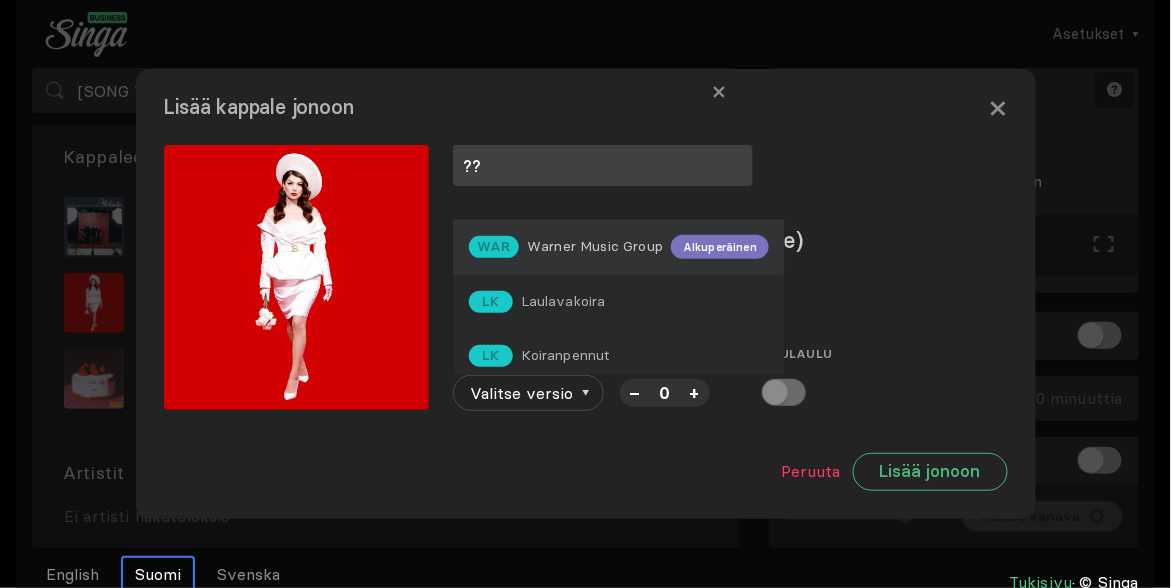 click on "Alkuperäinen" at bounding box center [720, 247] 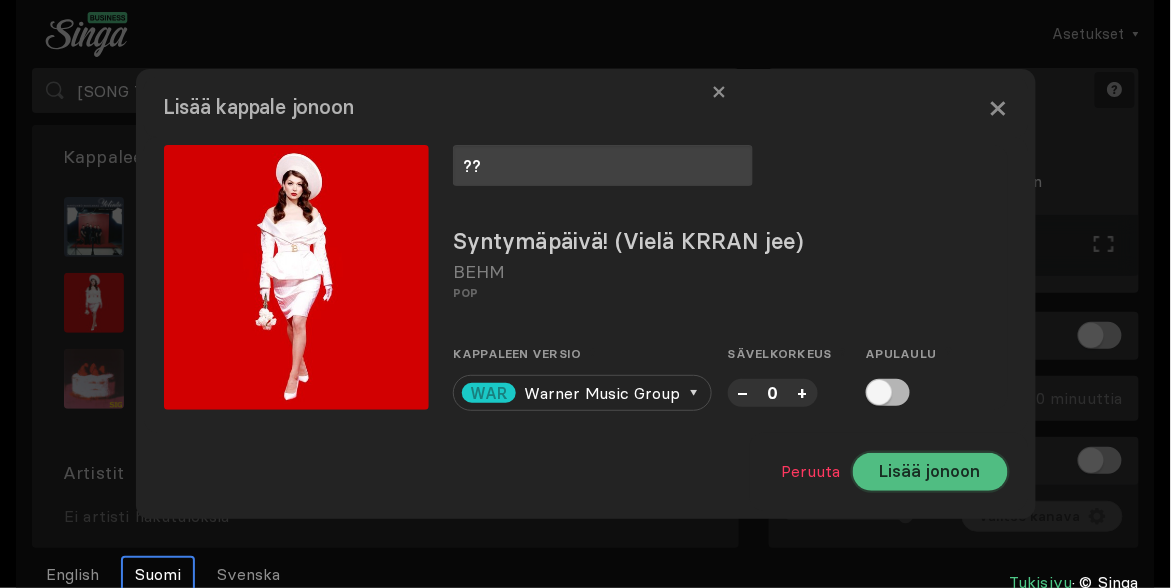 click on "Lisää jonoon" at bounding box center (930, 472) 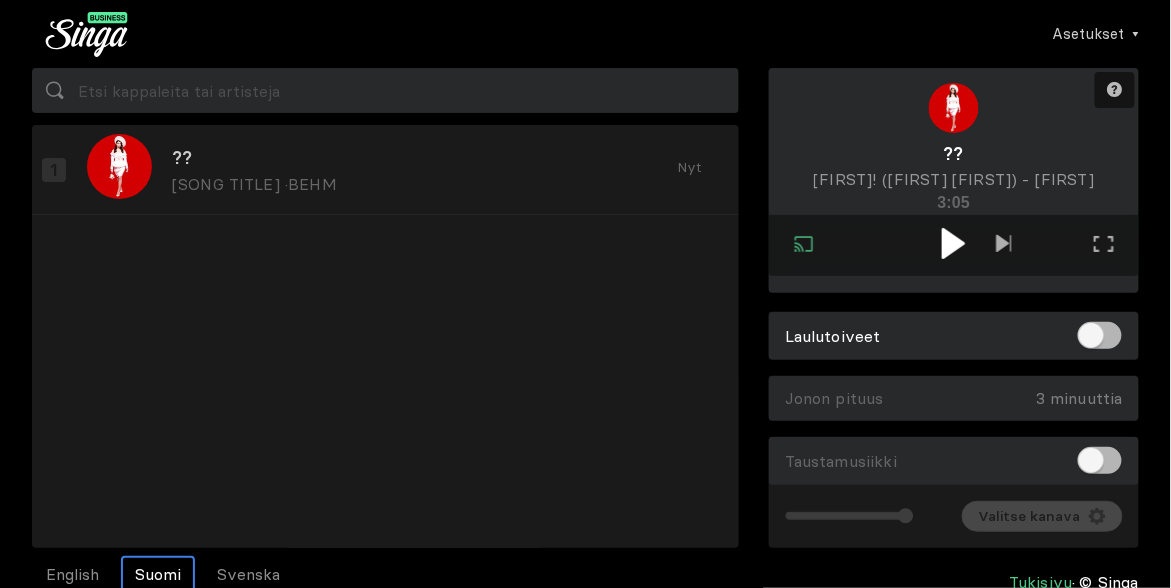 click on "[SONG TITLE] · [ARTIST] [ARTIST]" at bounding box center (385, 357) 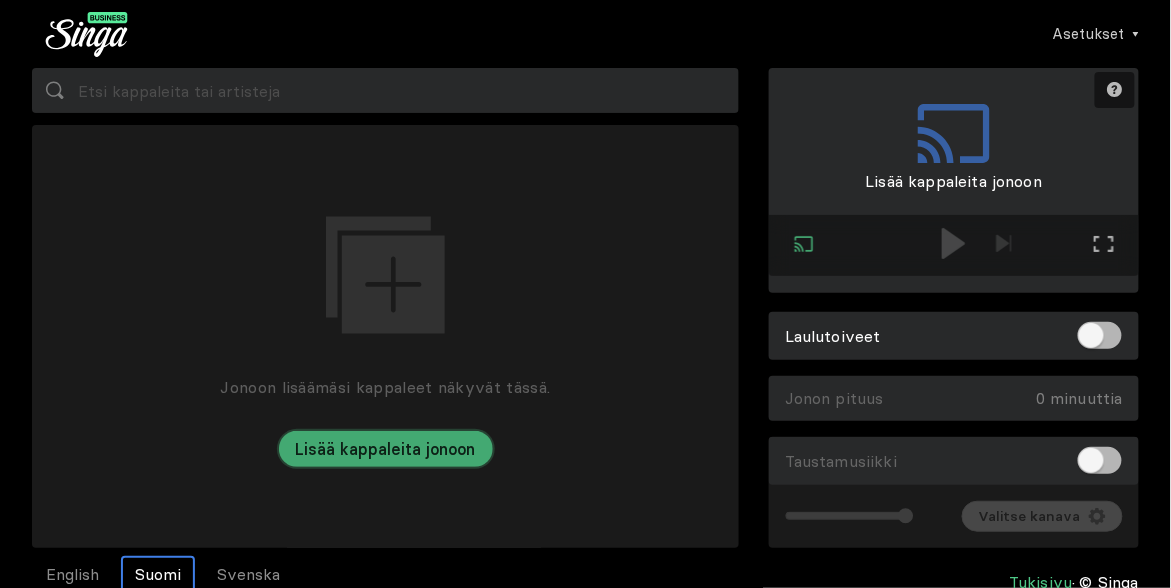 click on "Lisää kappaleita jonoon" at bounding box center (386, 449) 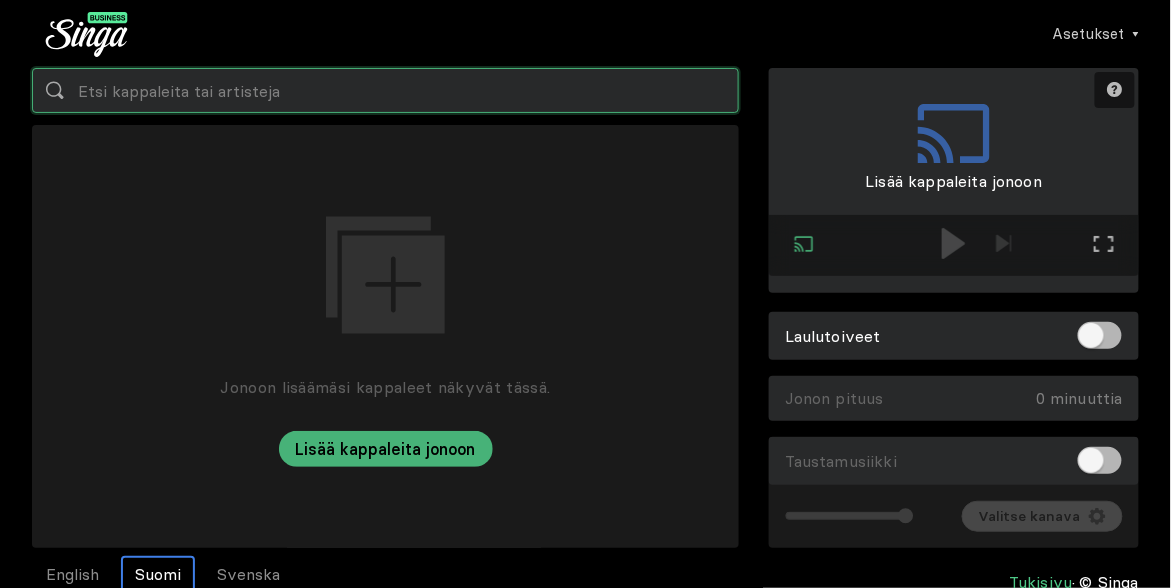 click at bounding box center [385, 90] 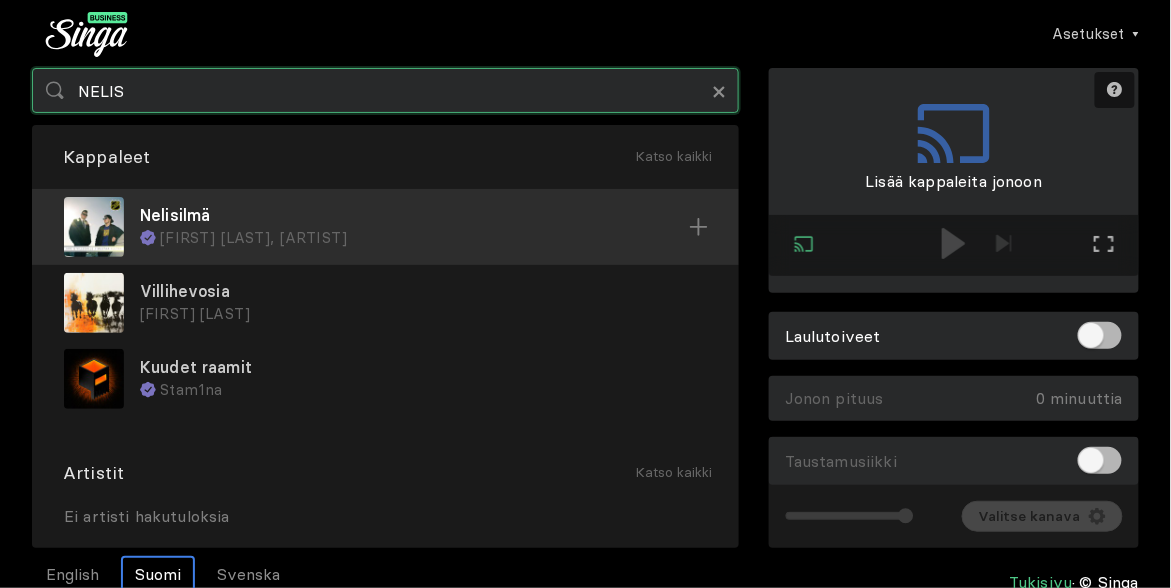type on "NELIS" 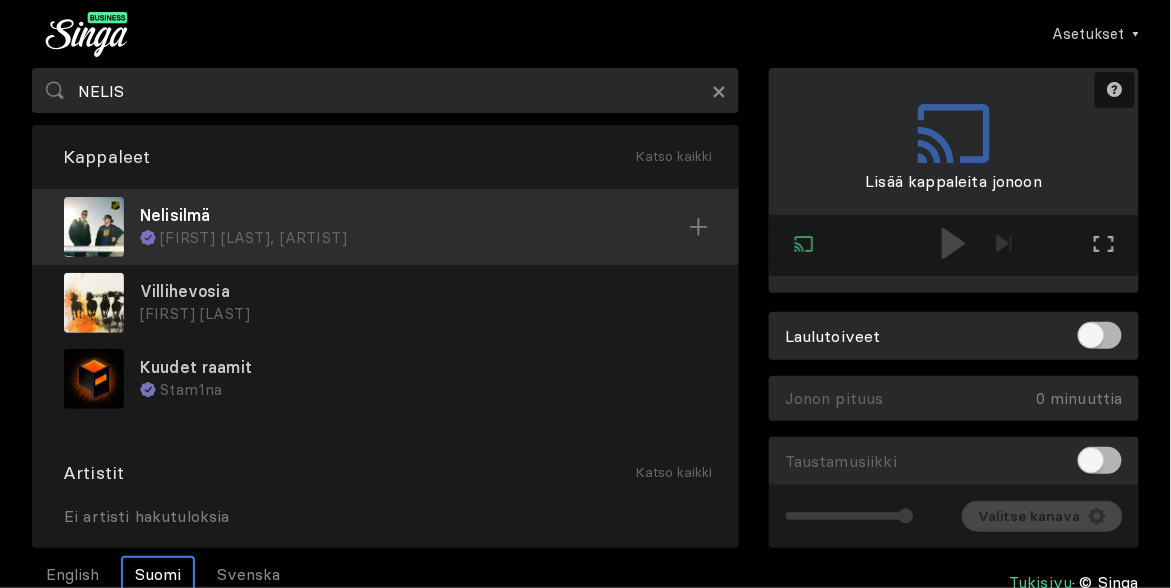 click on "[FIRST] [LAST], [ARTIST]" at bounding box center [424, 238] 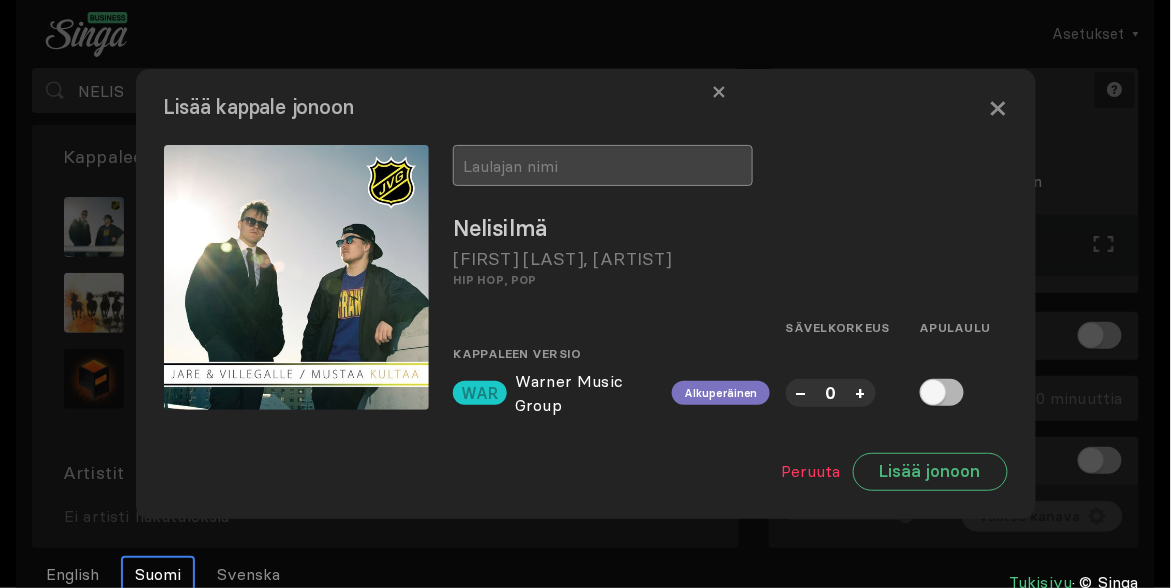 click at bounding box center [603, 165] 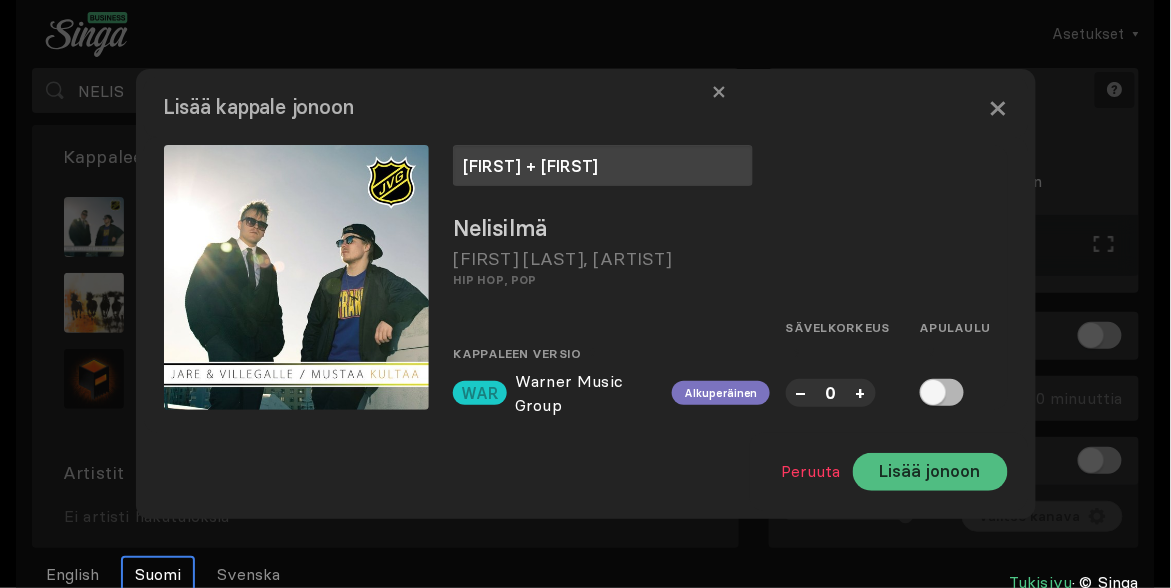 type on "[FIRST] + [FIRST]" 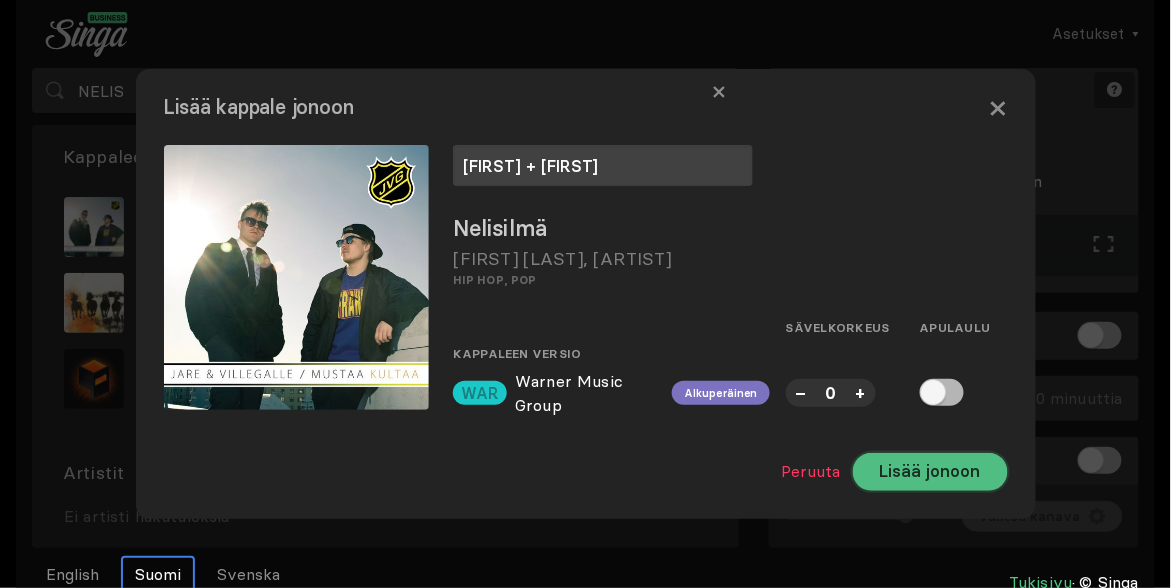 click on "Lisää jonoon" at bounding box center (930, 472) 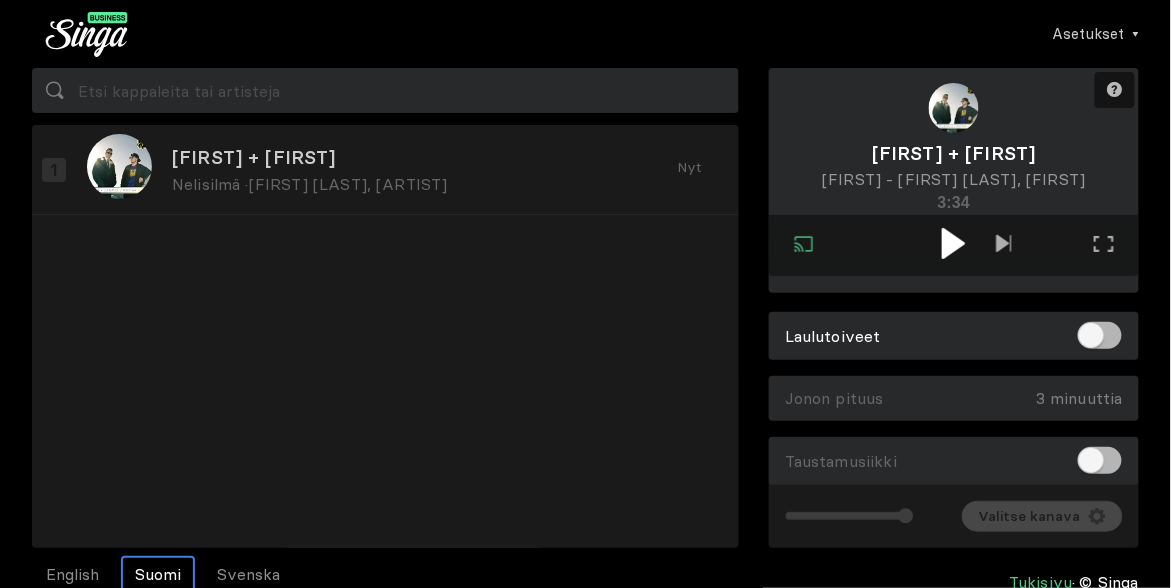 click at bounding box center [953, 243] 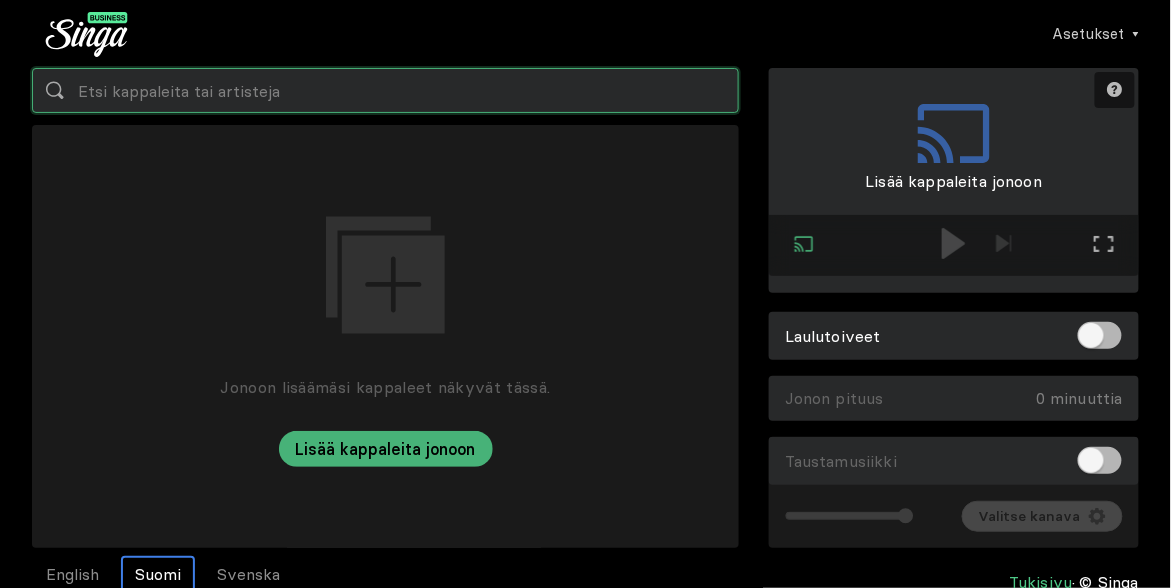 click at bounding box center [385, 90] 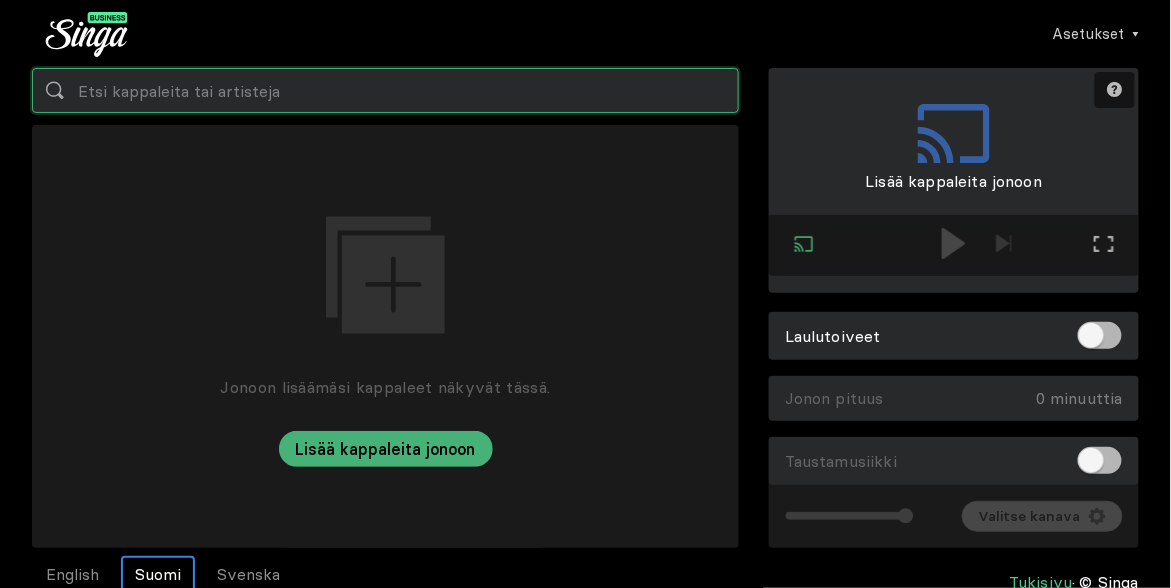 click at bounding box center (385, 90) 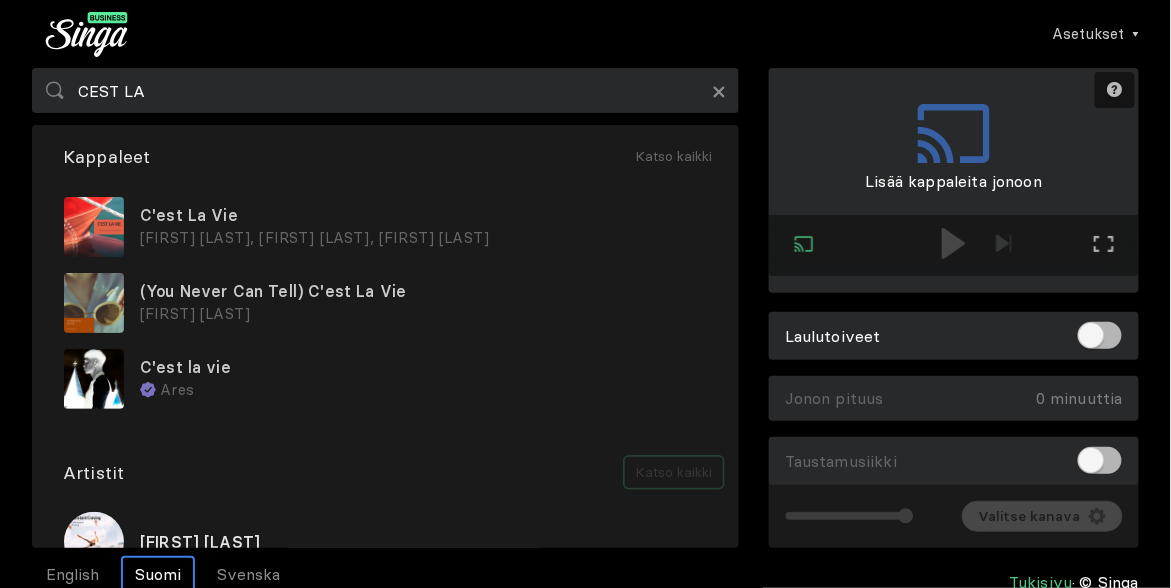 click on "Katso kaikki" at bounding box center (674, 157) 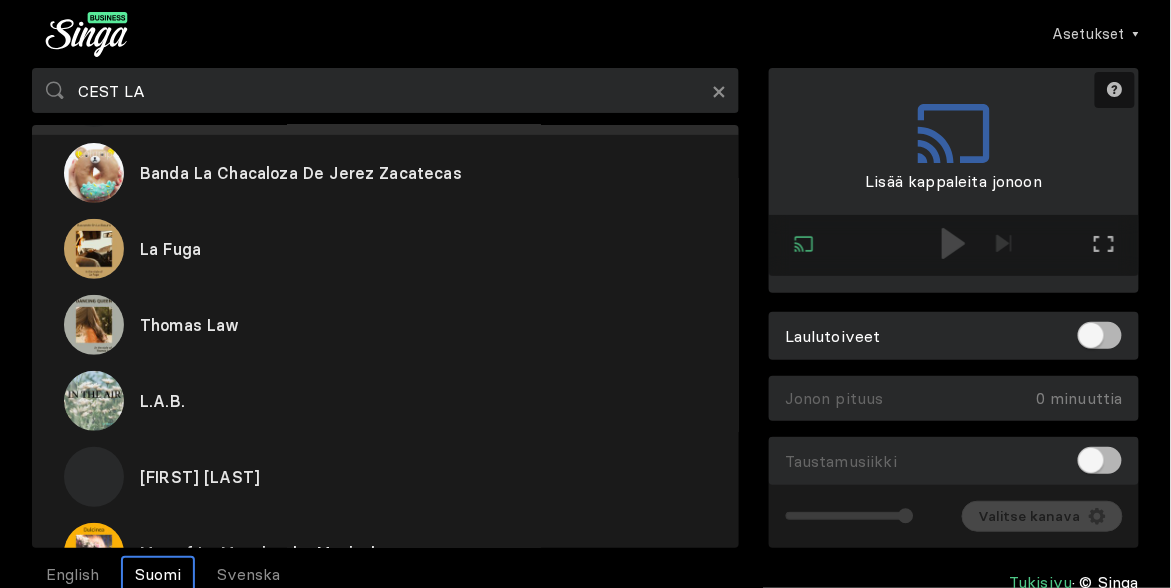 scroll, scrollTop: 0, scrollLeft: 0, axis: both 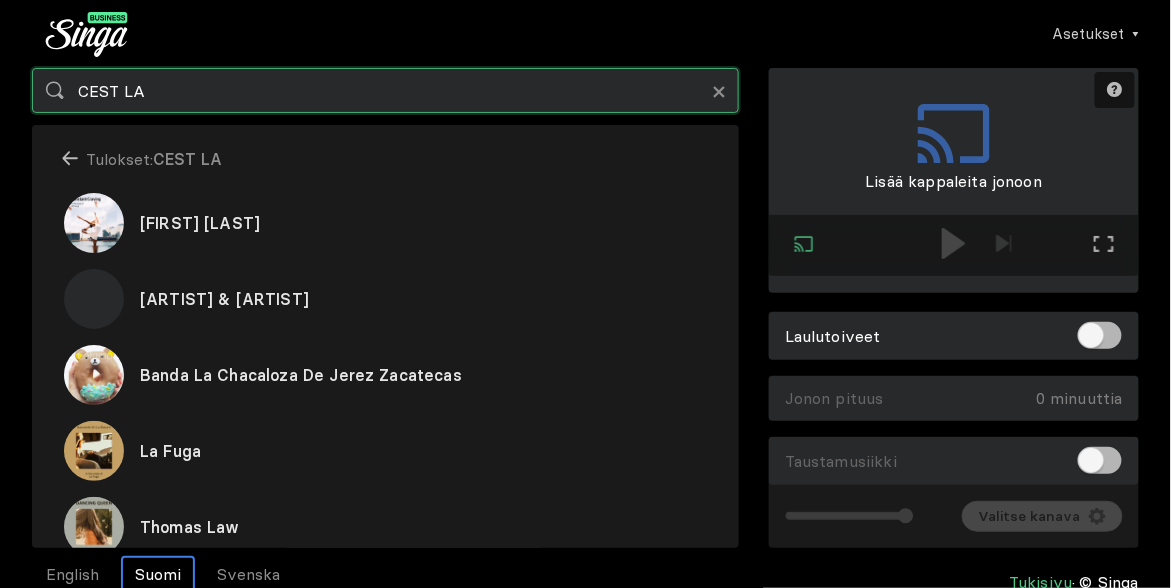 click on "CEST LA" at bounding box center (385, 90) 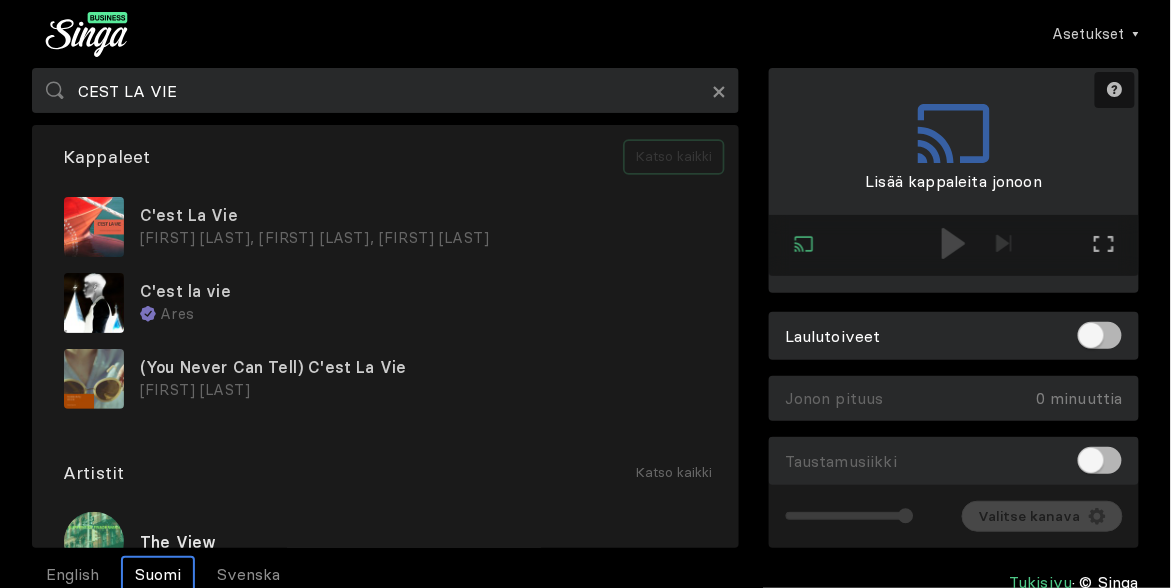 click on "Katso kaikki" at bounding box center [674, 157] 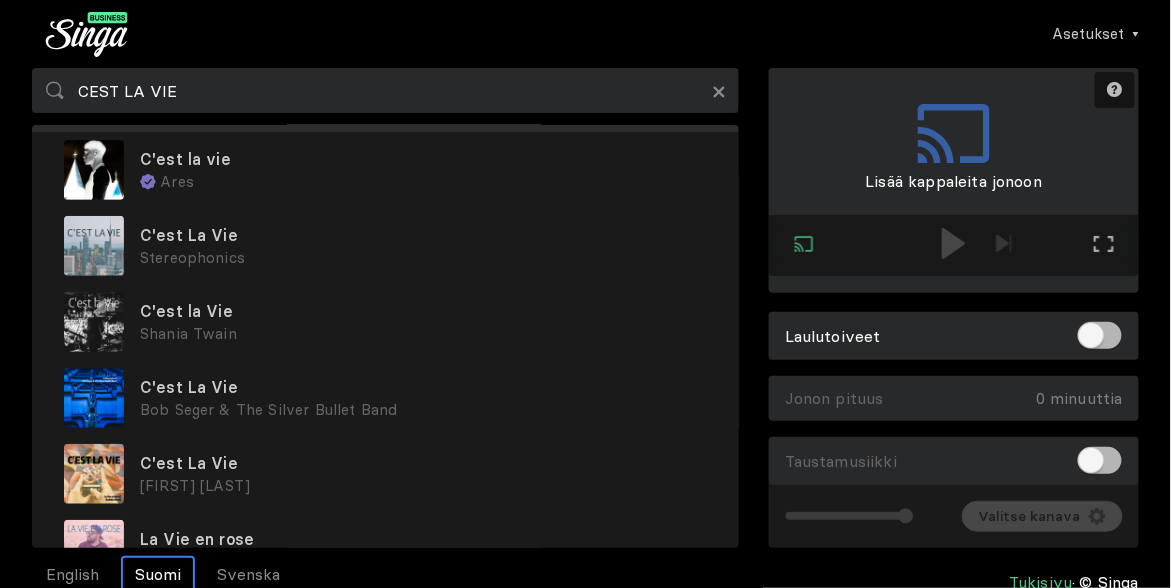 scroll, scrollTop: 0, scrollLeft: 0, axis: both 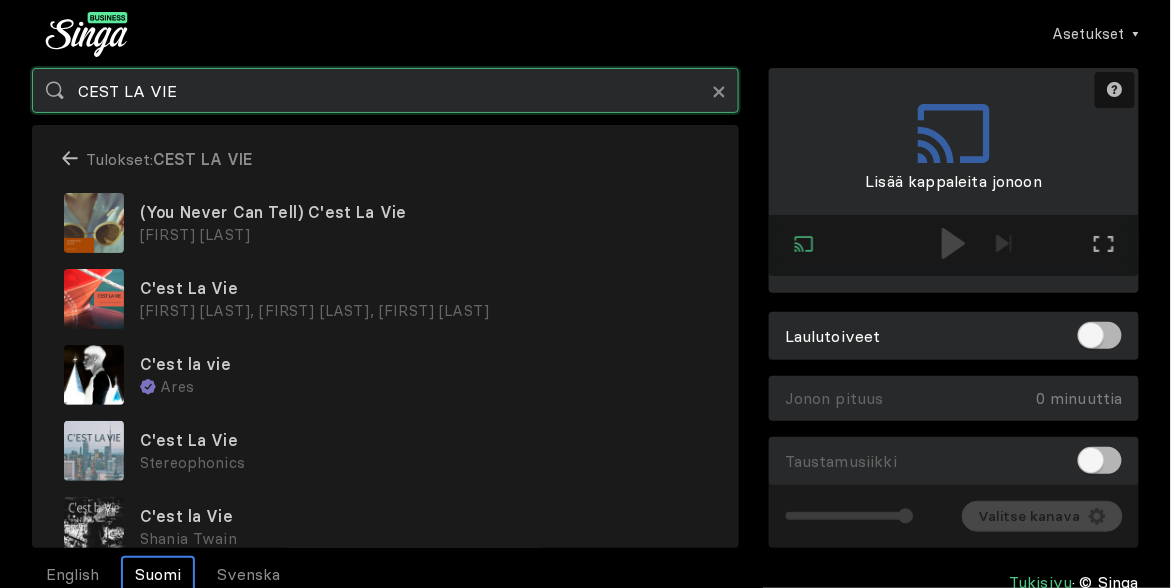 click on "CEST LA VIE" at bounding box center (385, 90) 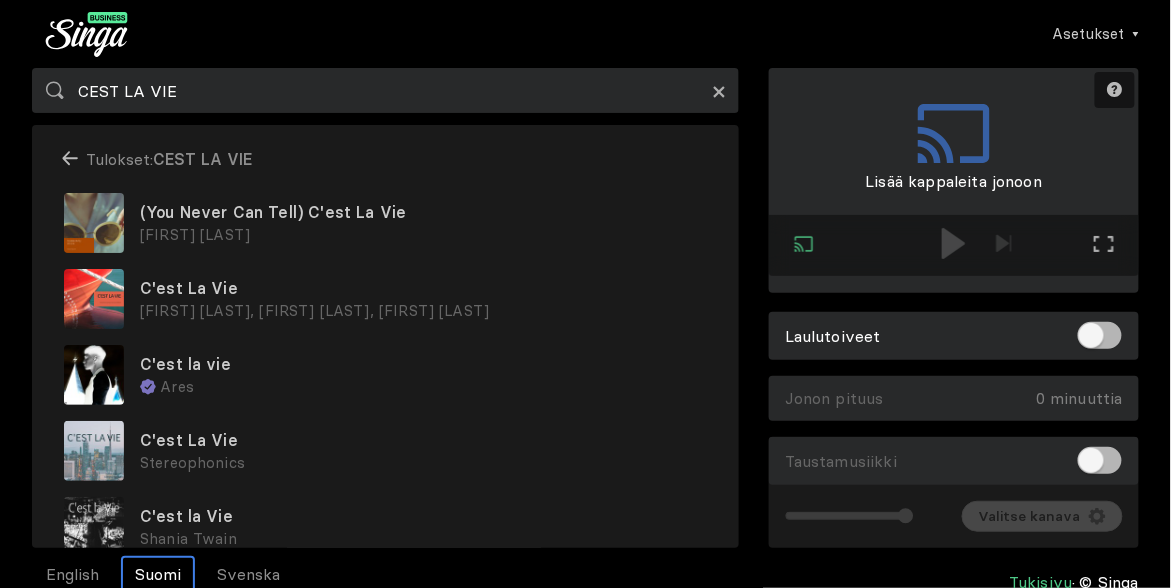 click on "×" at bounding box center [719, 91] 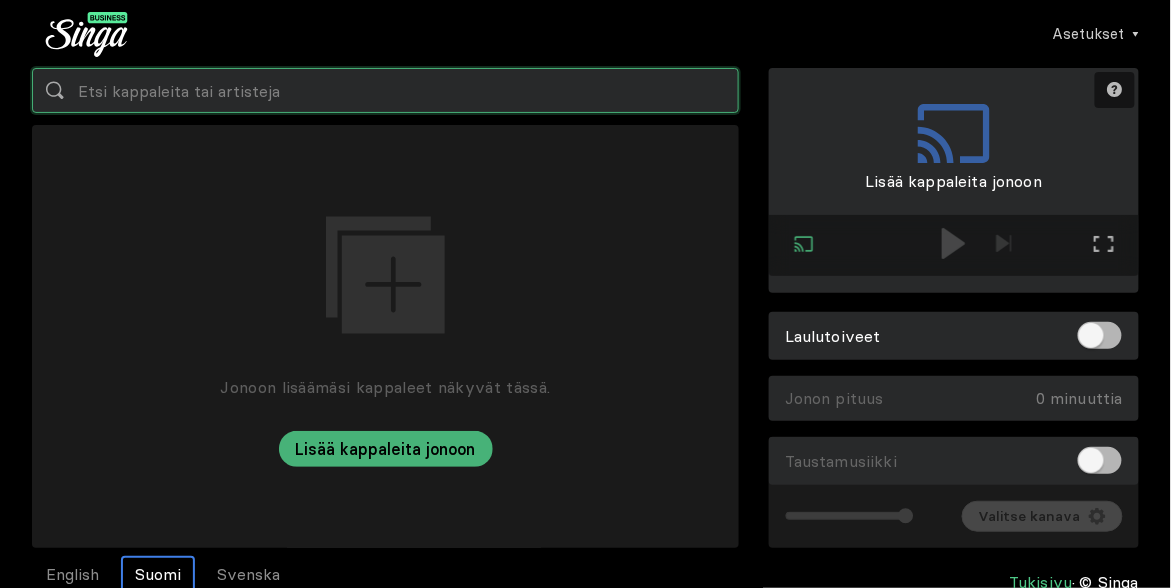 click at bounding box center (385, 90) 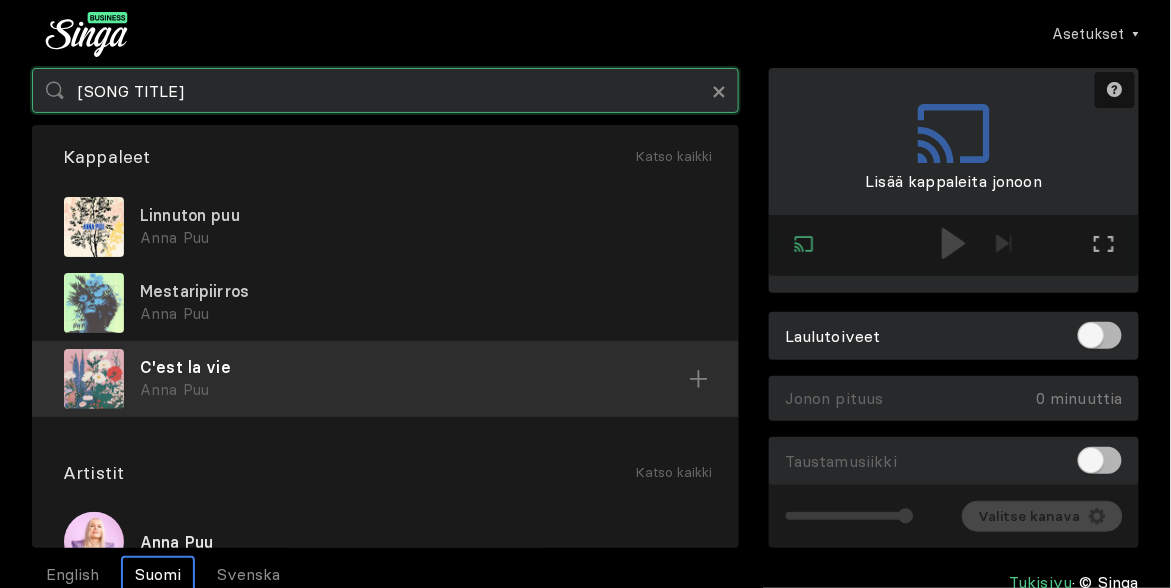 type on "[SONG TITLE]" 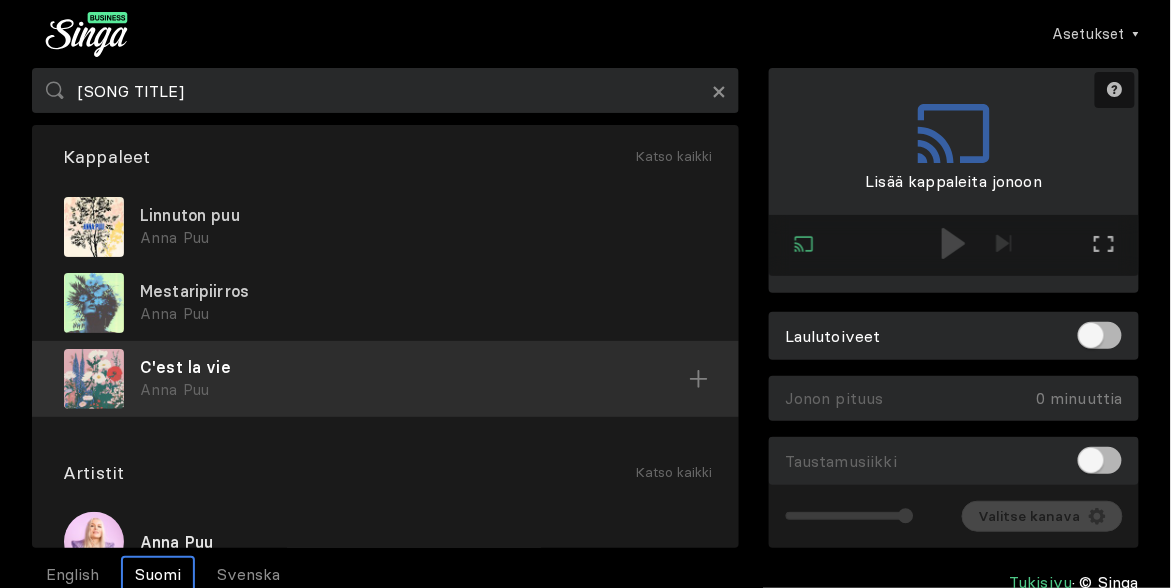 click on "Anna Puu" at bounding box center [423, 238] 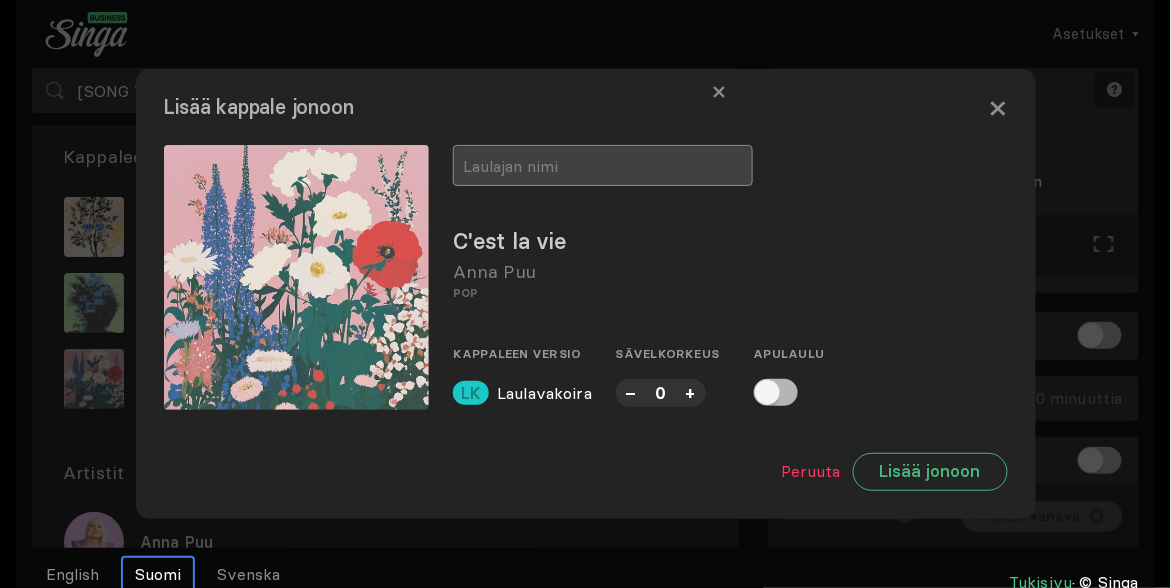 click at bounding box center [603, 165] 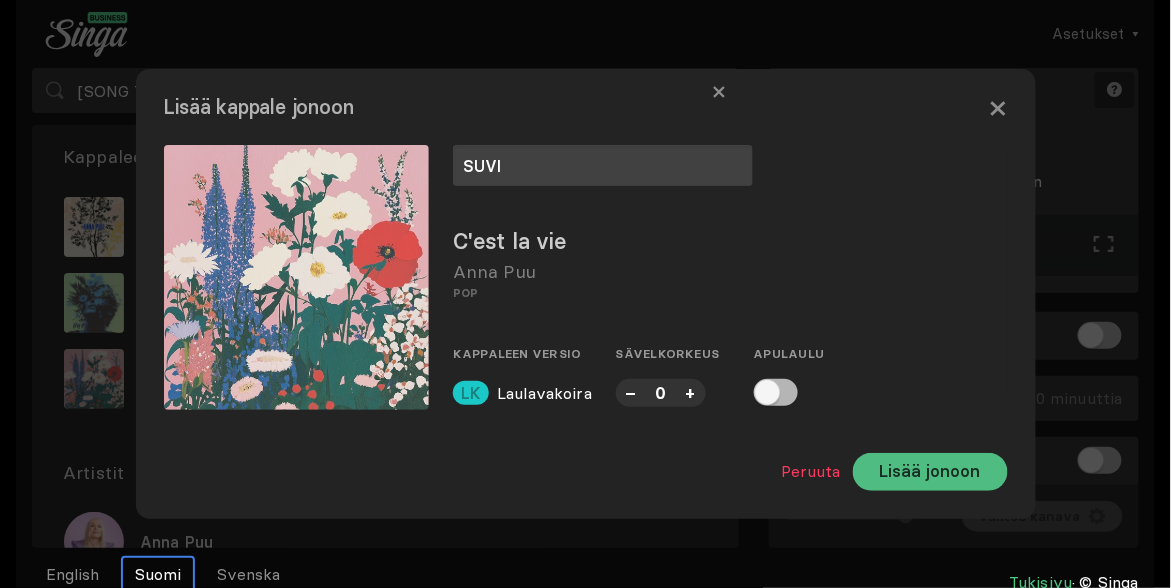 type on "SUVI" 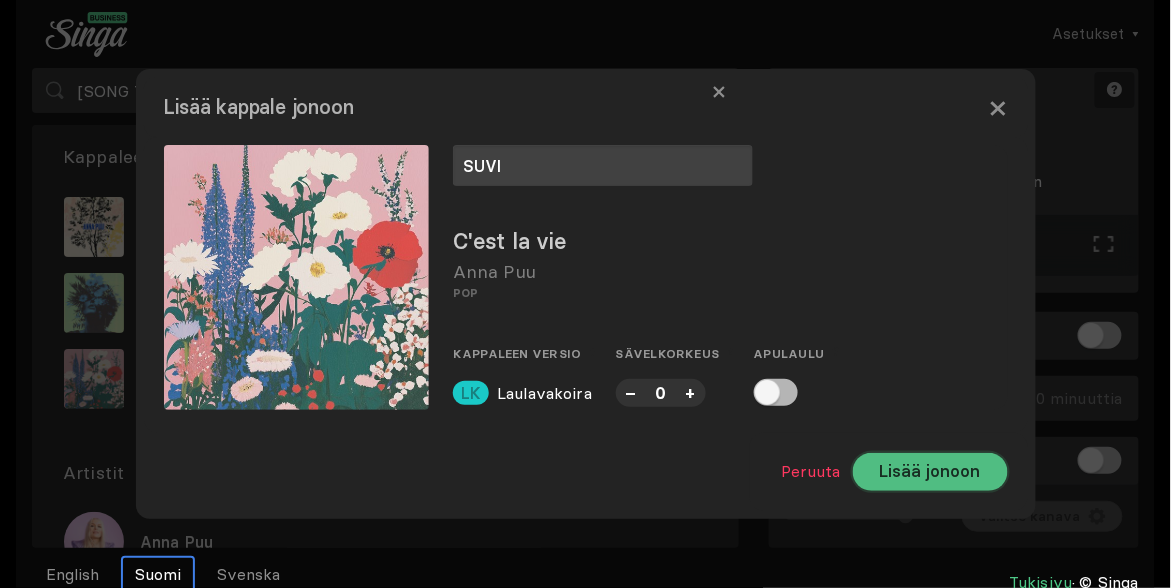 click on "Lisää jonoon" at bounding box center (930, 472) 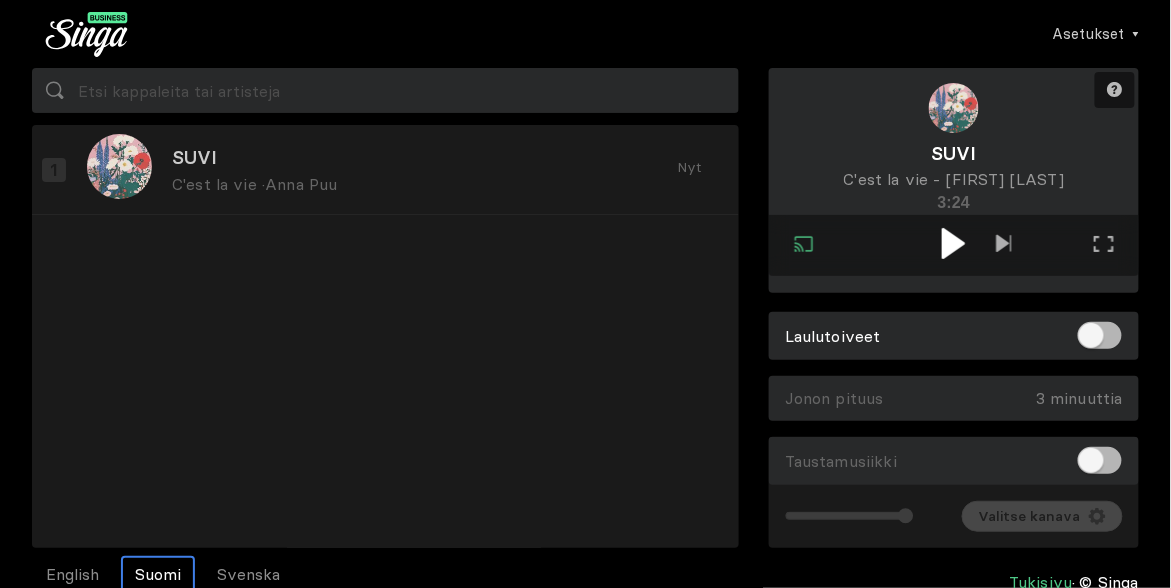 click at bounding box center [953, 243] 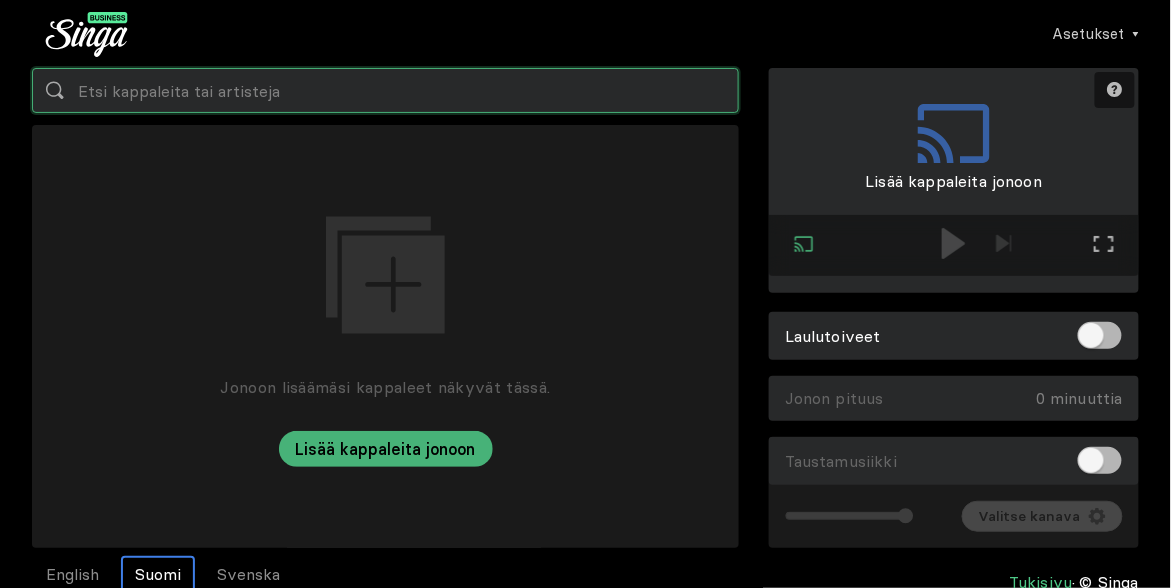 click at bounding box center (385, 90) 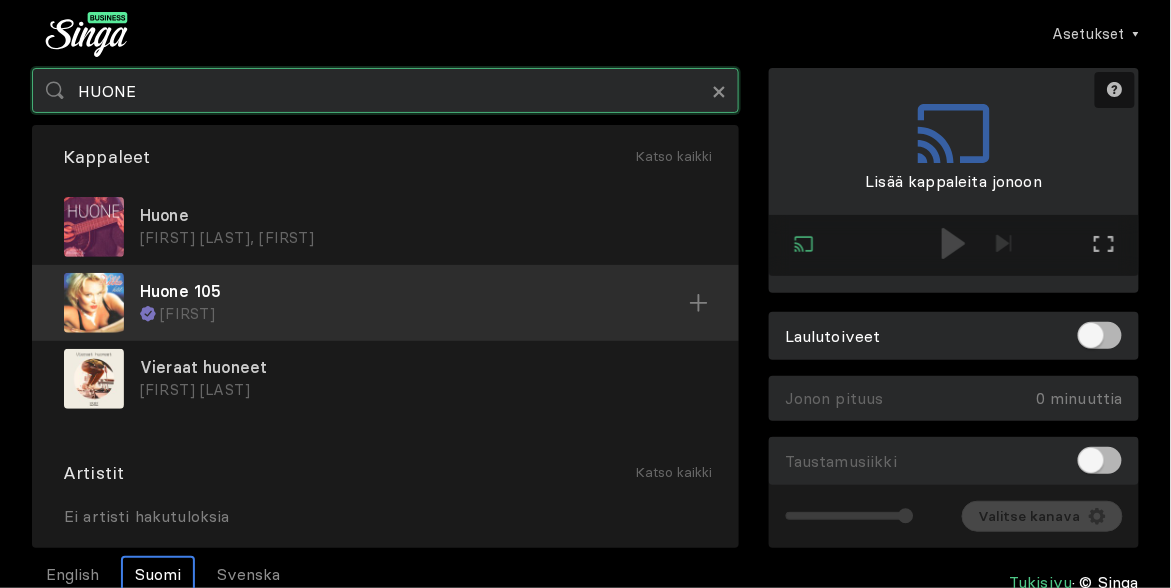 type on "HUONE" 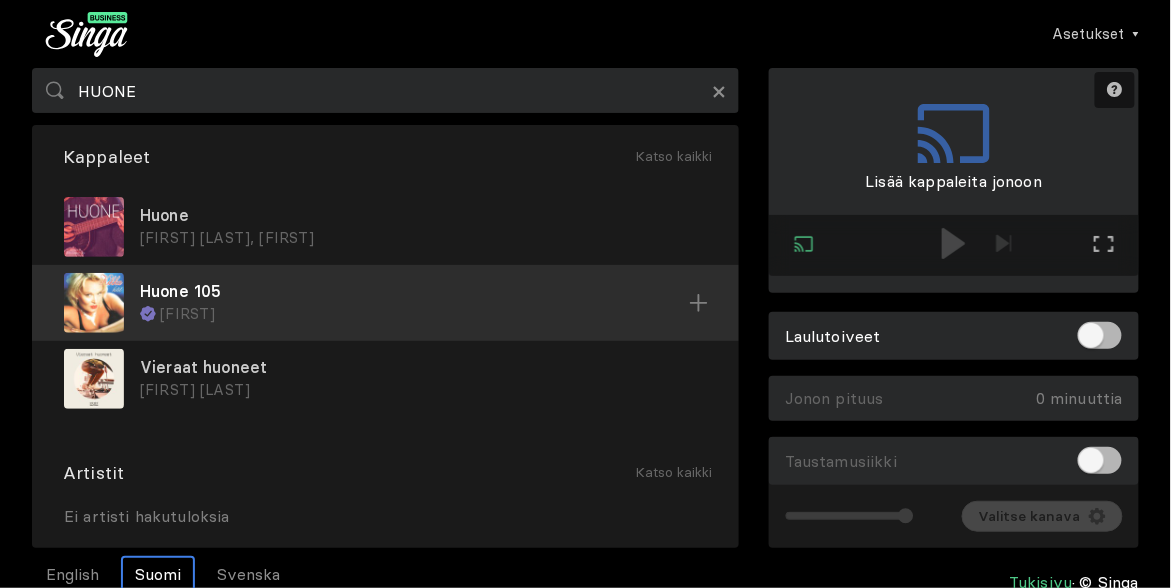 click on "Huone 105" at bounding box center (423, 215) 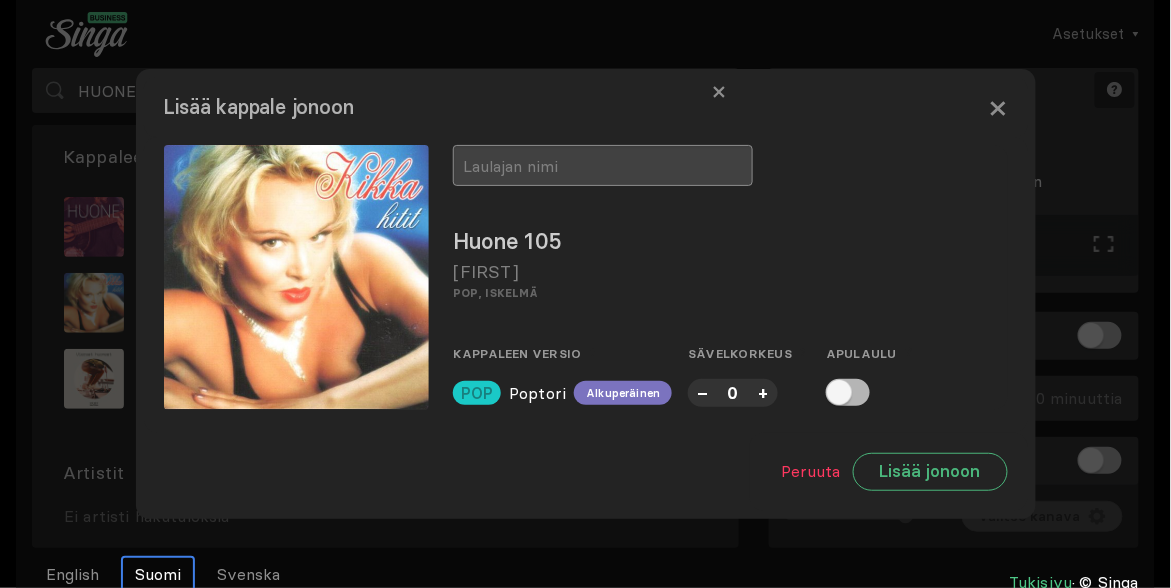 click at bounding box center (603, 165) 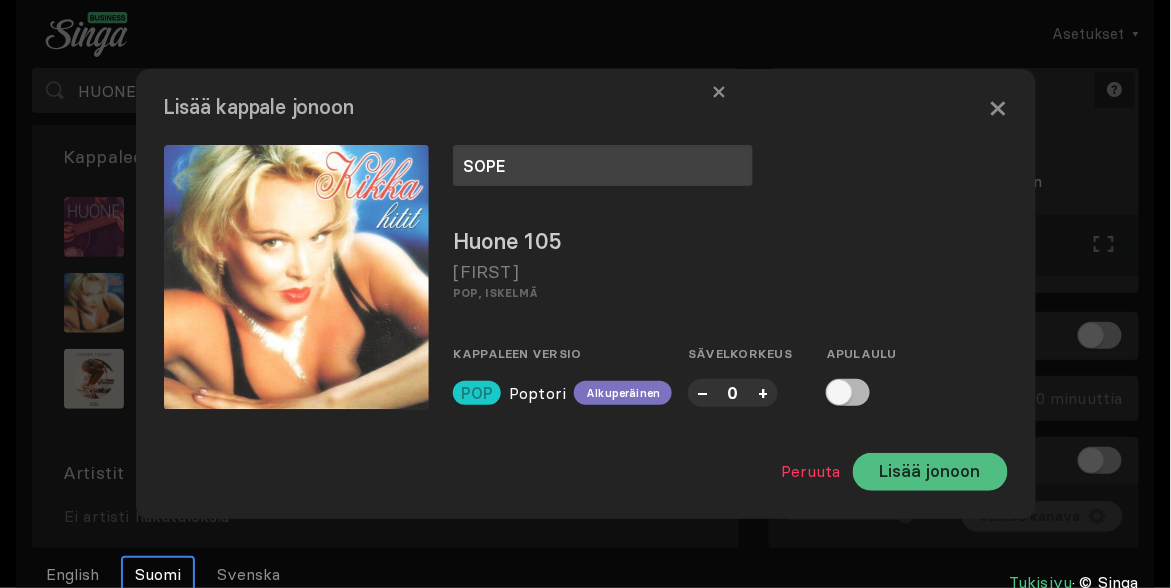 type on "SOPE" 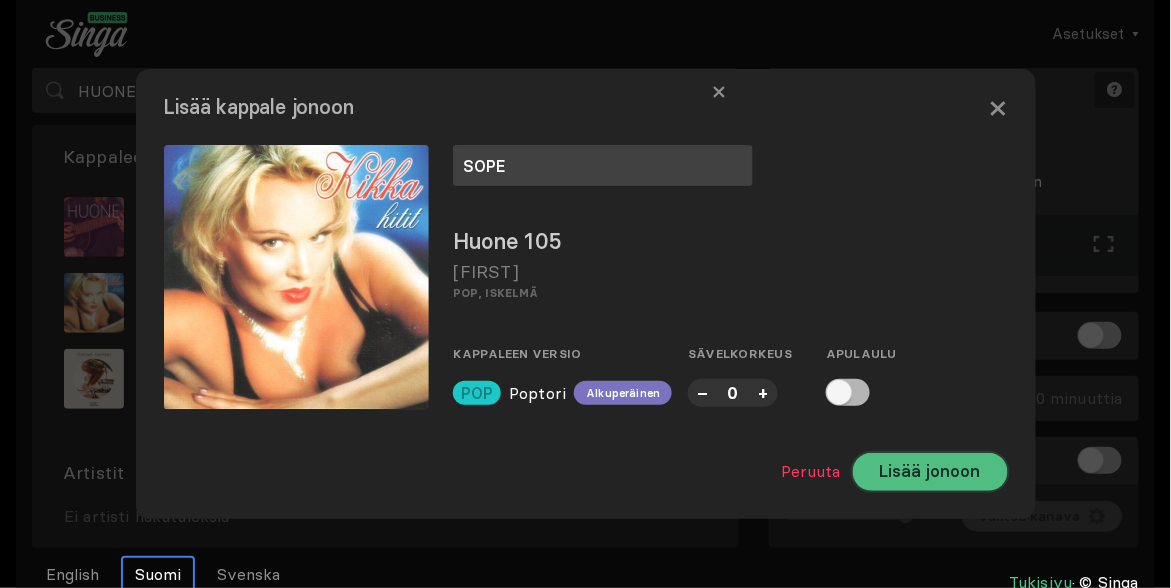 click on "Lisää jonoon" at bounding box center (930, 472) 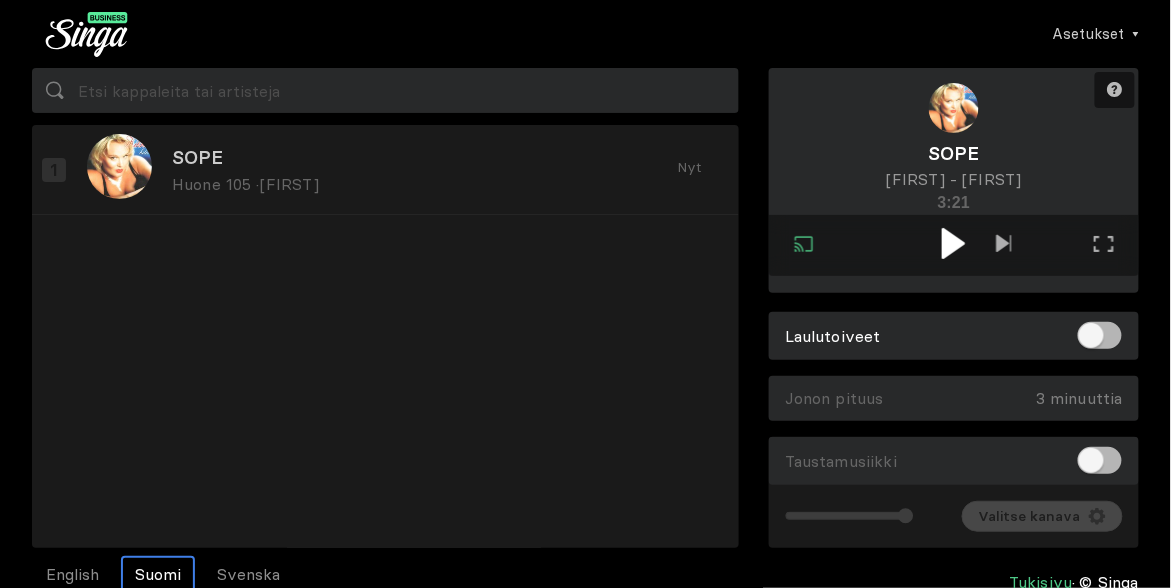 click at bounding box center (953, 243) 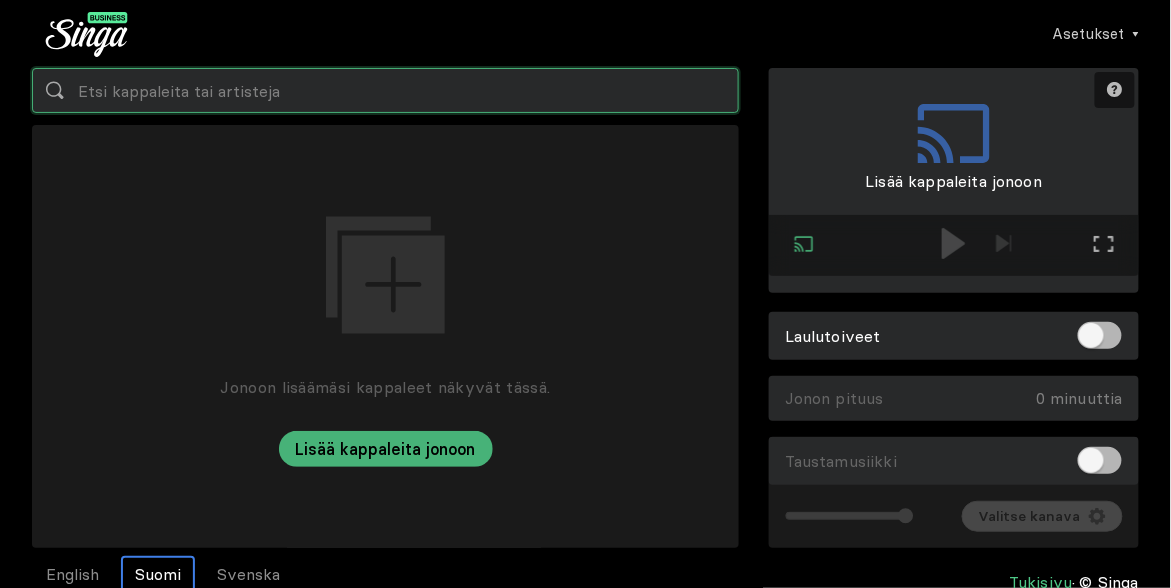 click at bounding box center [385, 90] 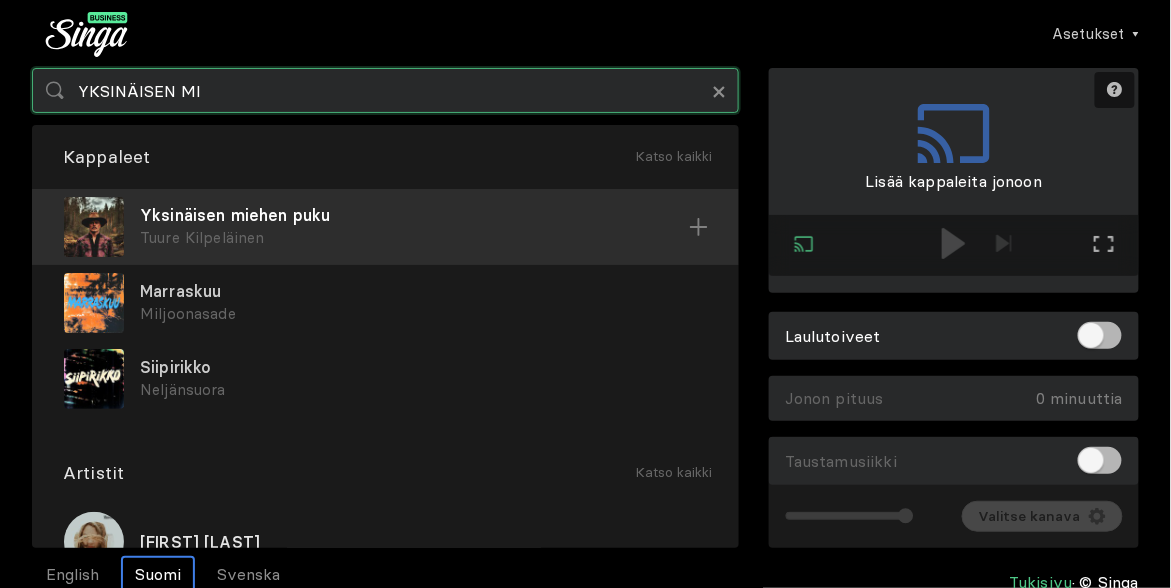 type on "YKSINÄISEN MI" 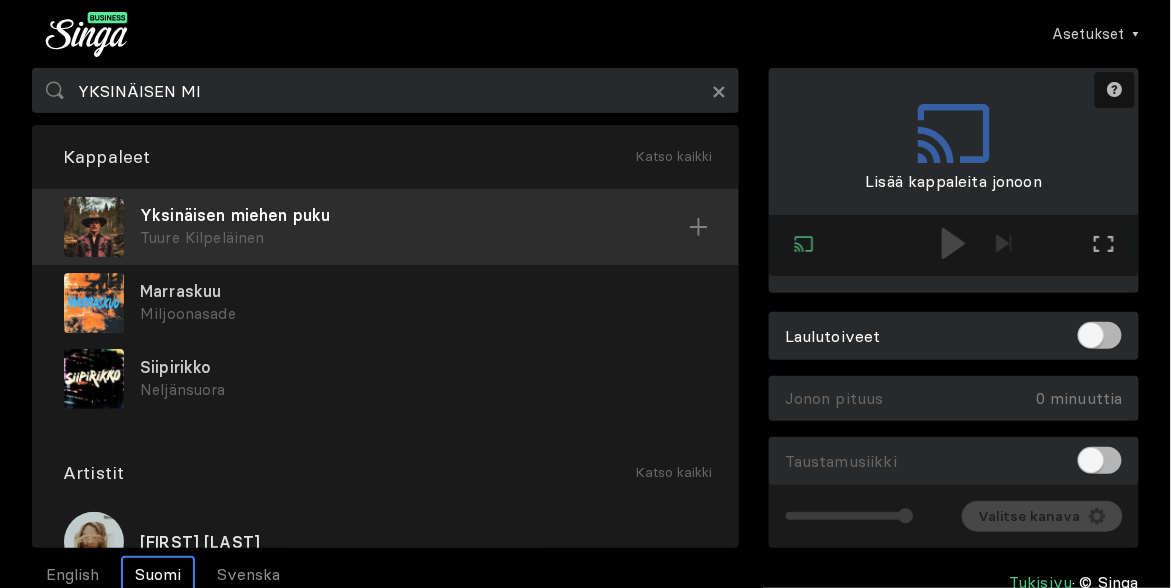 click on "Yksinäisen miehen puku" at bounding box center [414, 215] 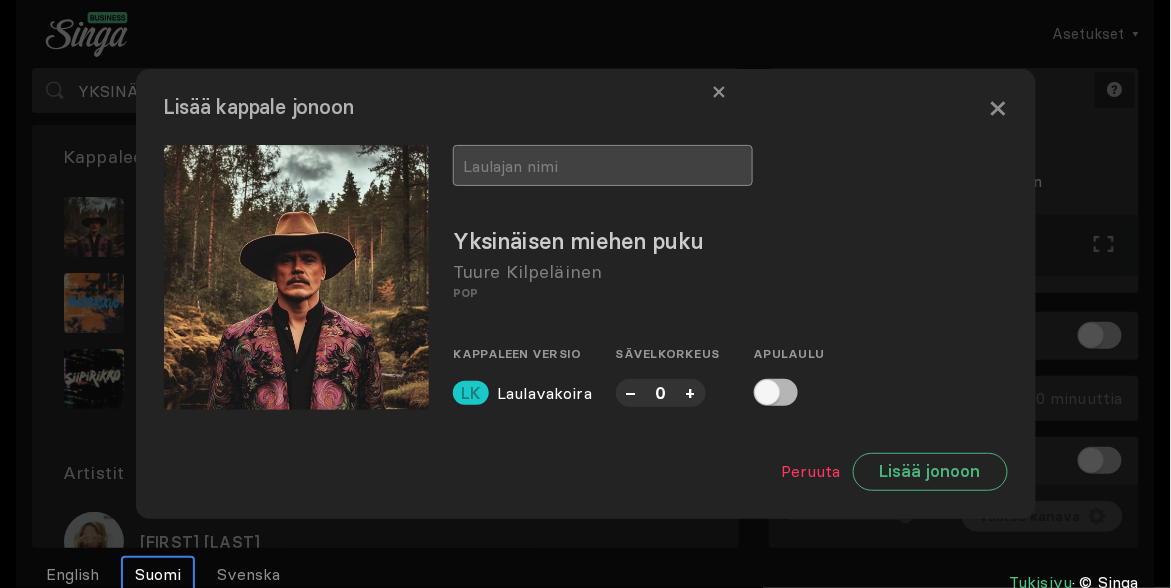 click at bounding box center [603, 165] 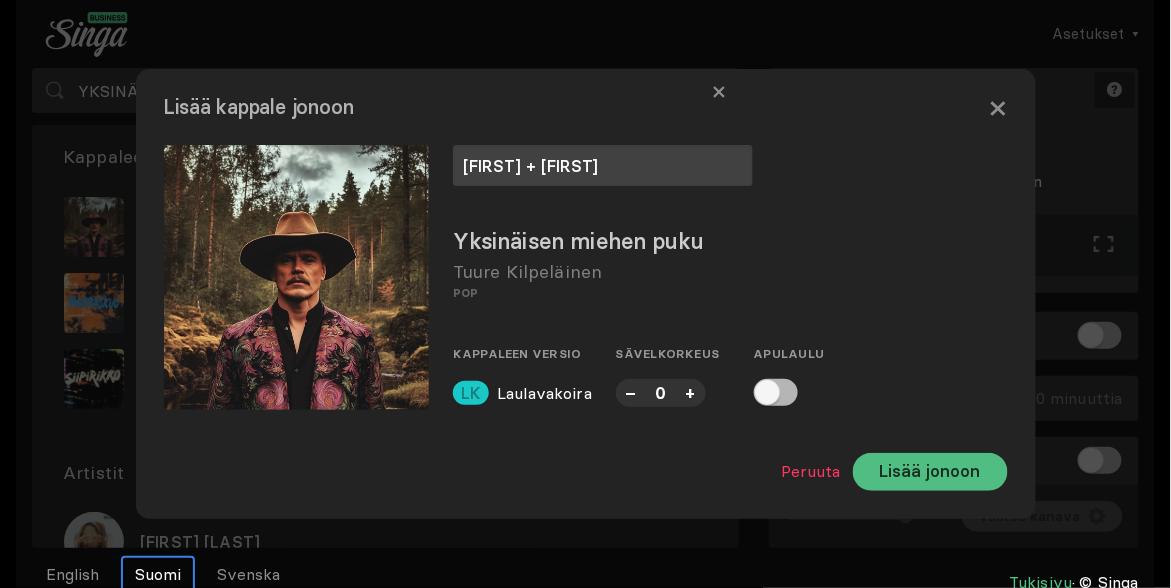 type on "[FIRST] + [FIRST]" 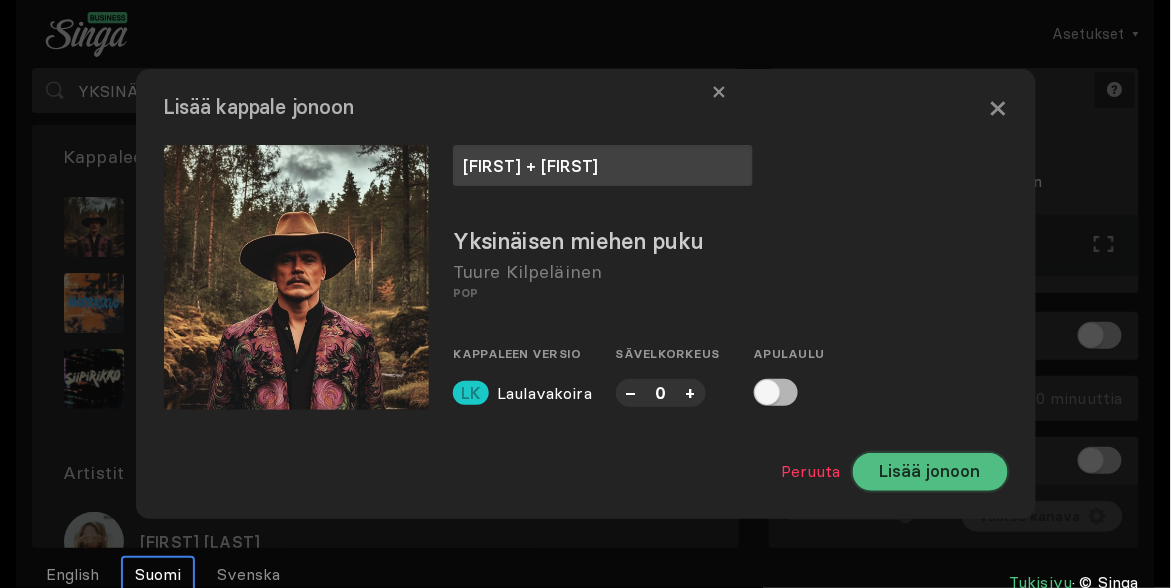 click on "Lisää jonoon" at bounding box center [930, 472] 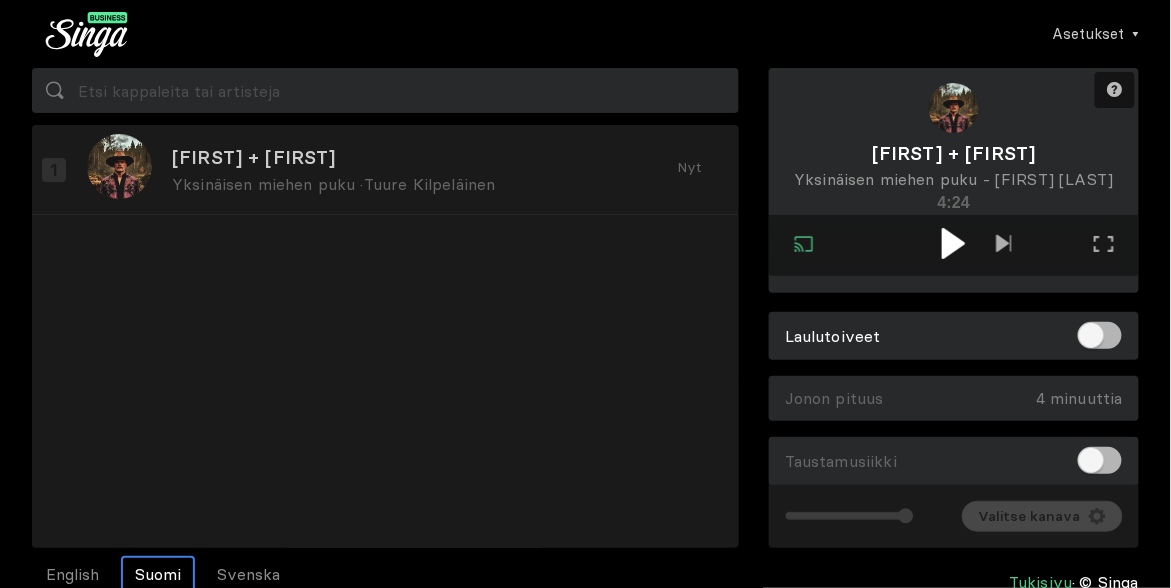 click at bounding box center (953, 243) 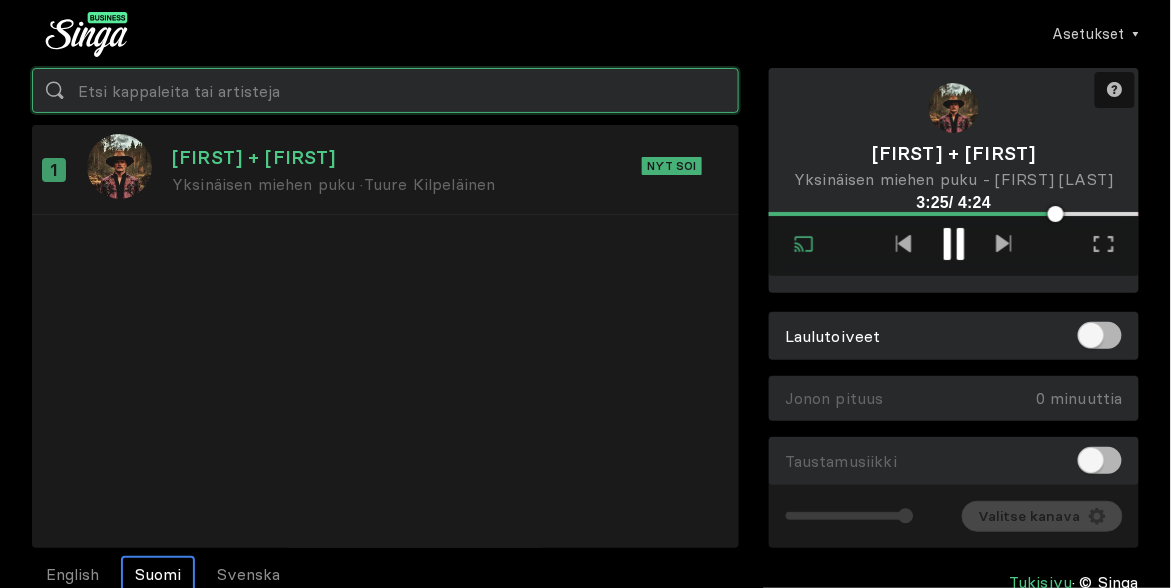 click at bounding box center [385, 90] 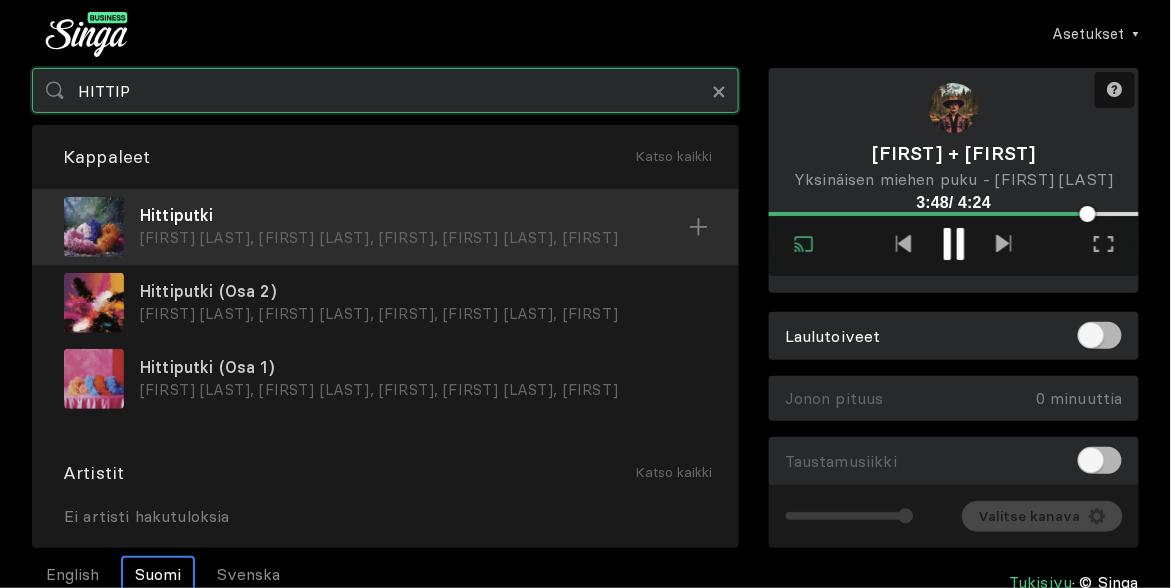 type on "HITTIP" 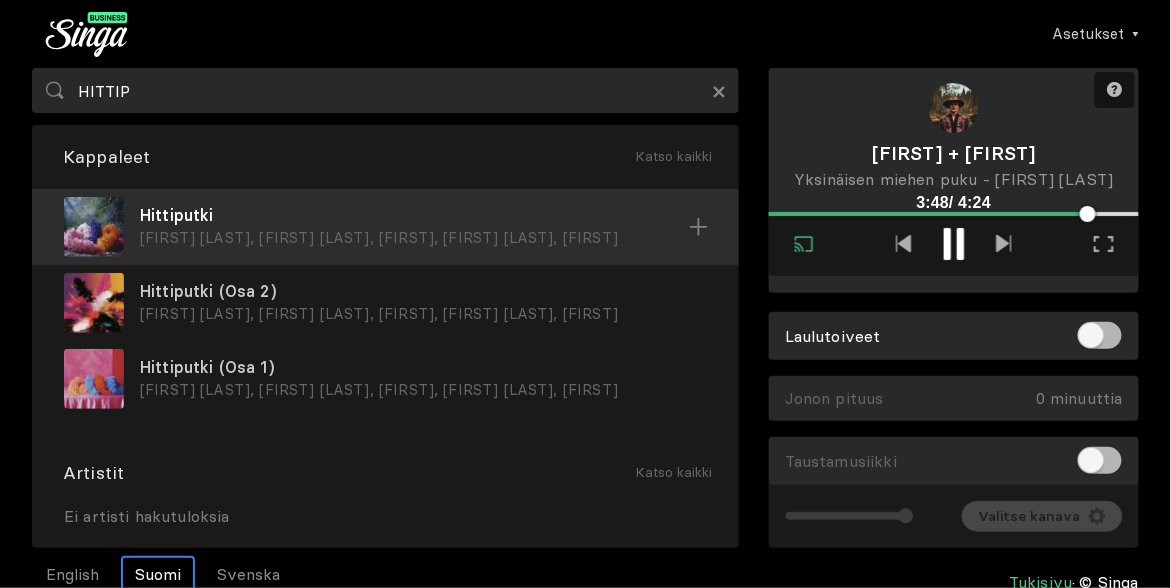 click on "[FIRST] [LAST], [FIRST] [LAST], [FIRST], [FIRST] [LAST], [FIRST]" at bounding box center (414, 238) 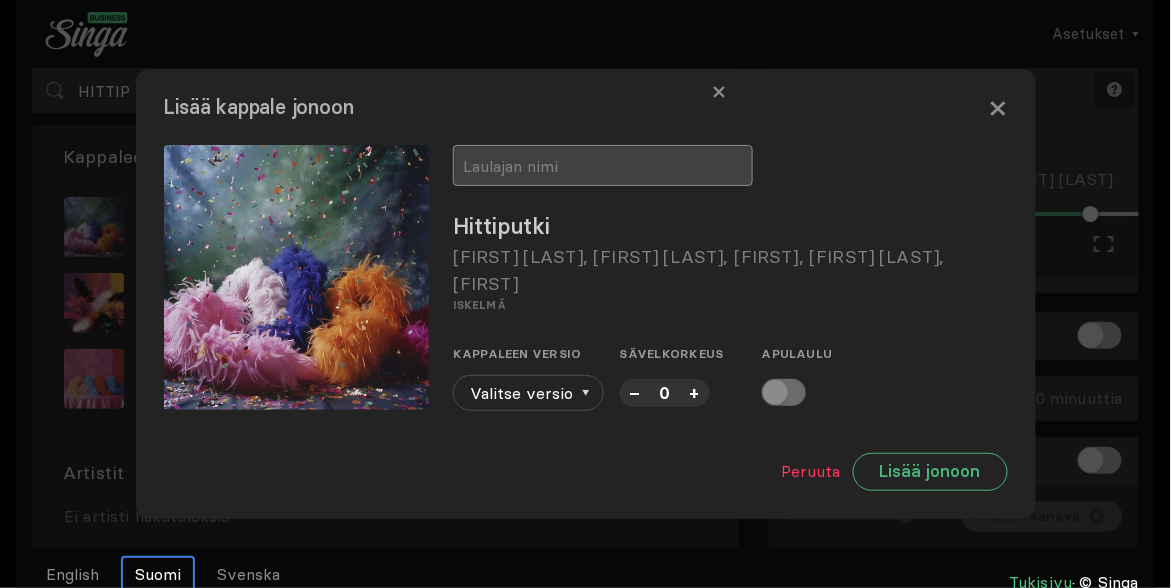 click at bounding box center (603, 165) 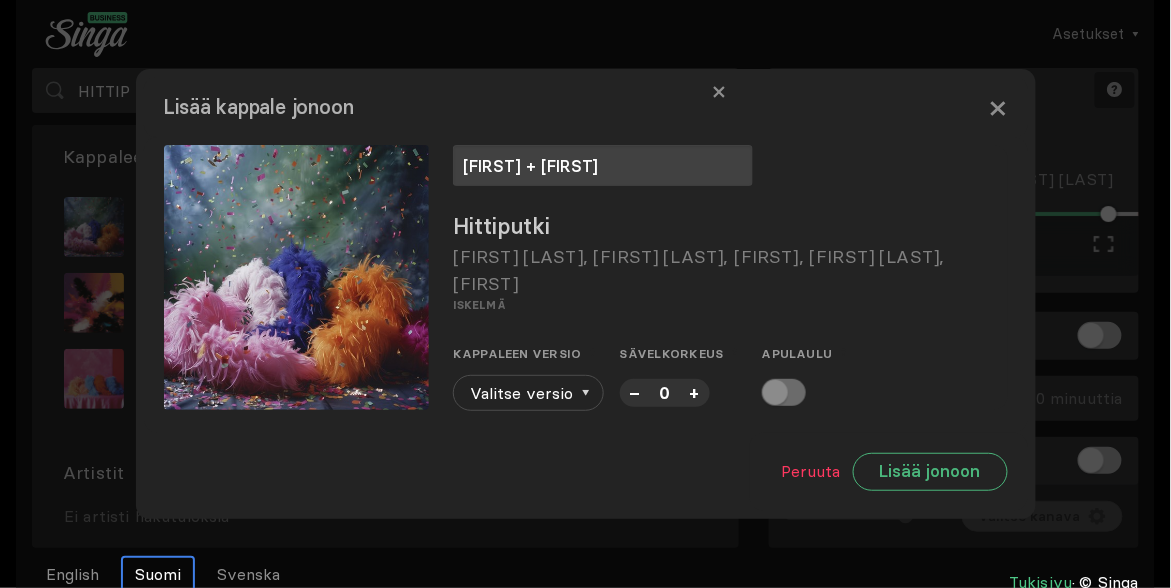 type on "[FIRST] + [FIRST]" 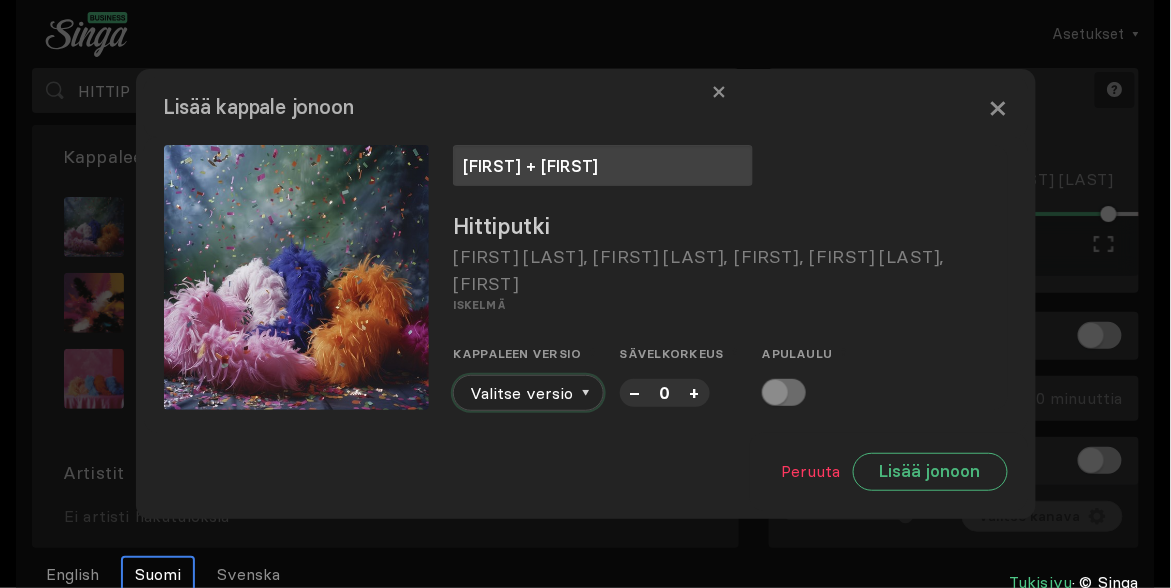 click on "Valitse versio" at bounding box center [528, 393] 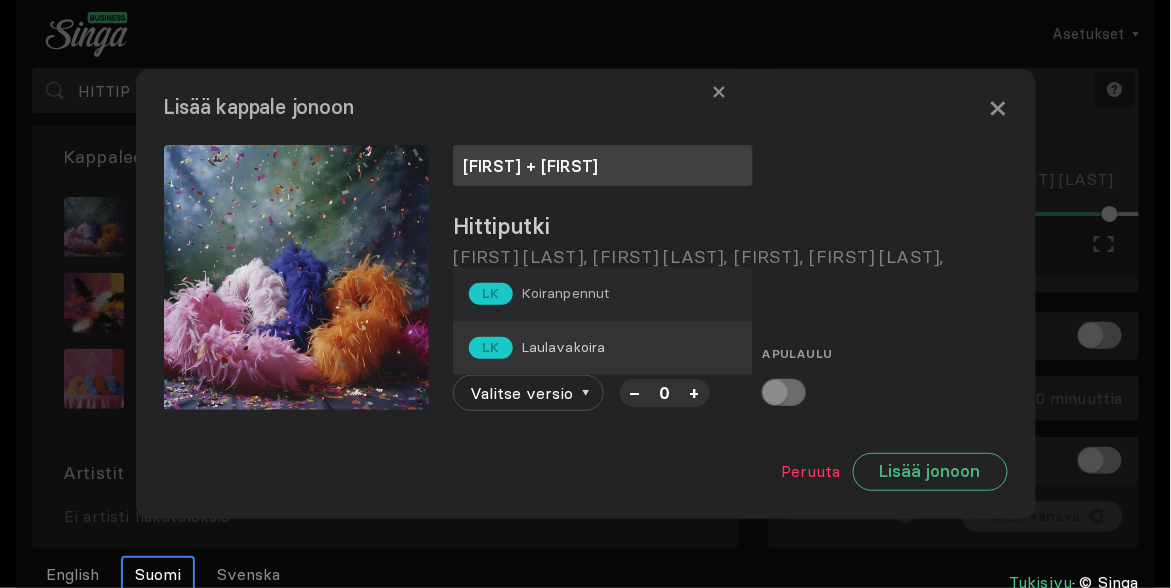 click on "Laulavakoira" at bounding box center (565, 293) 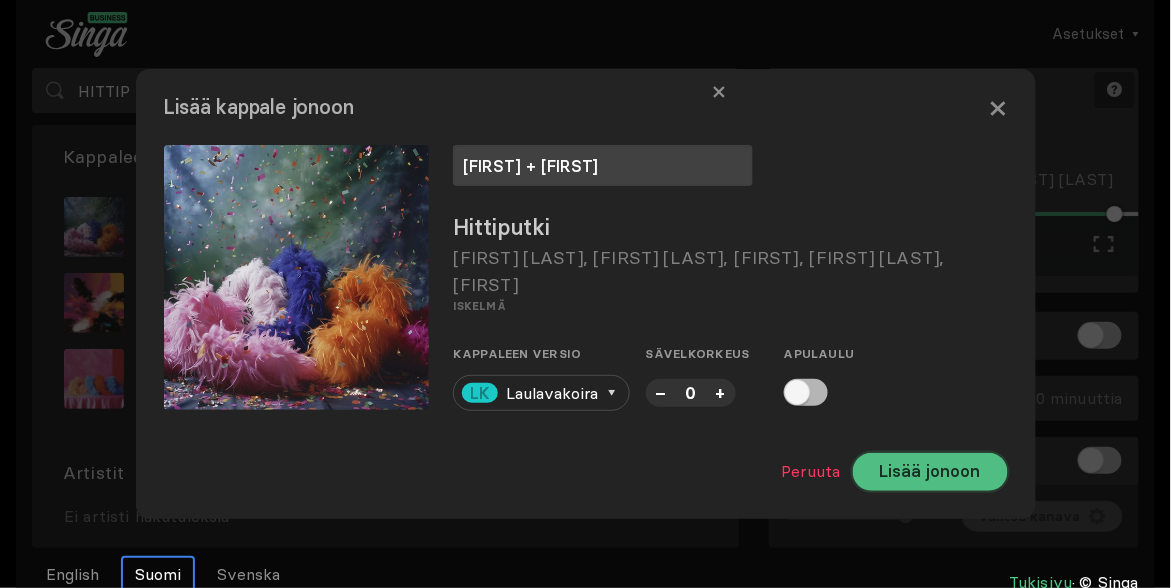 click on "Lisää jonoon" at bounding box center (930, 472) 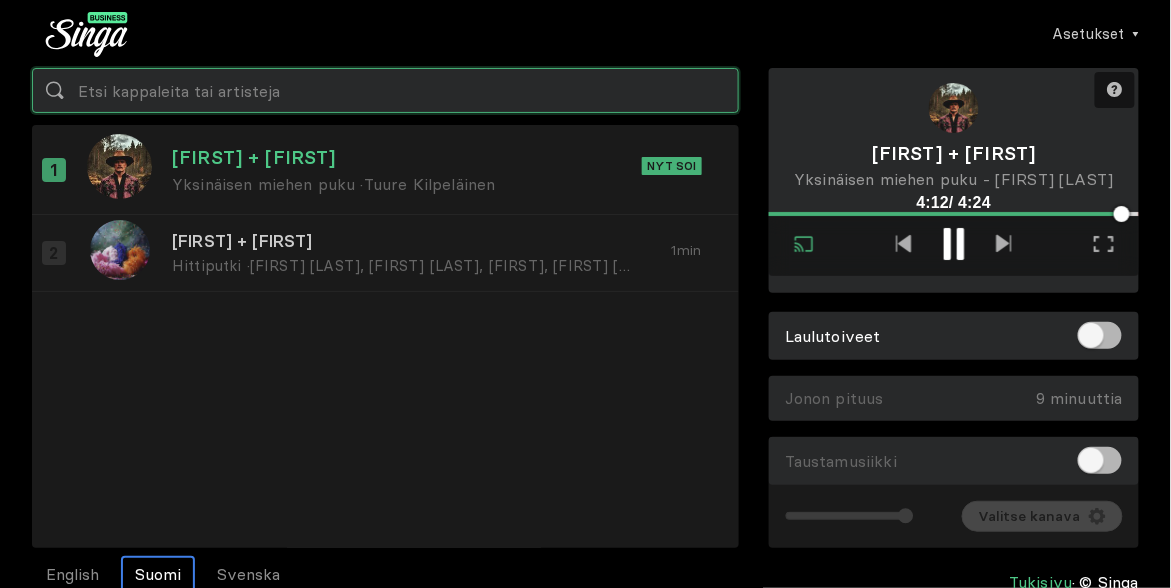 click at bounding box center (385, 90) 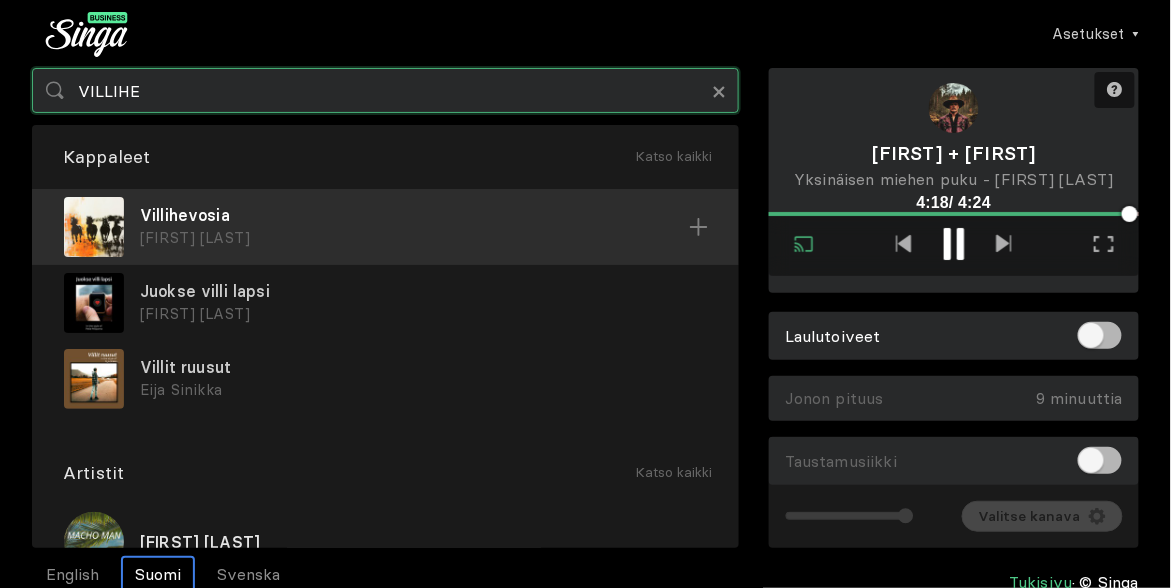 type on "VILLIHE" 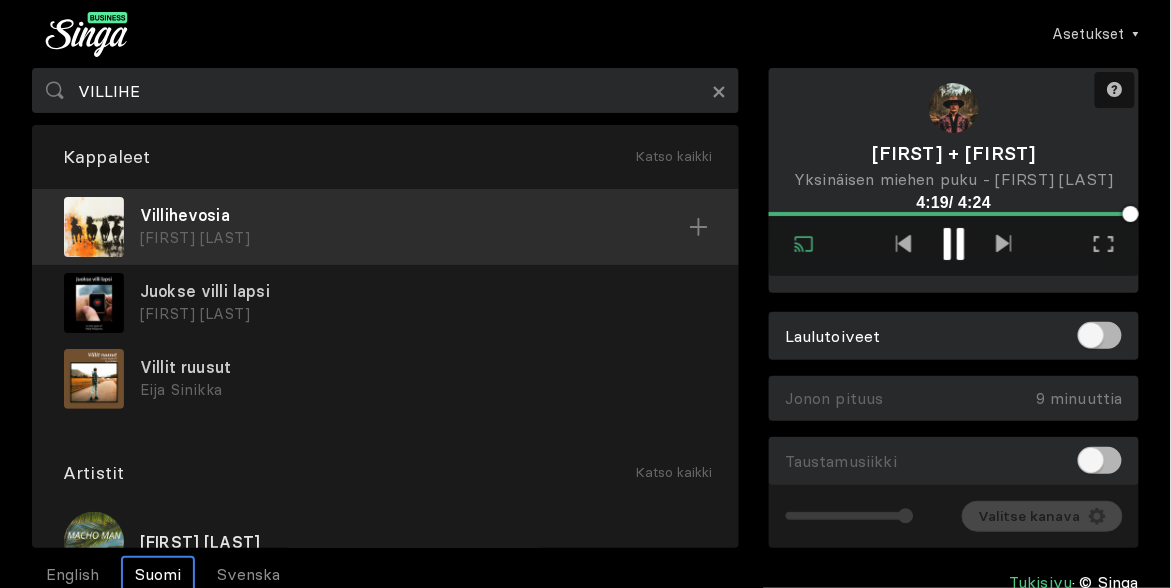 click on "[FIRST] [LAST]" at bounding box center [414, 238] 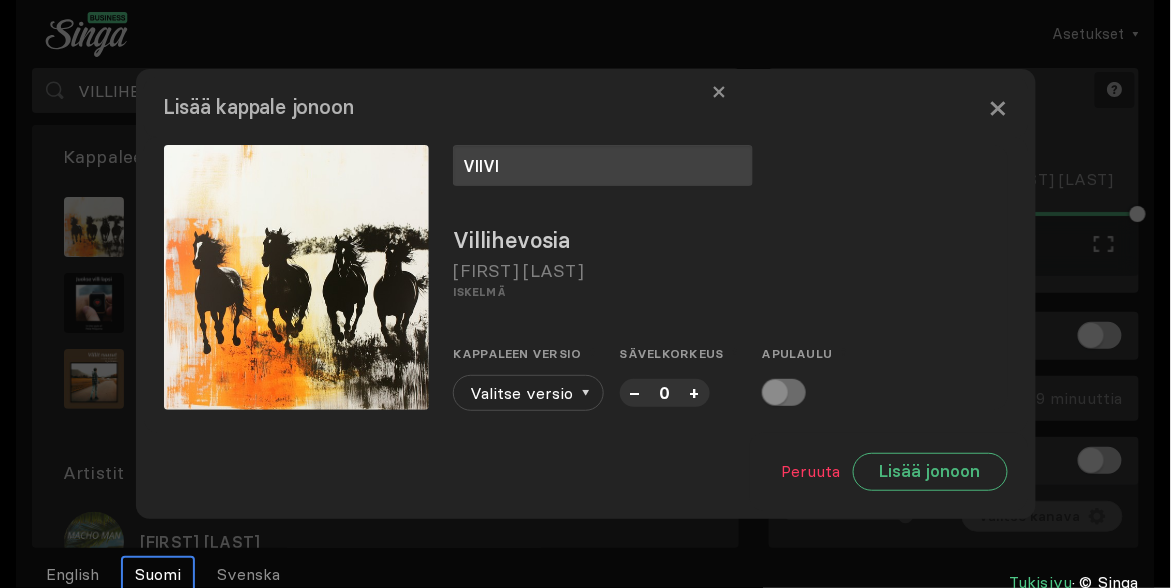 type on "VIIVI" 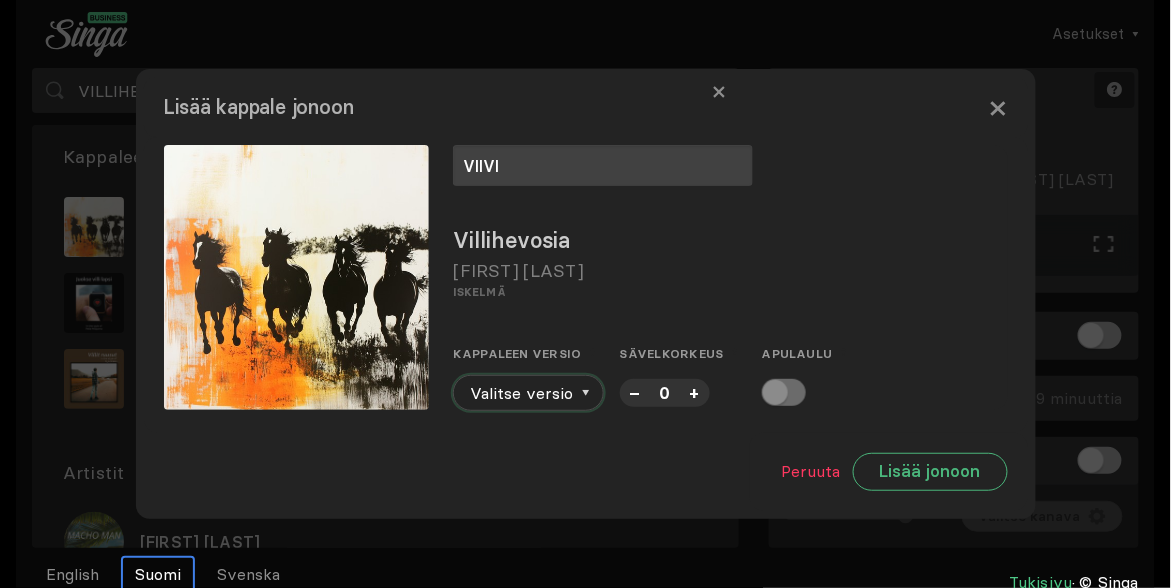 click on "Valitse versio" at bounding box center [528, 393] 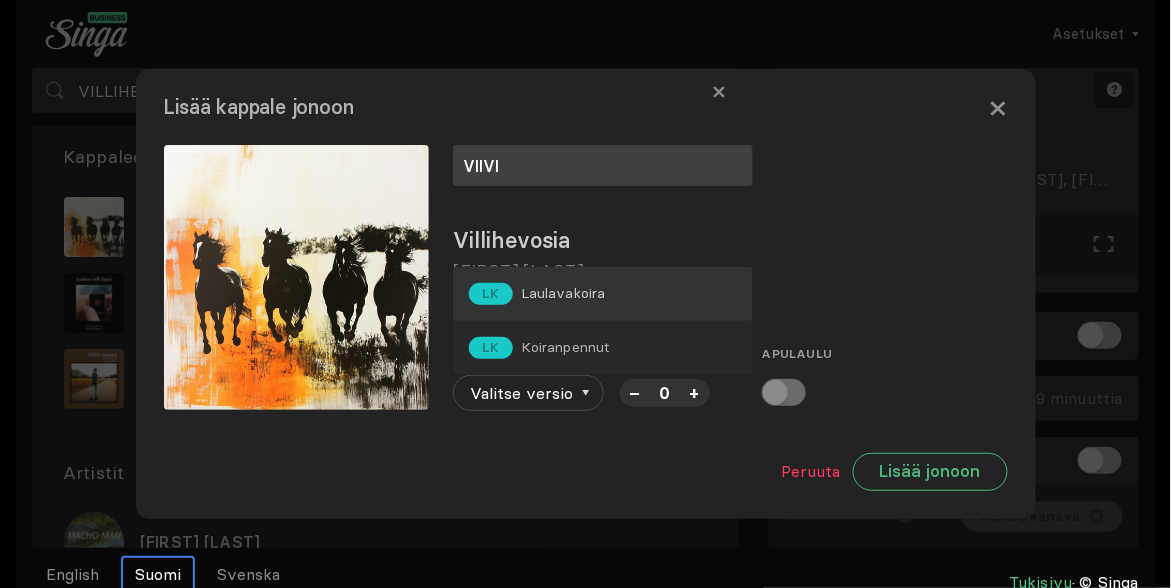 click on "Laulavakoira" at bounding box center (563, 293) 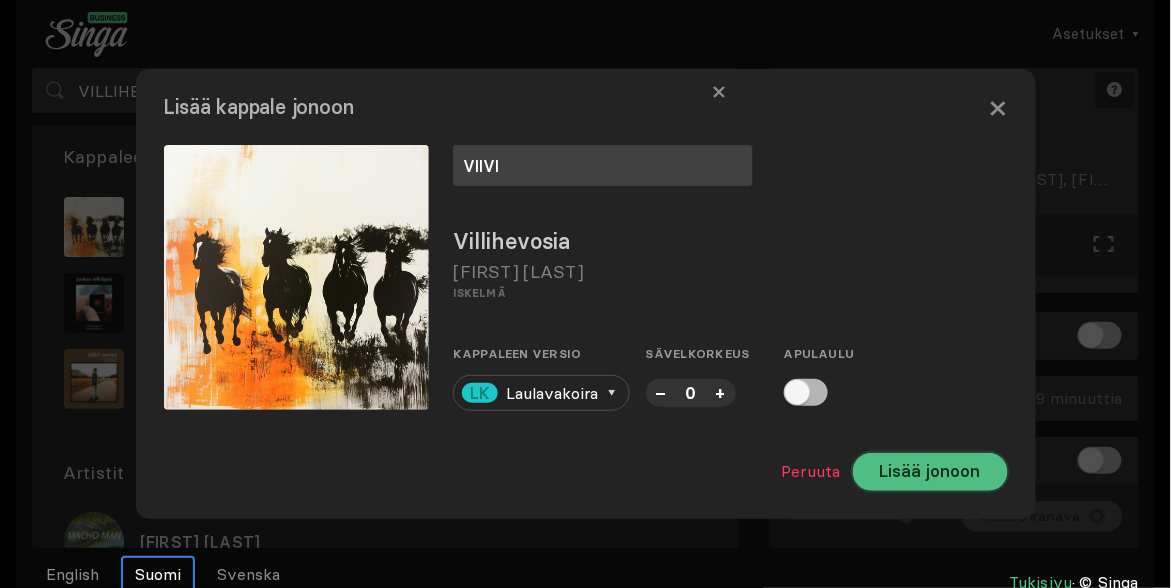 click on "Lisää jonoon" at bounding box center (930, 472) 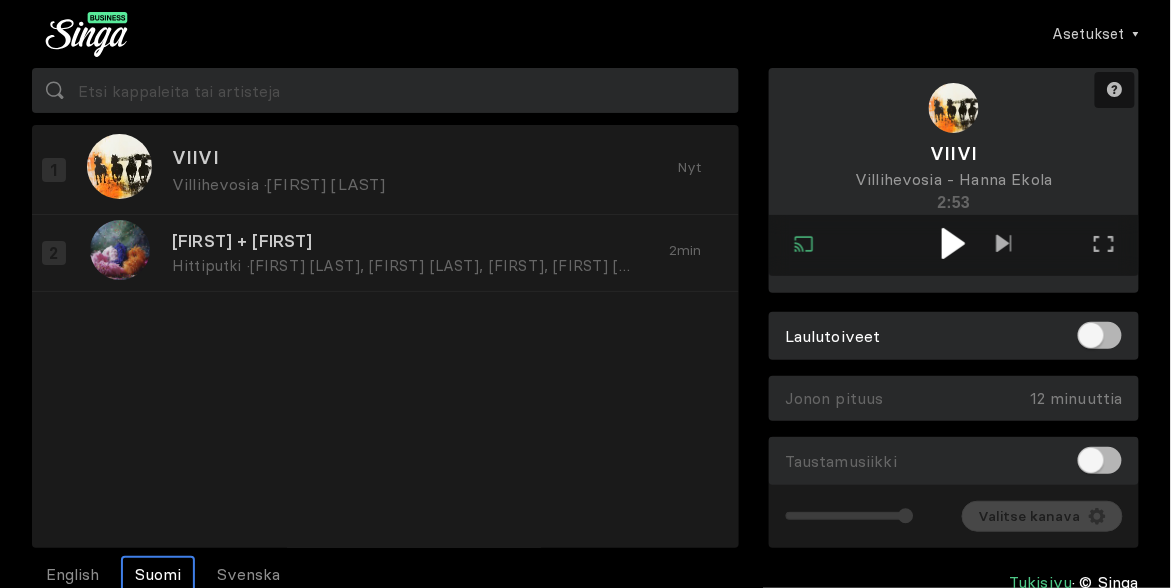 click at bounding box center [953, 243] 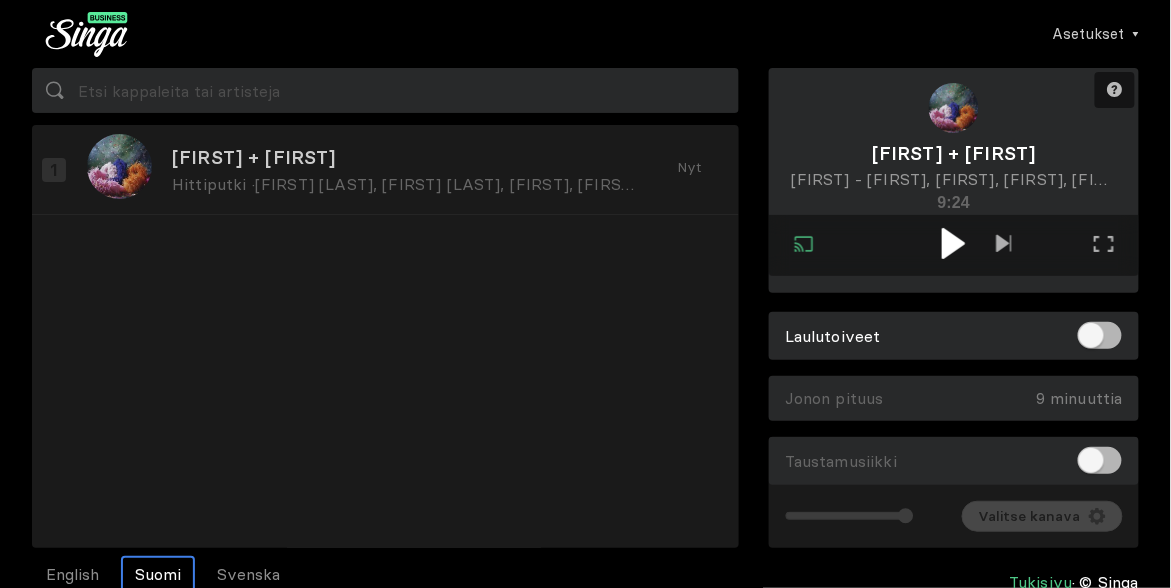 click at bounding box center (953, 243) 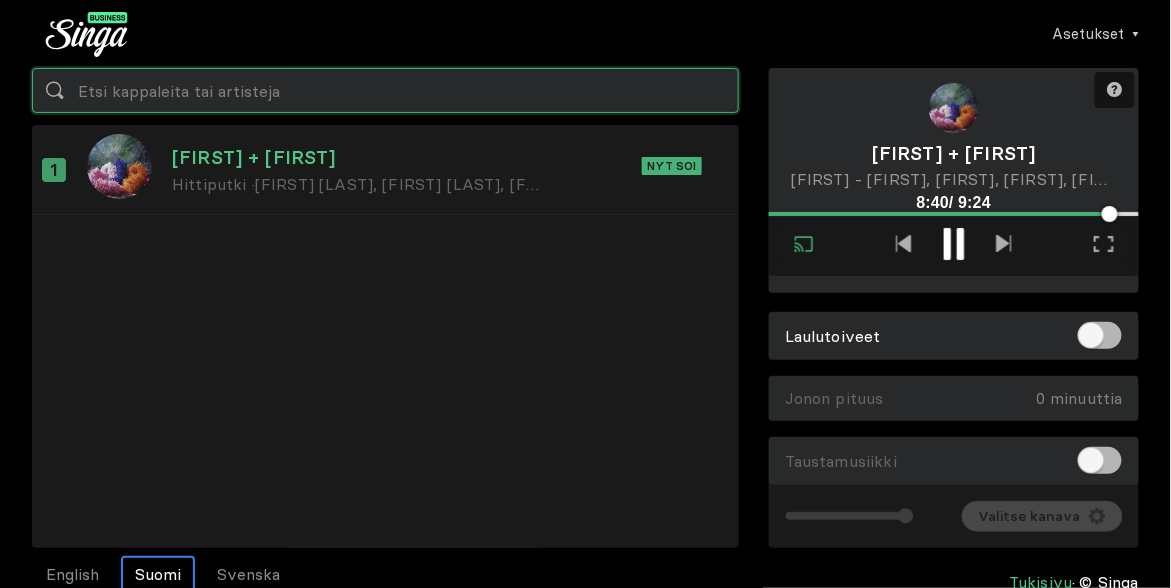 click at bounding box center [385, 90] 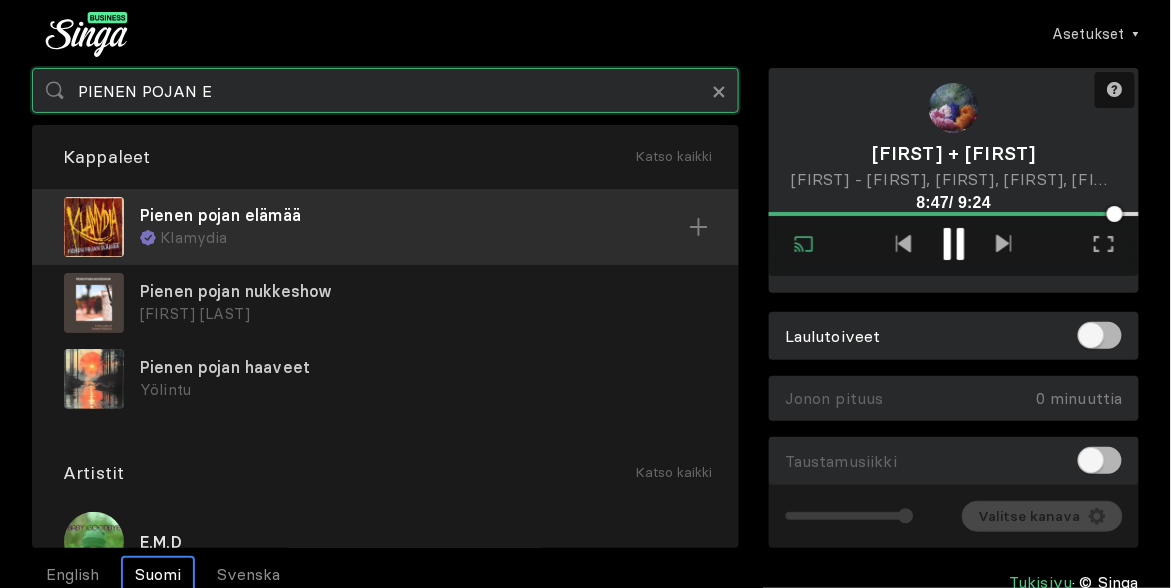 type on "PIENEN POJAN E" 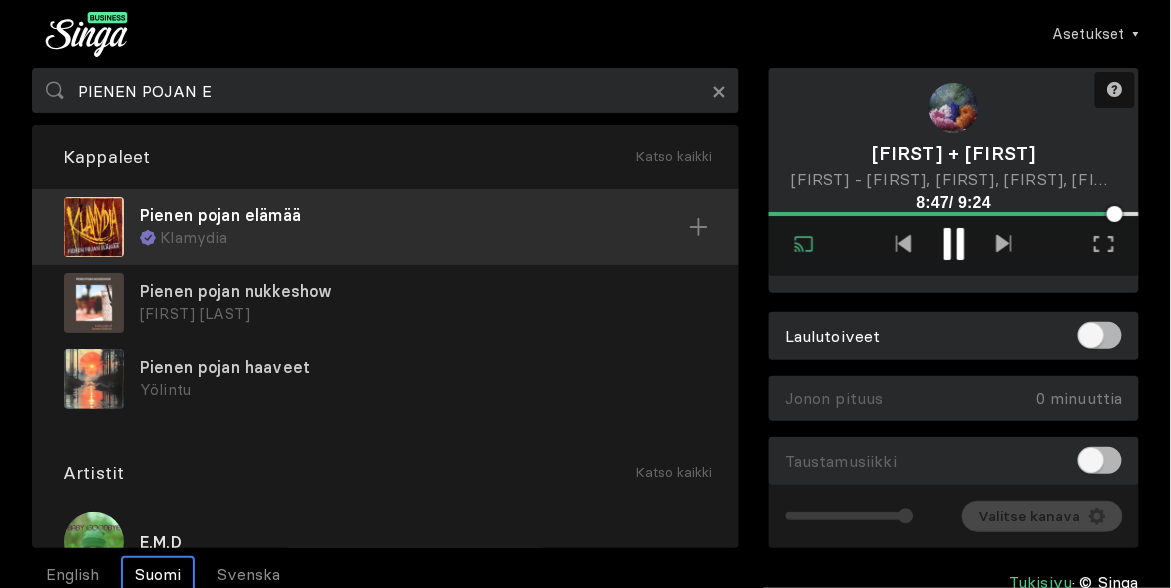 click on "Pienen pojan elämää" at bounding box center [414, 215] 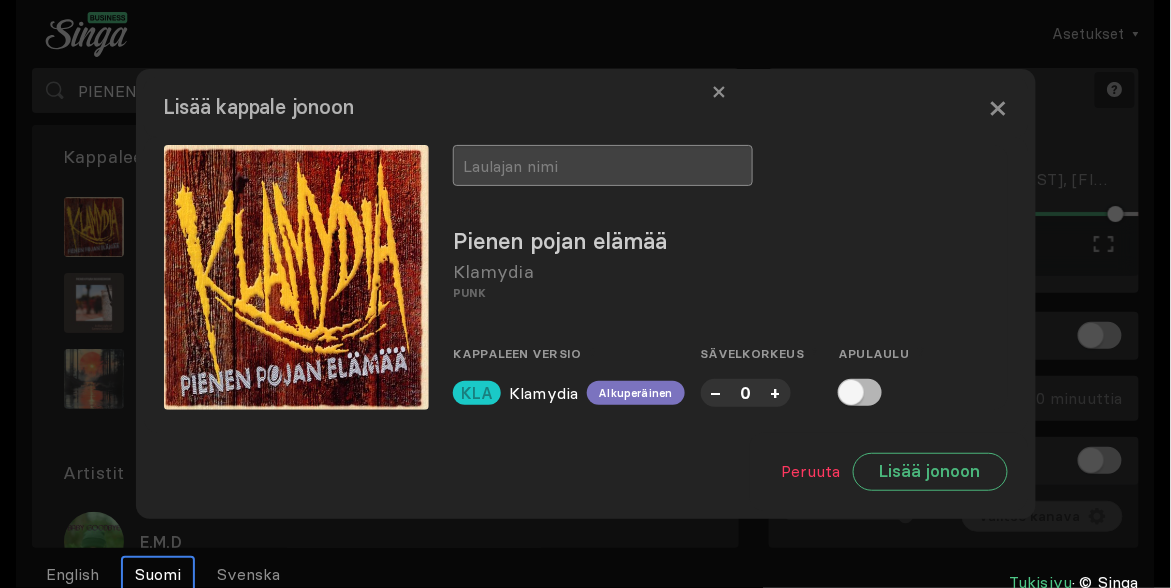 click at bounding box center (603, 165) 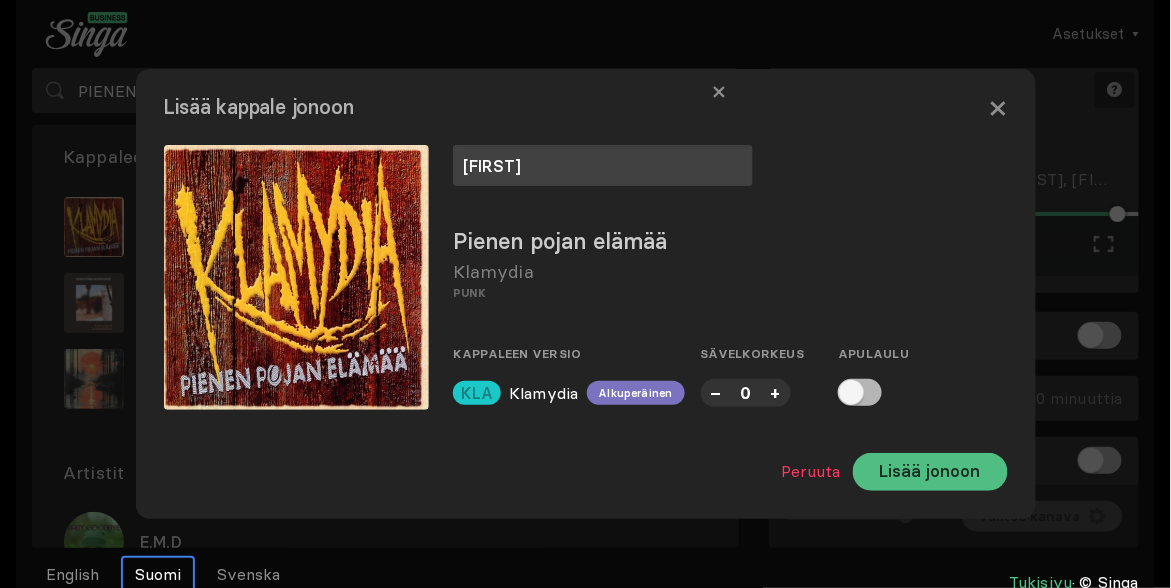 type on "[FIRST]" 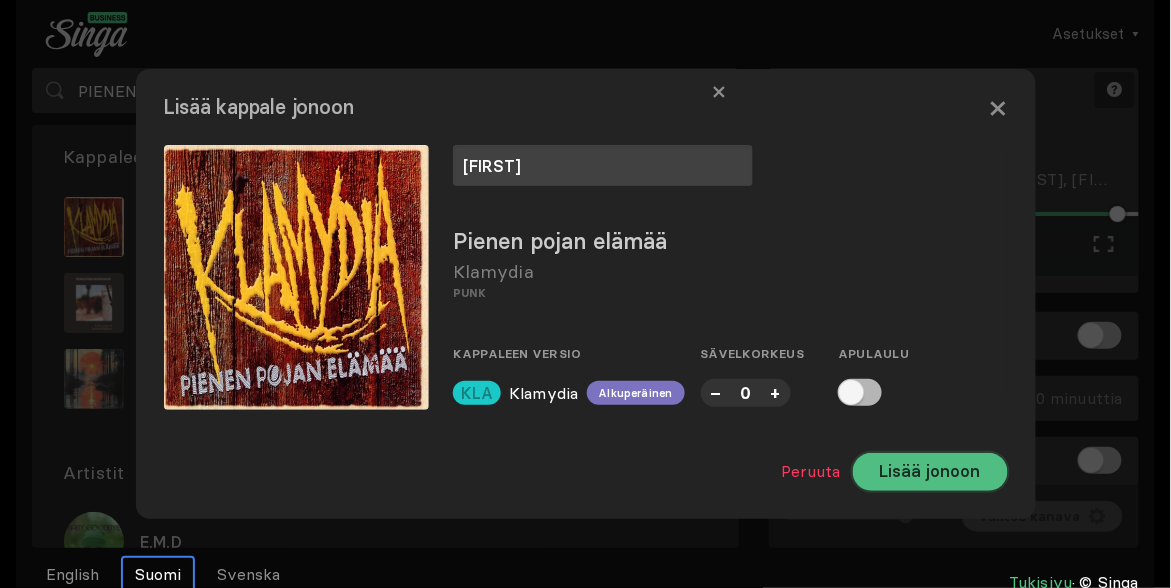 click on "Lisää jonoon" at bounding box center (930, 472) 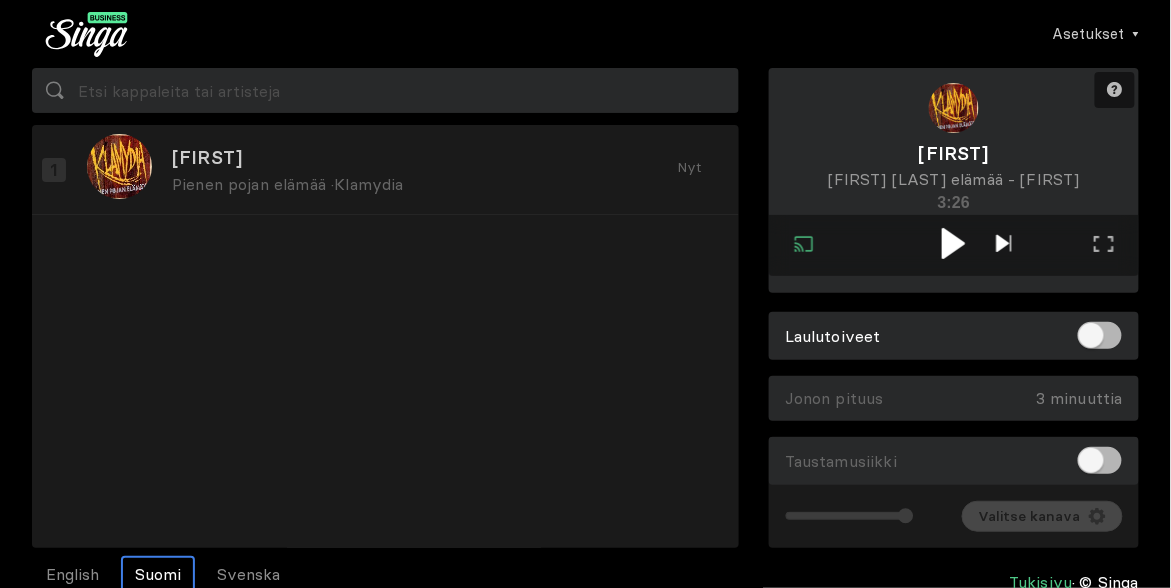 click at bounding box center (1003, 243) 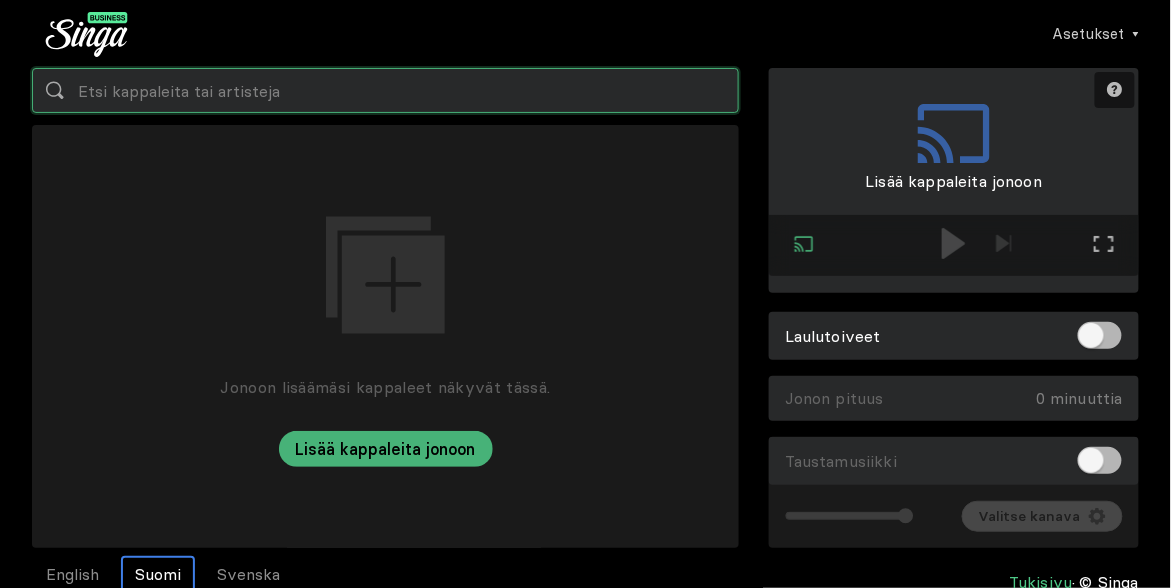 click at bounding box center (385, 90) 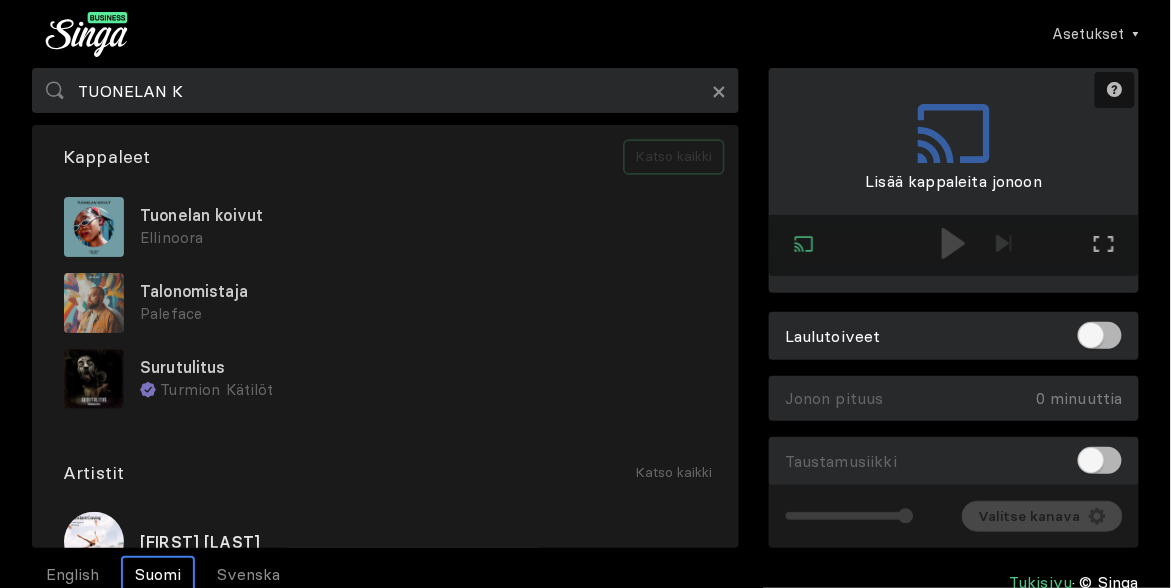 click on "Katso kaikki" at bounding box center [674, 157] 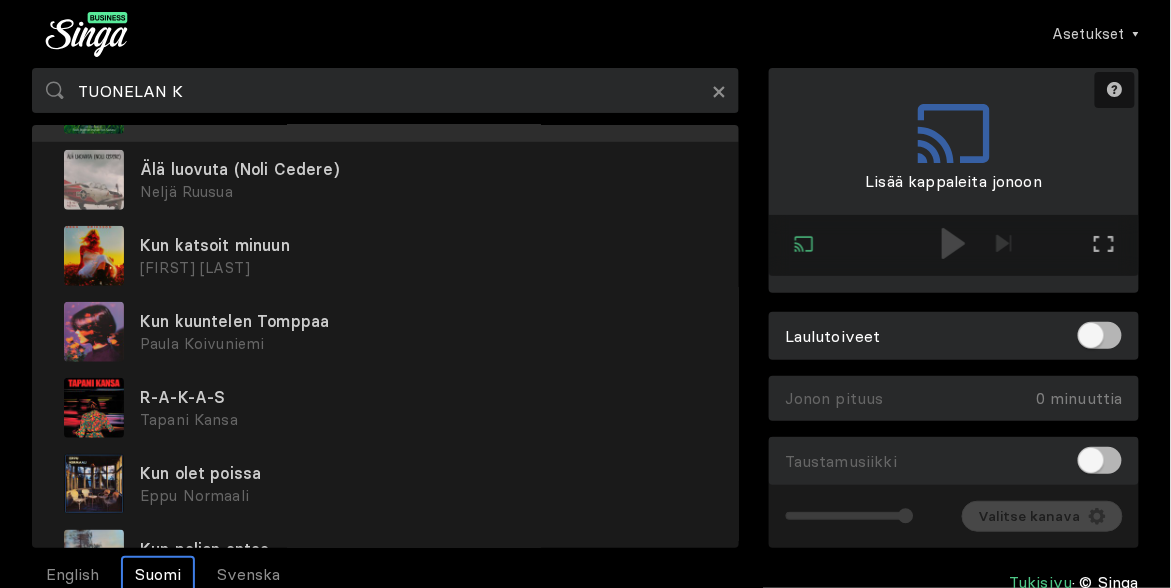 scroll, scrollTop: 151, scrollLeft: 0, axis: vertical 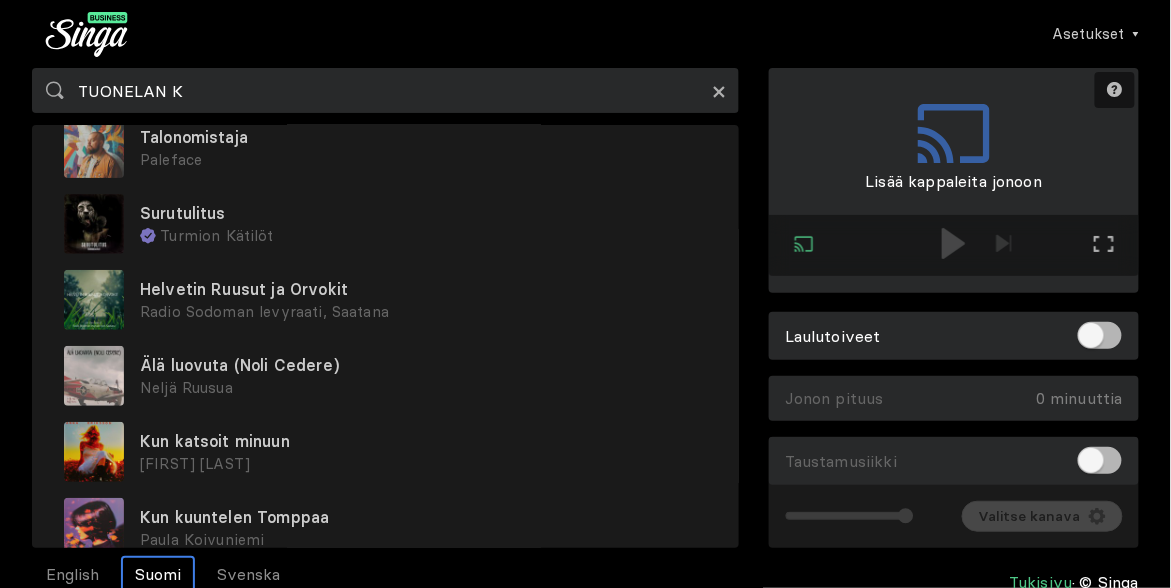 click on "×" at bounding box center (719, 91) 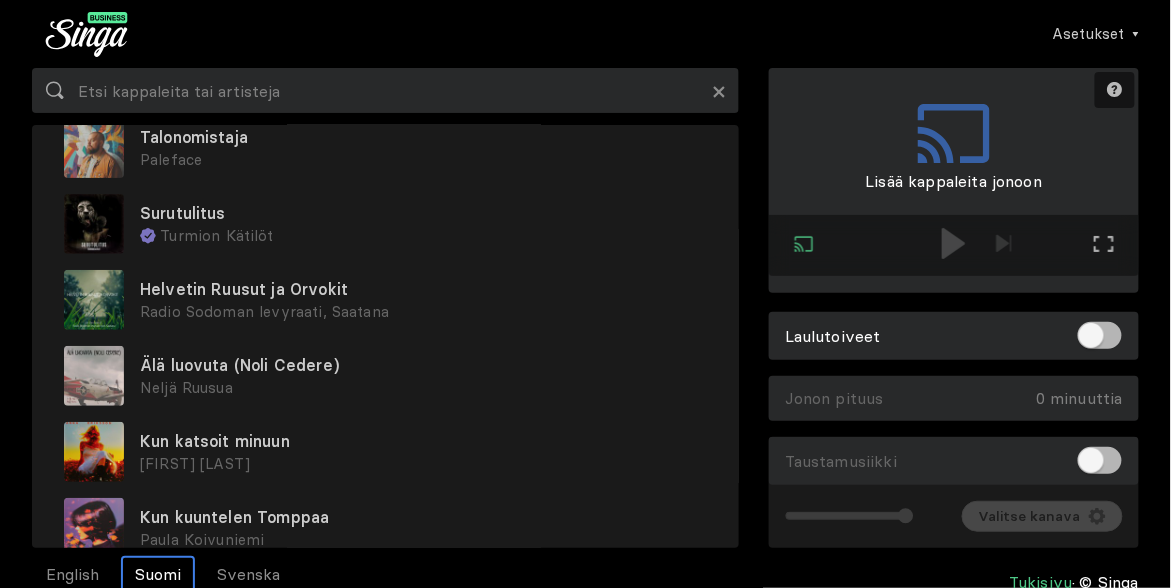 scroll, scrollTop: 0, scrollLeft: 0, axis: both 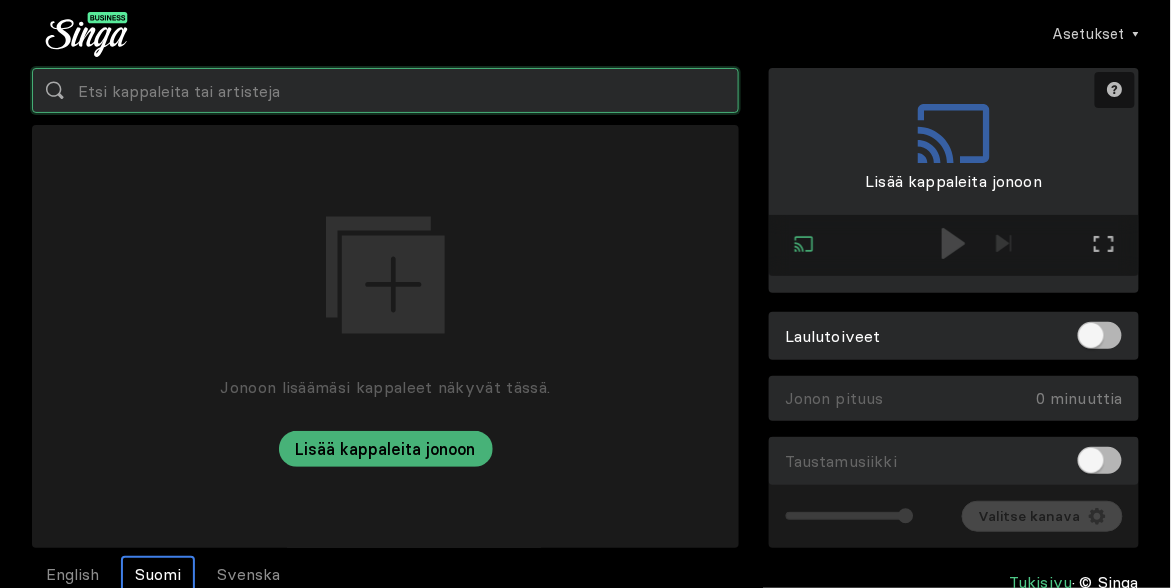 click at bounding box center [385, 90] 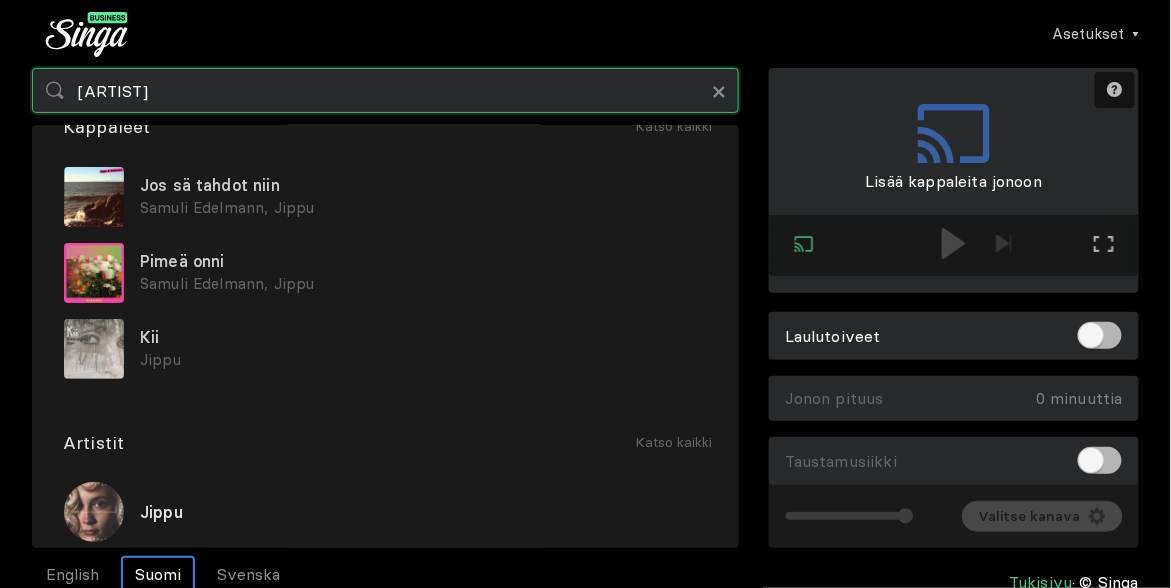 scroll, scrollTop: 31, scrollLeft: 0, axis: vertical 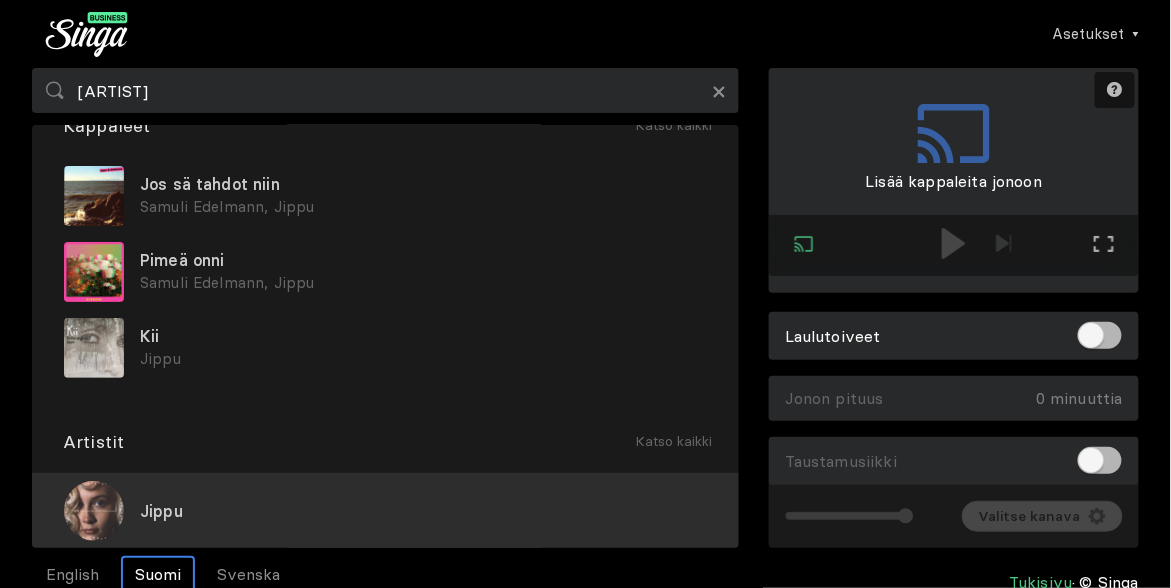 click on "Jippu" at bounding box center [161, 511] 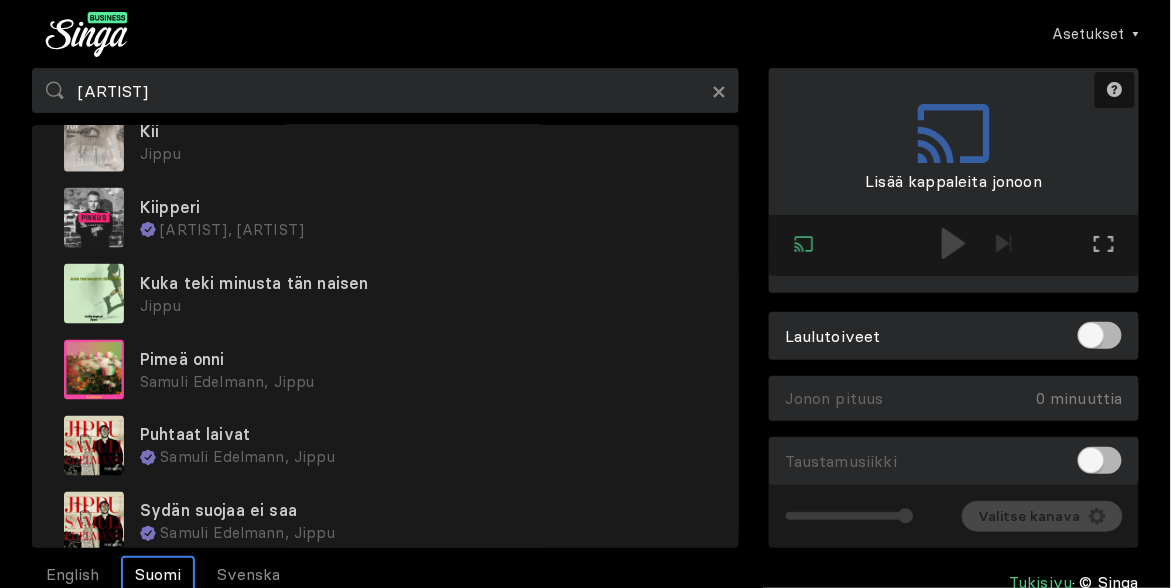 scroll, scrollTop: 611, scrollLeft: 0, axis: vertical 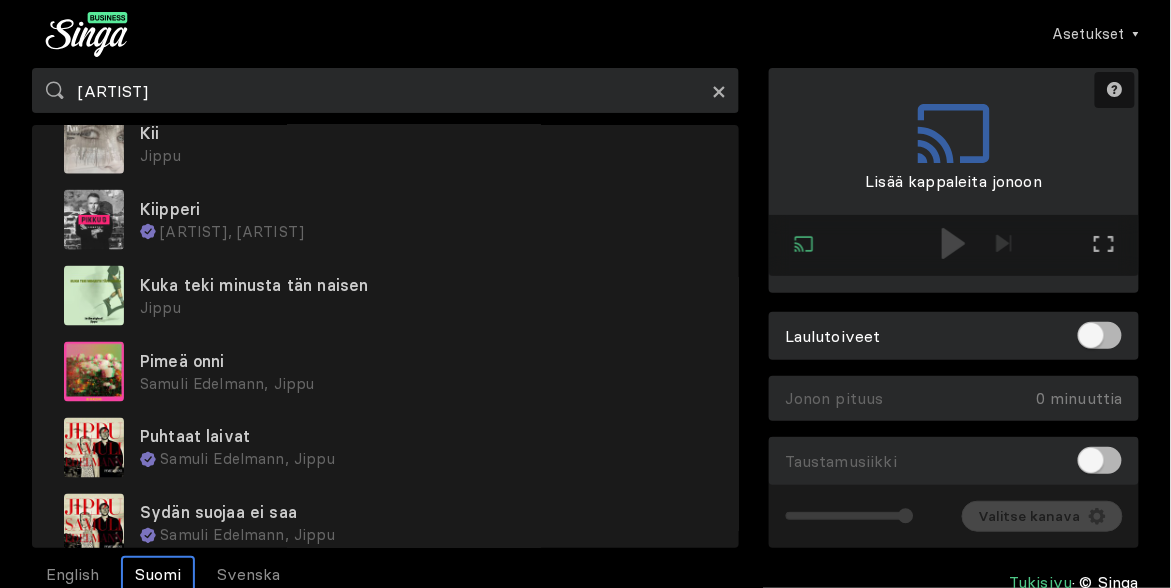 drag, startPoint x: 717, startPoint y: 93, endPoint x: 691, endPoint y: 91, distance: 26.076809 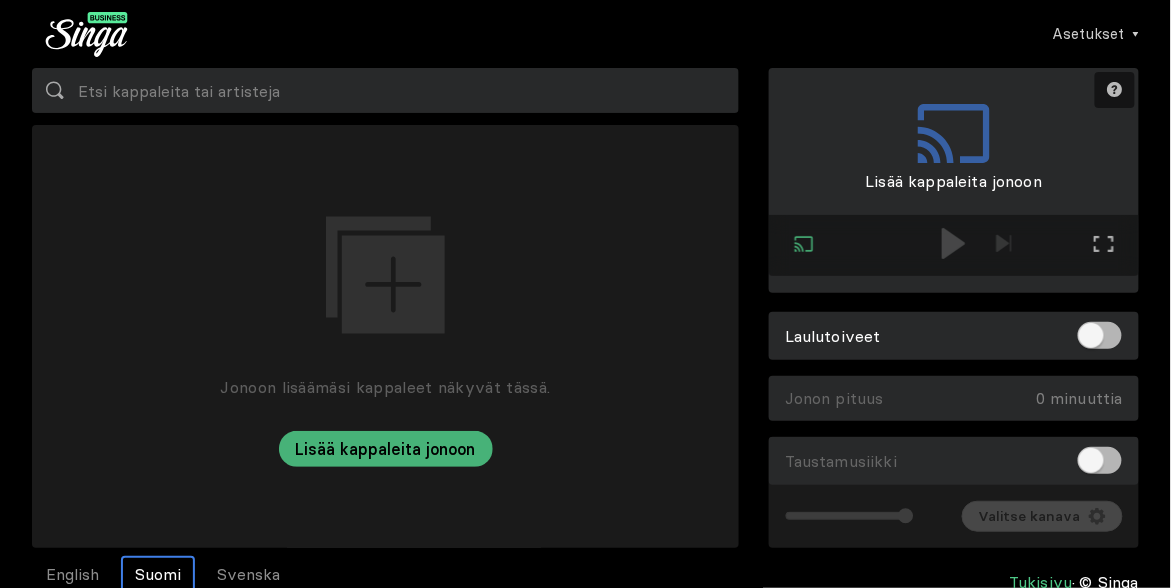scroll, scrollTop: 0, scrollLeft: 0, axis: both 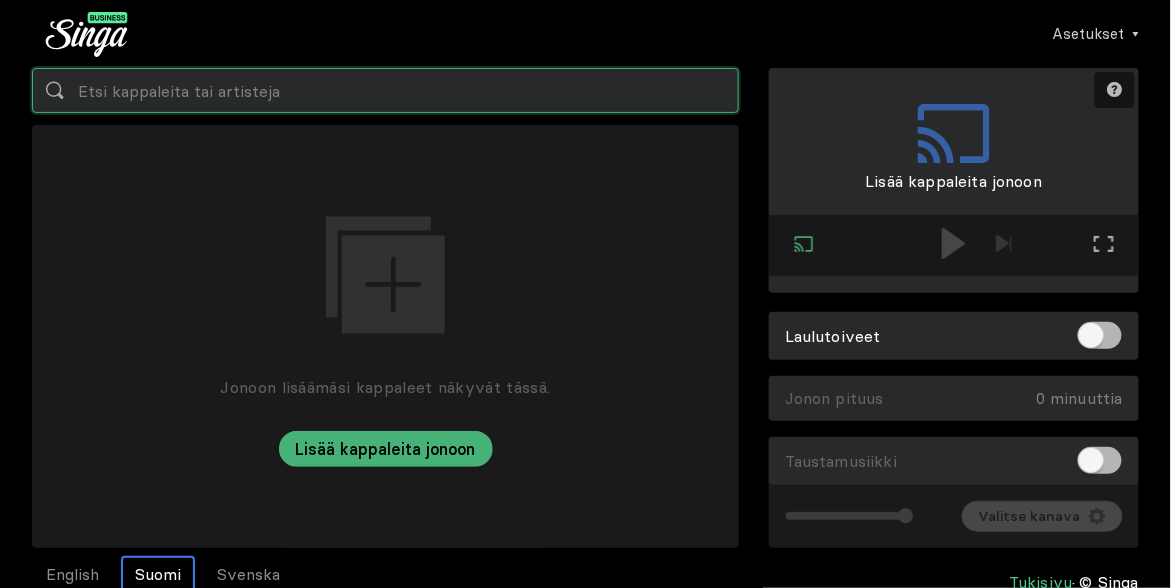 click at bounding box center [385, 90] 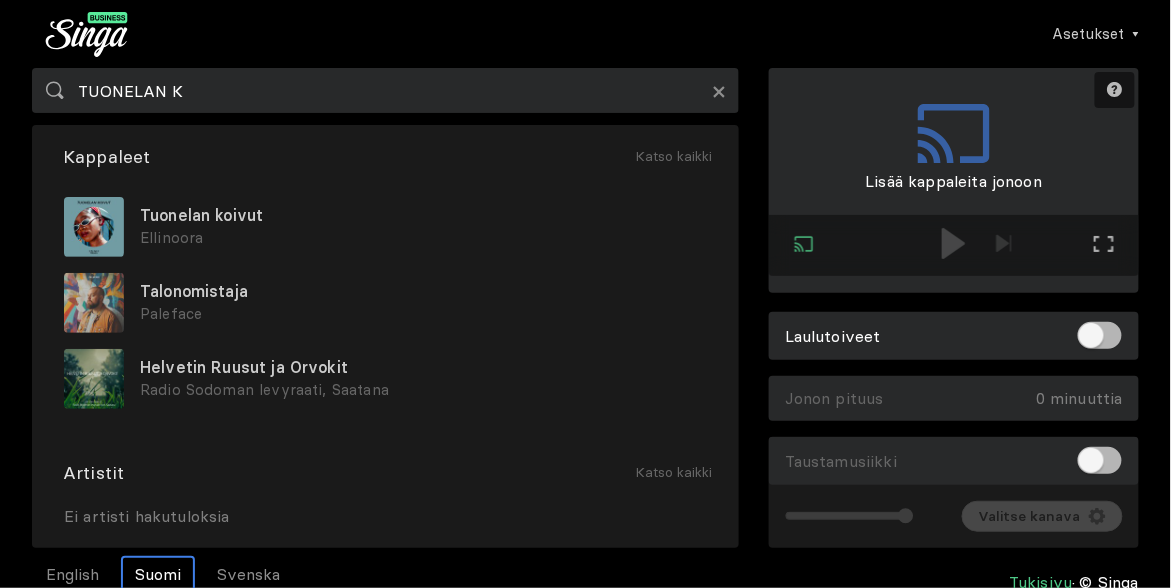 drag, startPoint x: 721, startPoint y: 94, endPoint x: 607, endPoint y: 78, distance: 115.11733 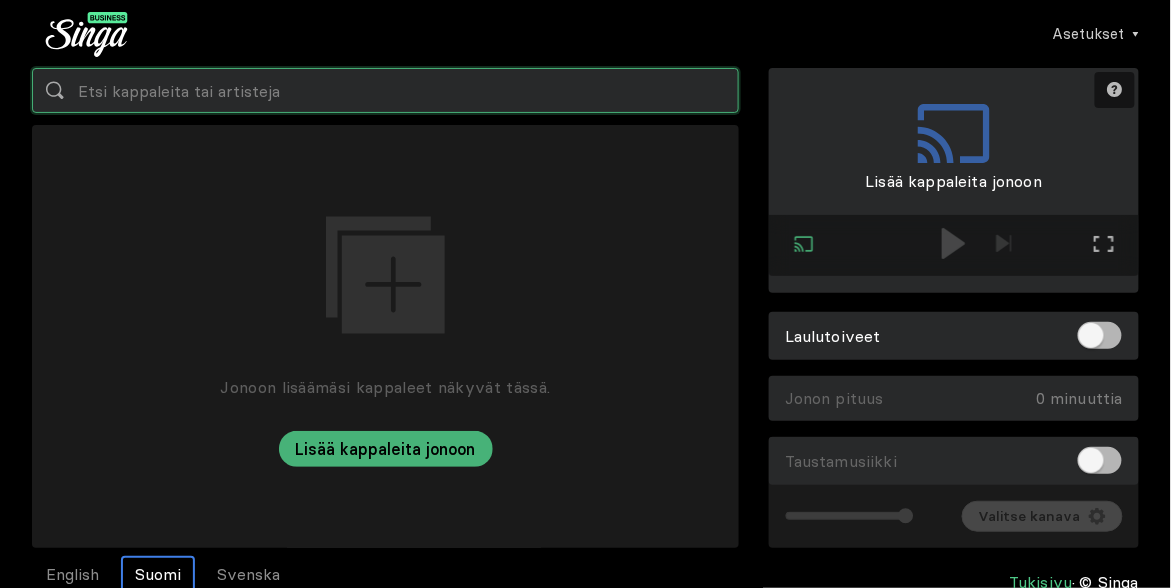 click at bounding box center (385, 90) 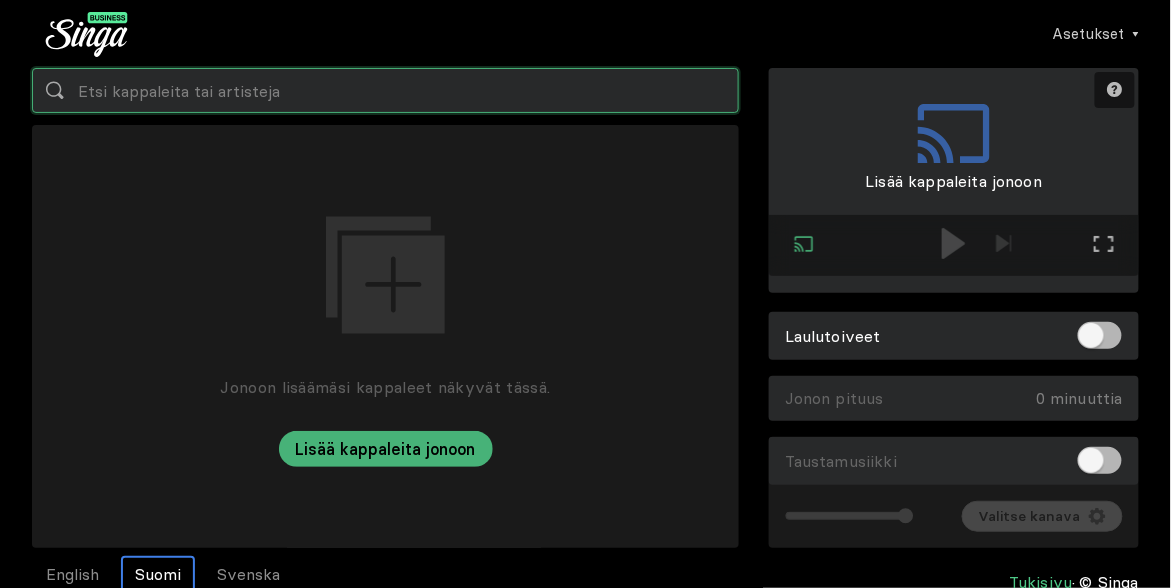 click at bounding box center [385, 90] 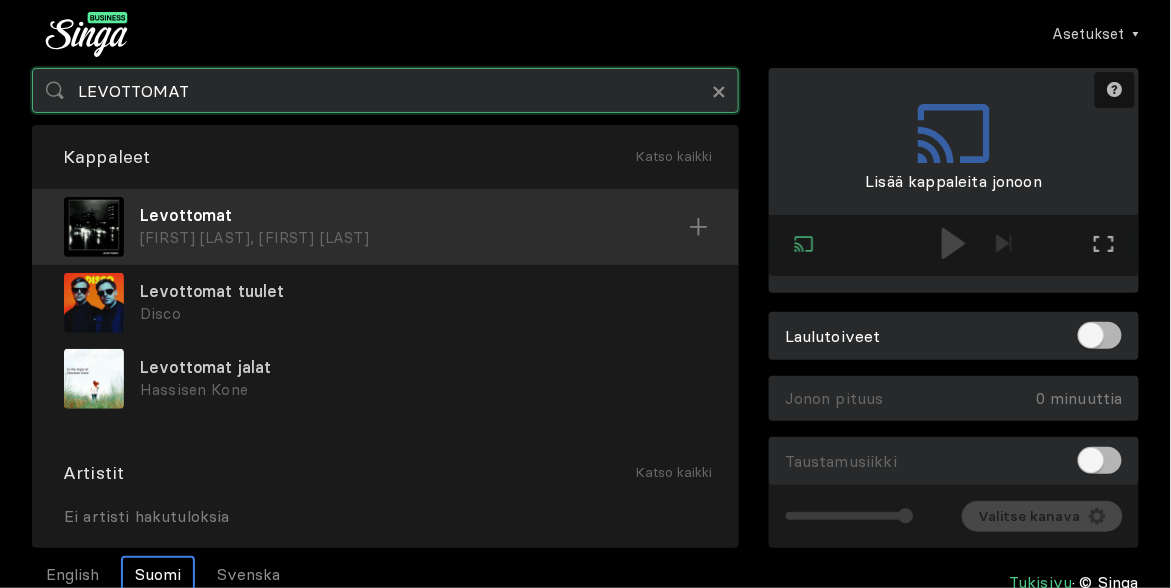type on "LEVOTTOMAT" 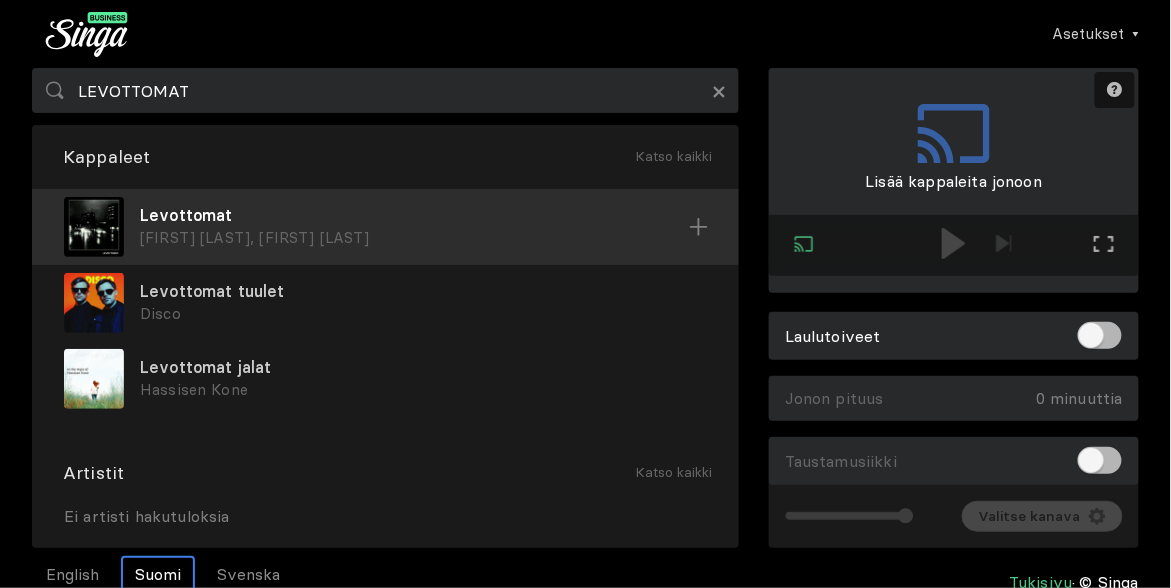 click on "Levottomat" at bounding box center [414, 215] 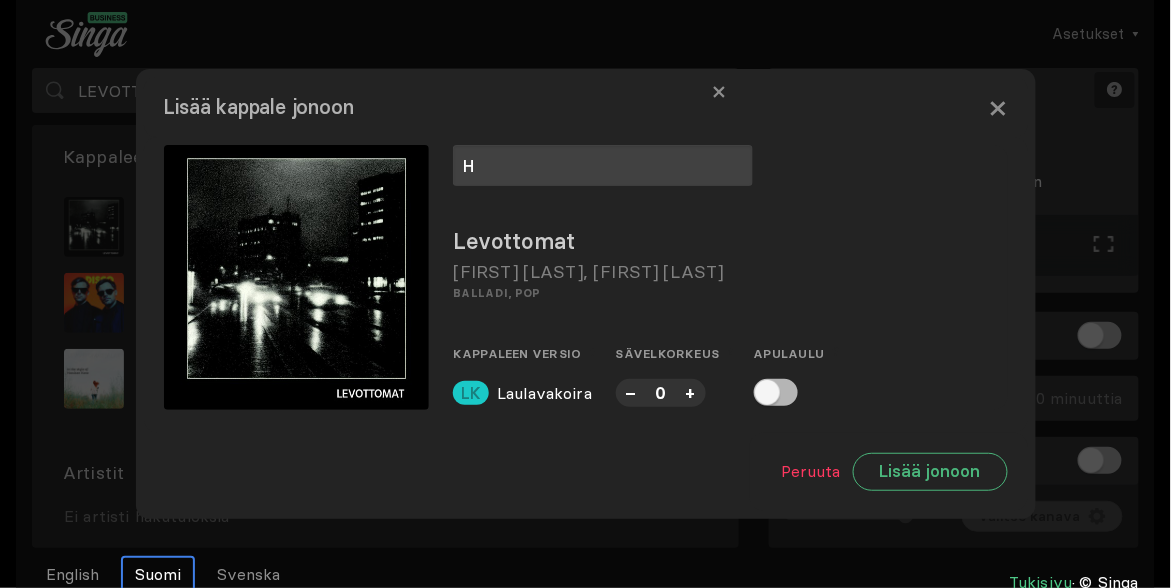 type on "H" 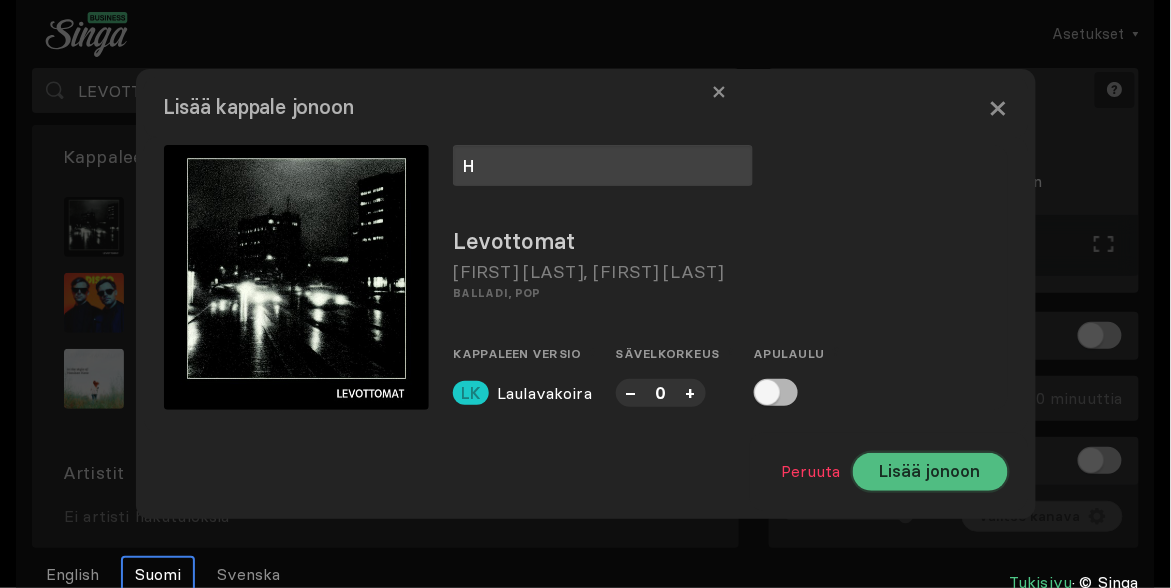 click on "Lisää jonoon" at bounding box center [930, 472] 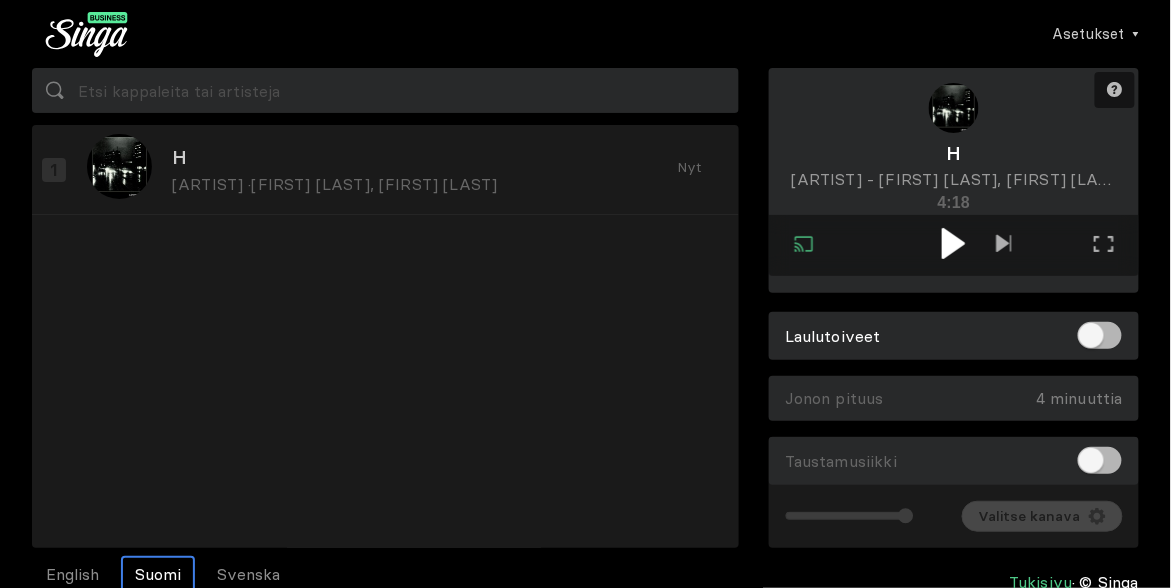 click at bounding box center (953, 243) 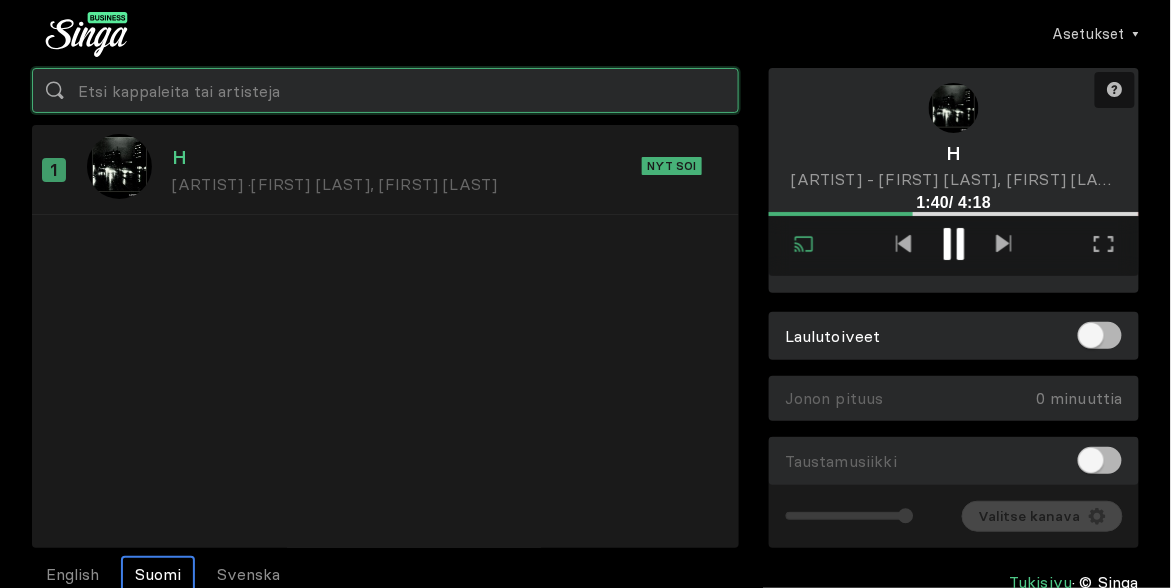 click at bounding box center [385, 90] 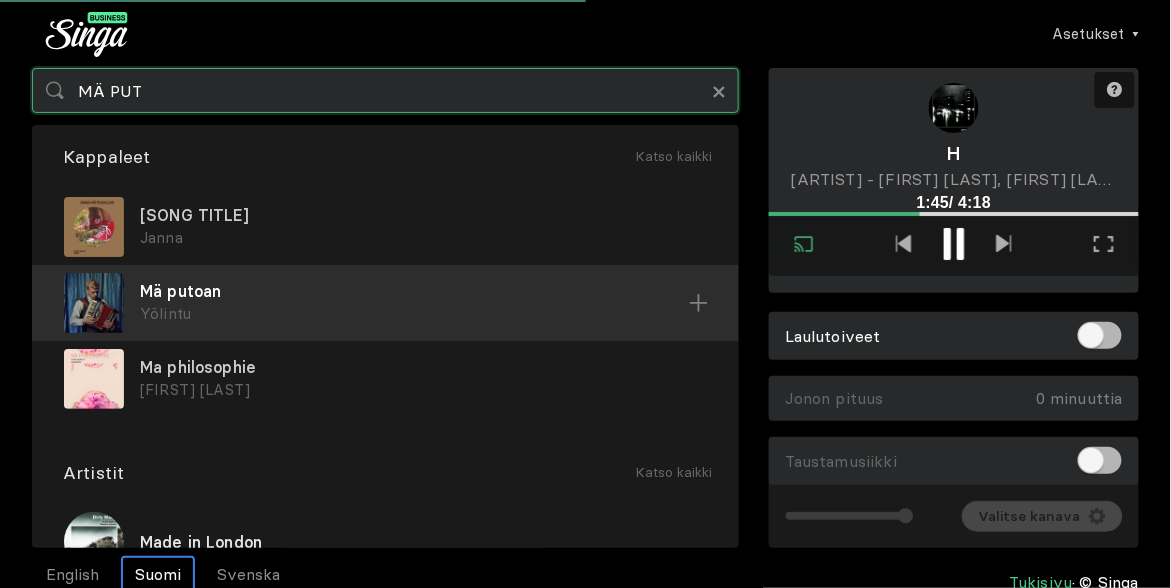 type on "MÄ PUT" 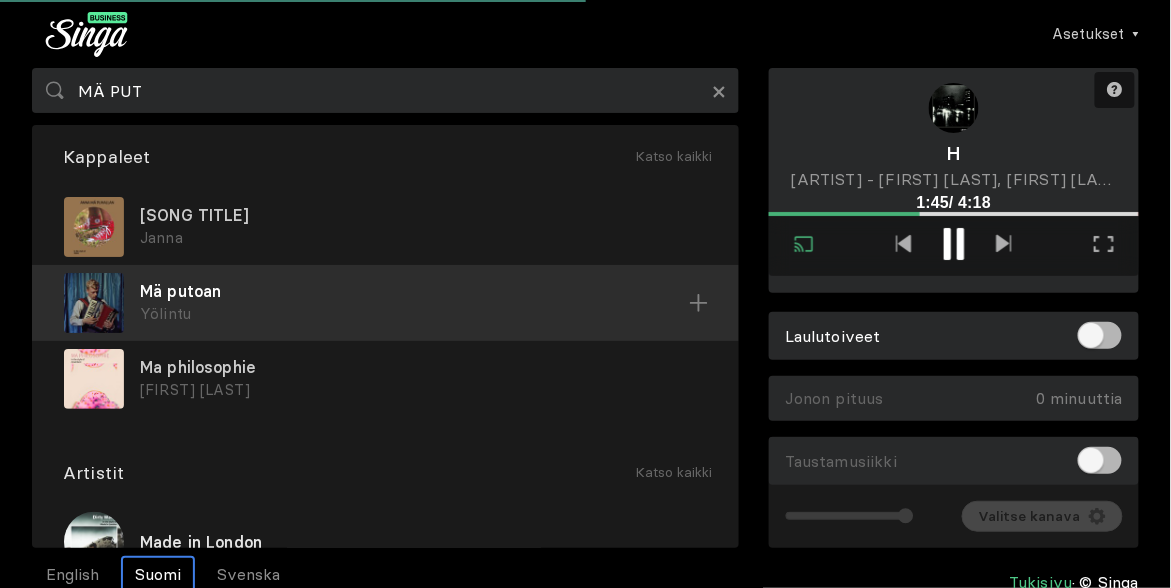 click on "Mä putoan" at bounding box center [423, 215] 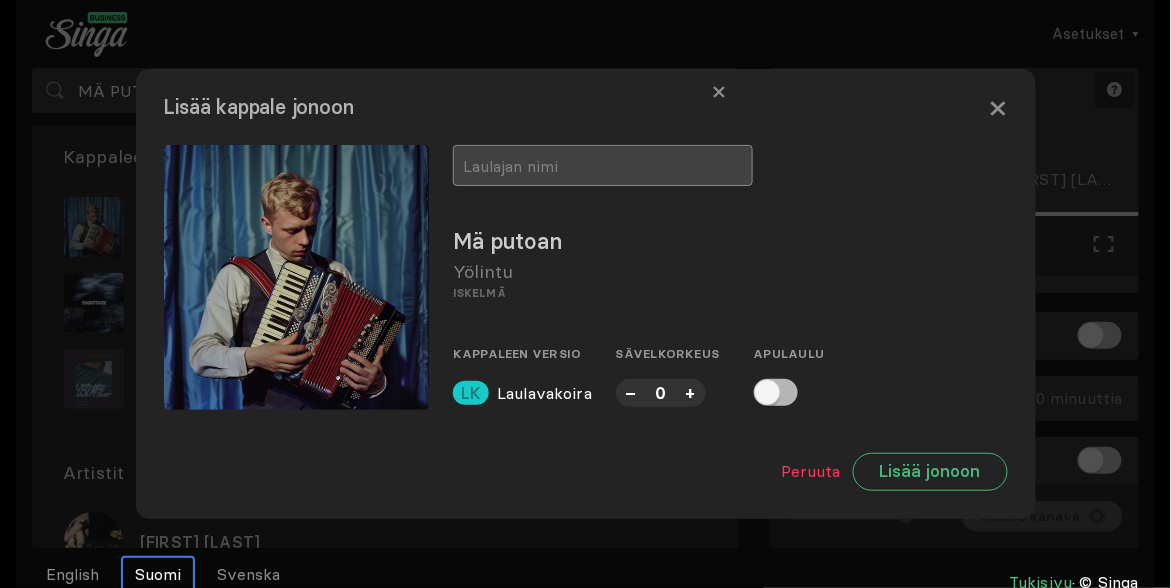 click at bounding box center (603, 165) 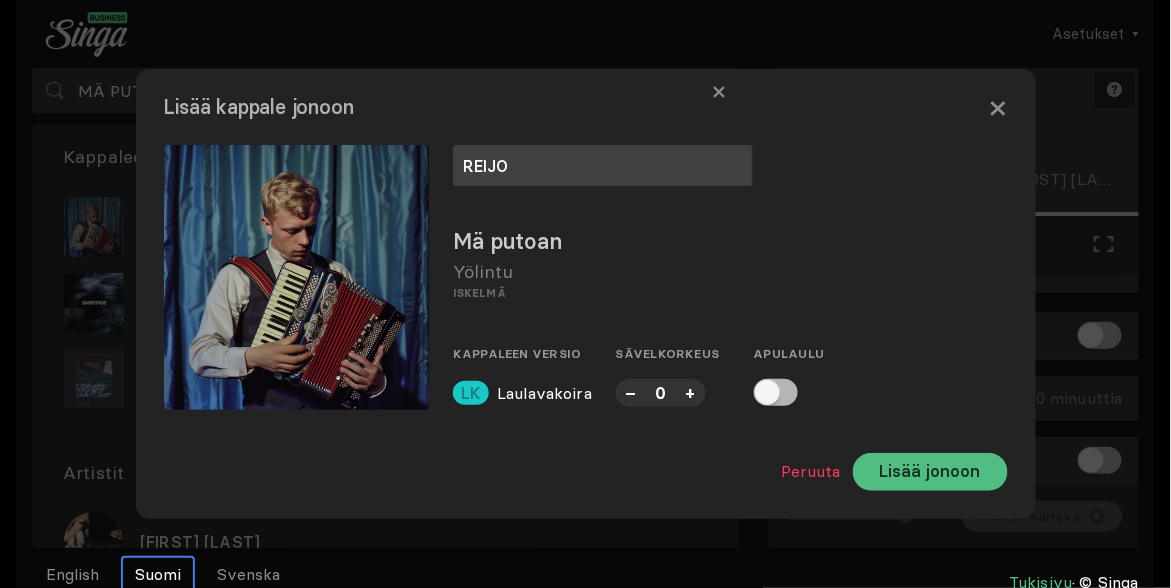 type on "REIJO" 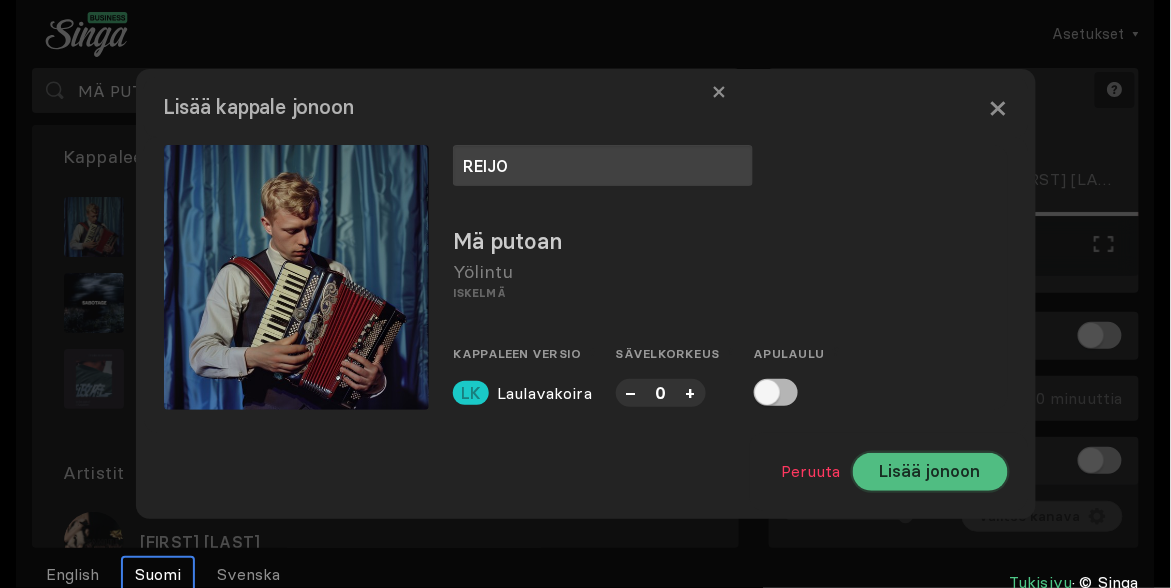 click on "Lisää jonoon" at bounding box center [930, 472] 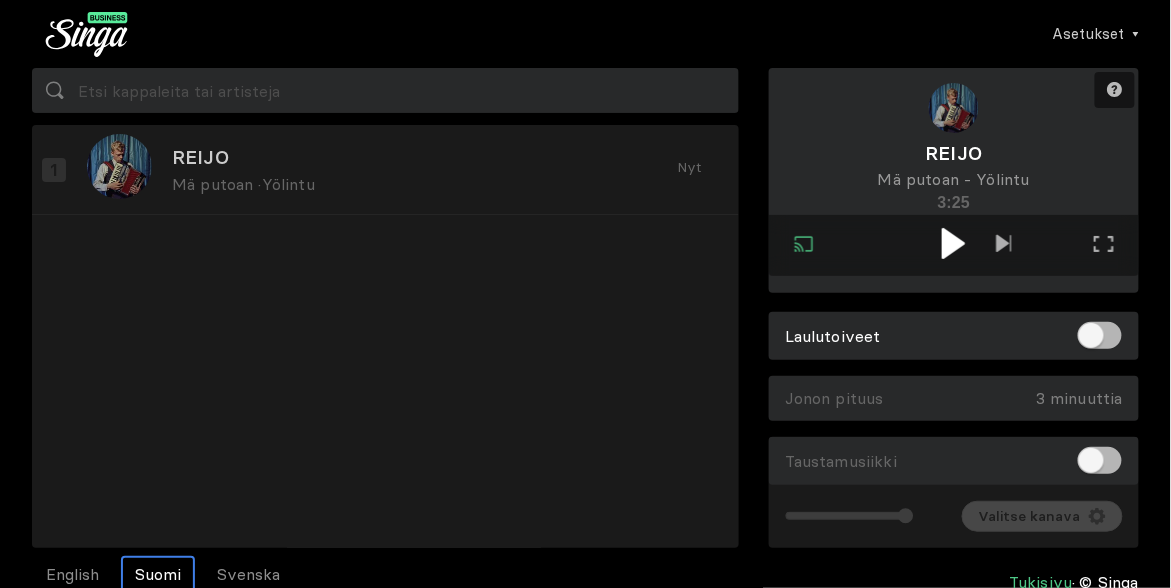 click at bounding box center [953, 243] 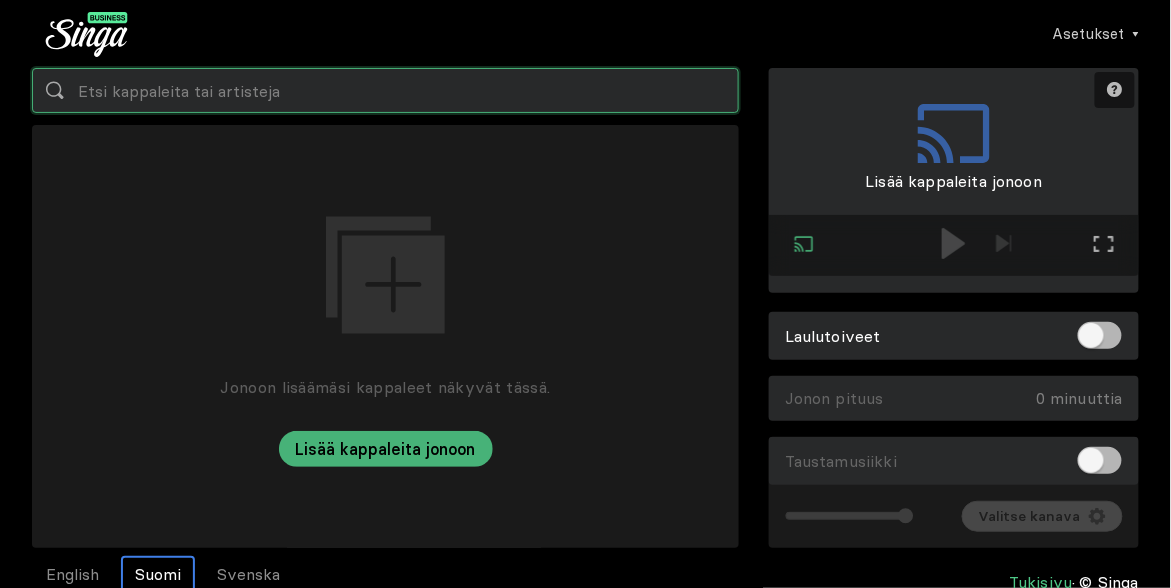 click at bounding box center [385, 90] 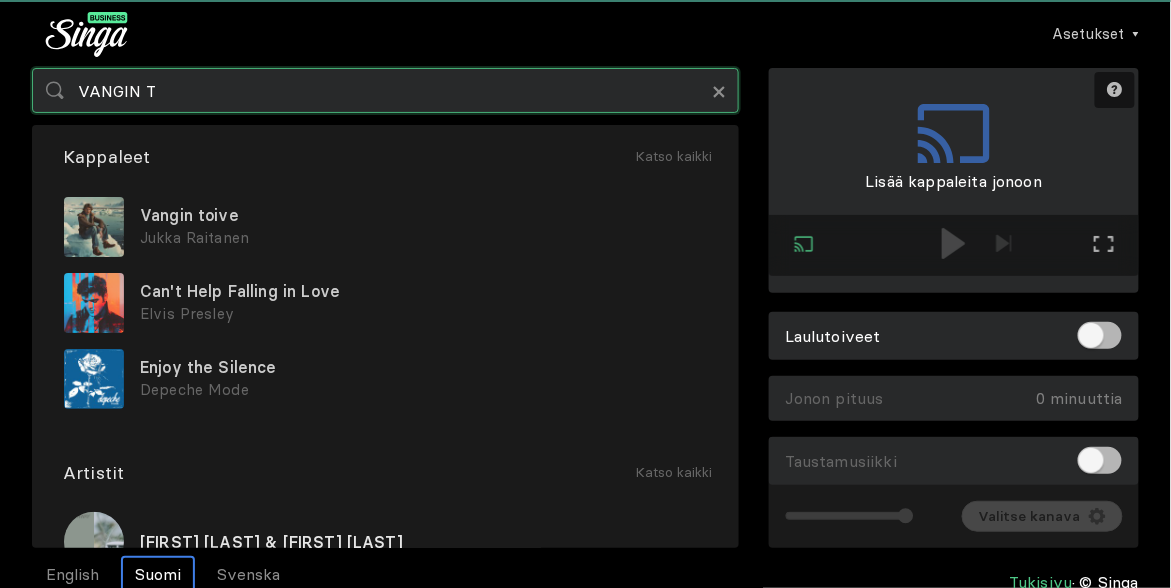 type on "VANGIN T" 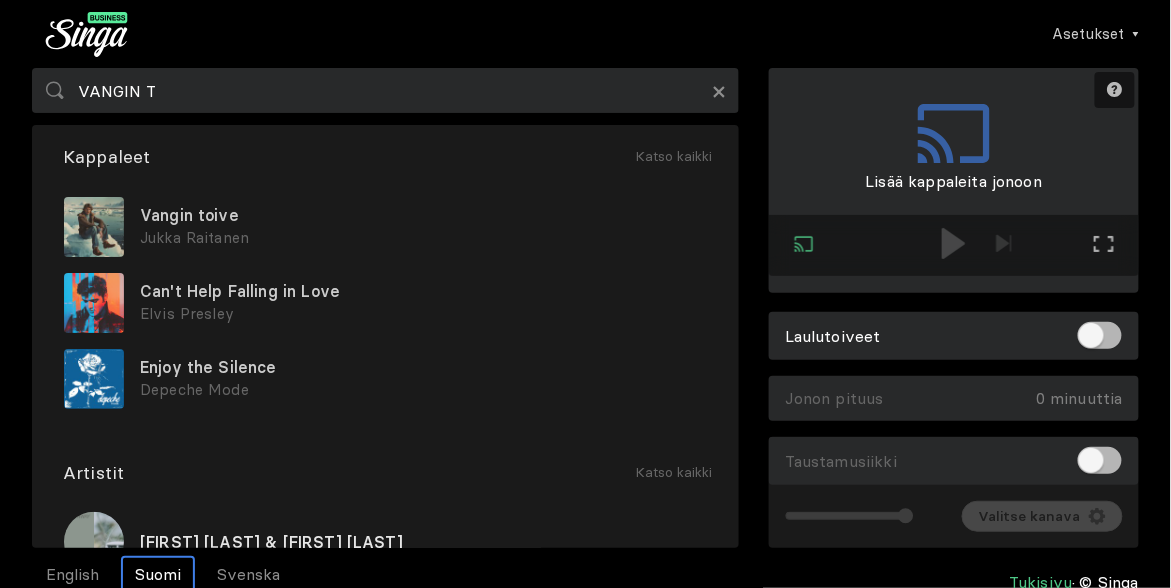 click on "Vangin toive" at bounding box center (423, 215) 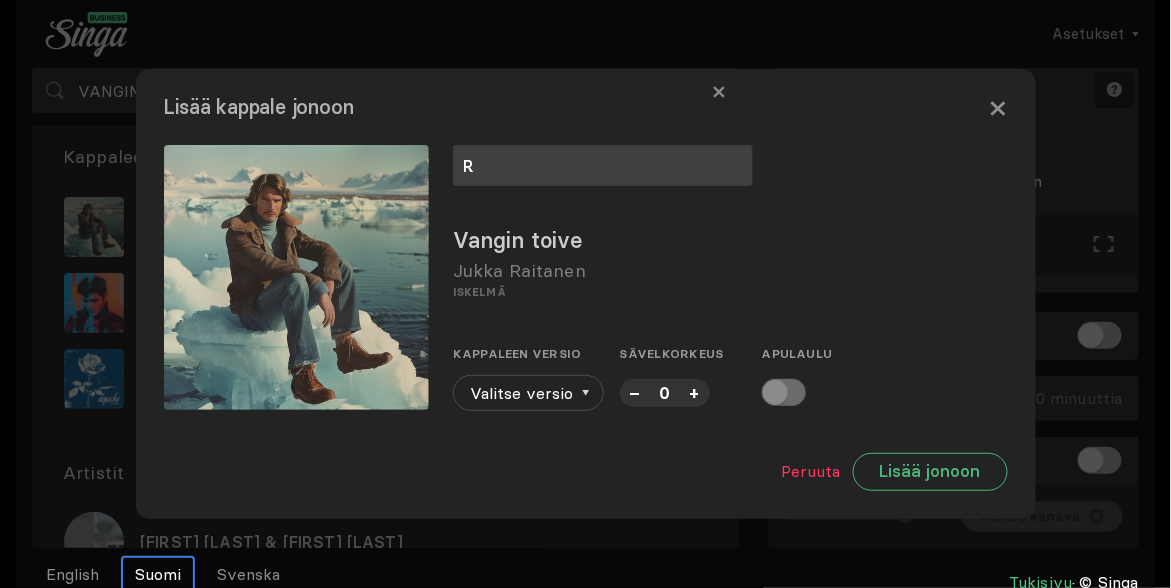 type on "R" 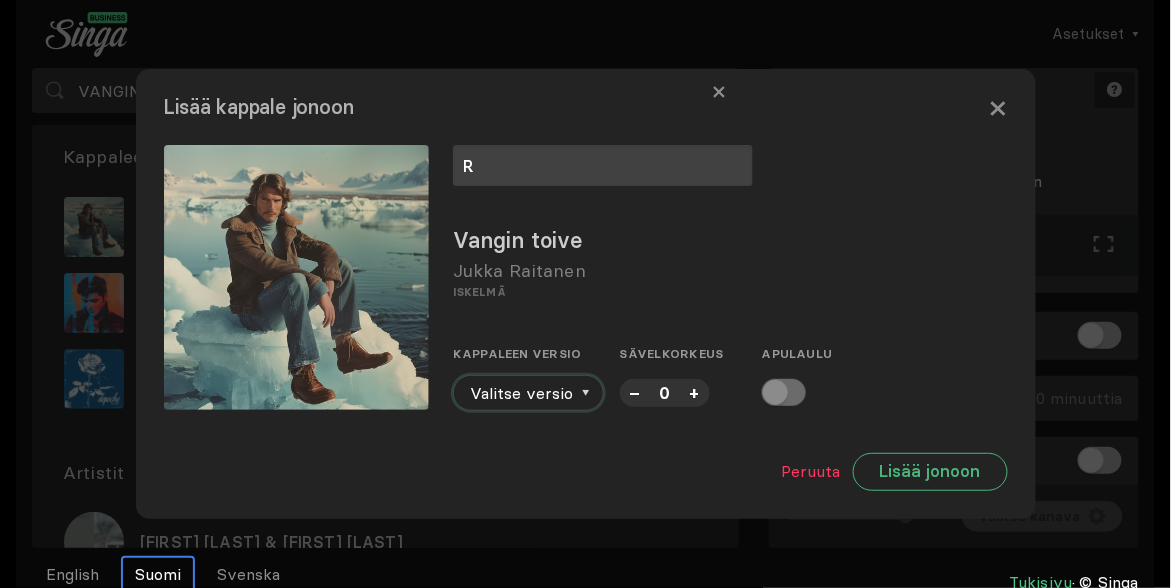 click on "Valitse versio" at bounding box center [528, 393] 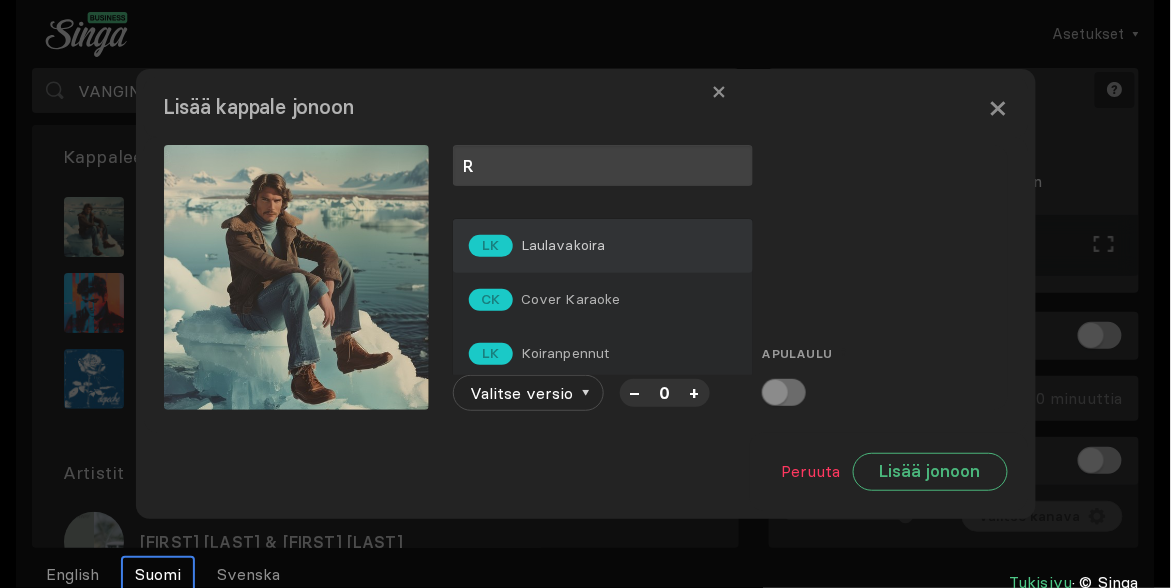click on "Laulavakoira" at bounding box center (563, 245) 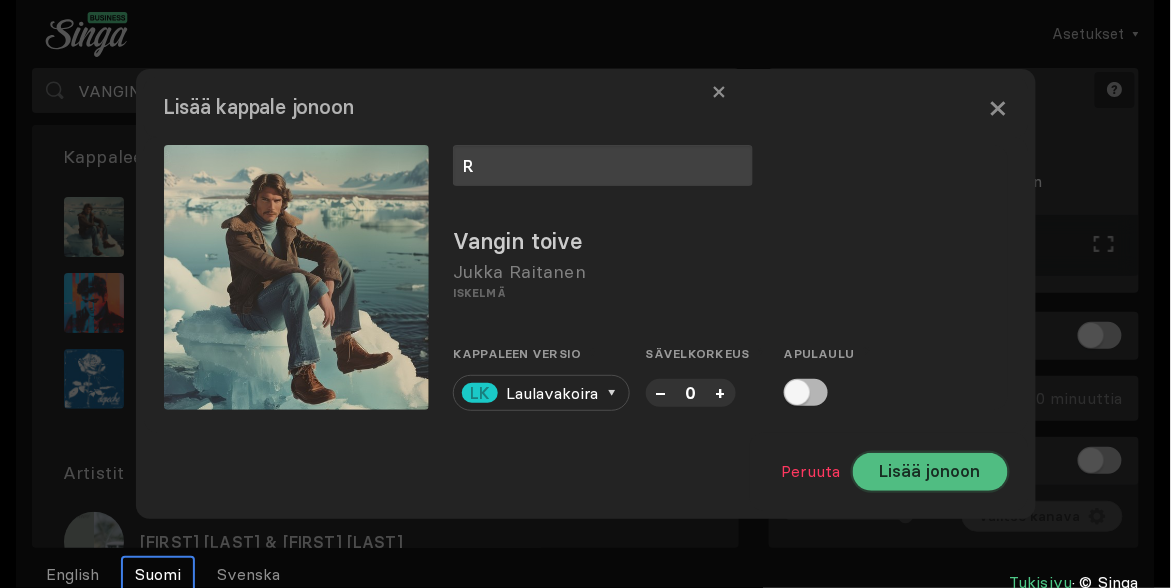 click on "Lisää jonoon" at bounding box center (930, 472) 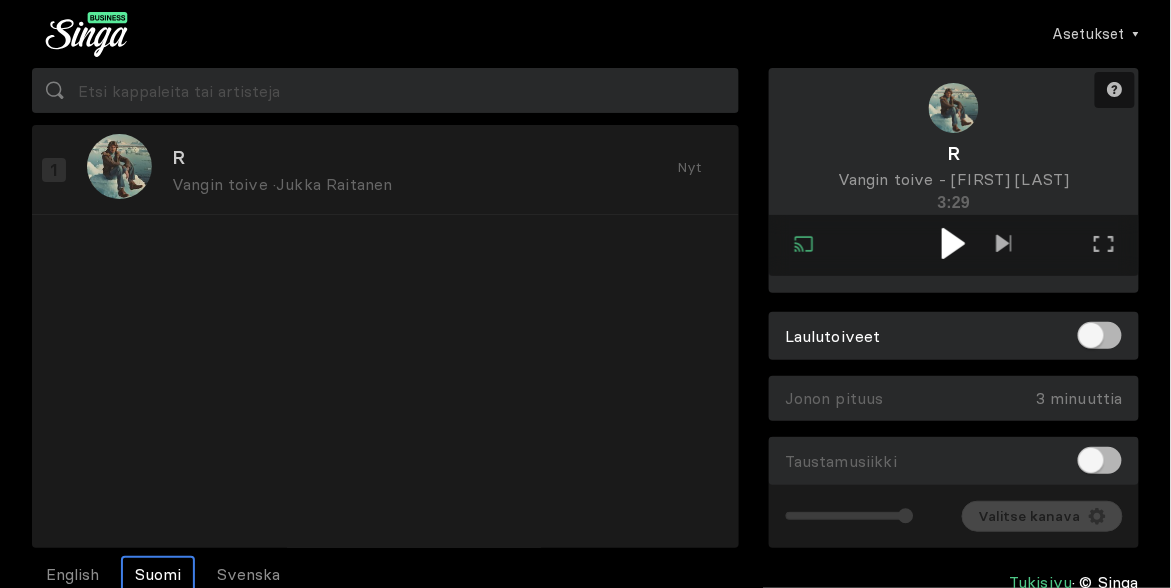 click at bounding box center (954, 243) 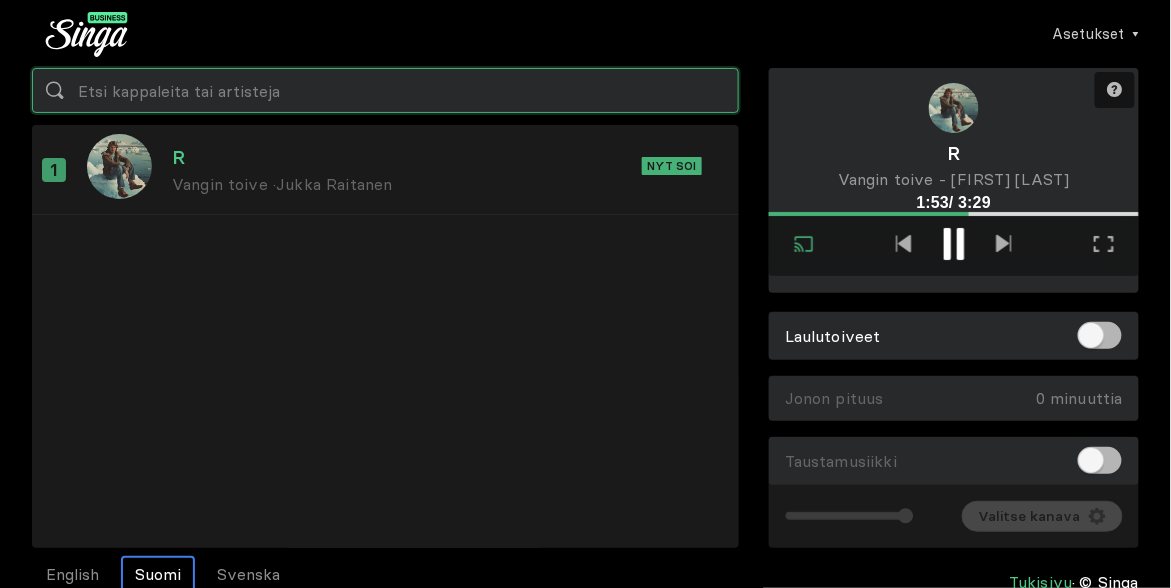 click at bounding box center (385, 90) 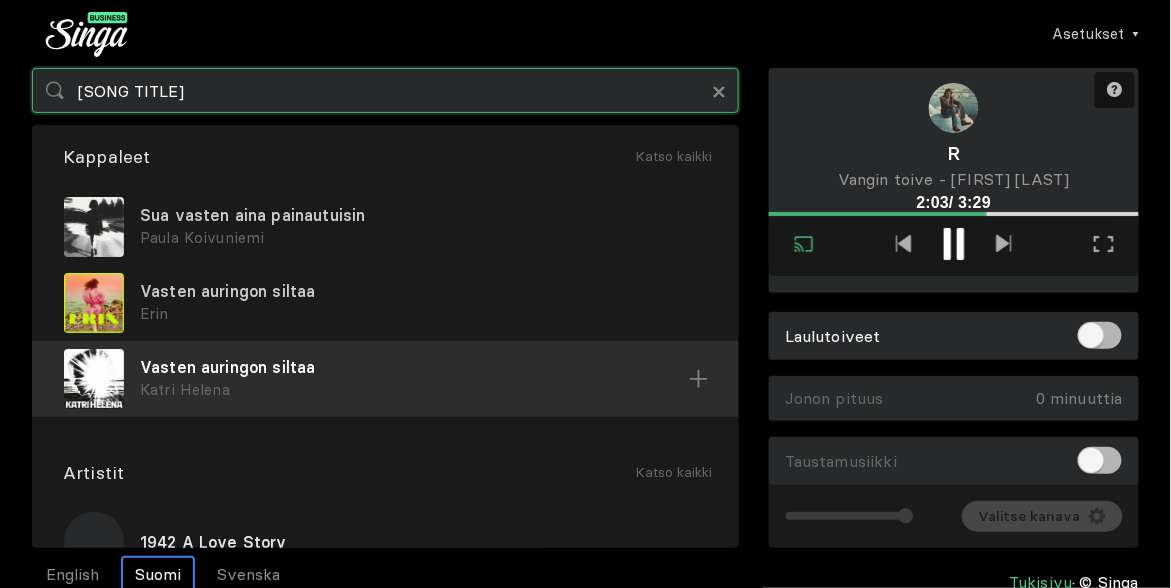 type on "[SONG TITLE]" 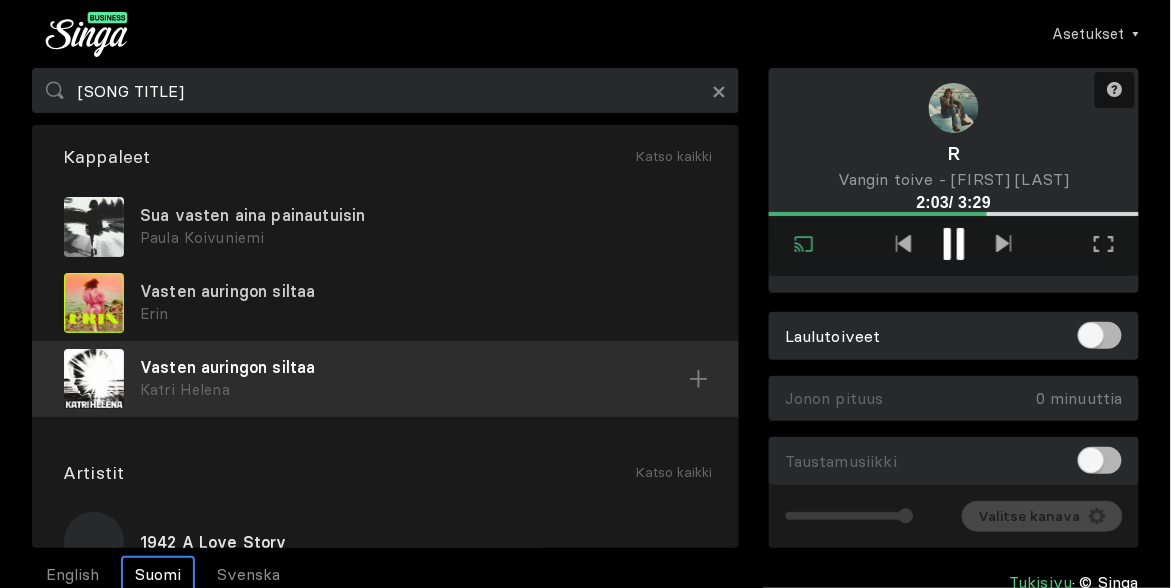 click on "Vasten auringon siltaa" at bounding box center (423, 215) 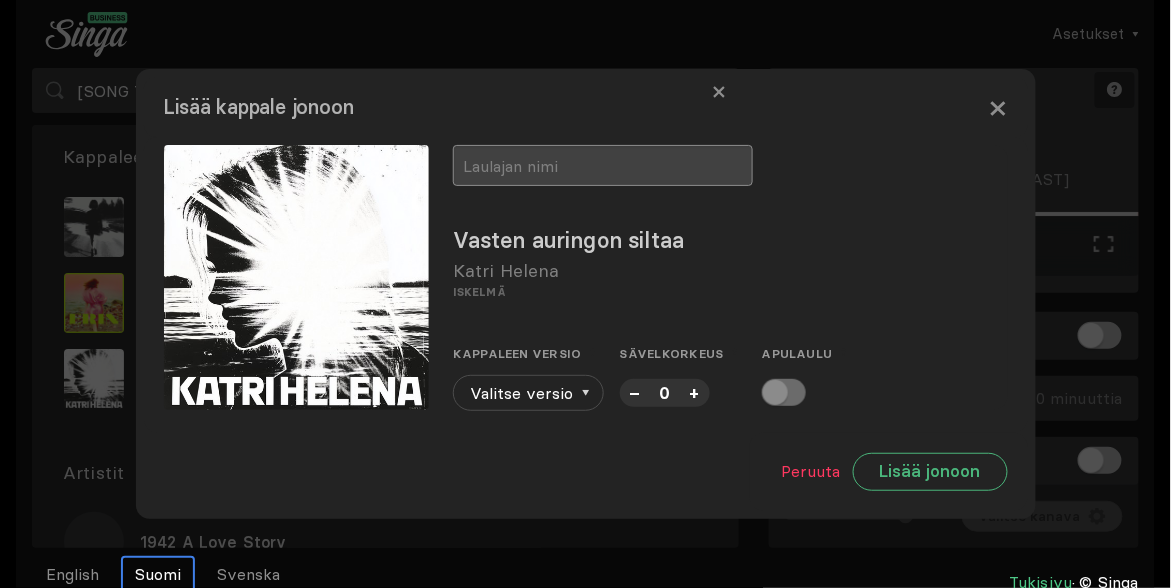 click at bounding box center [603, 165] 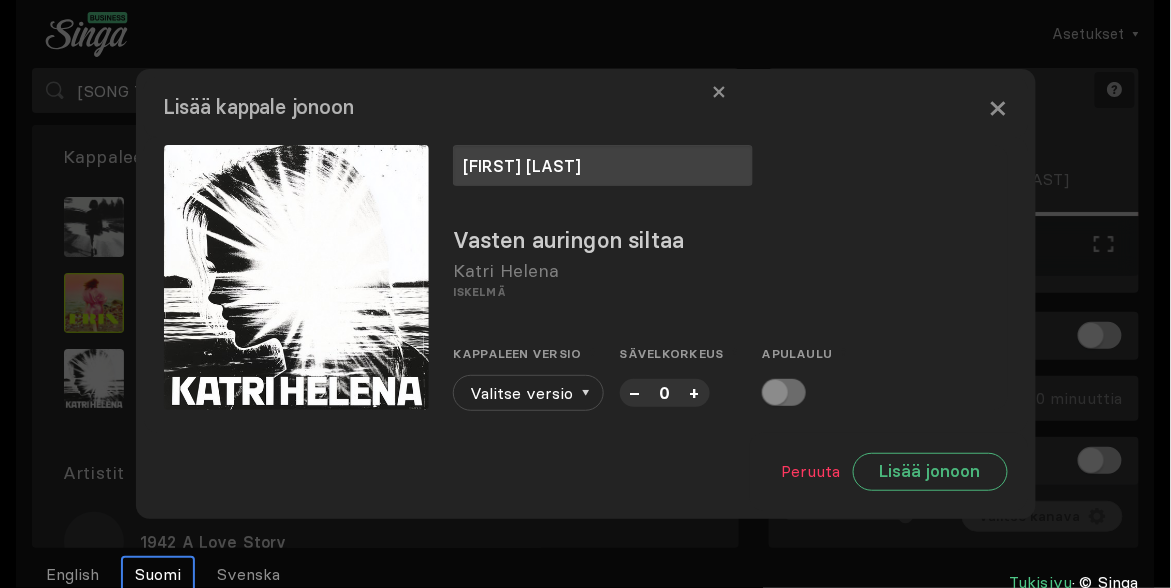 type on "[FIRST] [LAST]" 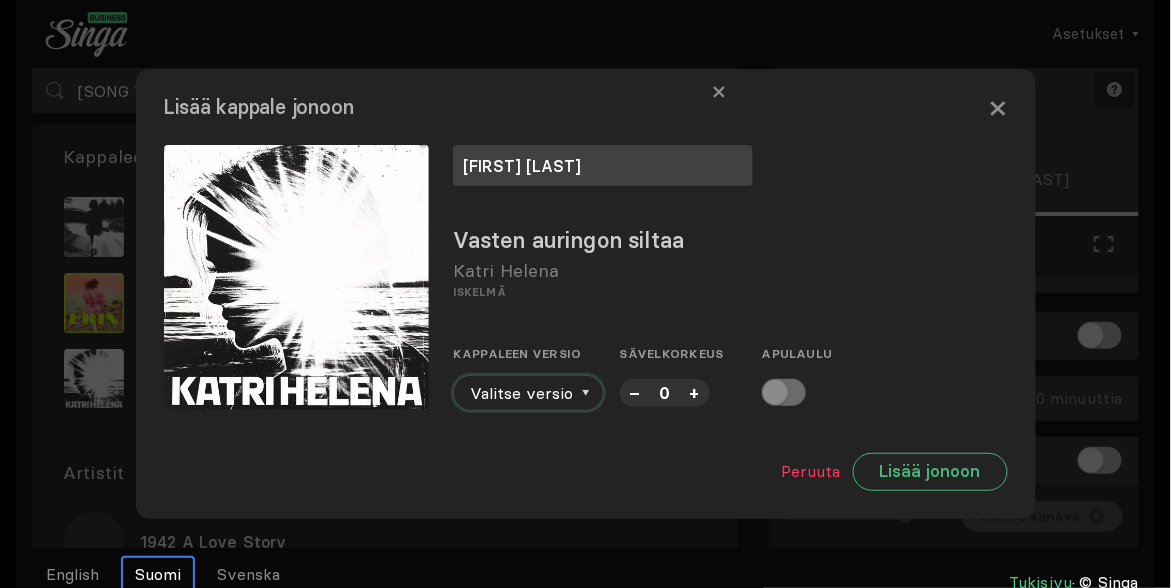 click at bounding box center (585, 393) 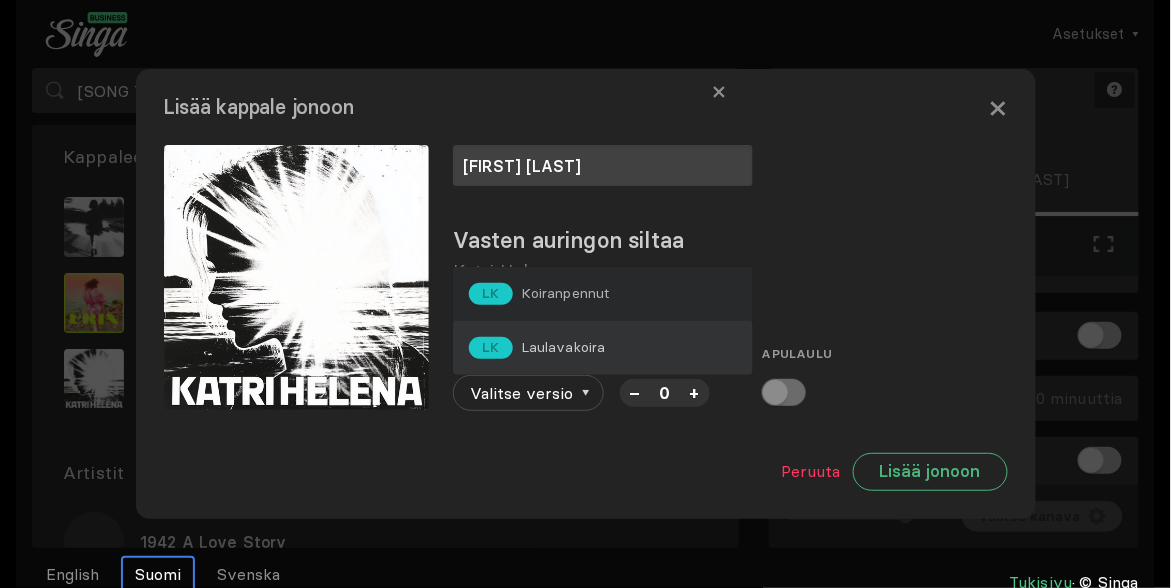 click on "Laulavakoira" at bounding box center (565, 293) 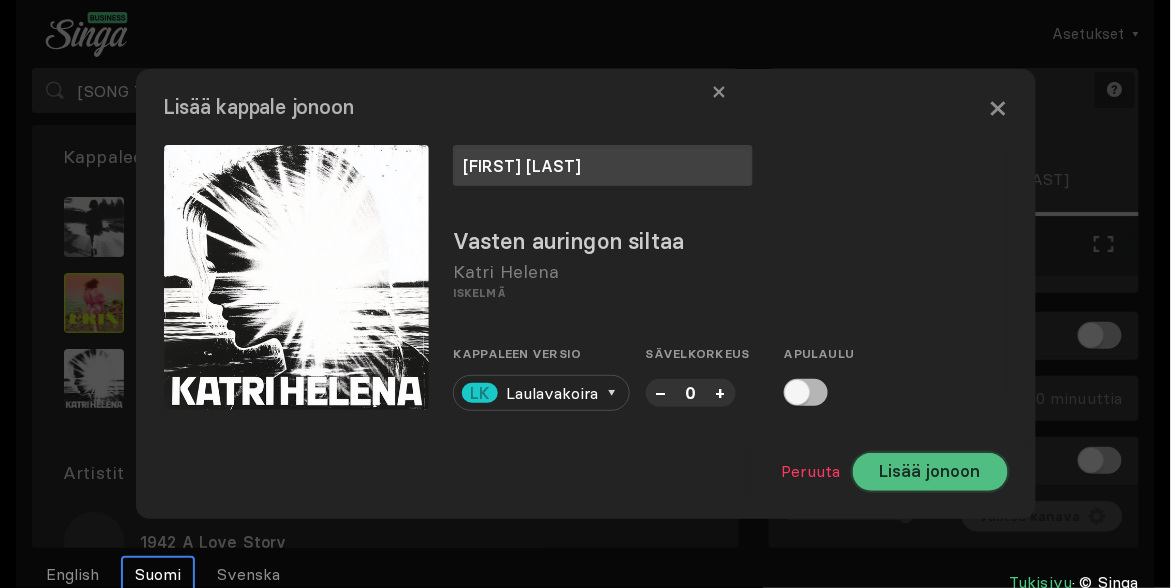 click on "Lisää jonoon" at bounding box center [930, 472] 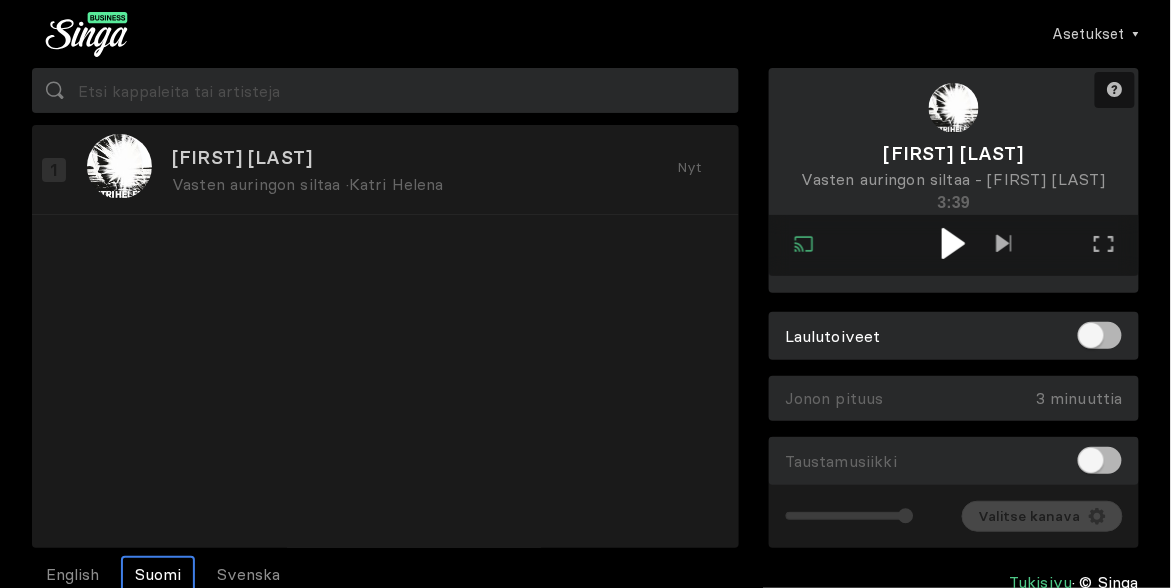 click at bounding box center (953, 243) 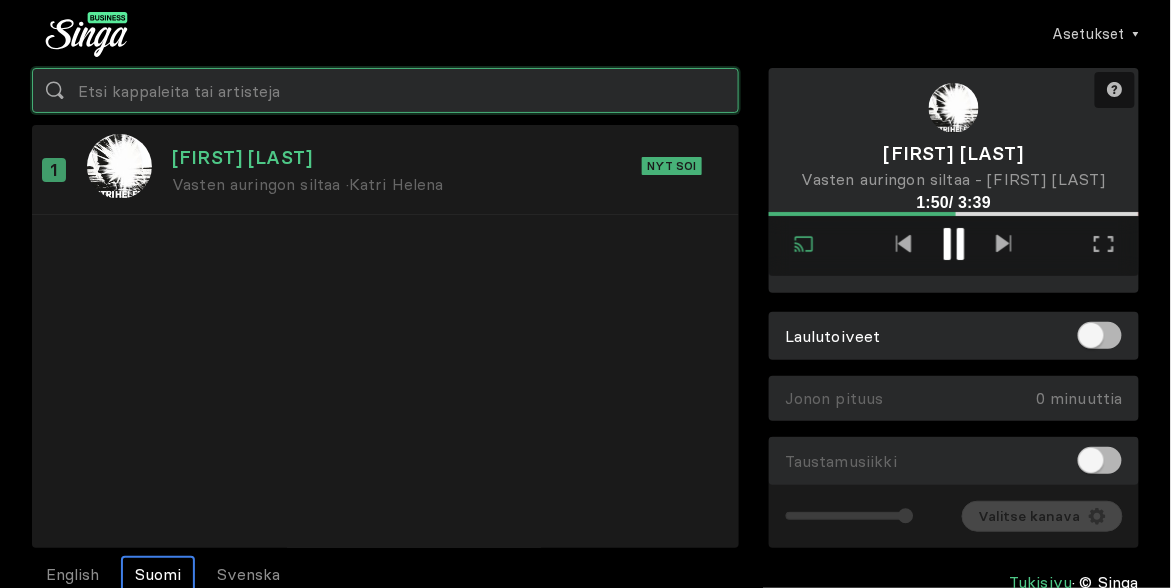 click at bounding box center (385, 90) 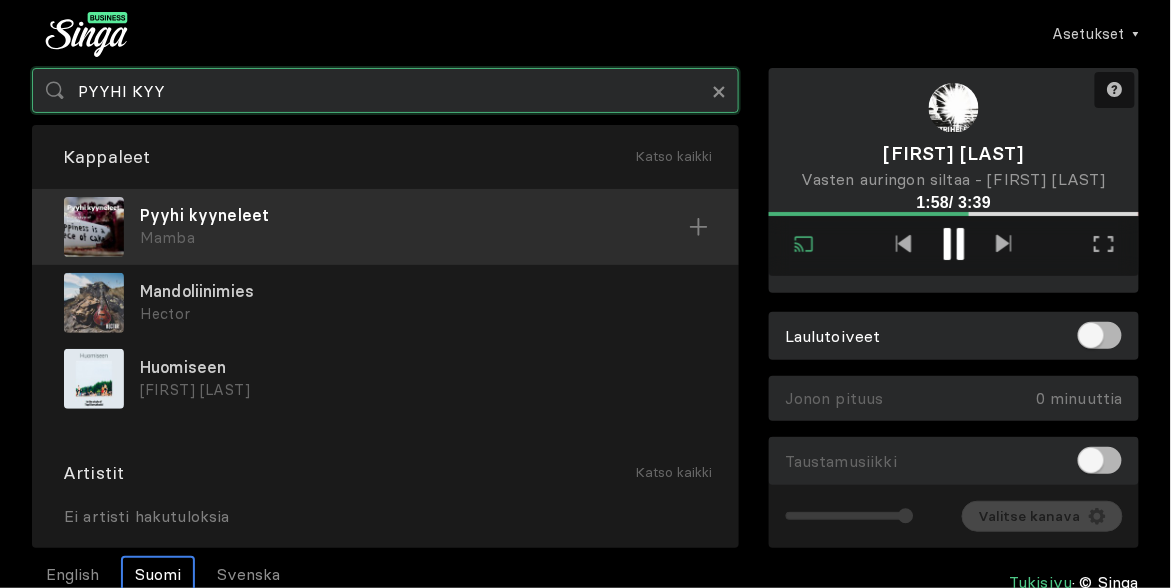 type on "PYYHI KYY" 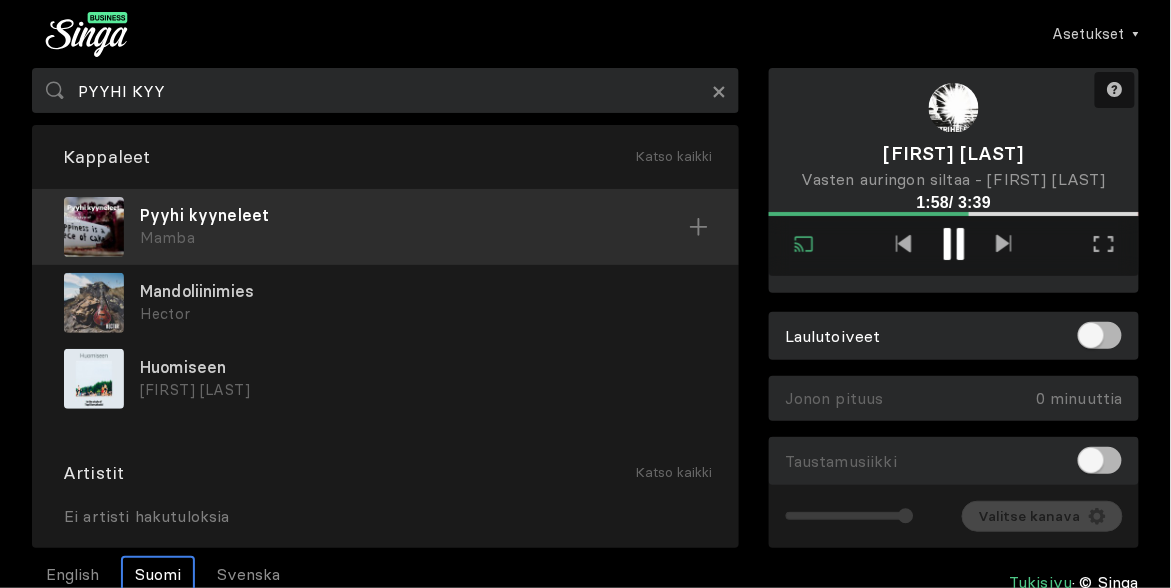 click on "Pyyhi kyyneleet" at bounding box center (414, 215) 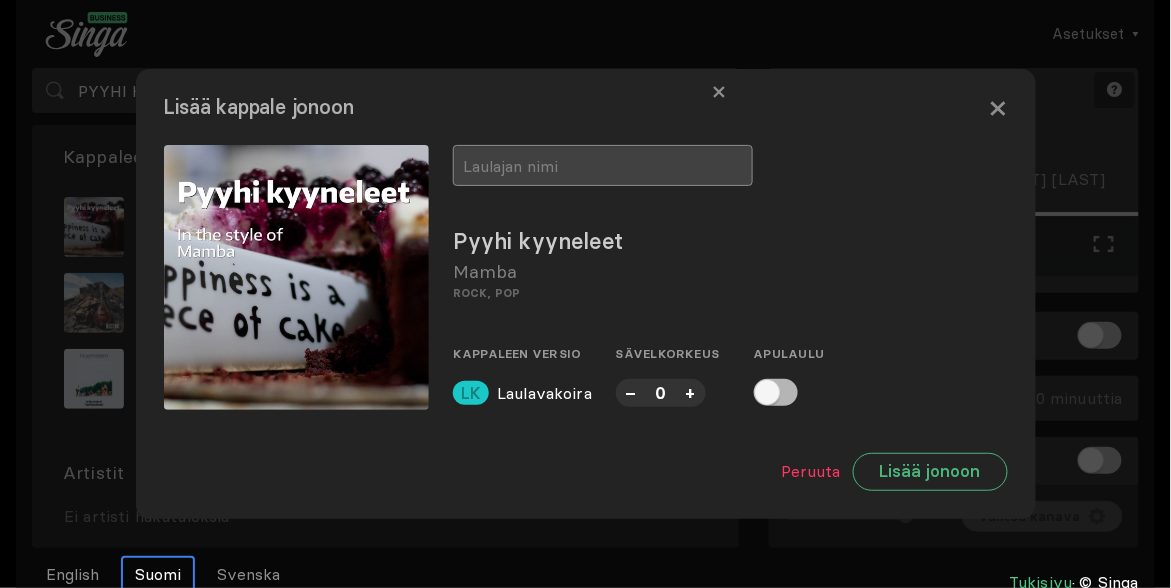 click at bounding box center [603, 165] 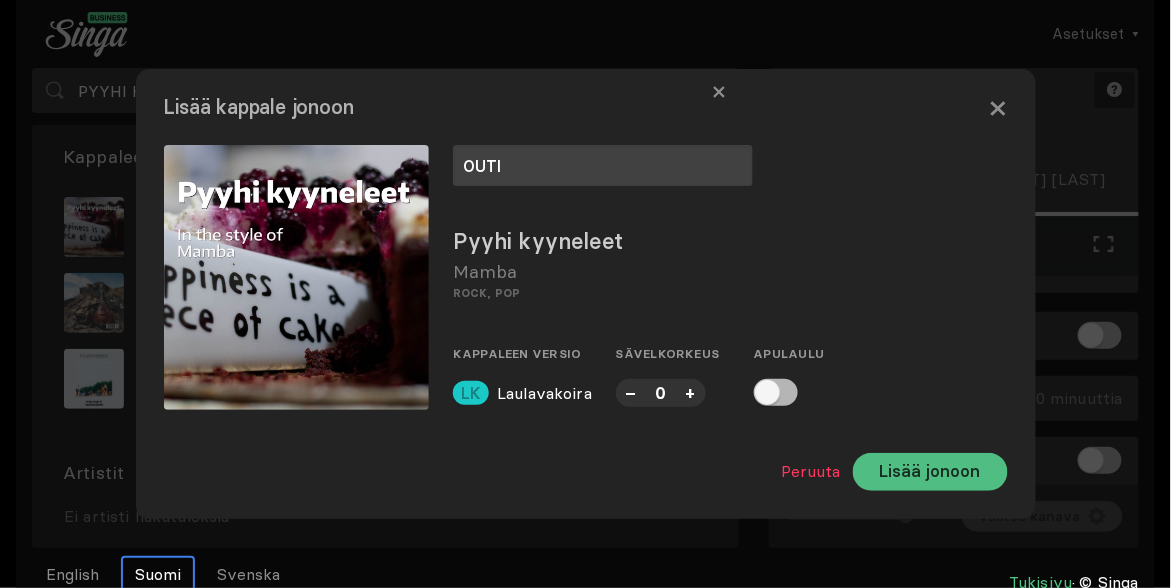 type on "OUTI" 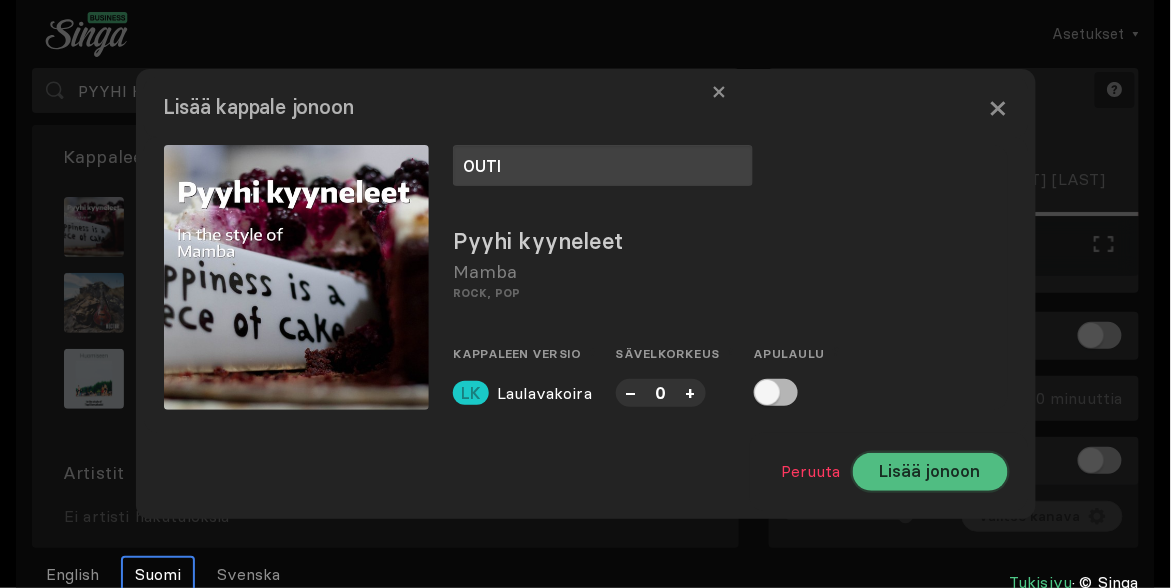click on "Lisää jonoon" at bounding box center [930, 472] 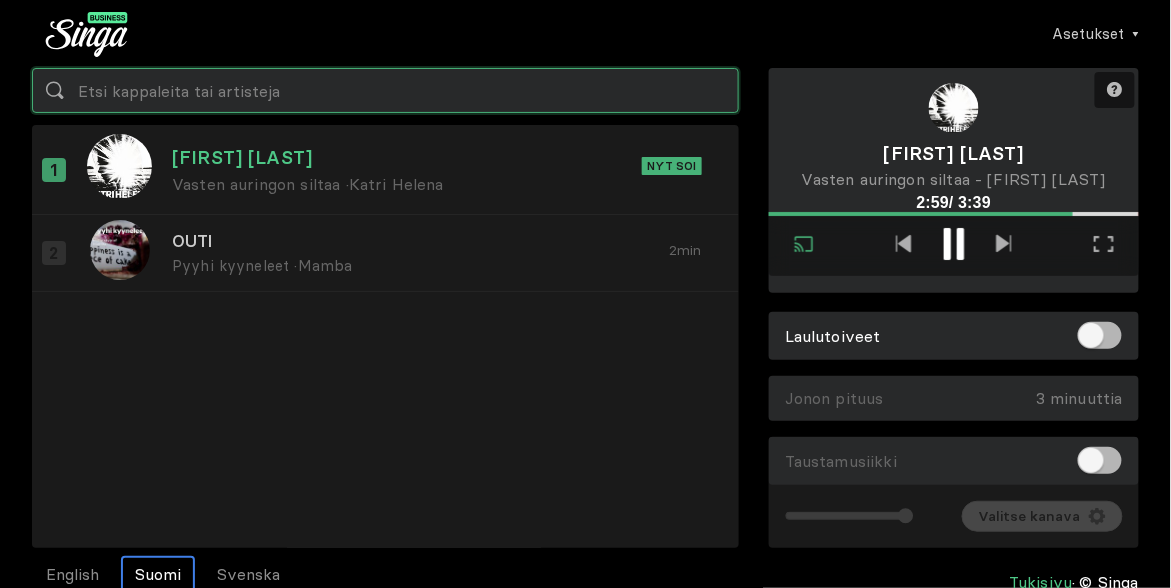 click at bounding box center [385, 90] 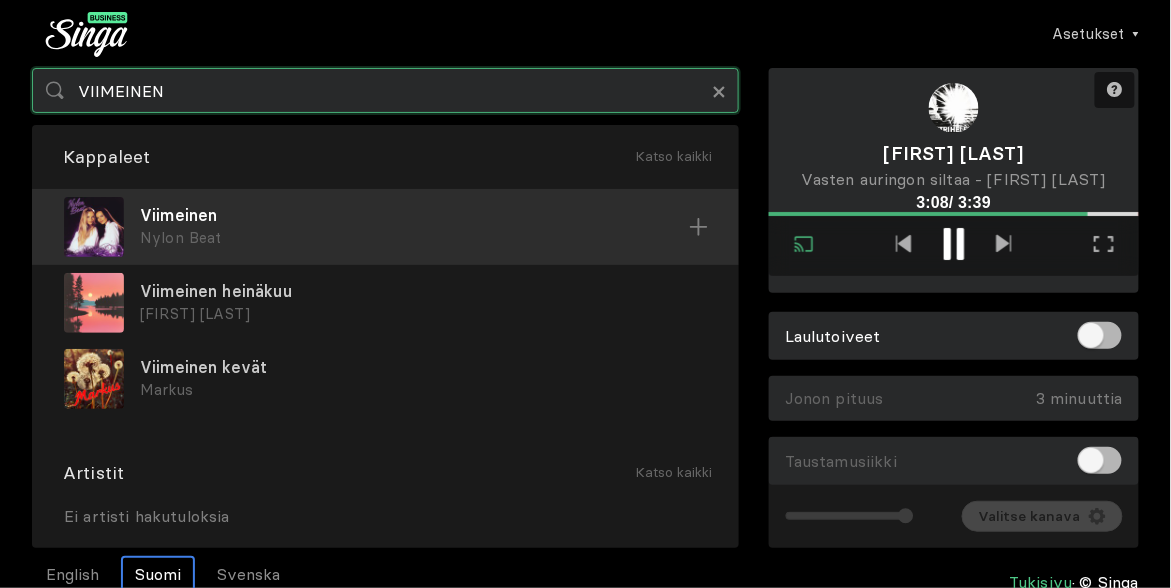 type on "VIIMEINEN" 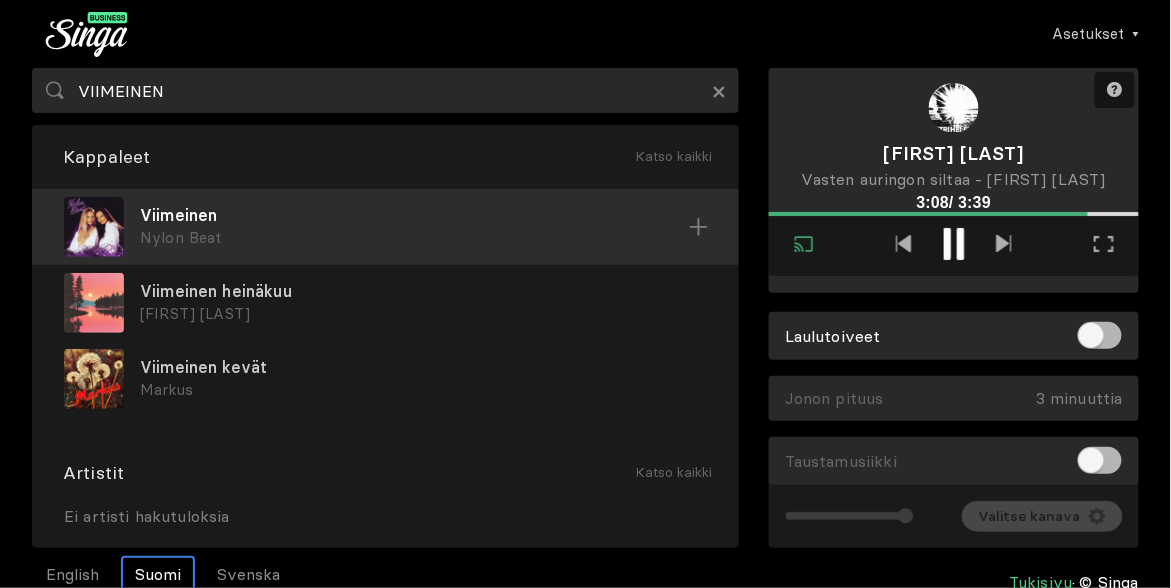 click on "Viimeinen" at bounding box center [414, 215] 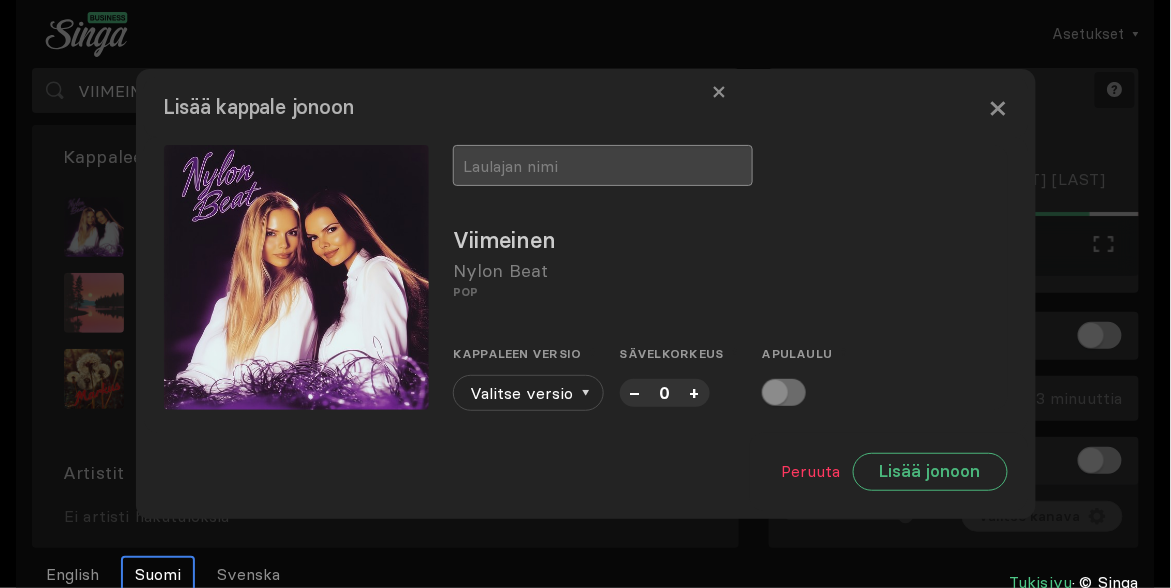 click at bounding box center [603, 165] 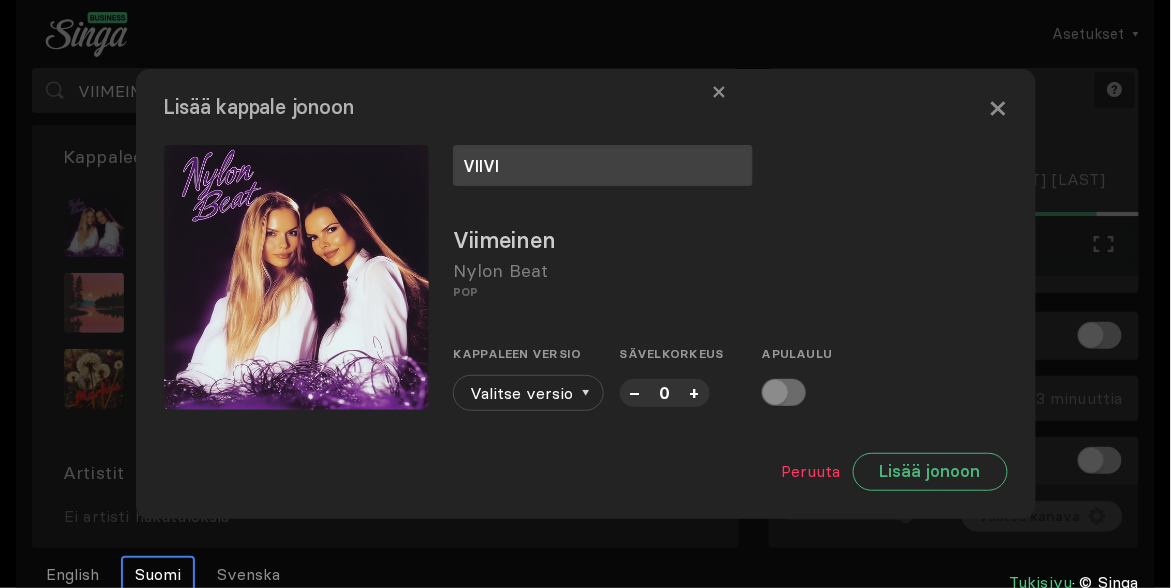 type on "VIIVI" 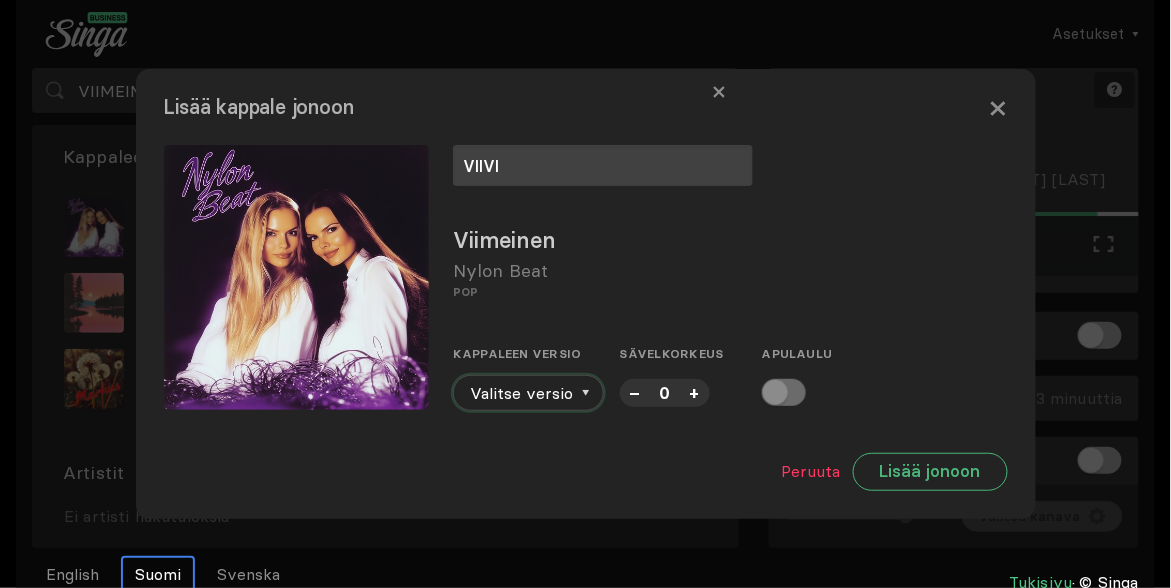 click at bounding box center [585, 393] 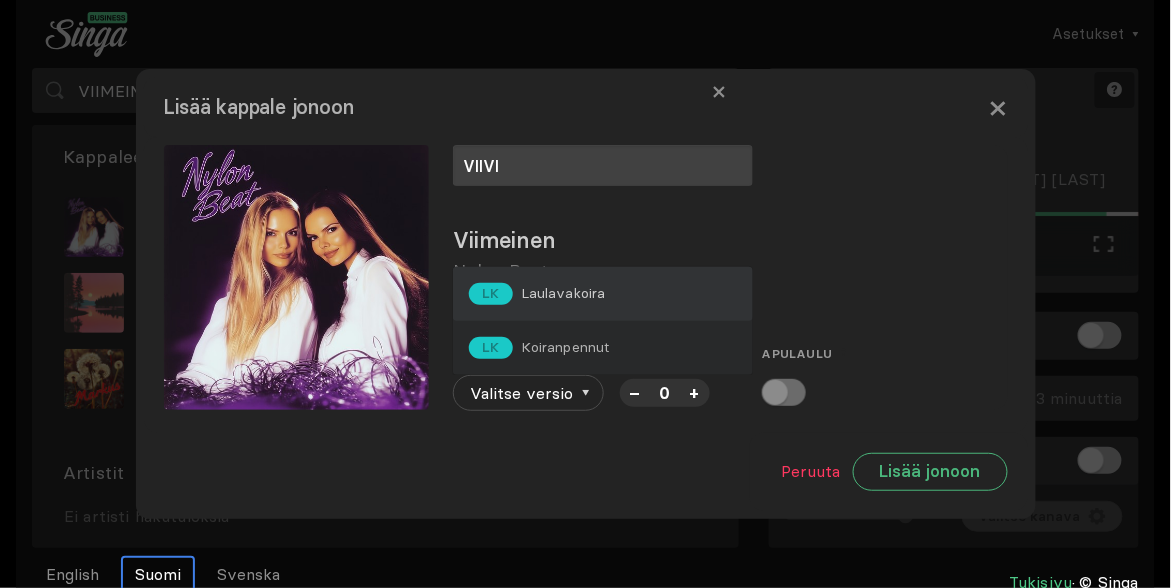 click on "Laulavakoira" at bounding box center [563, 293] 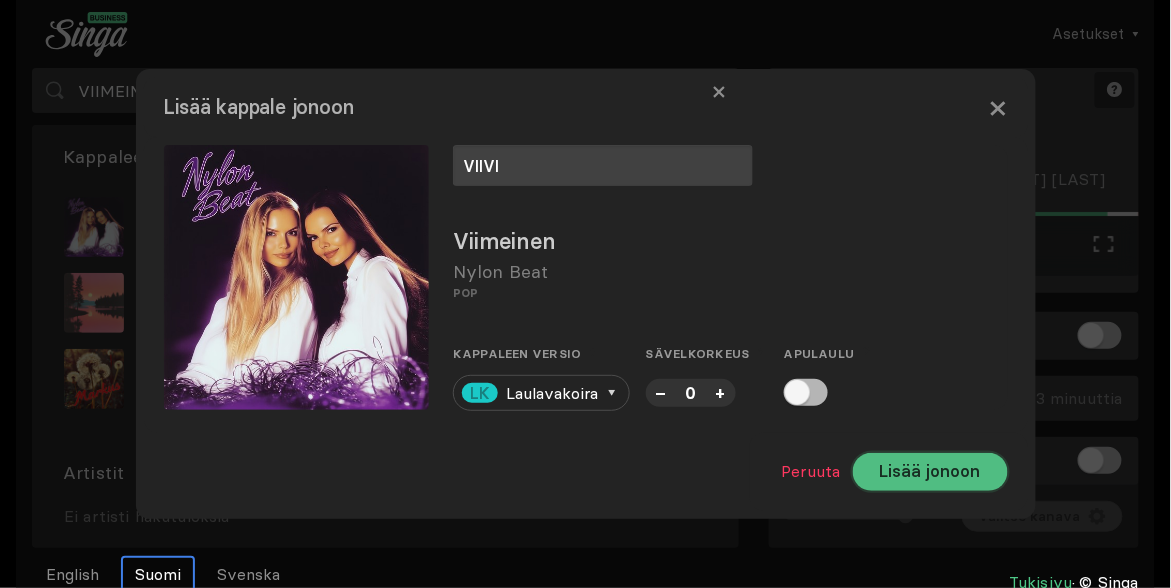 click on "Lisää jonoon" at bounding box center (930, 472) 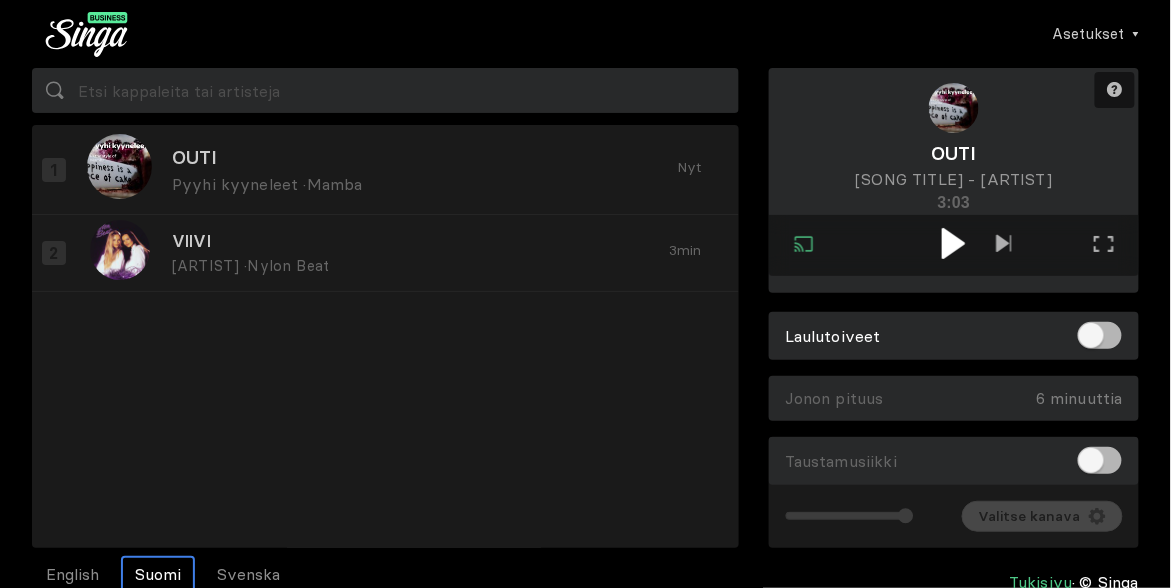 click at bounding box center [953, 243] 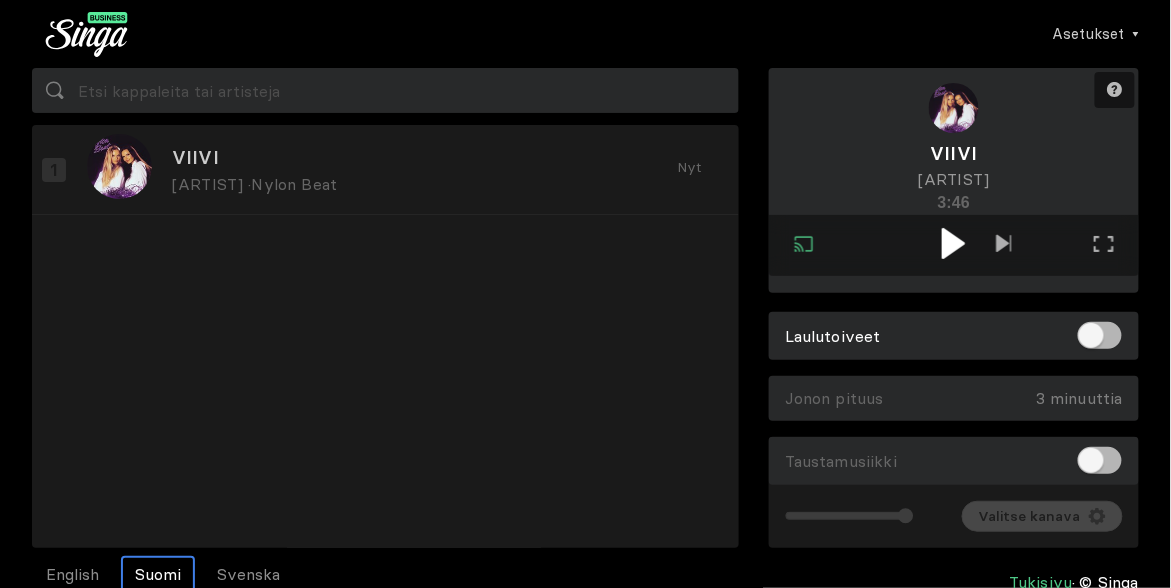 click at bounding box center [953, 243] 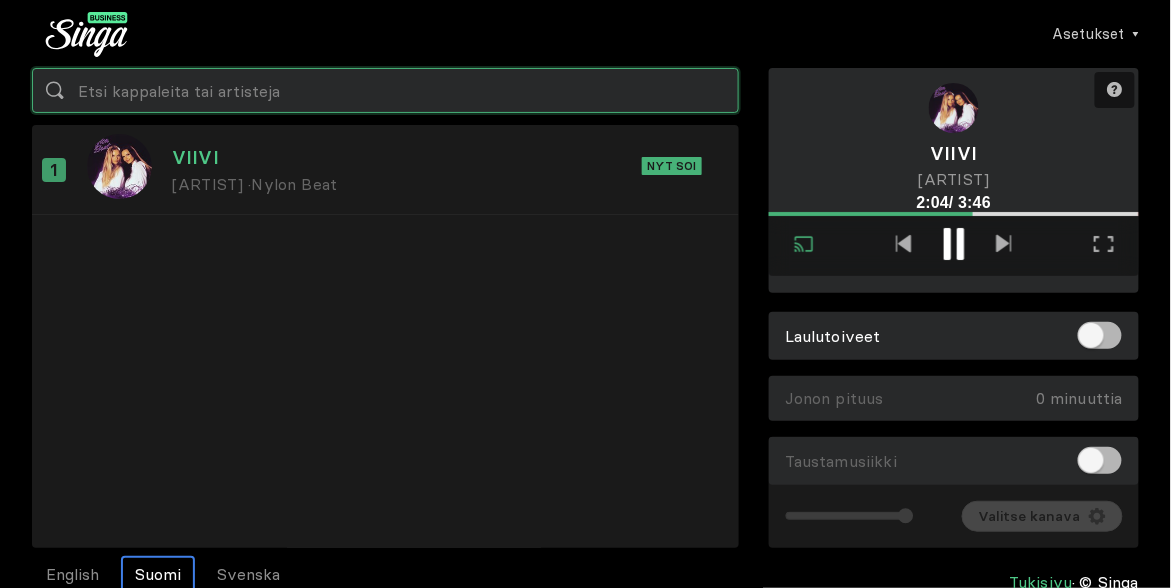 click at bounding box center (385, 90) 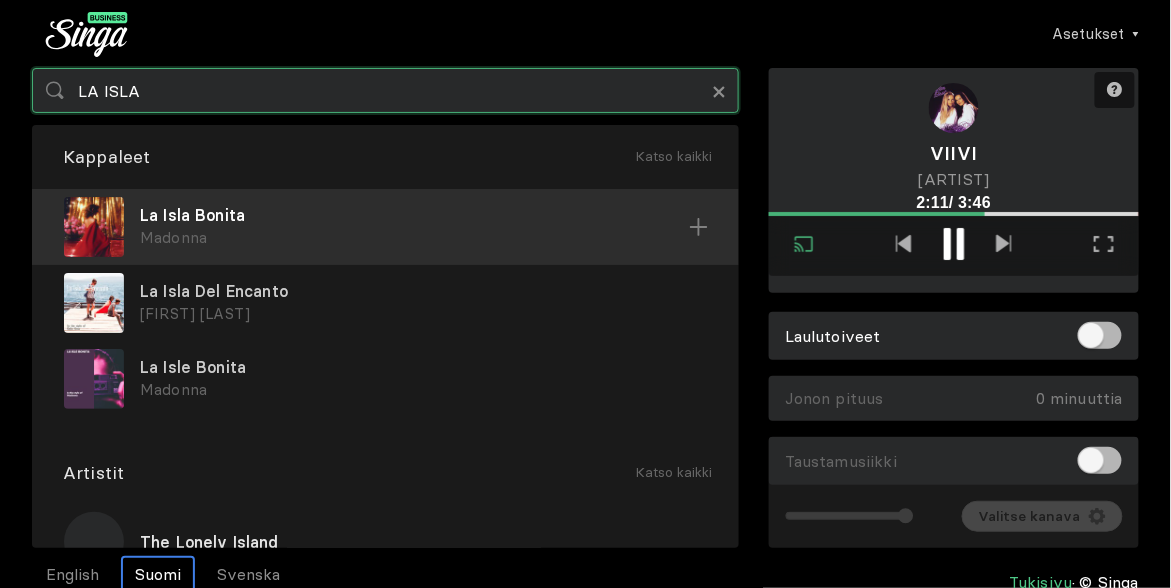 type on "LA ISLA" 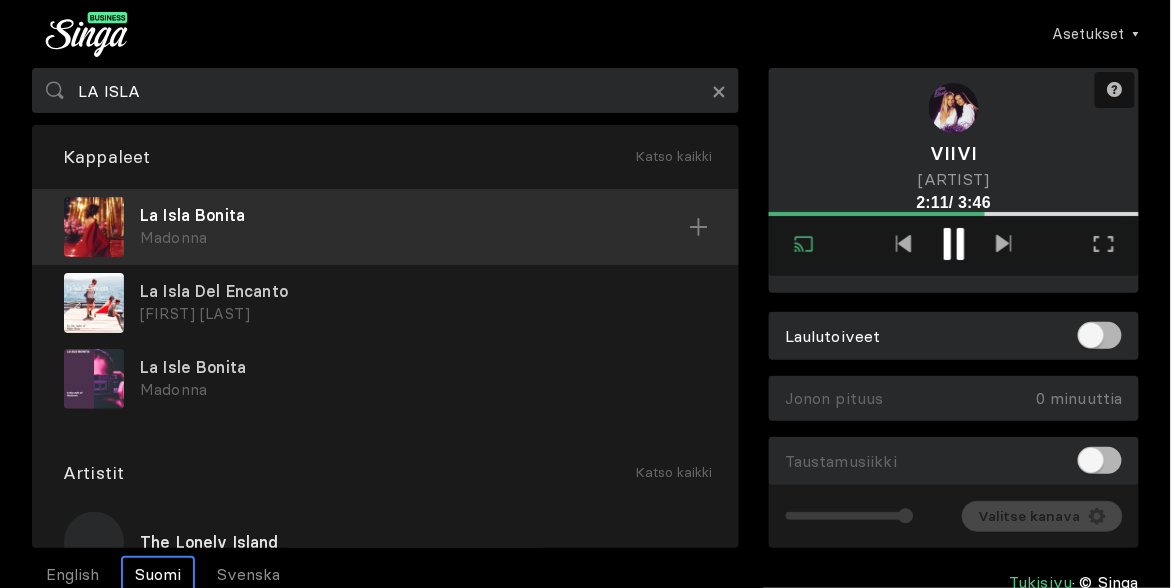 click on "Madonna" at bounding box center [414, 238] 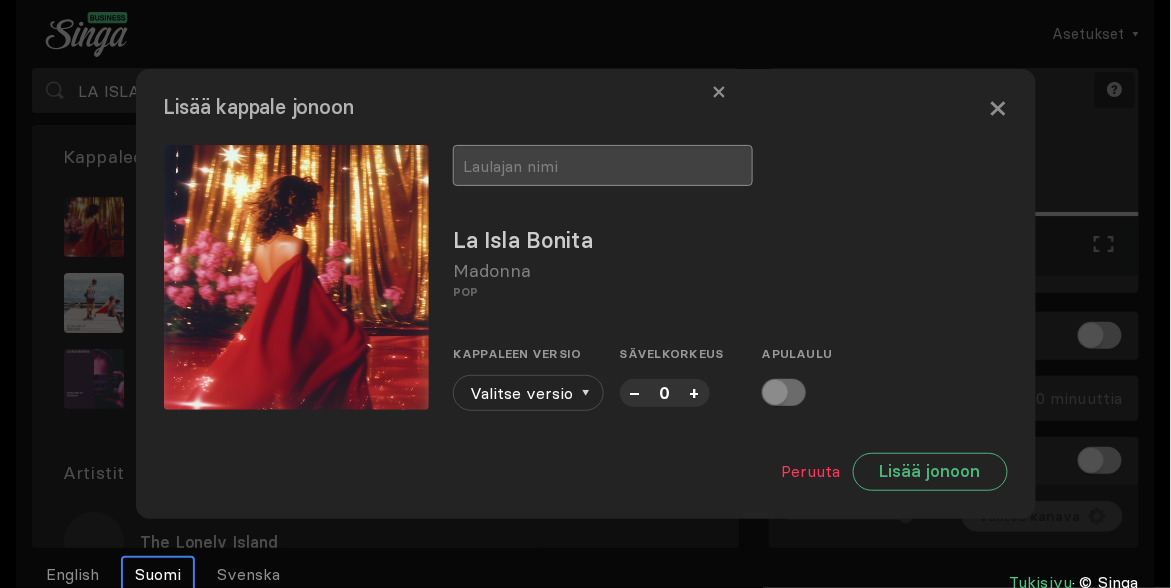 click at bounding box center (603, 165) 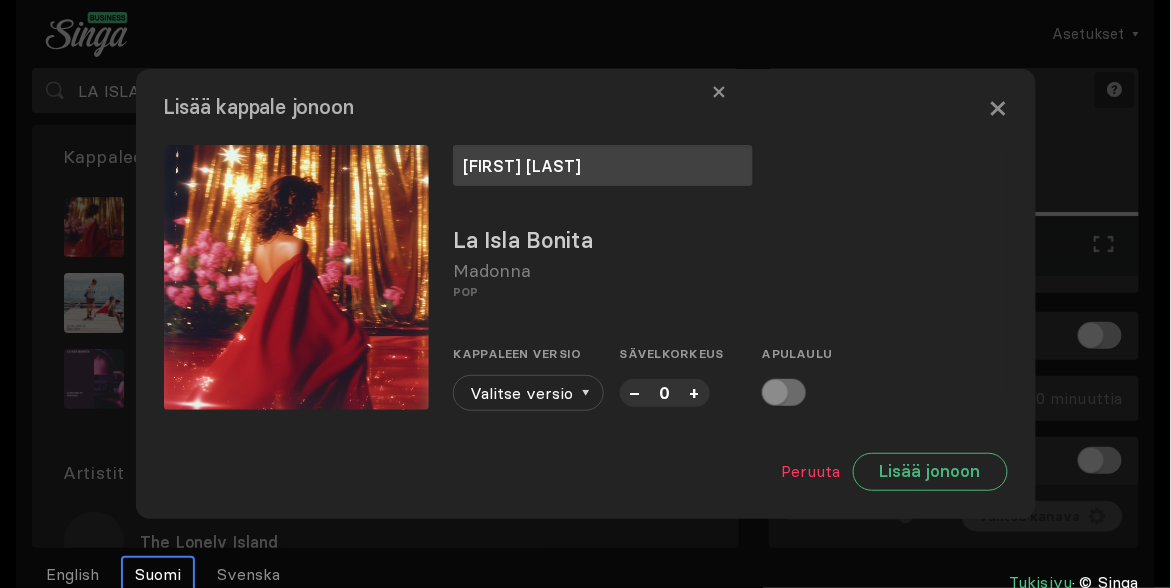 type on "[FIRST] [LAST]" 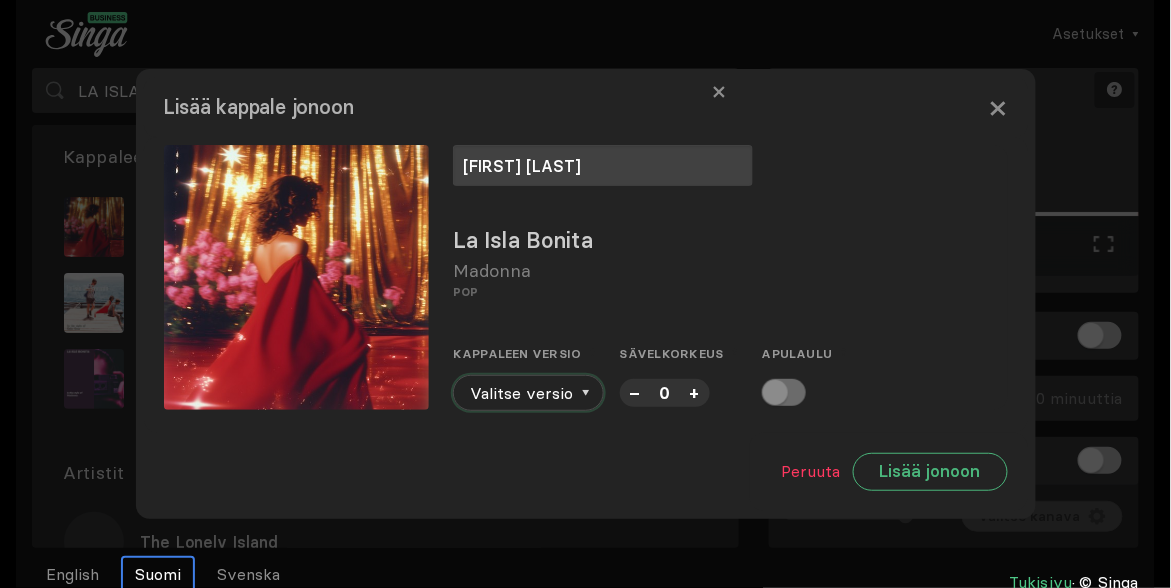 click on "Valitse versio" at bounding box center (528, 393) 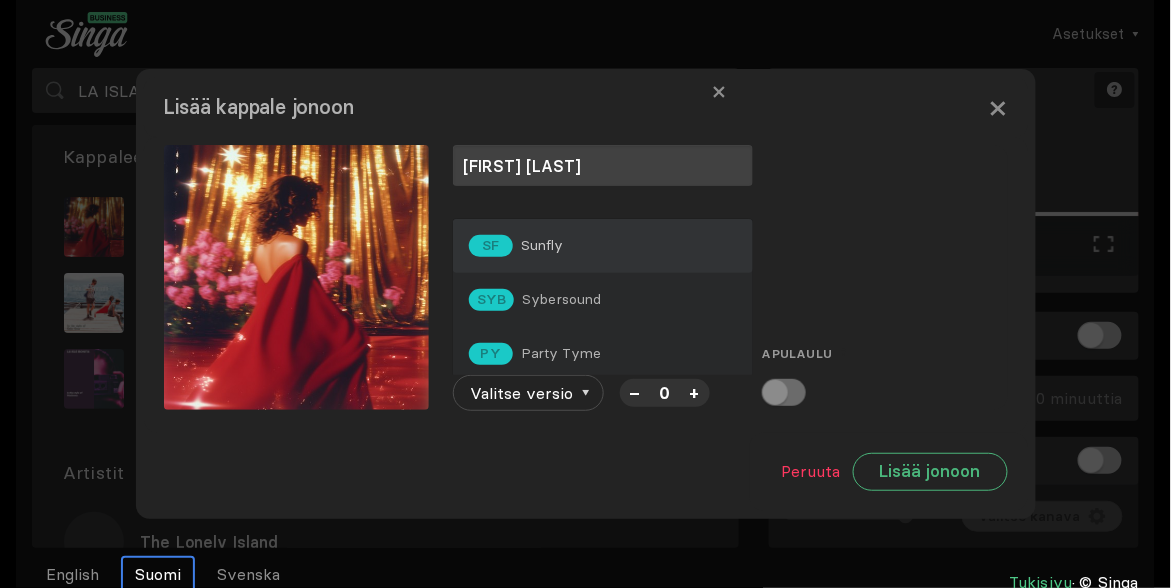 click on "SF Sunfly" at bounding box center (603, 246) 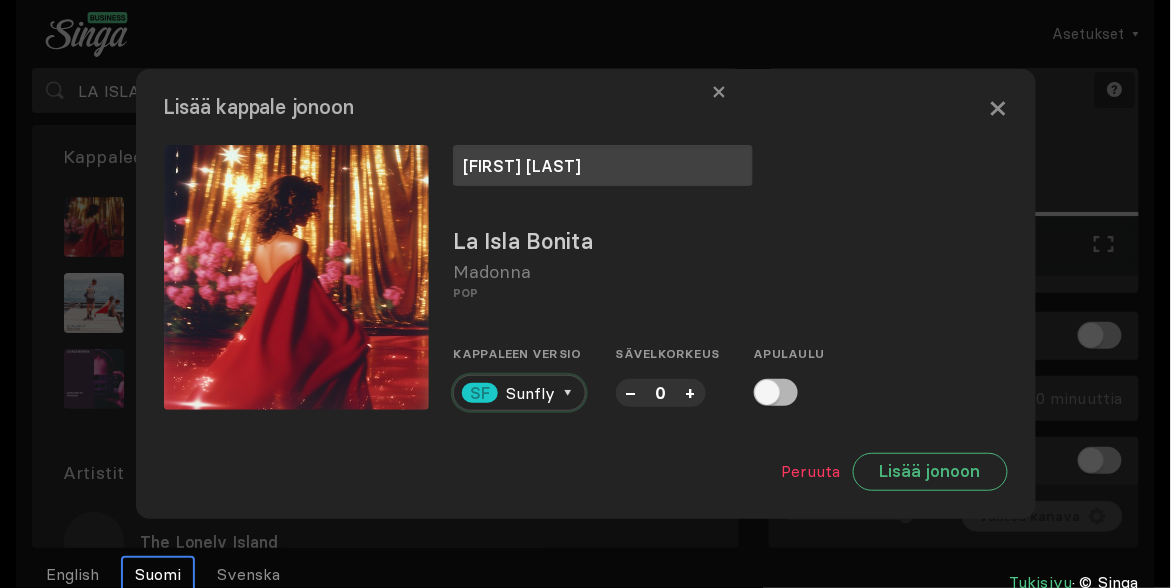 click at bounding box center (567, 393) 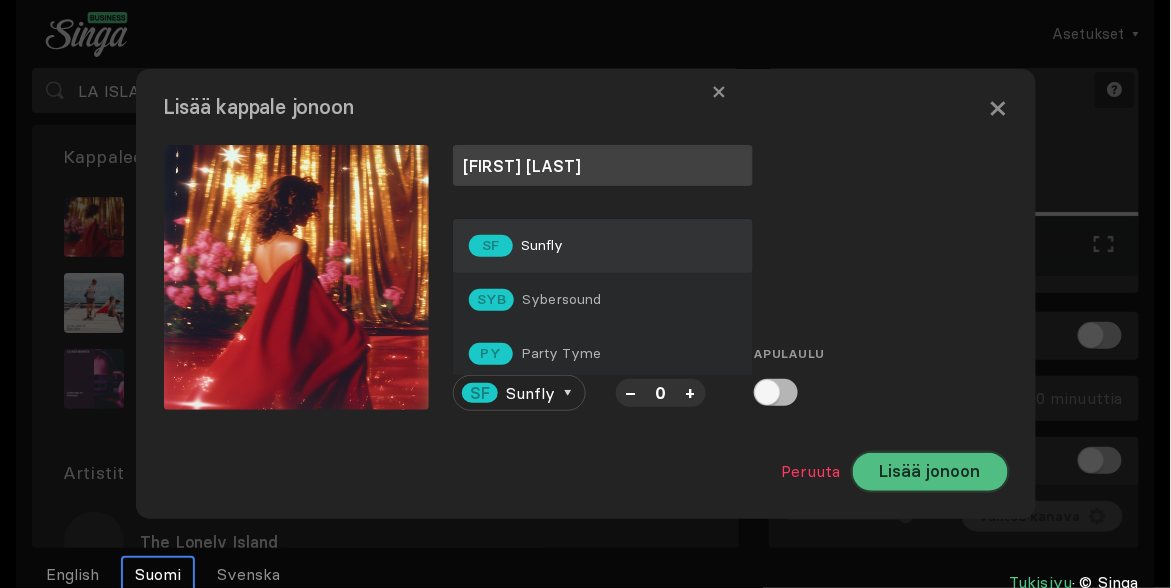 click on "Lisää jonoon" at bounding box center (930, 472) 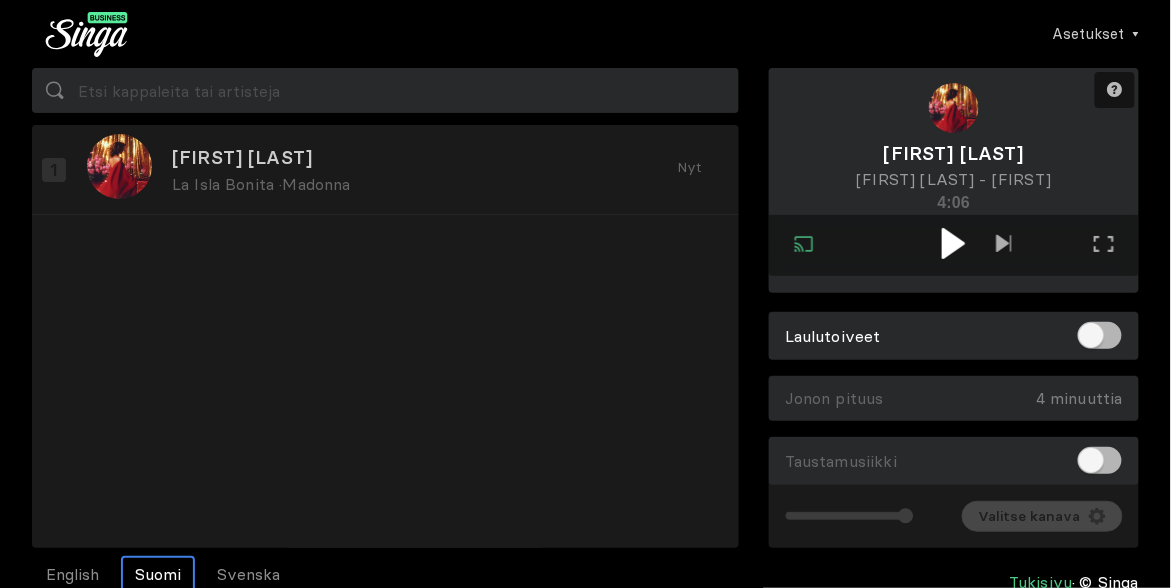 click at bounding box center (953, 243) 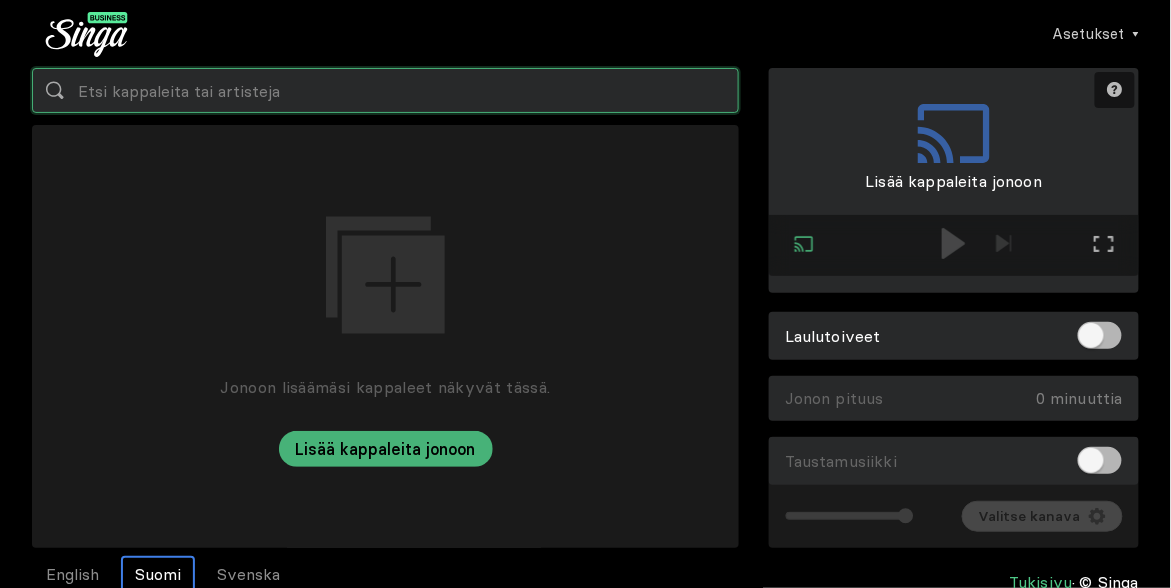 click at bounding box center [385, 90] 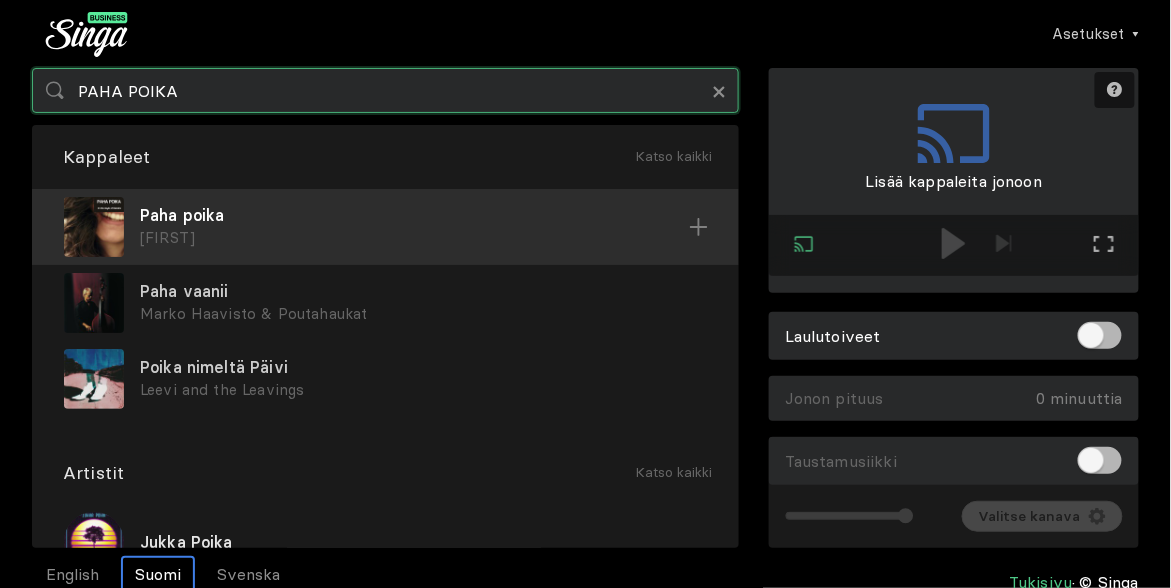 type on "PAHA POIKA" 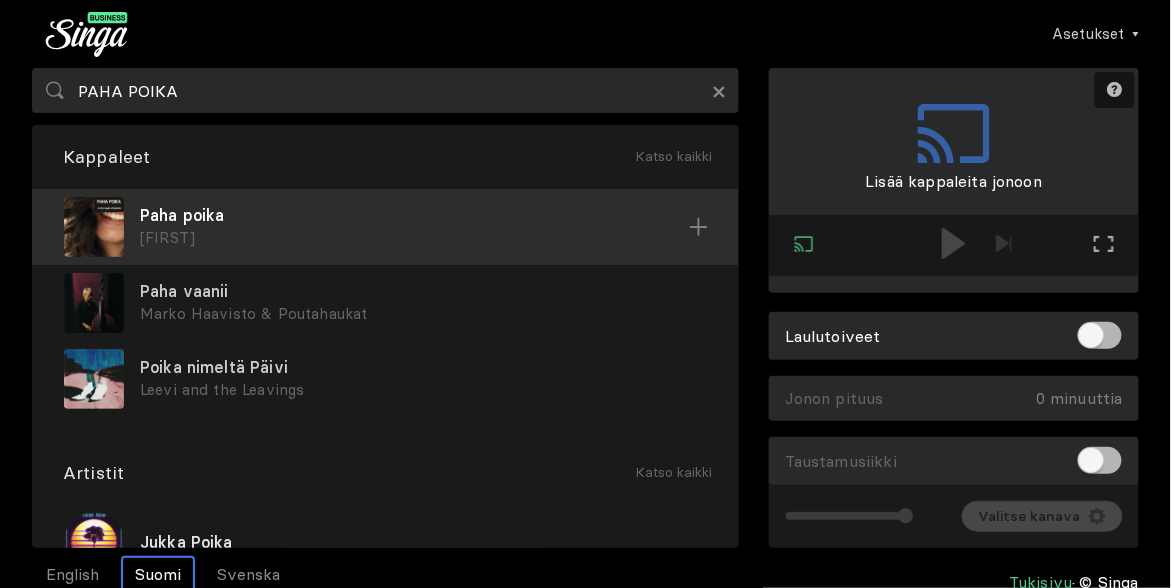 click on "[FIRST]" at bounding box center (414, 238) 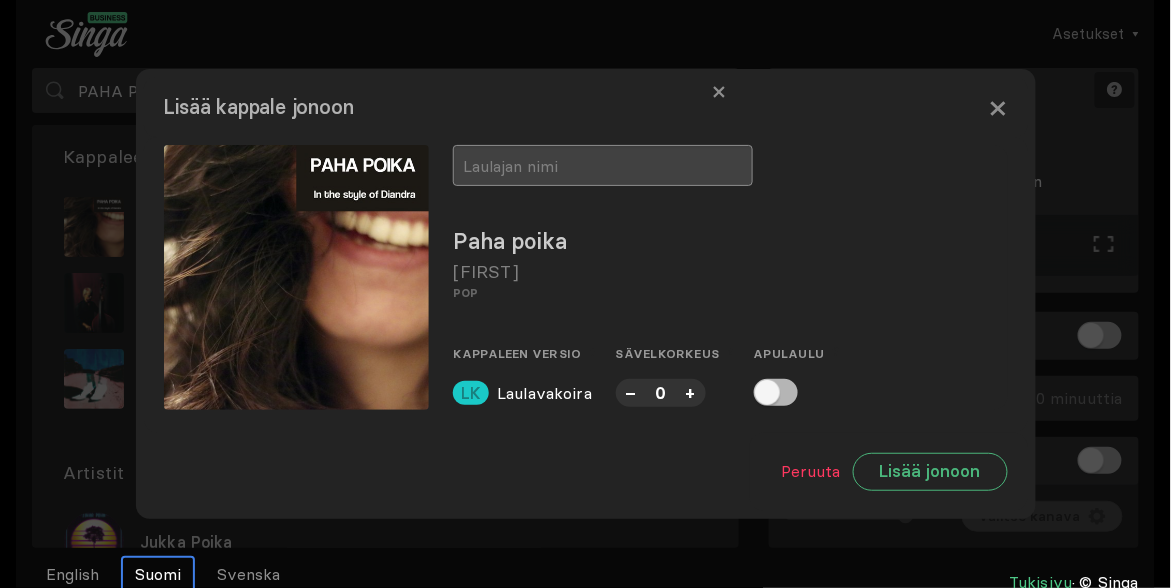 click at bounding box center [603, 165] 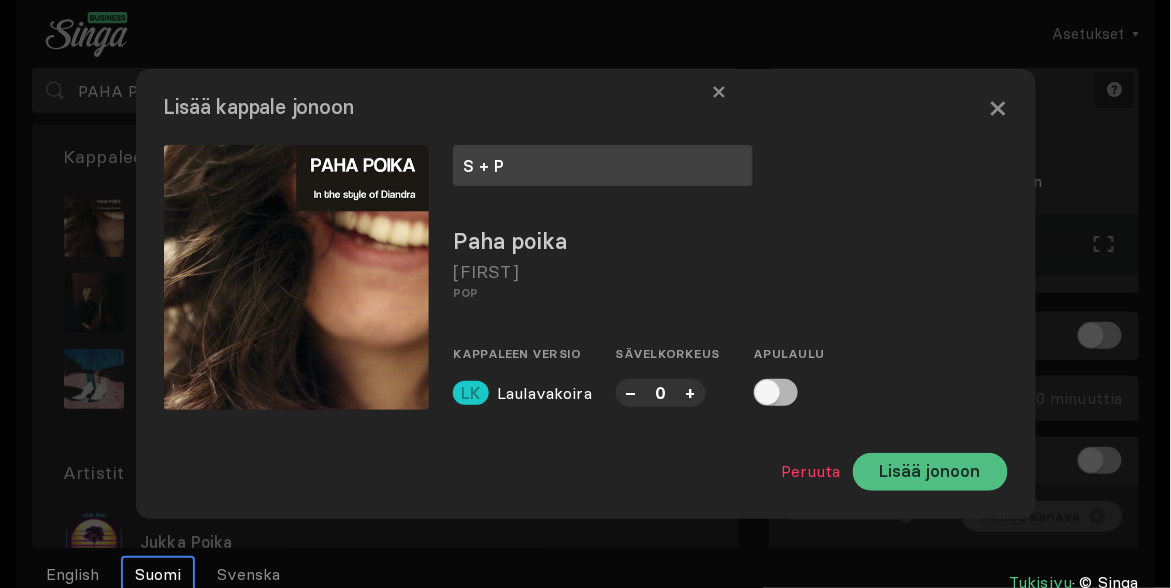 type on "S + P" 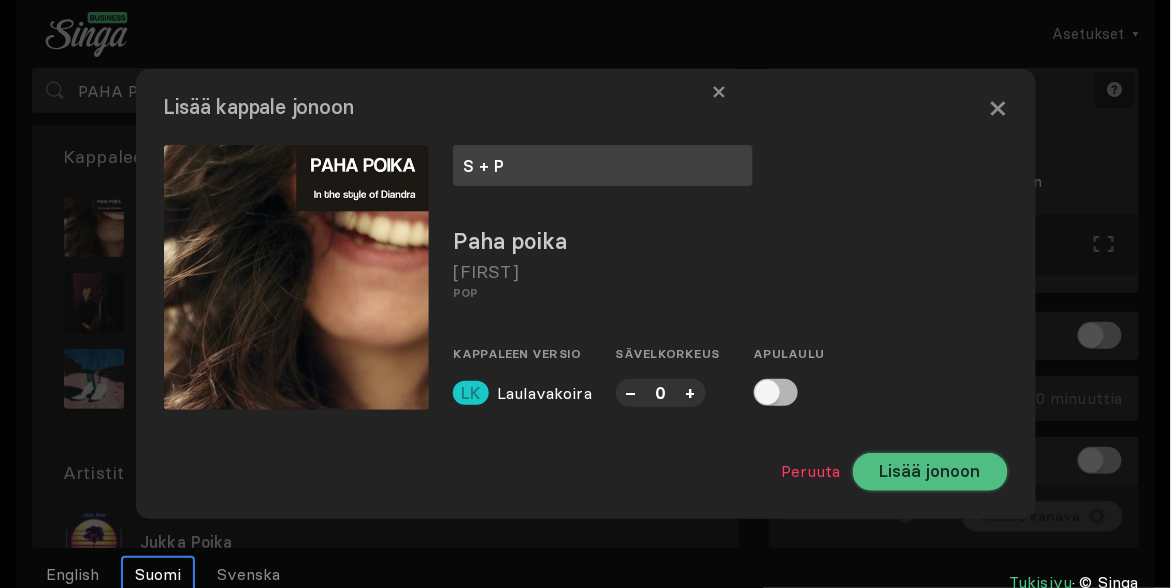 click on "Lisää jonoon" at bounding box center (930, 472) 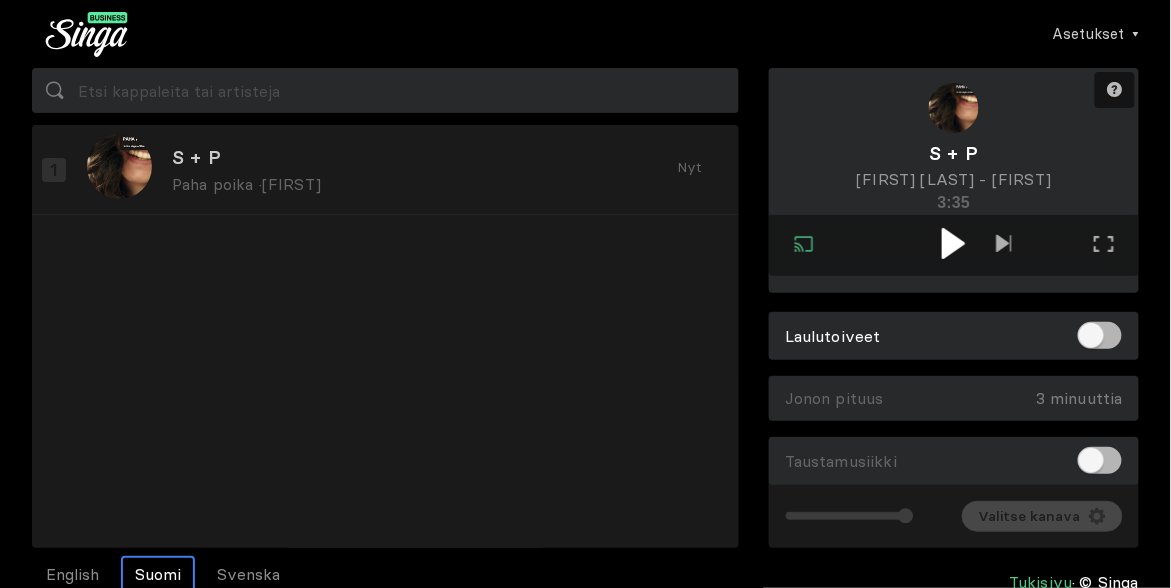 click at bounding box center [954, 243] 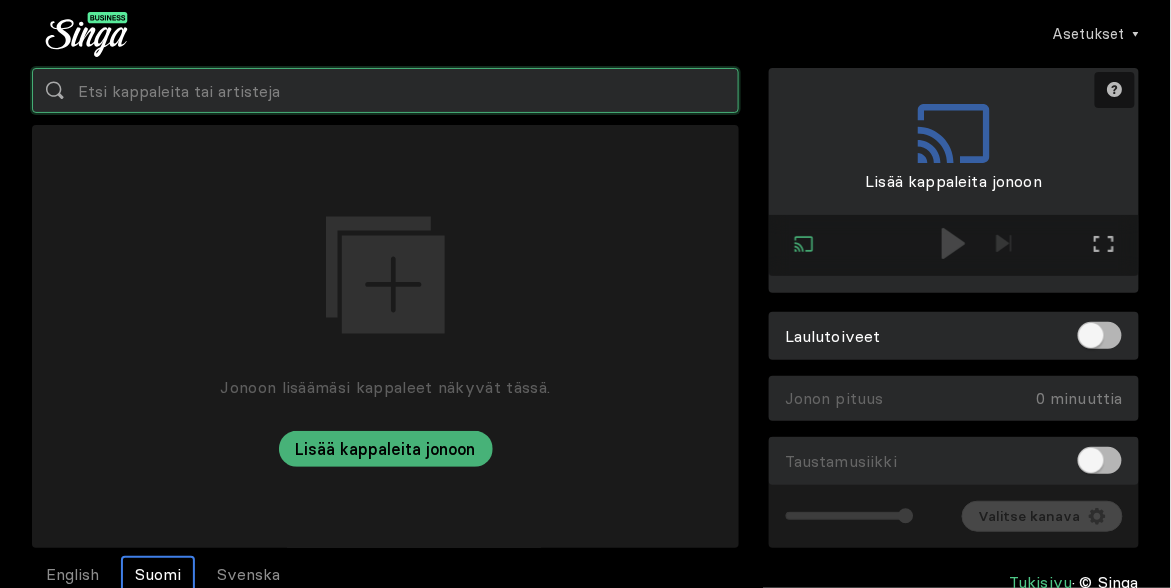 click at bounding box center [385, 90] 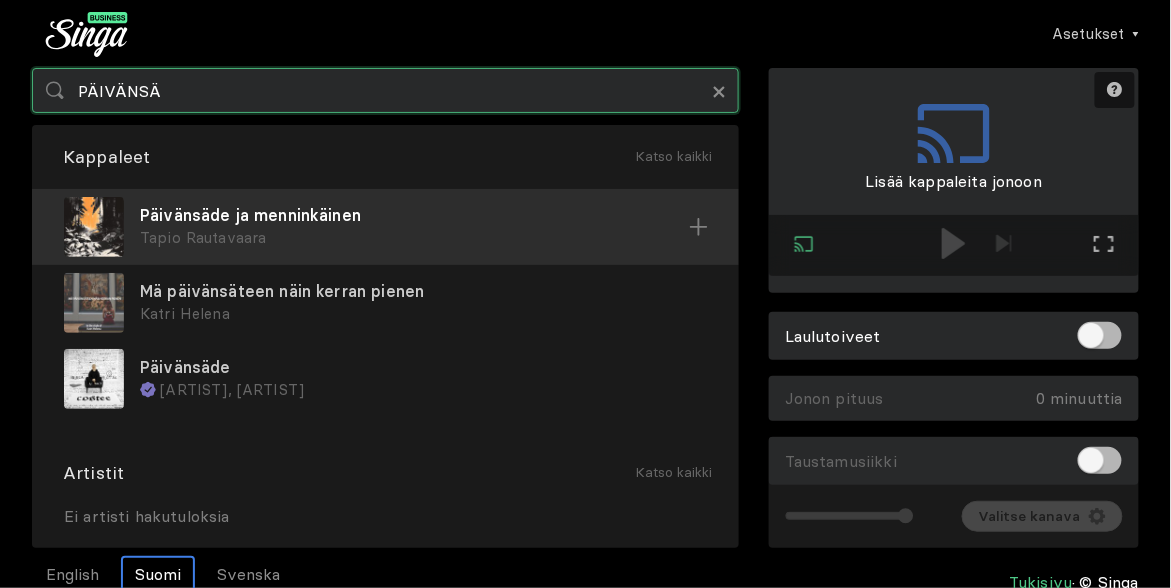 type on "PÄIVÄNSÄ" 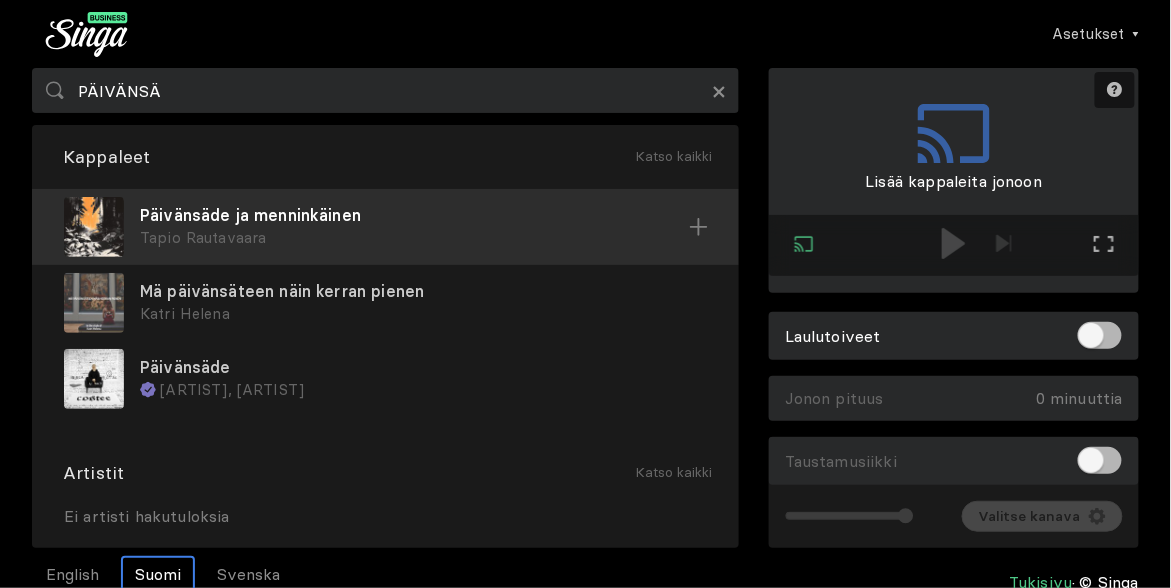 click on "Tapio Rautavaara" at bounding box center [414, 238] 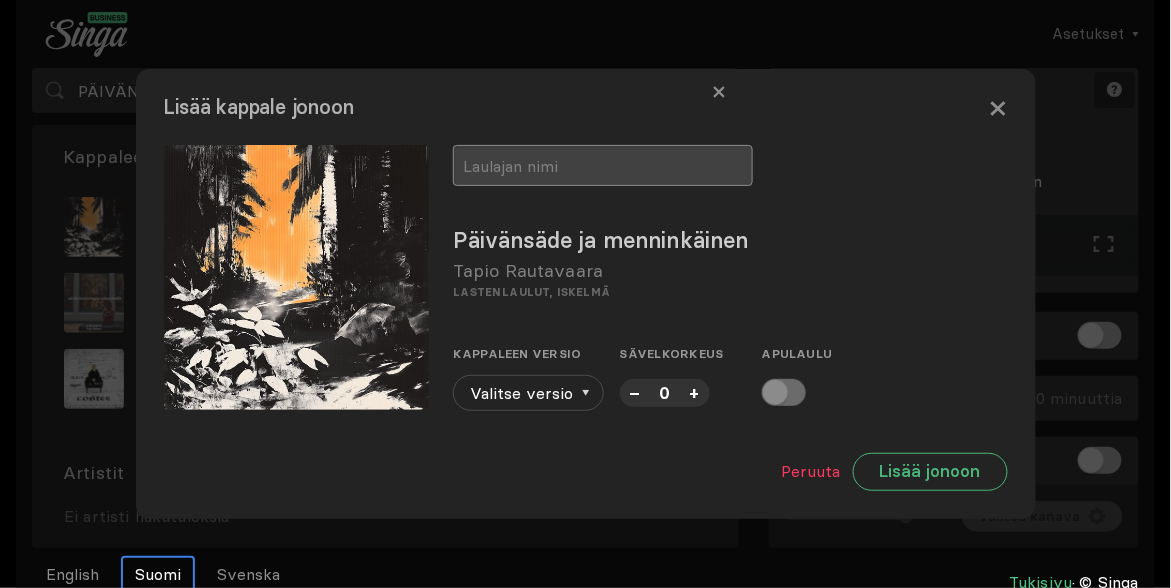 click at bounding box center (603, 165) 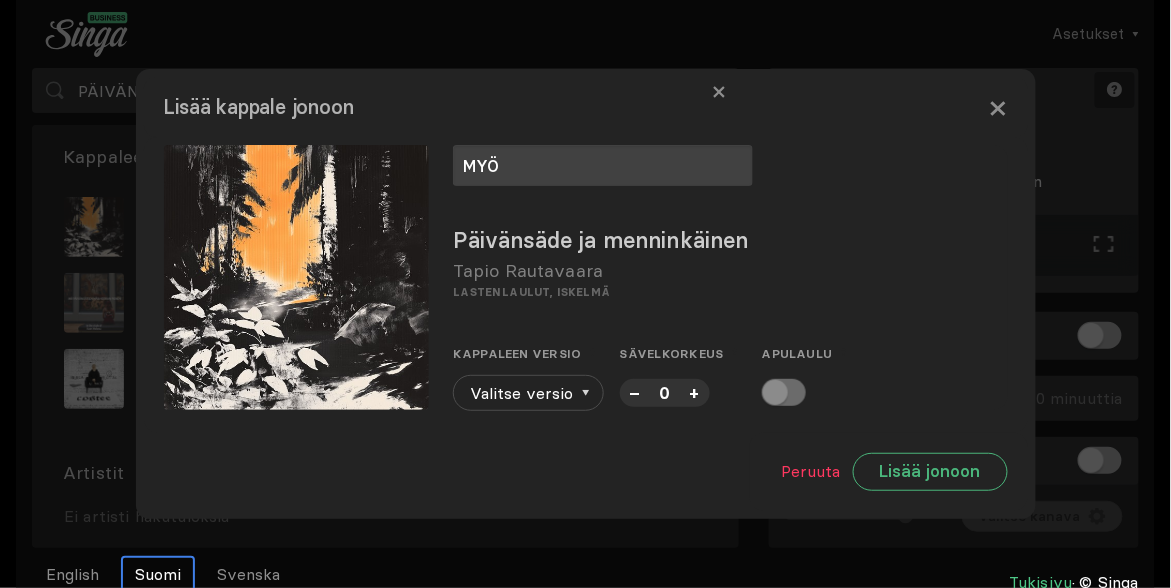 type on "MYÖ" 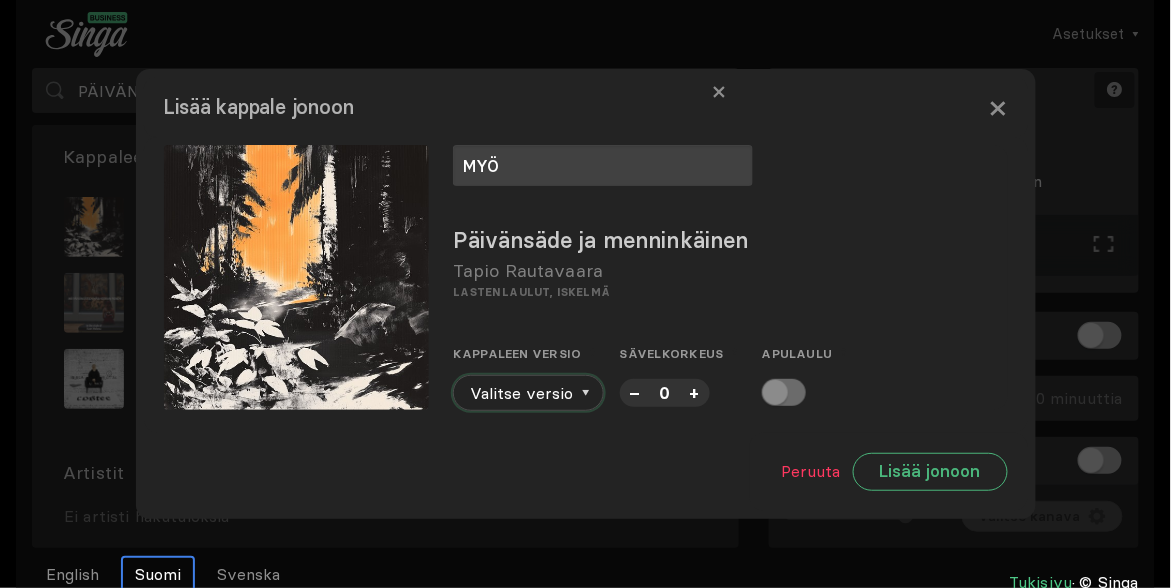 click at bounding box center (586, 393) 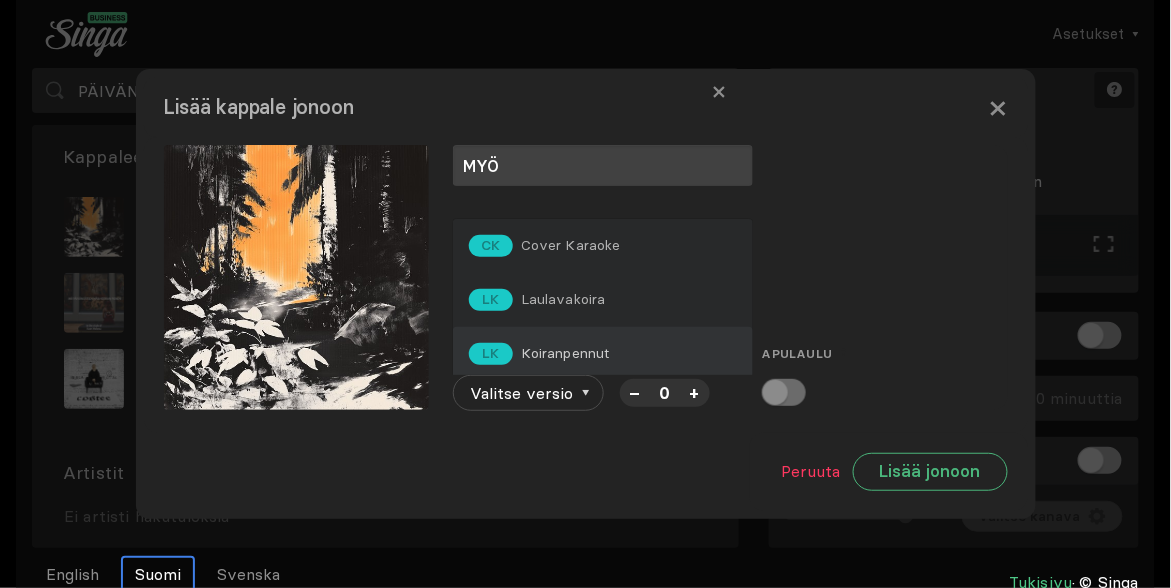 click on "Koiranpennut" at bounding box center (571, 245) 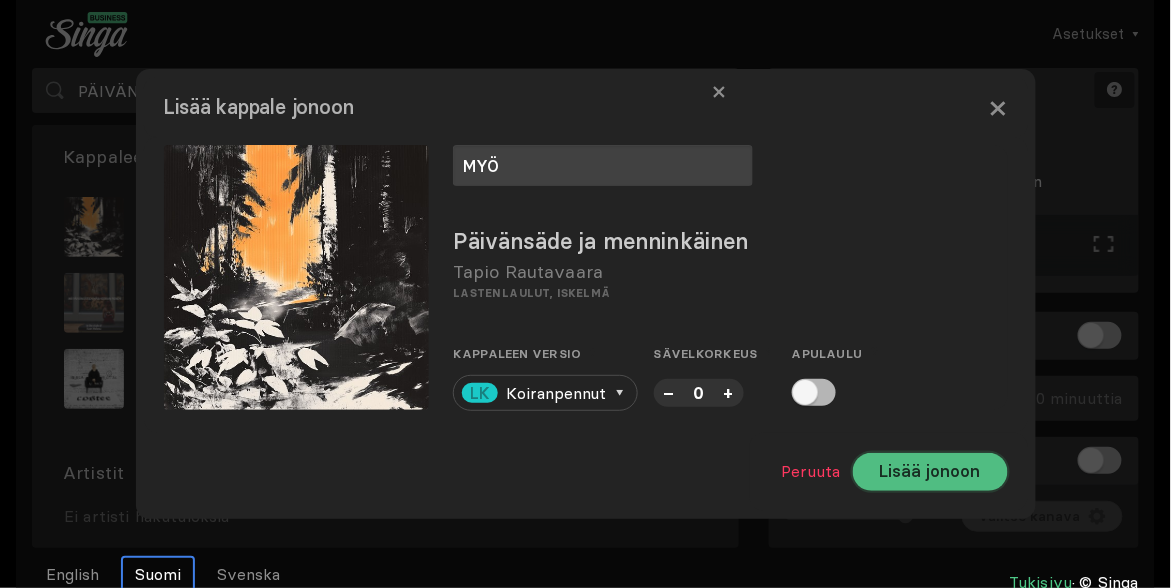 click on "Lisää jonoon" at bounding box center [930, 472] 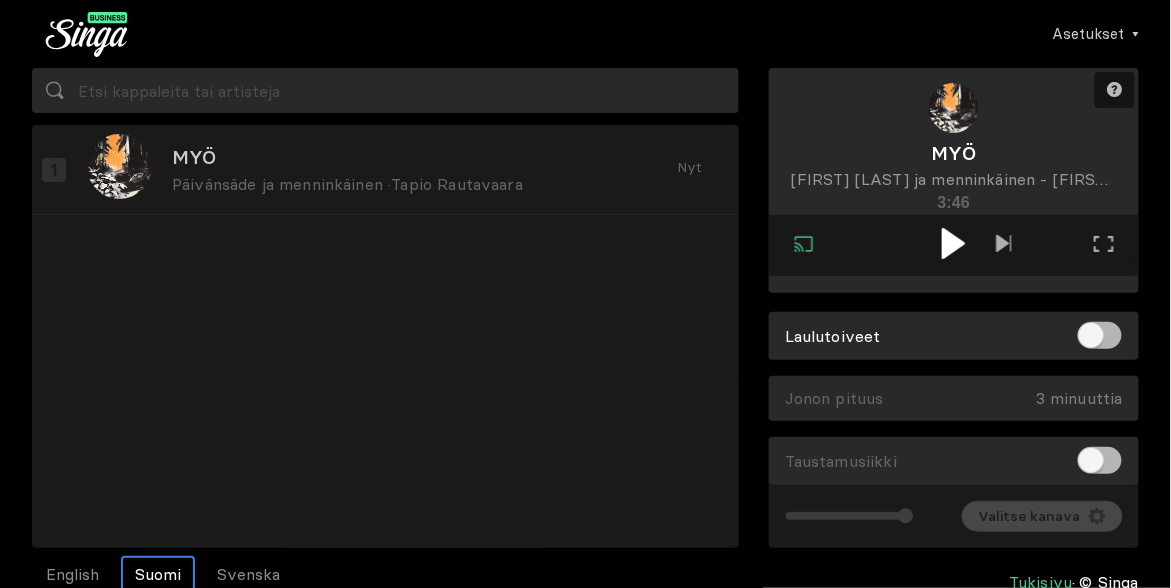 click at bounding box center (953, 243) 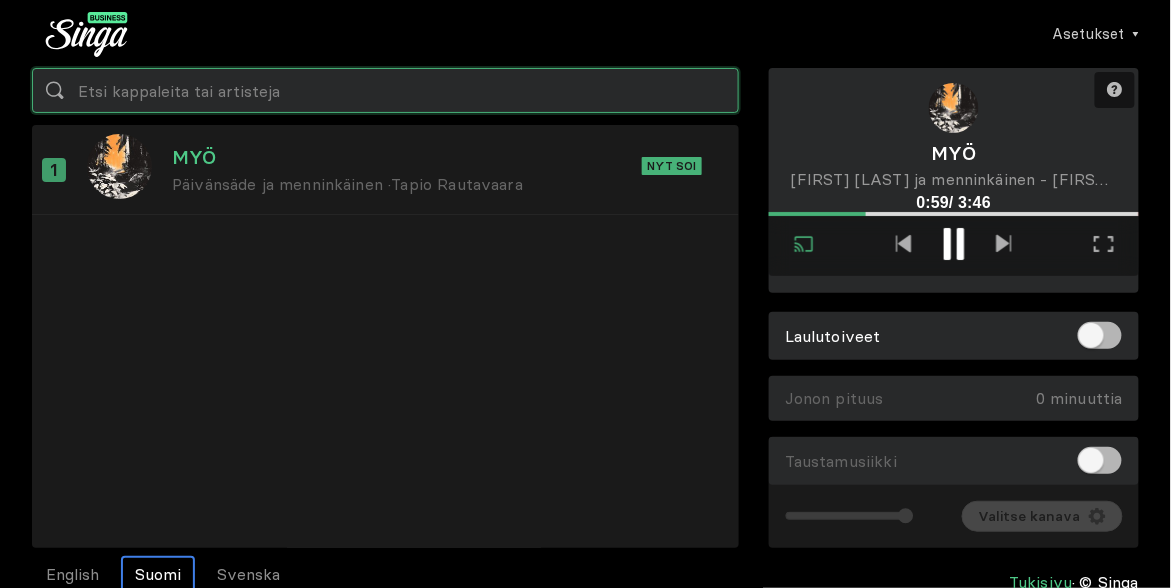 click at bounding box center [385, 90] 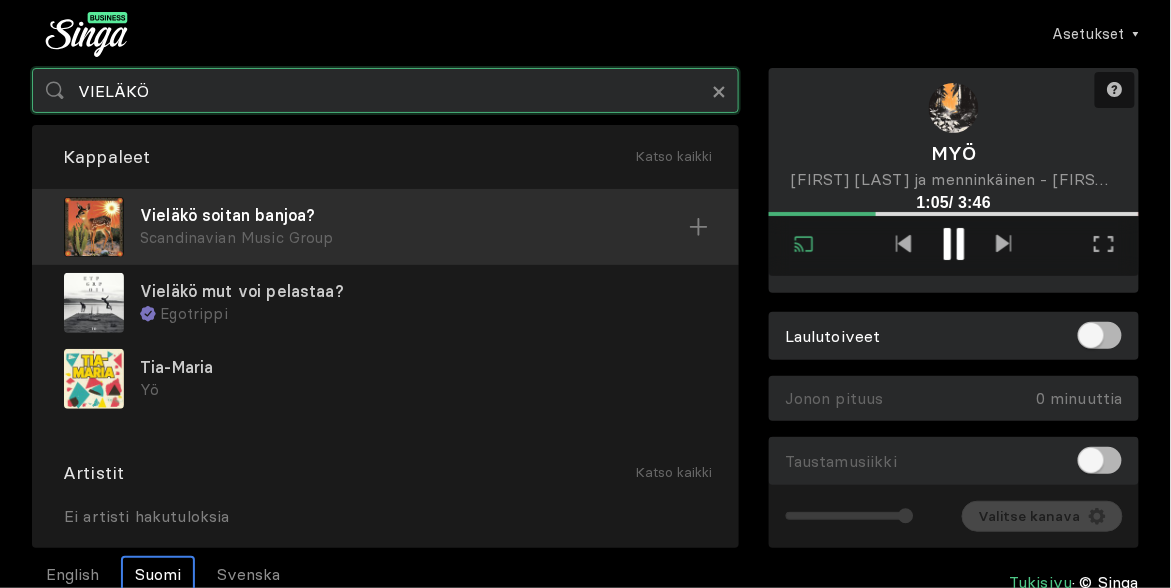 type on "VIELÄKÖ" 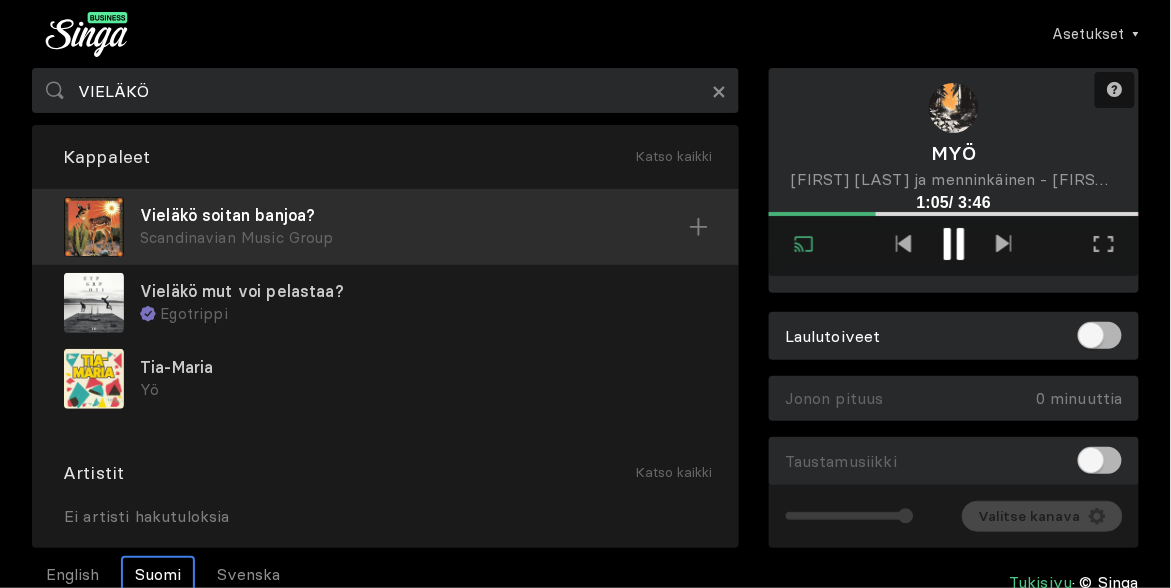 click on "Vieläkö soitan banjoa?" at bounding box center (414, 215) 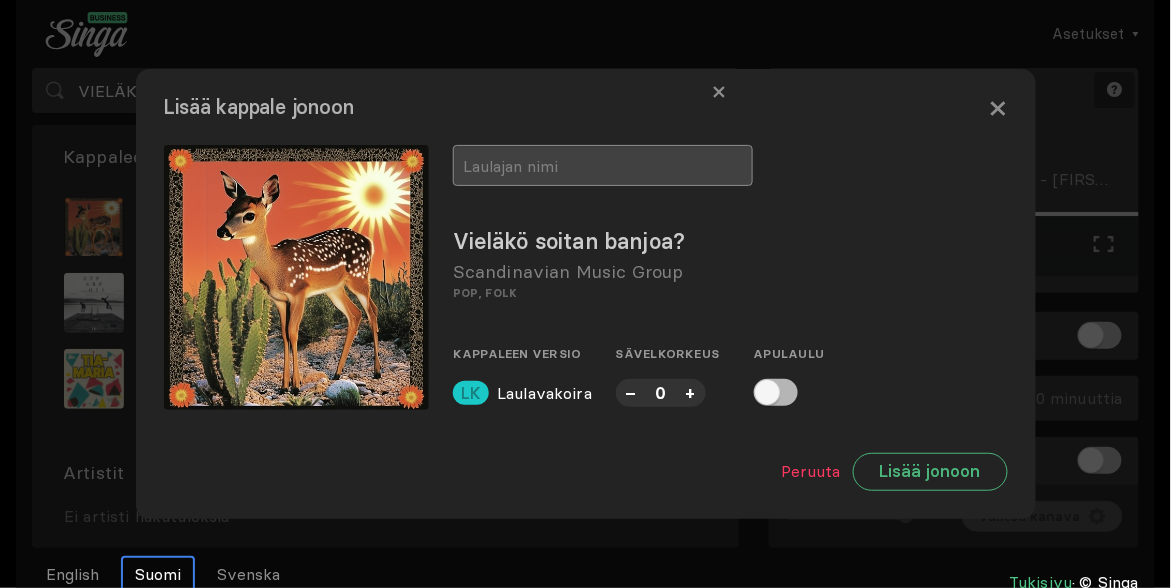 click at bounding box center (603, 165) 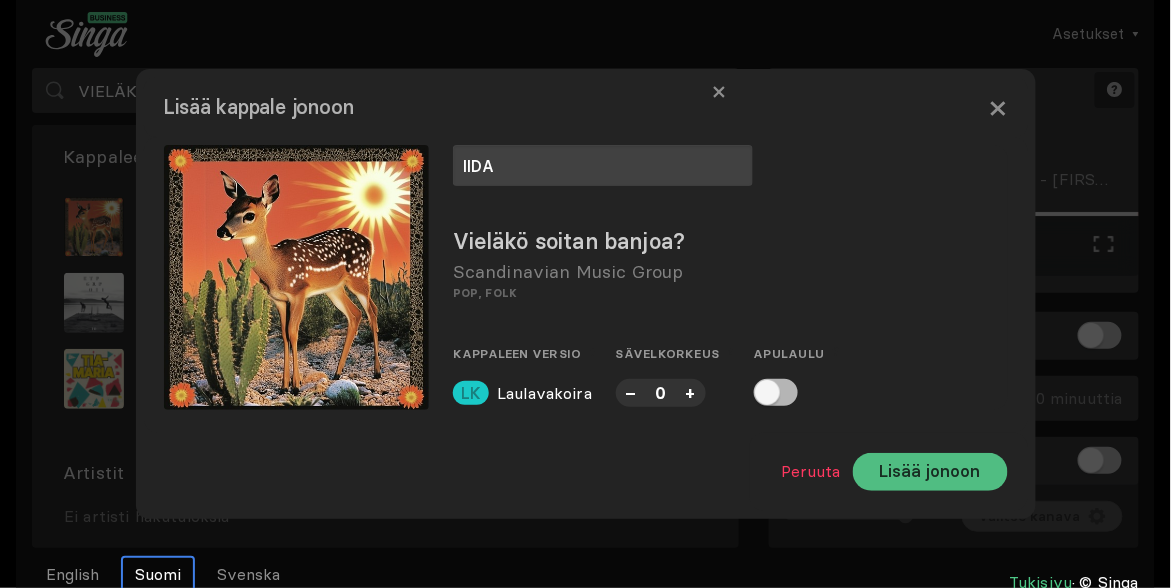 type on "IIDA" 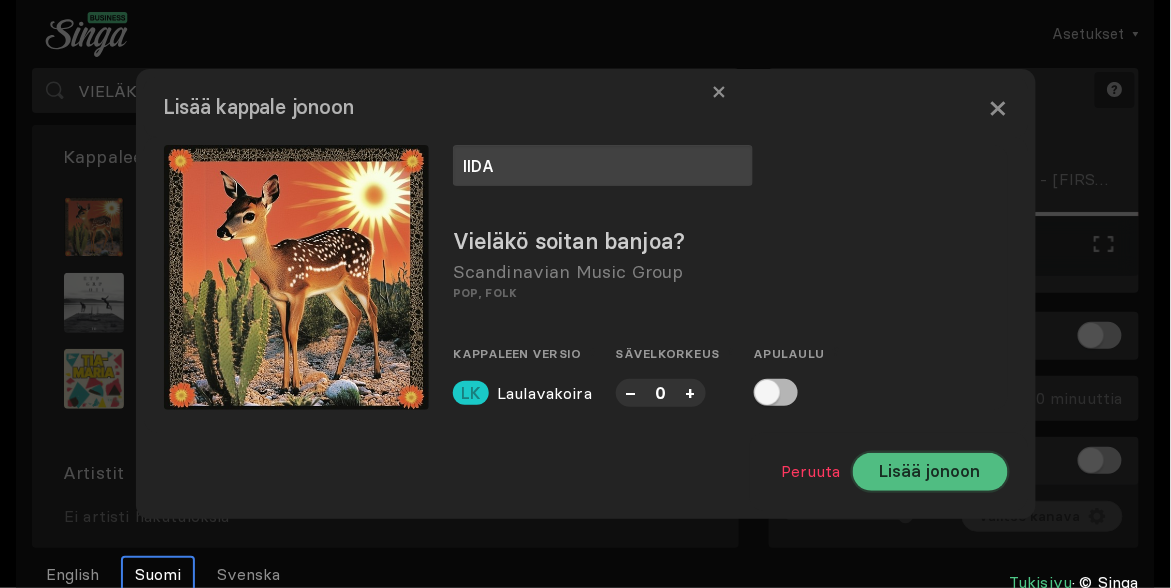 click on "Lisää jonoon" at bounding box center (930, 472) 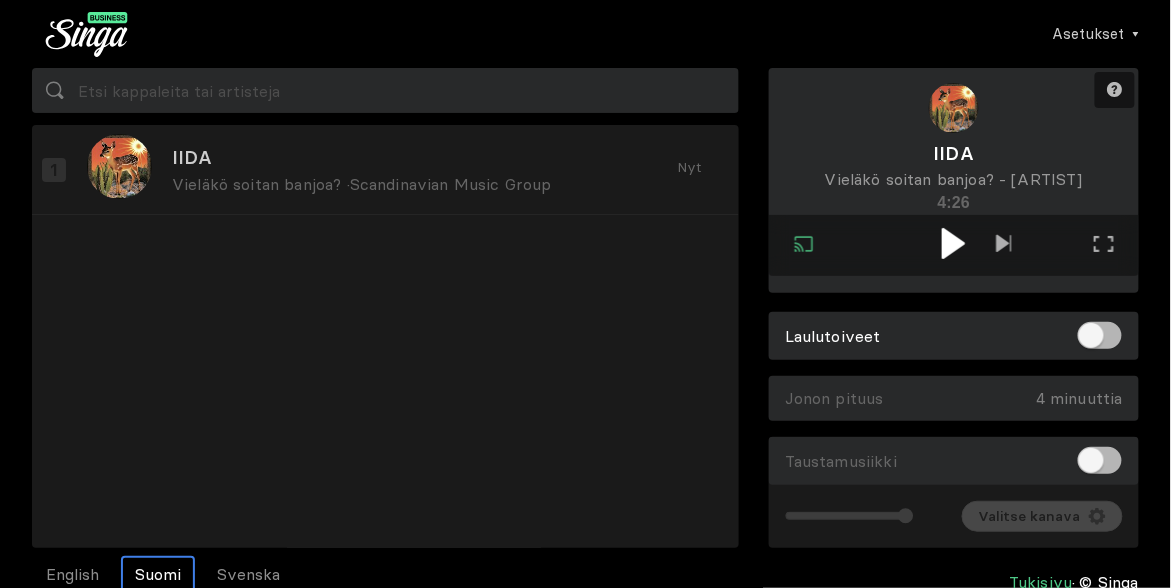 click at bounding box center [953, 243] 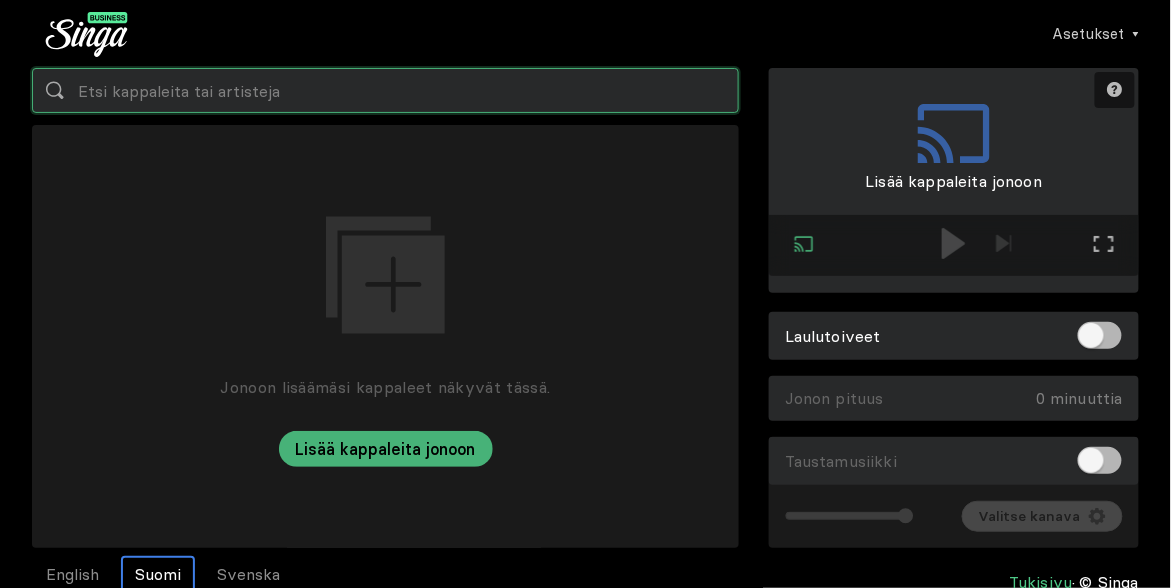 click at bounding box center (385, 90) 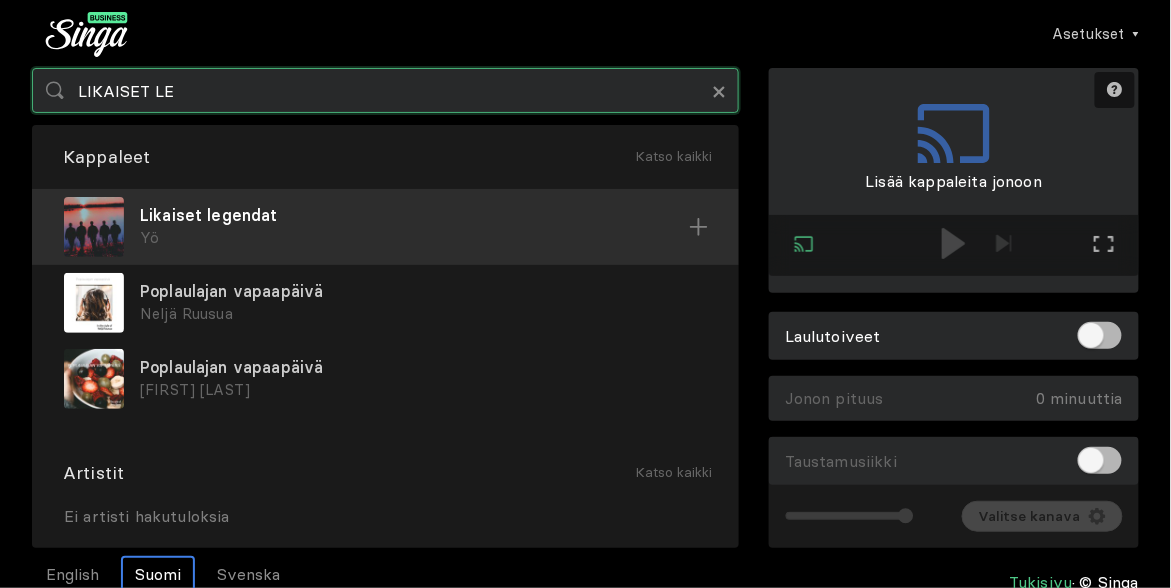 type on "LIKAISET LE" 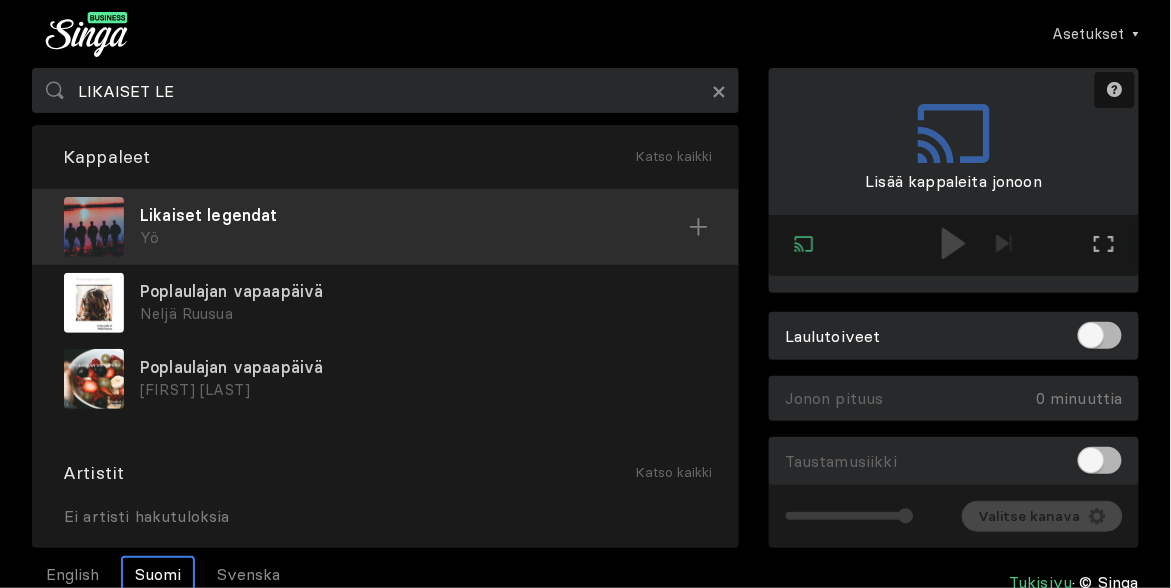 click on "Likaiset legendat" at bounding box center (414, 215) 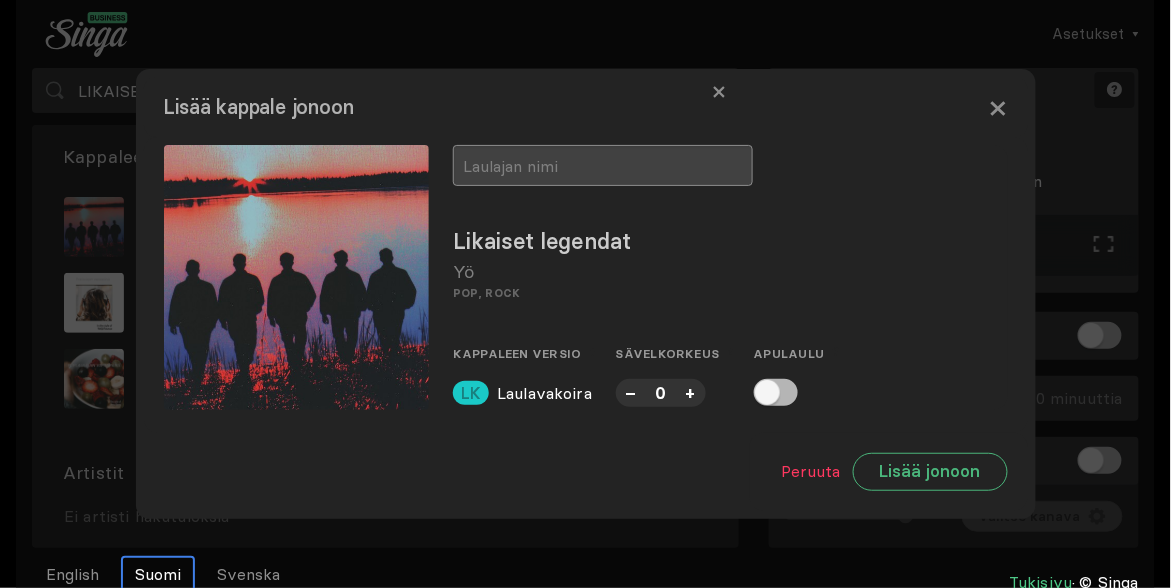 click at bounding box center (603, 165) 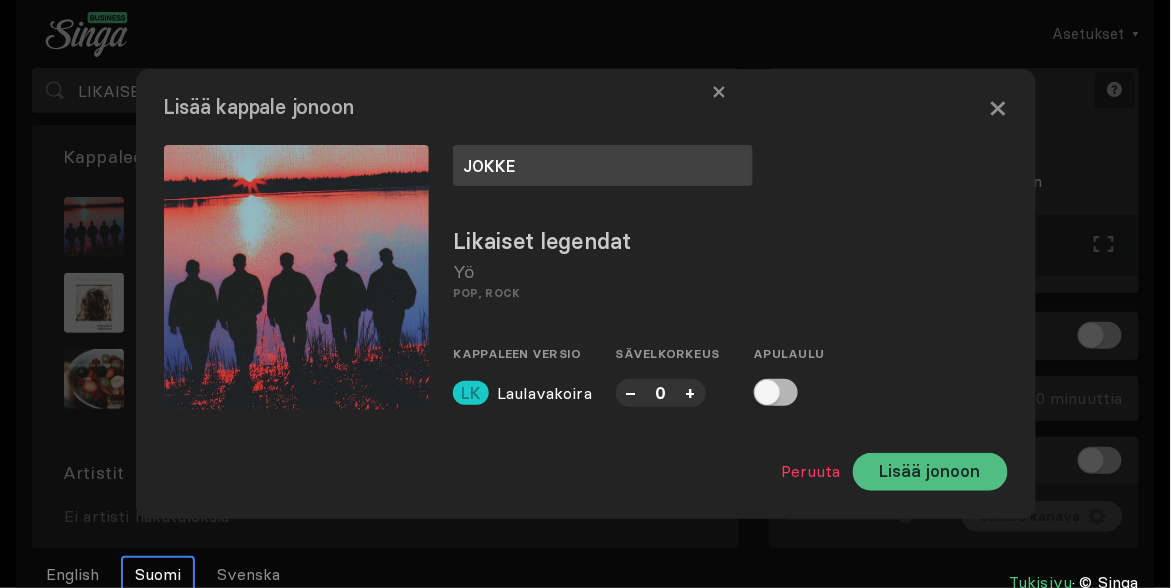 type on "JOKKE" 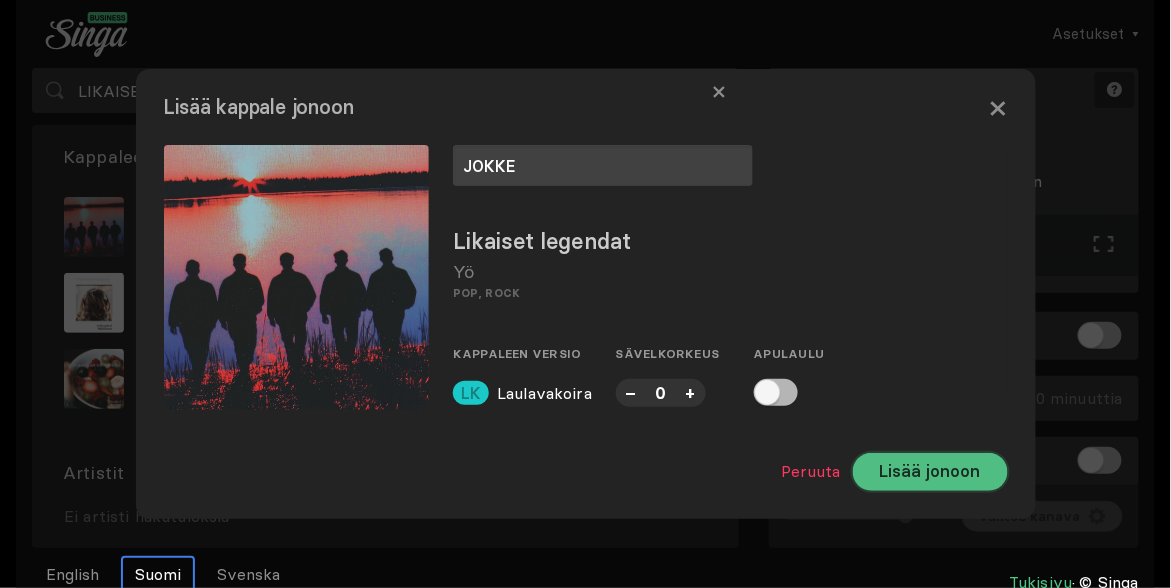 click on "Lisää jonoon" at bounding box center (930, 472) 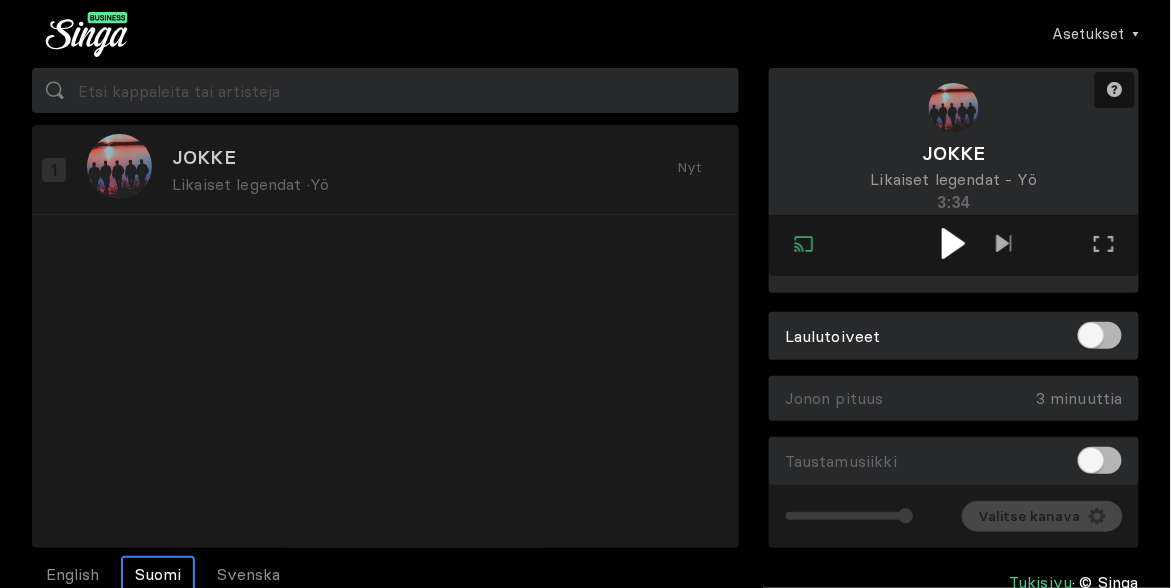 click at bounding box center [953, 243] 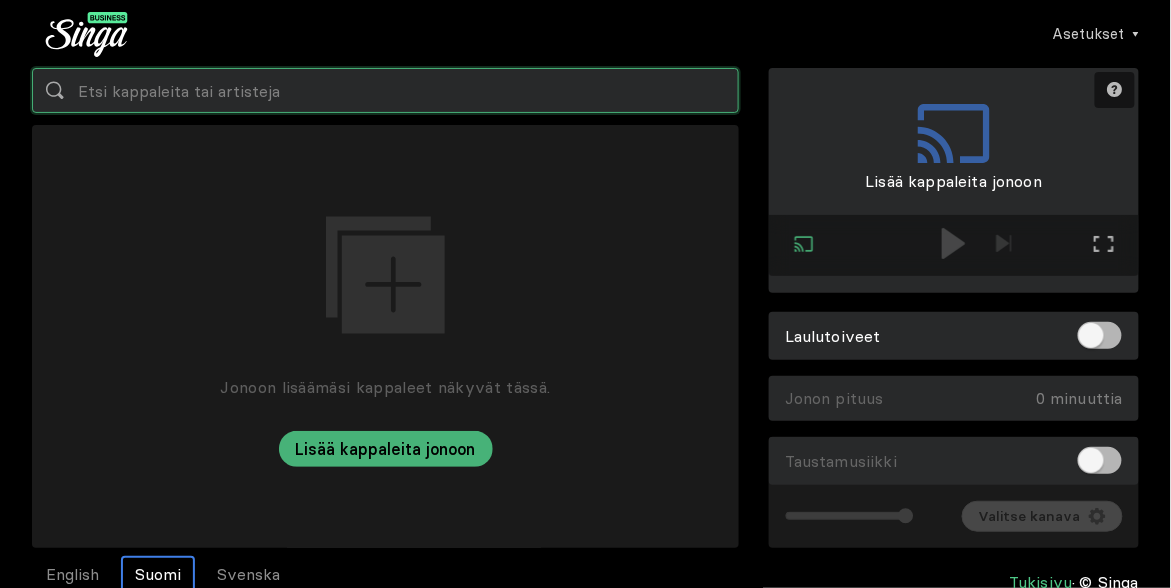 click at bounding box center (385, 90) 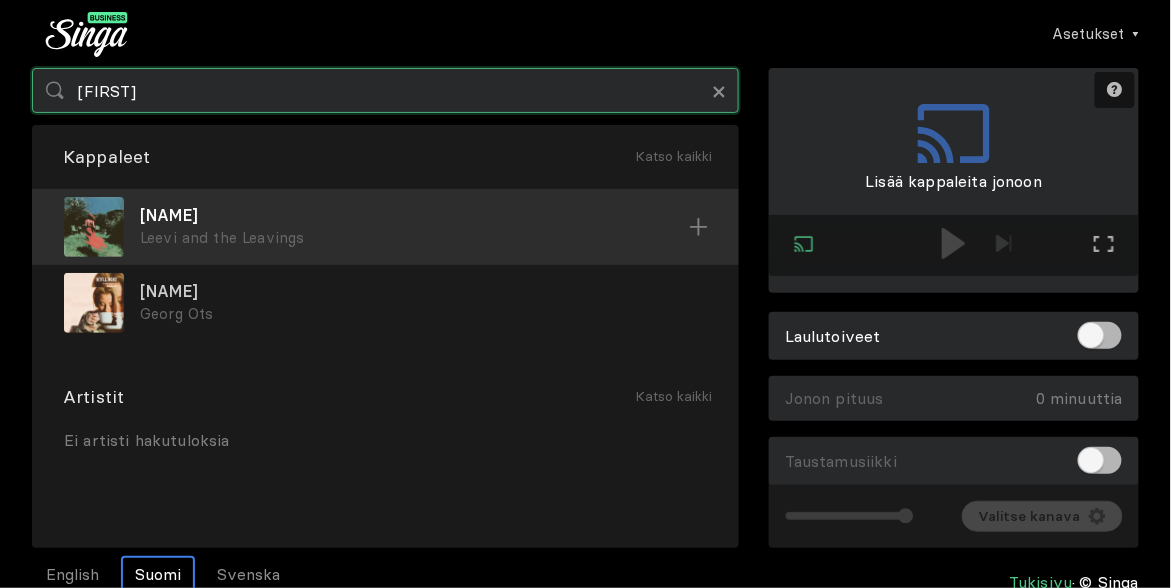 type on "[FIRST]" 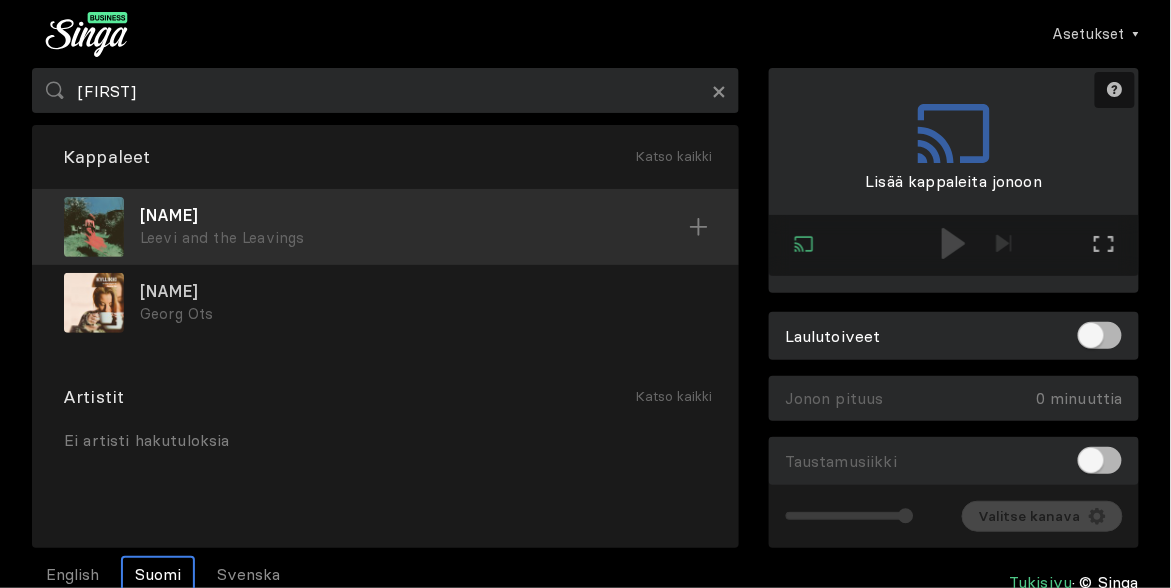 click on "Leevi and the Leavings" at bounding box center (414, 238) 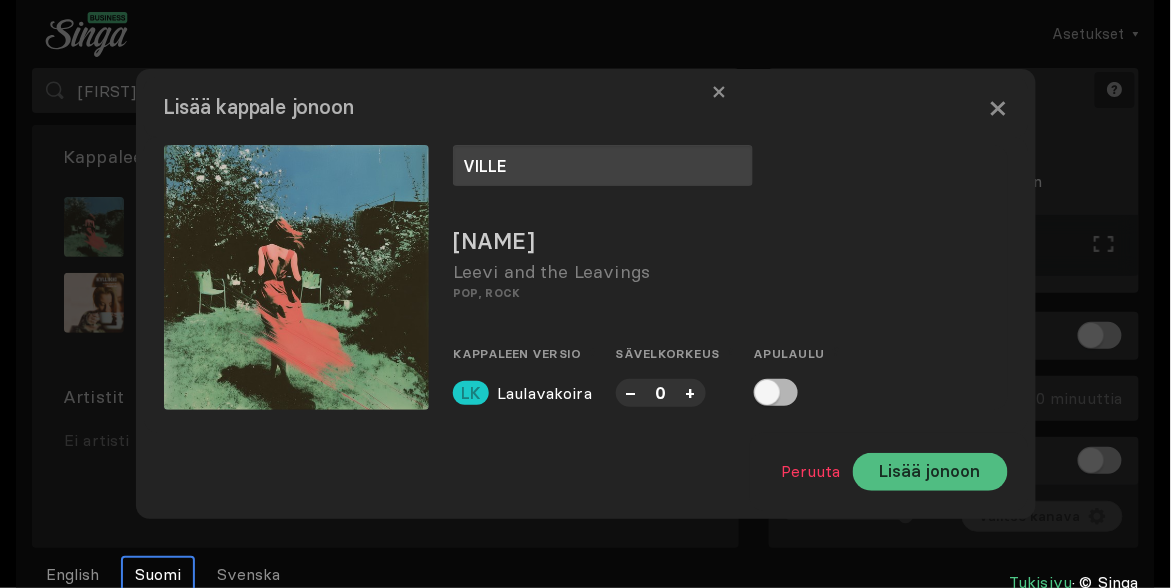 type on "VILLE" 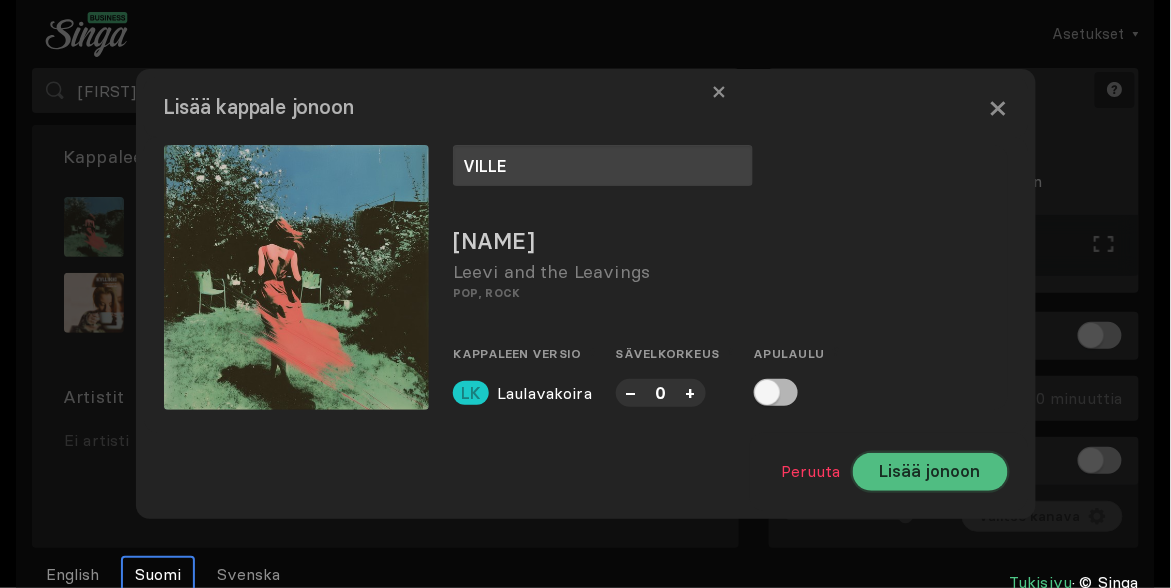 click on "Lisää jonoon" at bounding box center [930, 472] 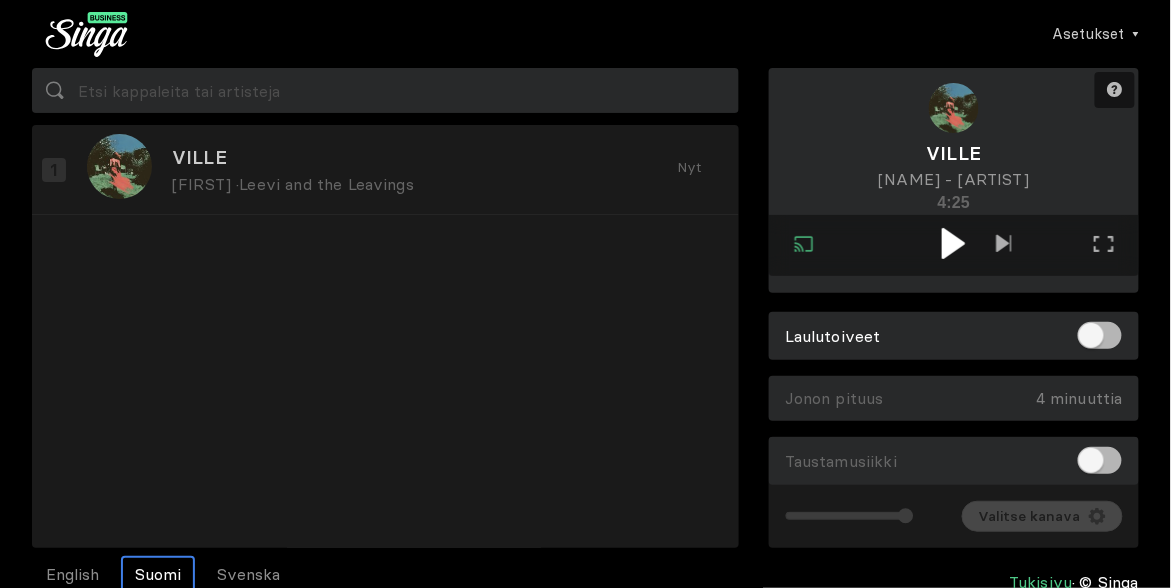 click at bounding box center (953, 243) 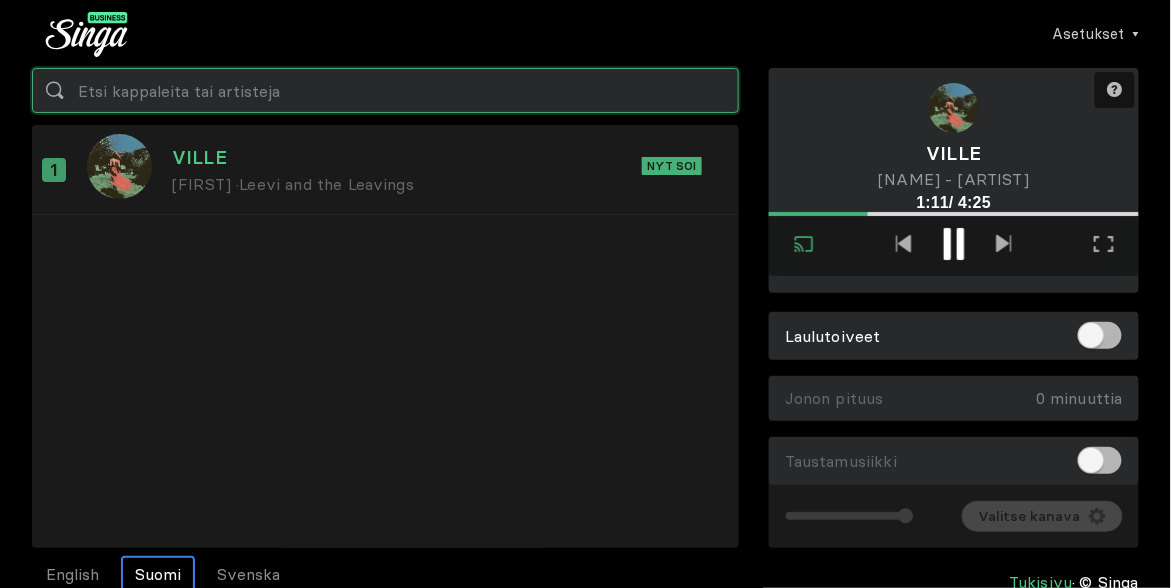 click at bounding box center [385, 90] 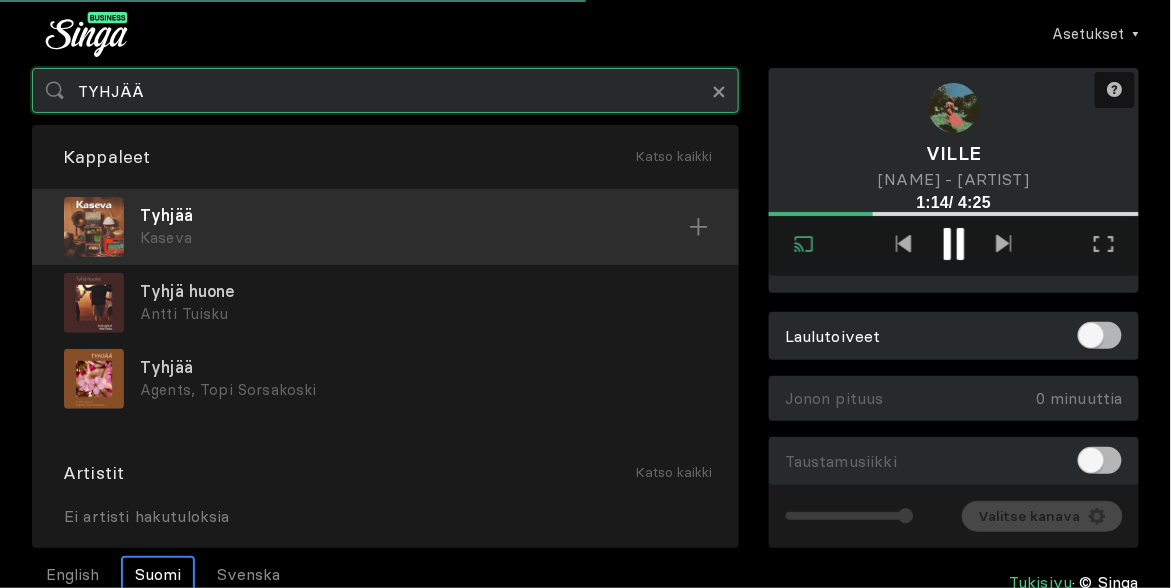 type on "TYHJÄÄ" 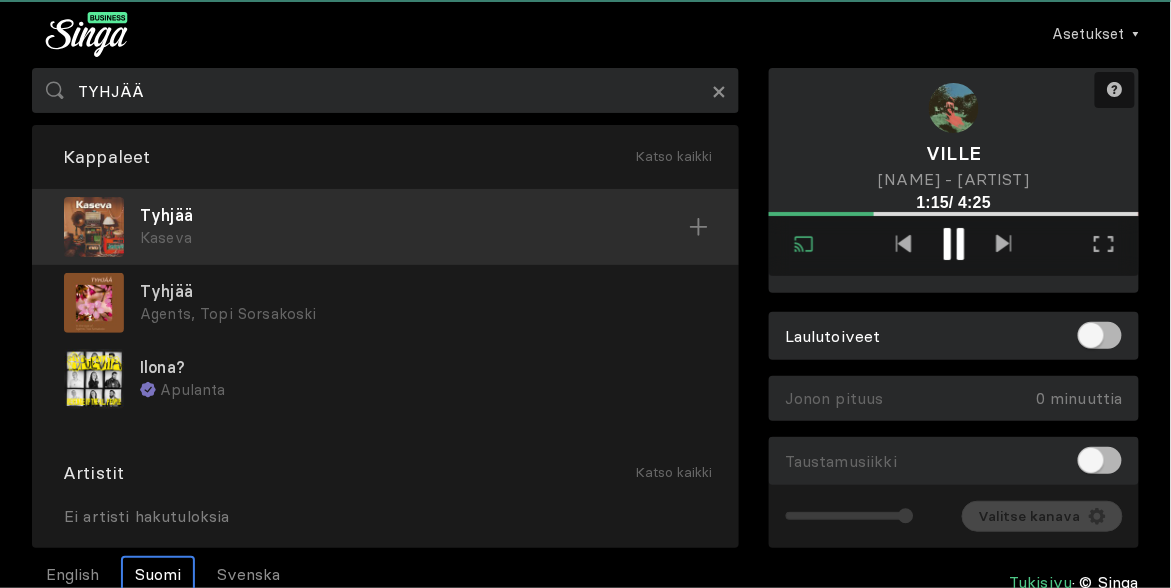 click on "Tyhjää" at bounding box center [414, 215] 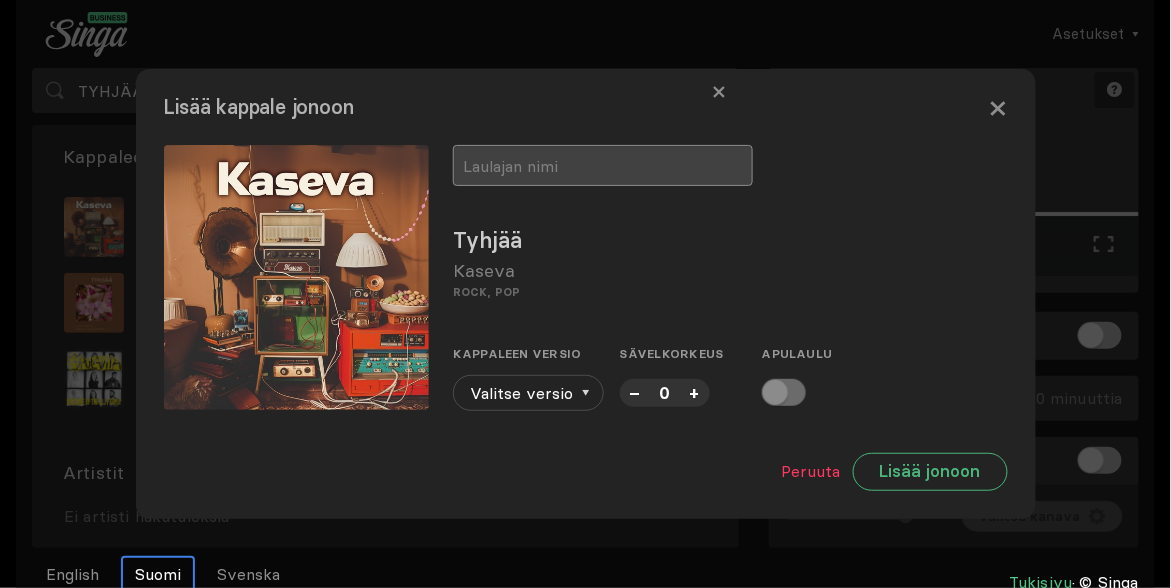 click at bounding box center (603, 165) 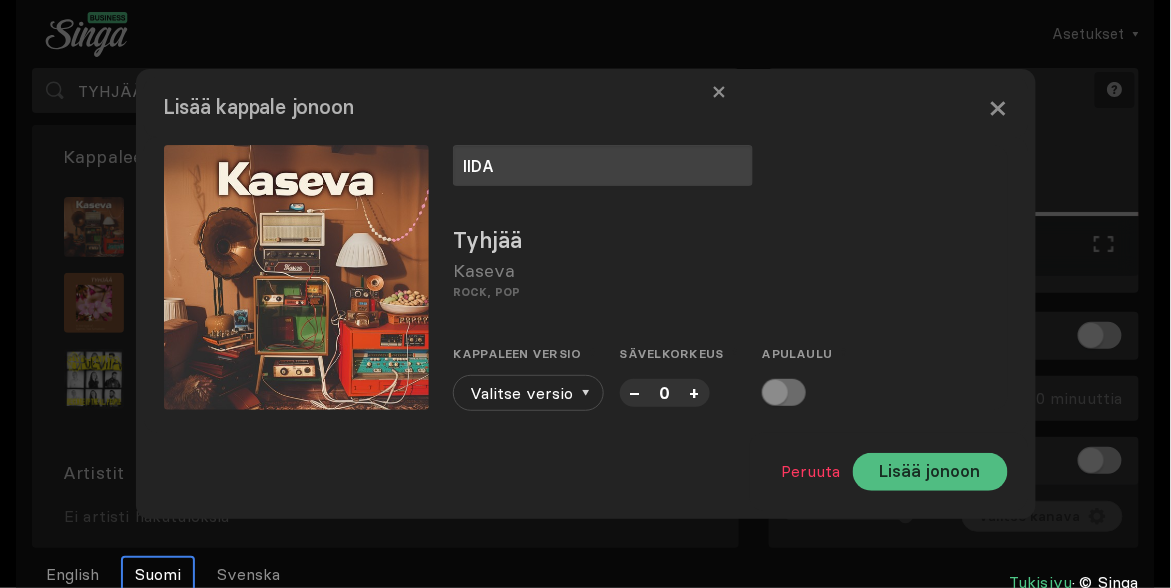 type on "IIDA" 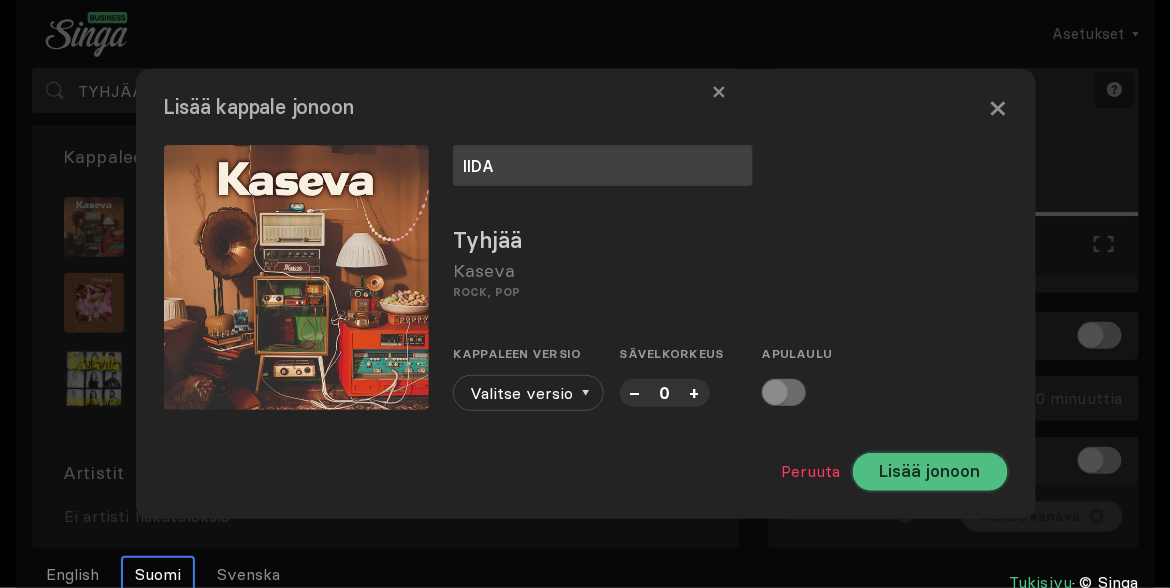 click on "Lisää jonoon" at bounding box center (930, 472) 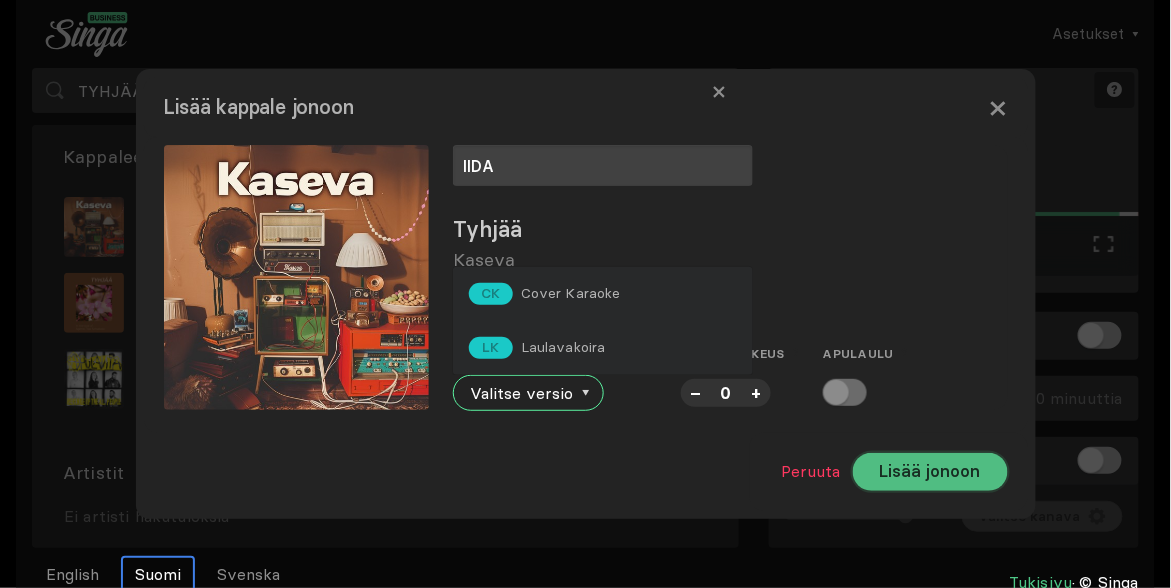 click on "Lisää jonoon" at bounding box center (930, 472) 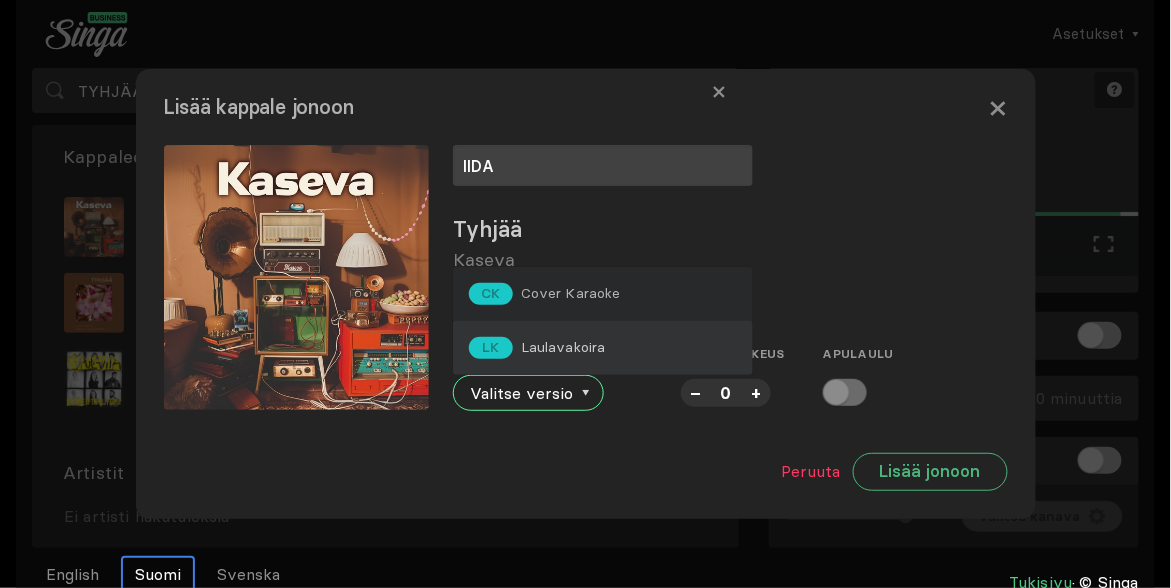 click on "Laulavakoira" at bounding box center [571, 293] 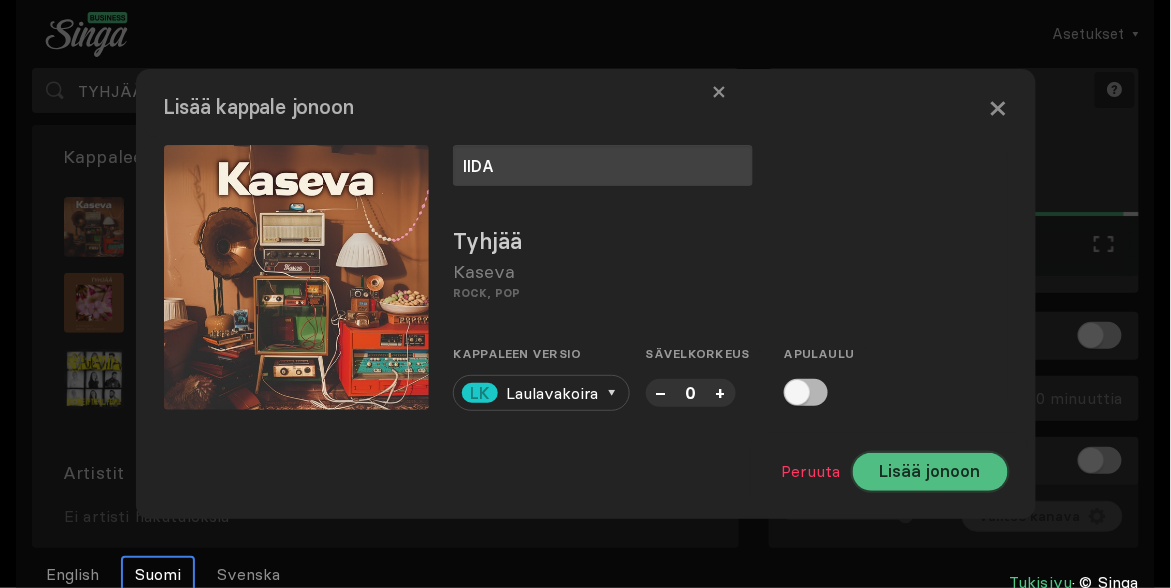click on "Lisää jonoon" at bounding box center [930, 472] 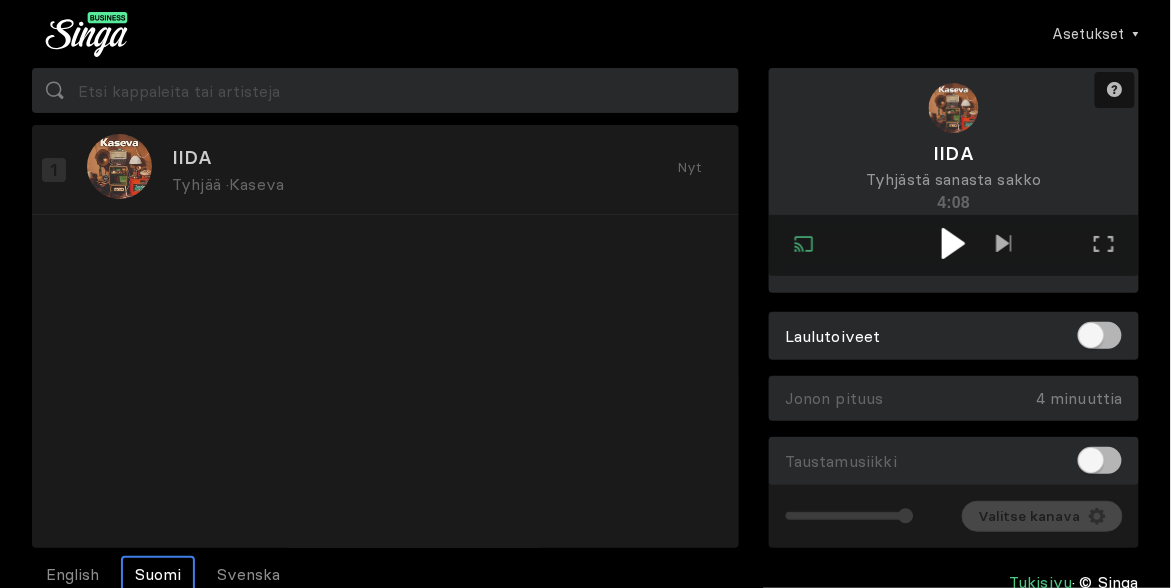 click at bounding box center [953, 243] 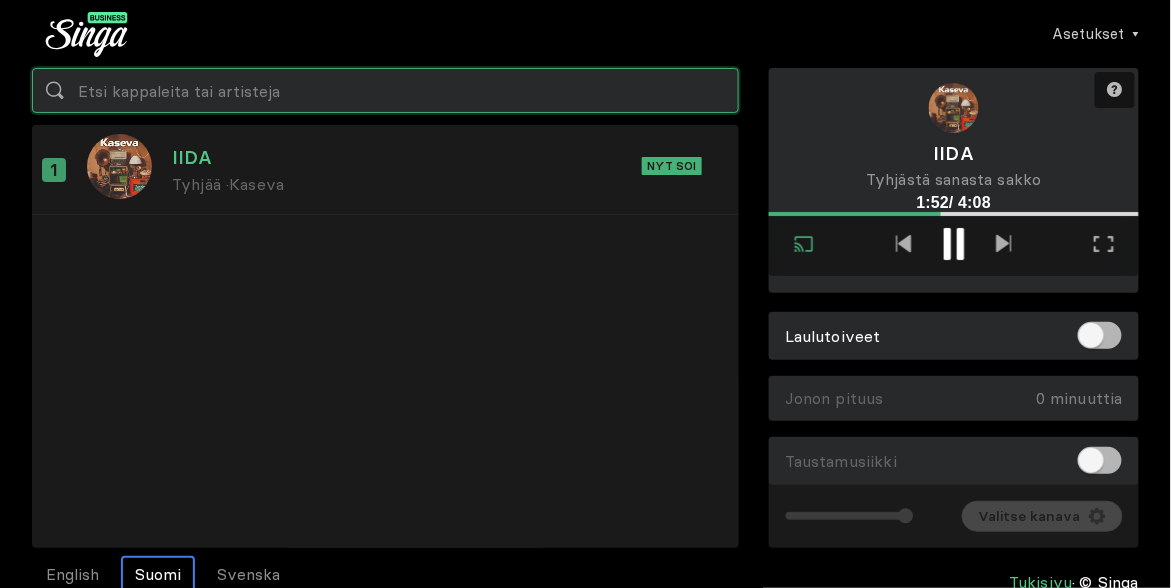 click at bounding box center [385, 90] 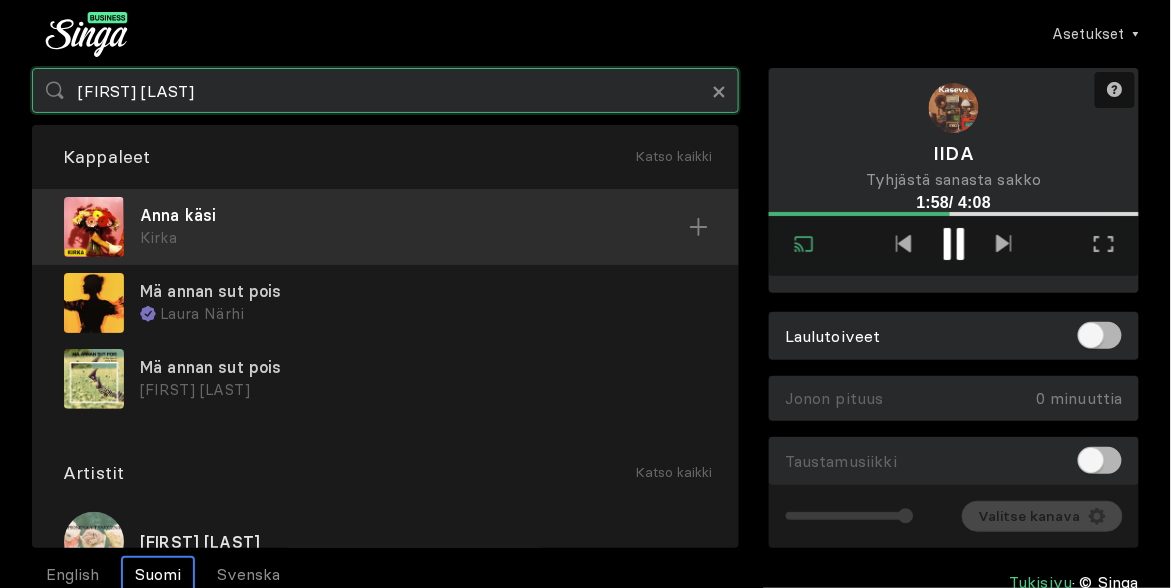 type on "[FIRST] [LAST]" 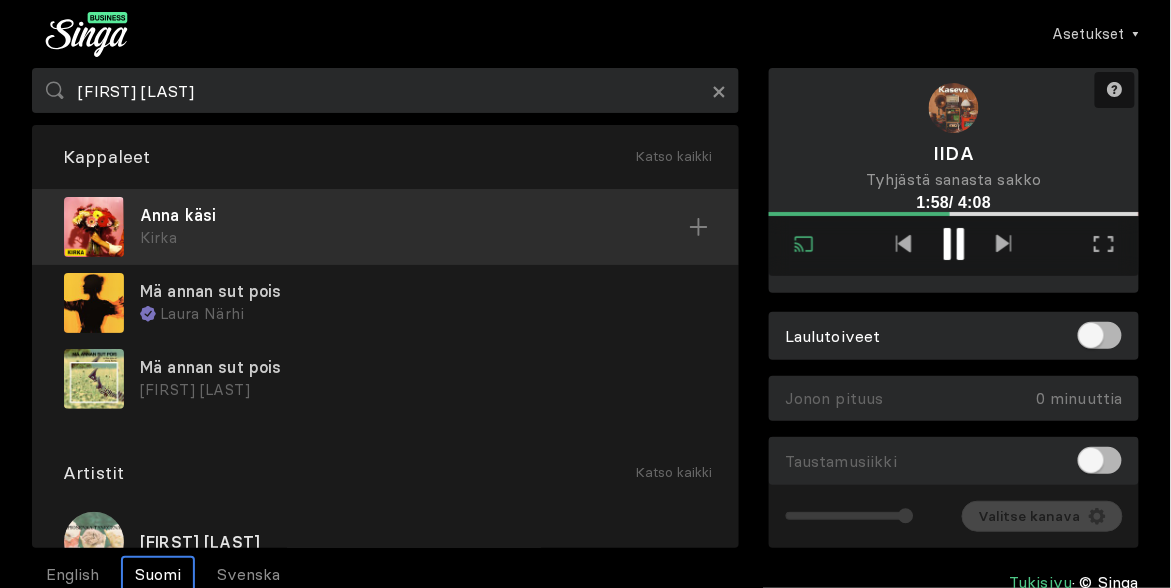 click on "Anna käsi" at bounding box center [414, 215] 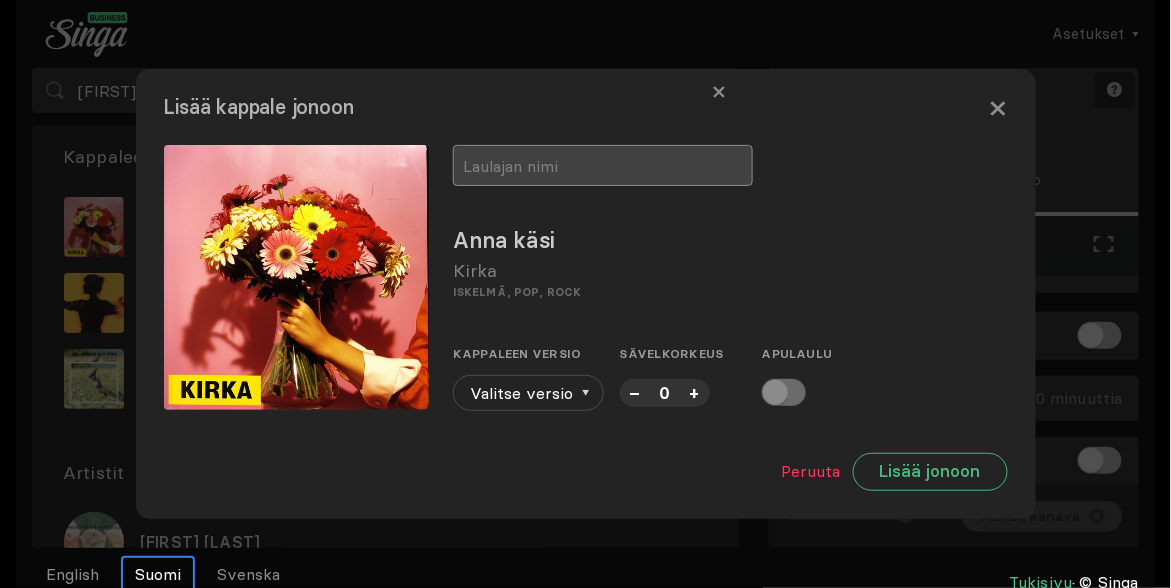click at bounding box center [603, 165] 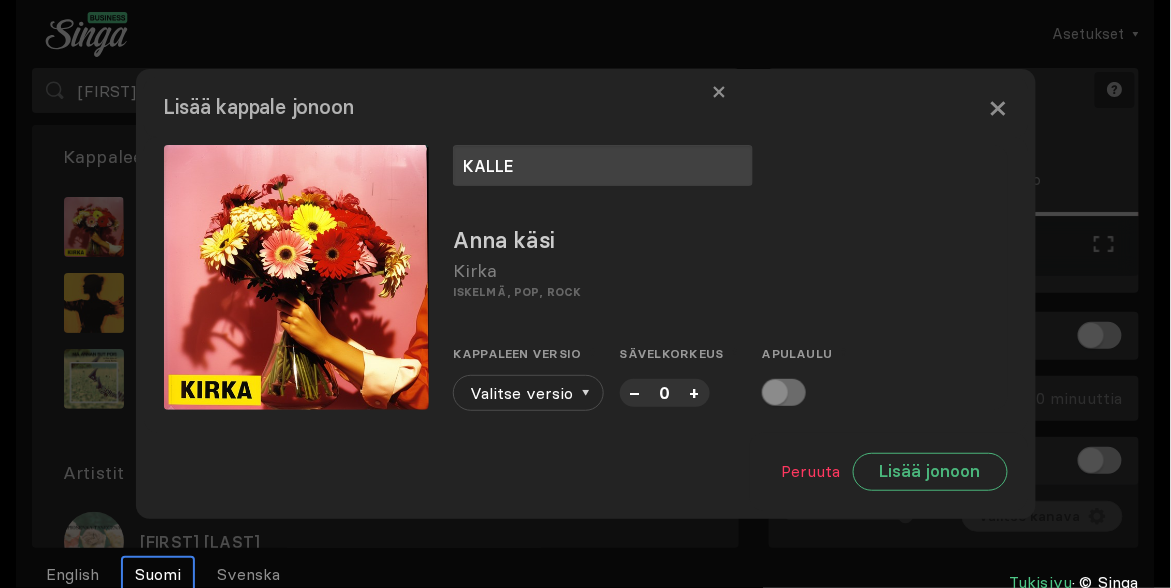 type on "KALLE" 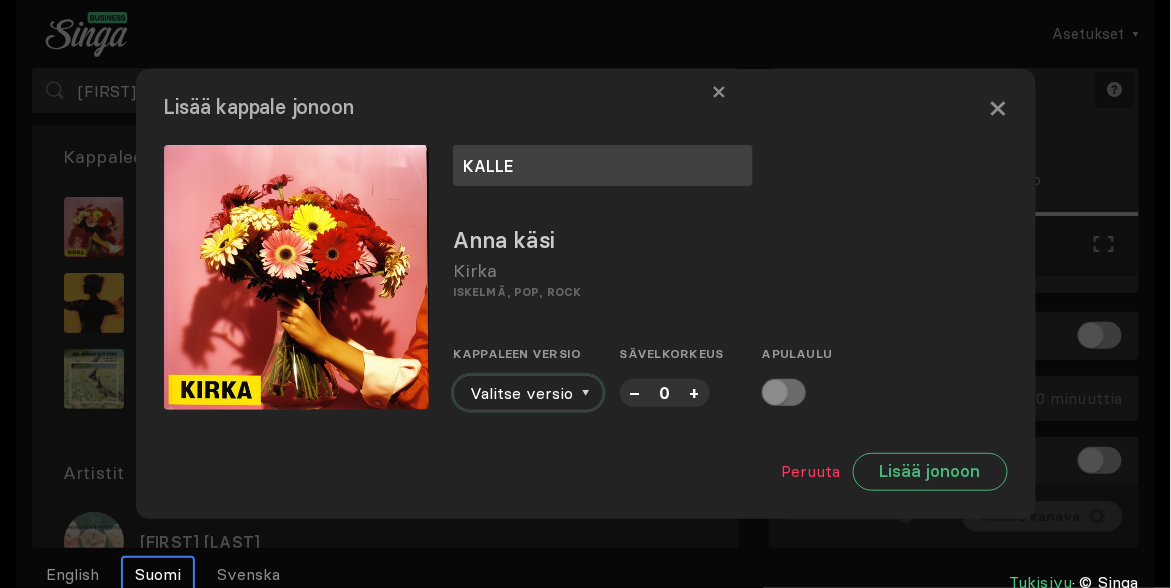 click on "Valitse versio" at bounding box center (528, 393) 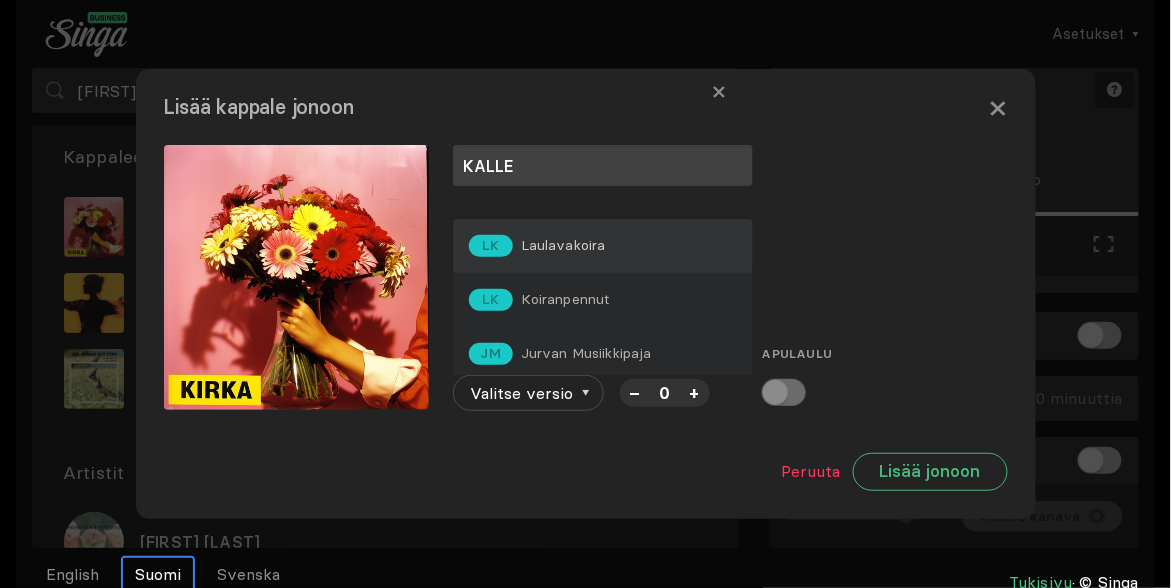 click on "Laulavakoira" at bounding box center (563, 245) 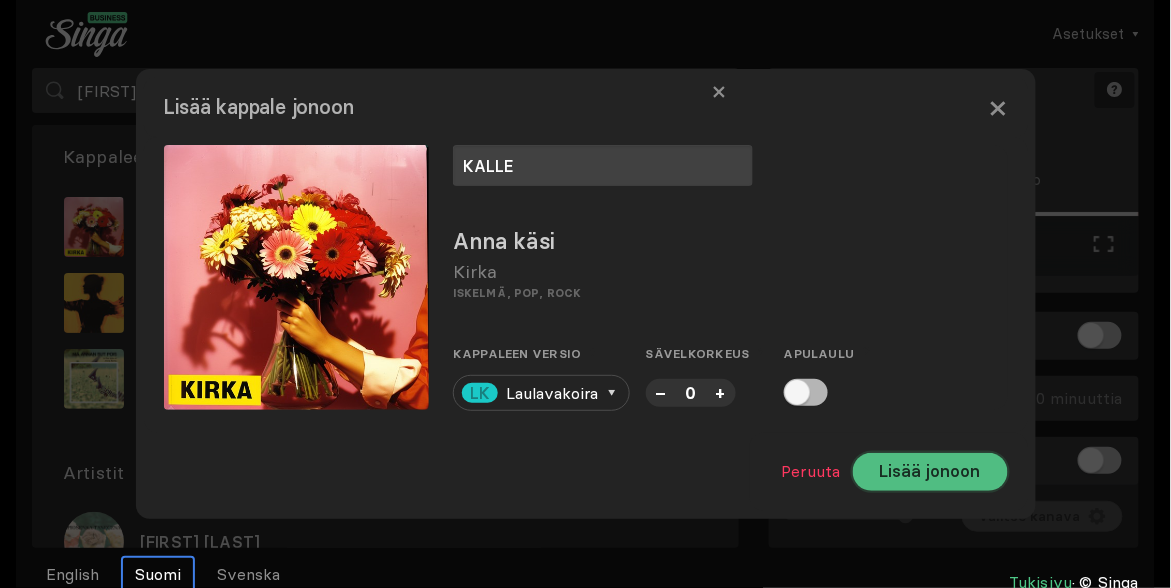 click on "Lisää jonoon" at bounding box center (930, 472) 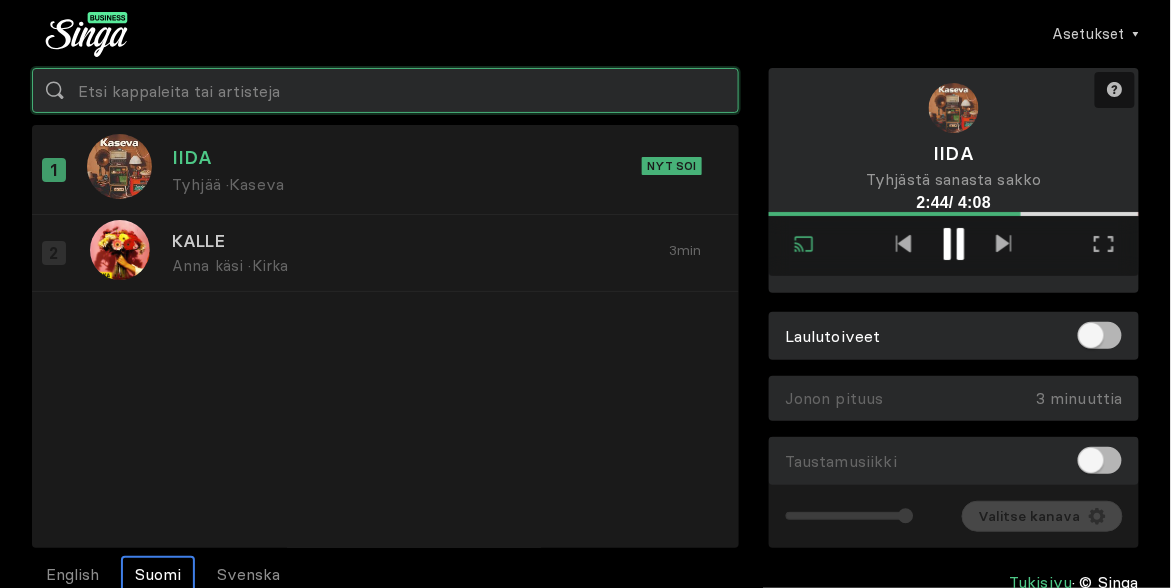 click at bounding box center [385, 90] 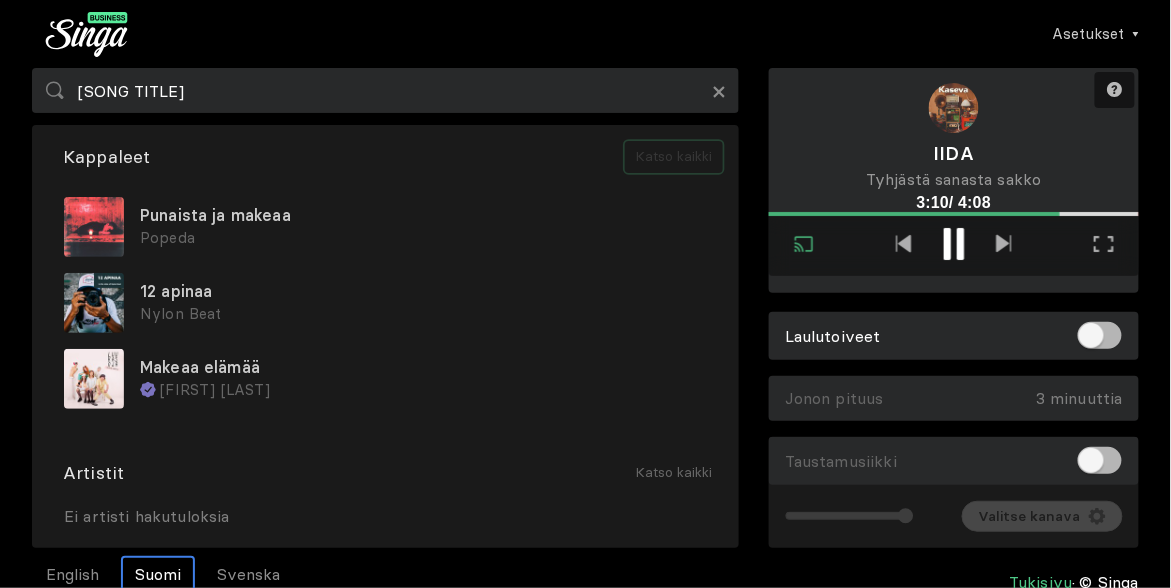 click on "Katso kaikki" at bounding box center (674, 157) 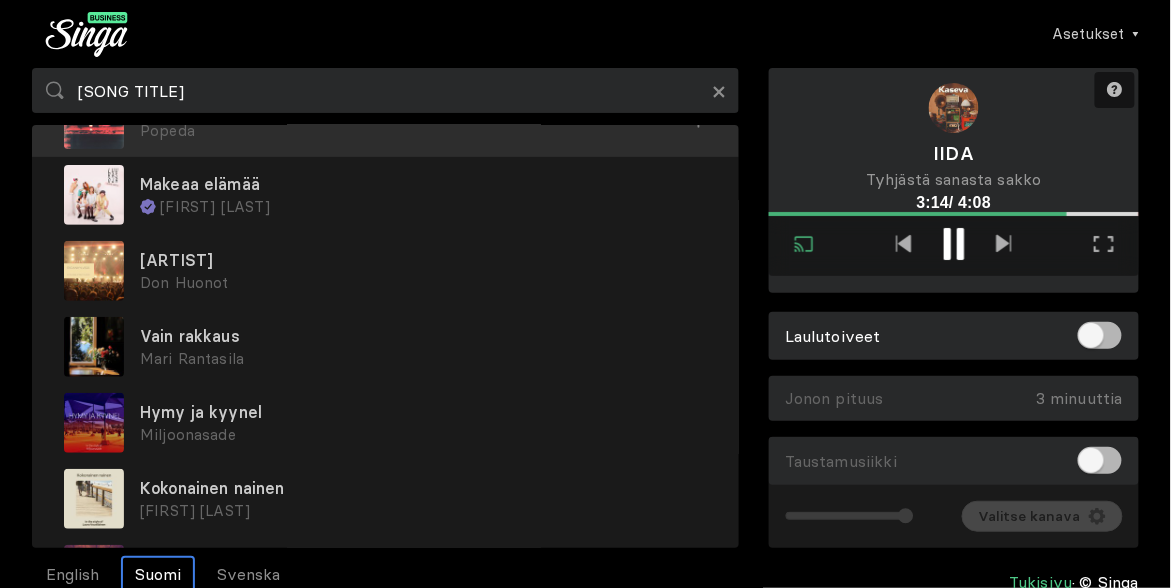 scroll, scrollTop: 80, scrollLeft: 0, axis: vertical 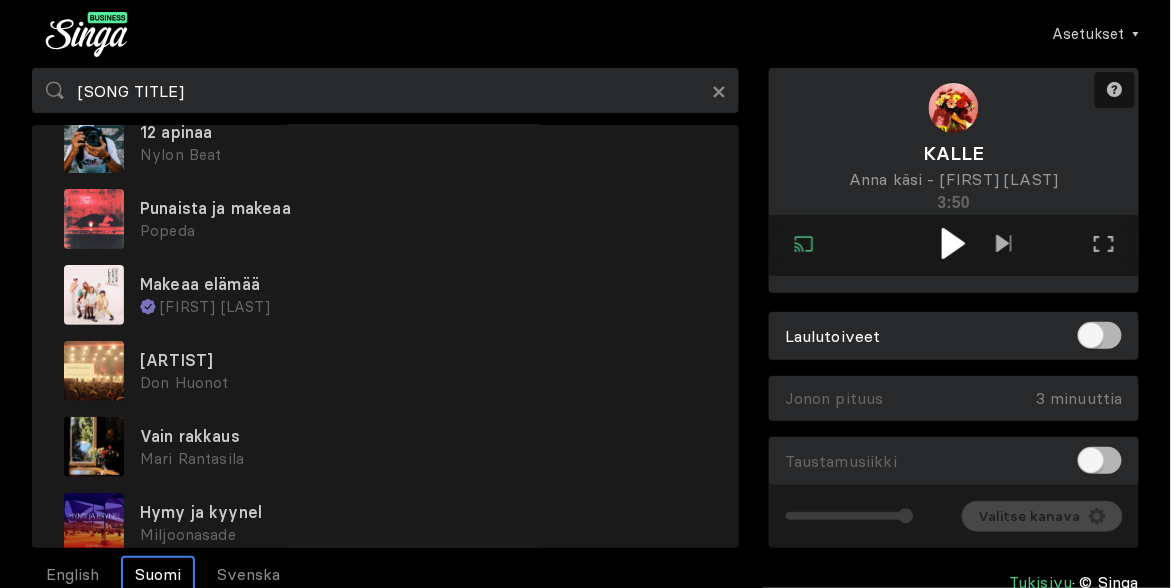 click at bounding box center (953, 243) 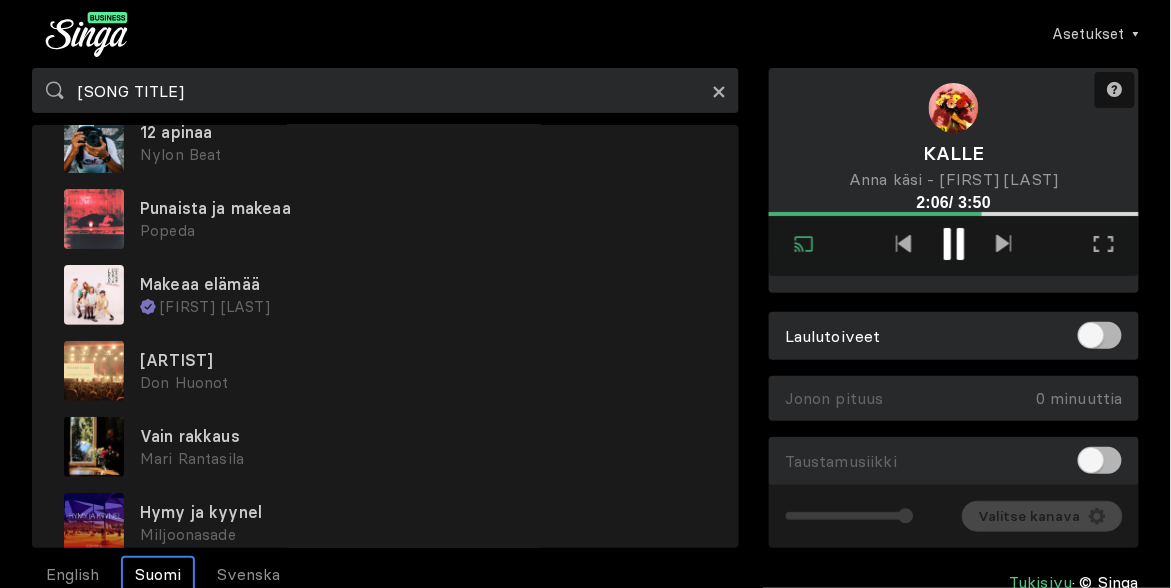 click on "×" at bounding box center [719, 91] 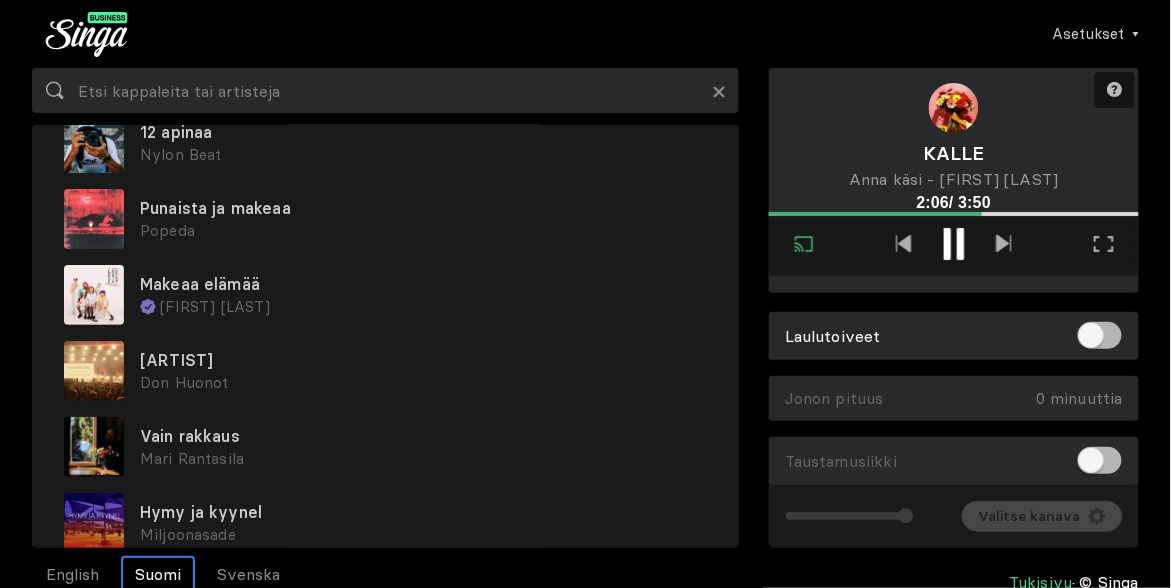scroll, scrollTop: 0, scrollLeft: 0, axis: both 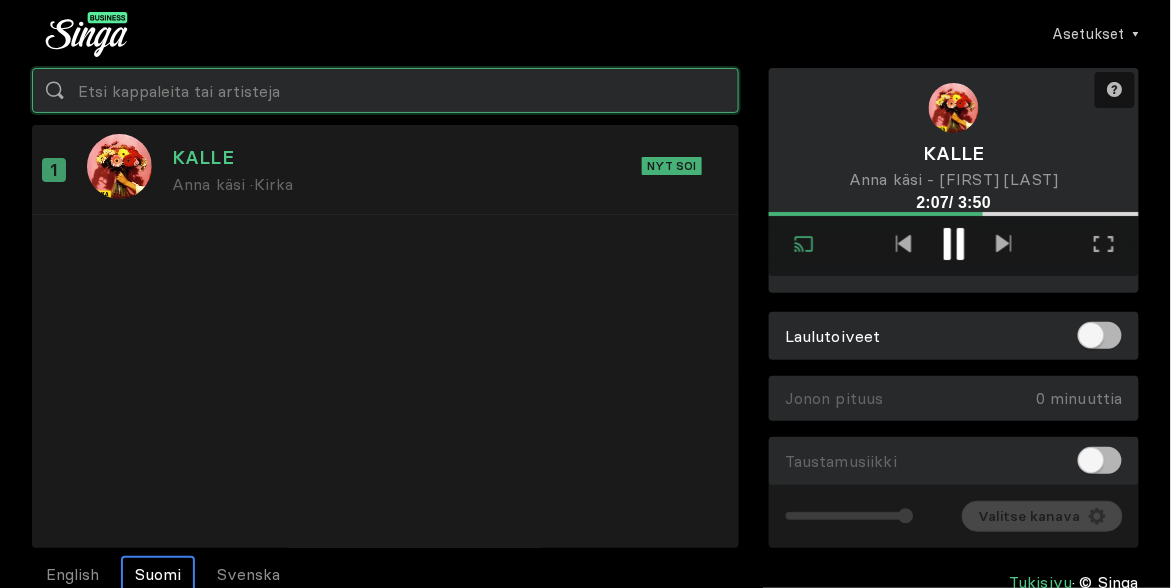 click at bounding box center [385, 90] 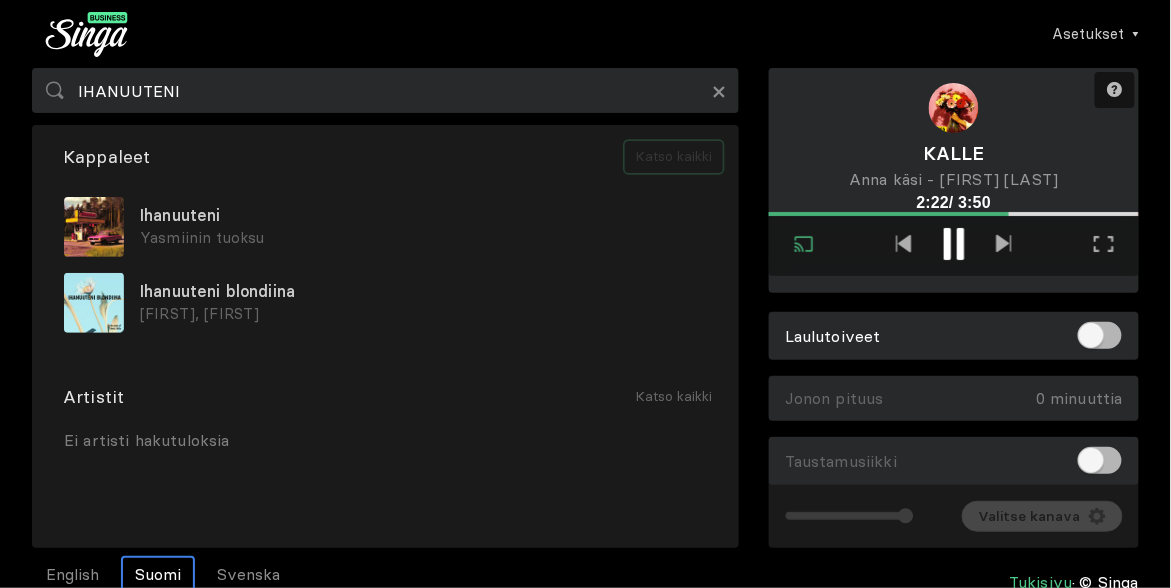 click on "Katso kaikki" at bounding box center (674, 157) 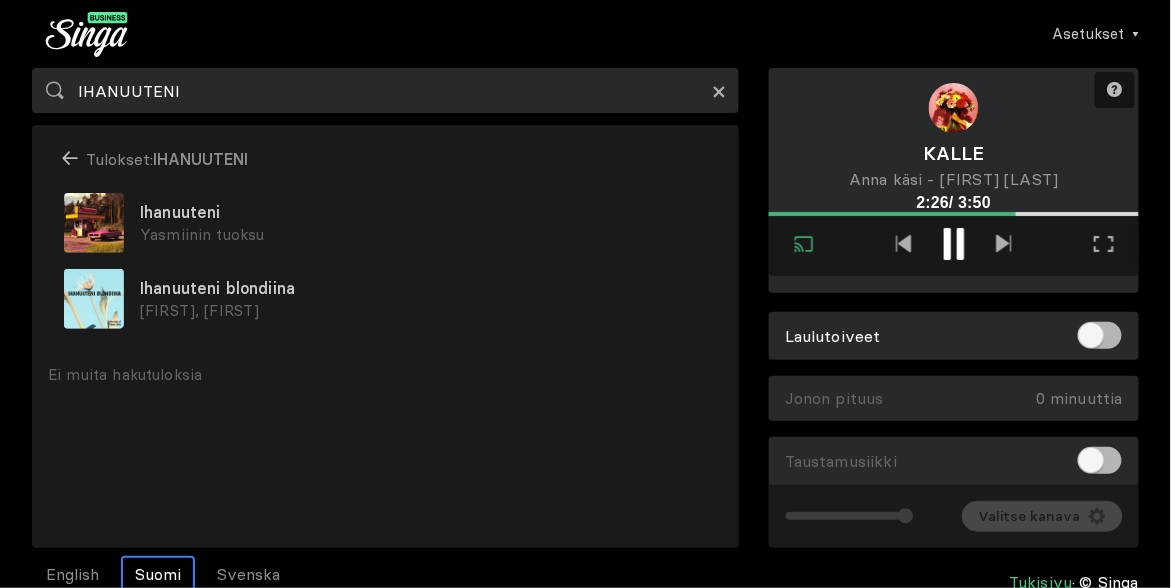 click on "×" at bounding box center (719, 91) 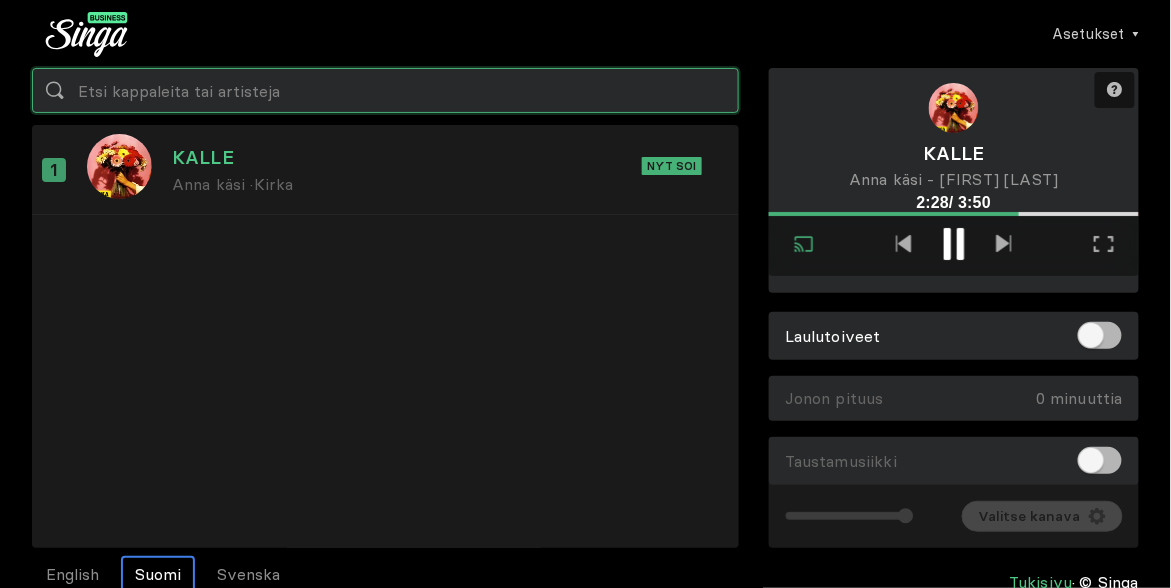 click at bounding box center (385, 90) 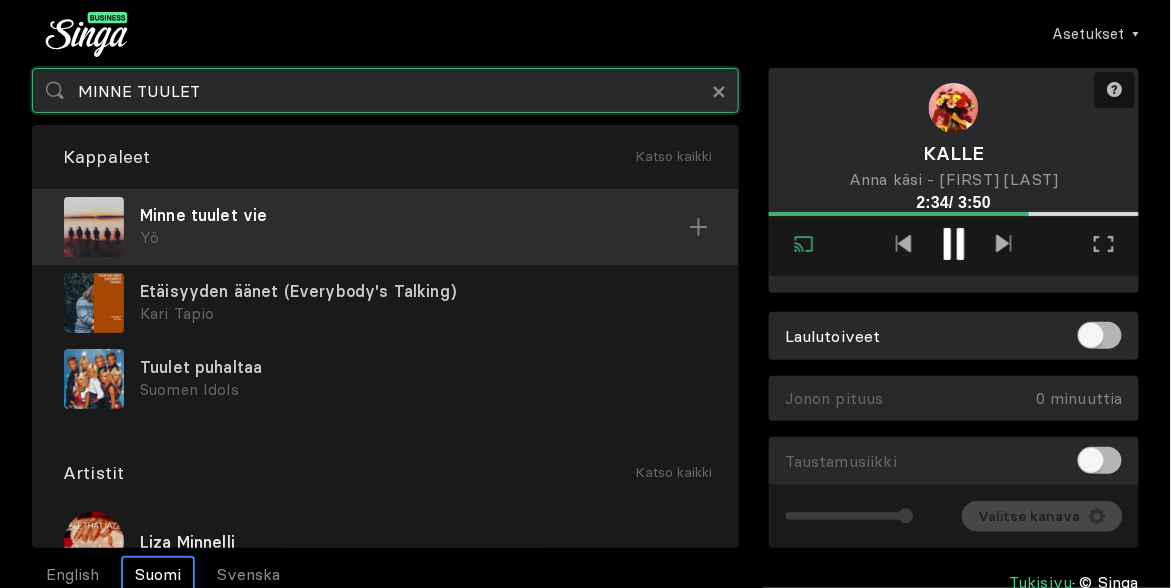 type on "MINNE TUULET" 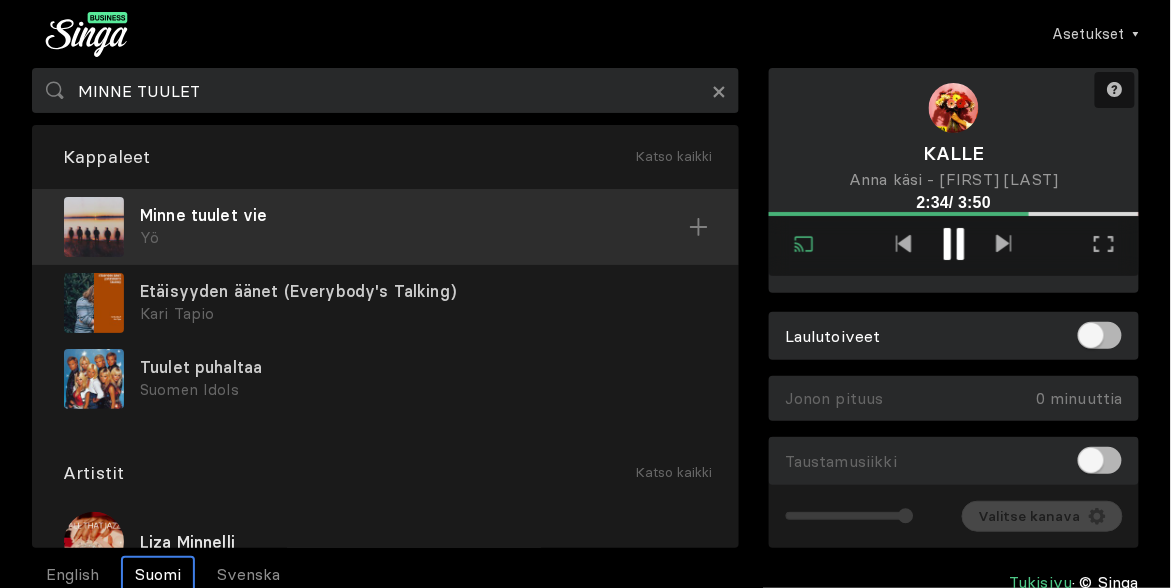 click on "Minne tuulet vie" at bounding box center [414, 215] 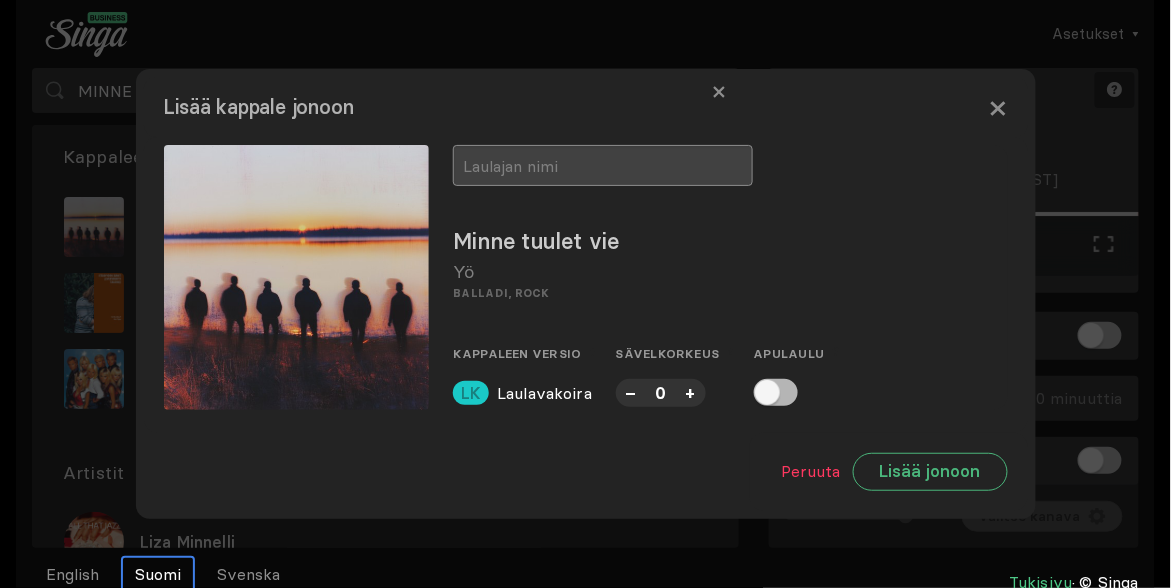 click at bounding box center [603, 165] 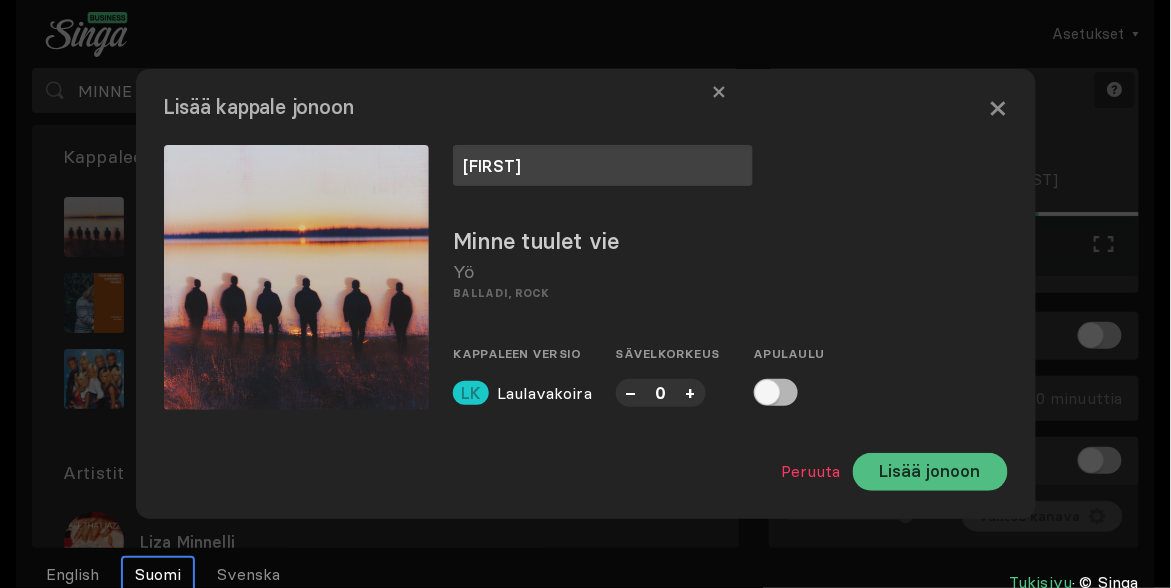 type on "[FIRST]" 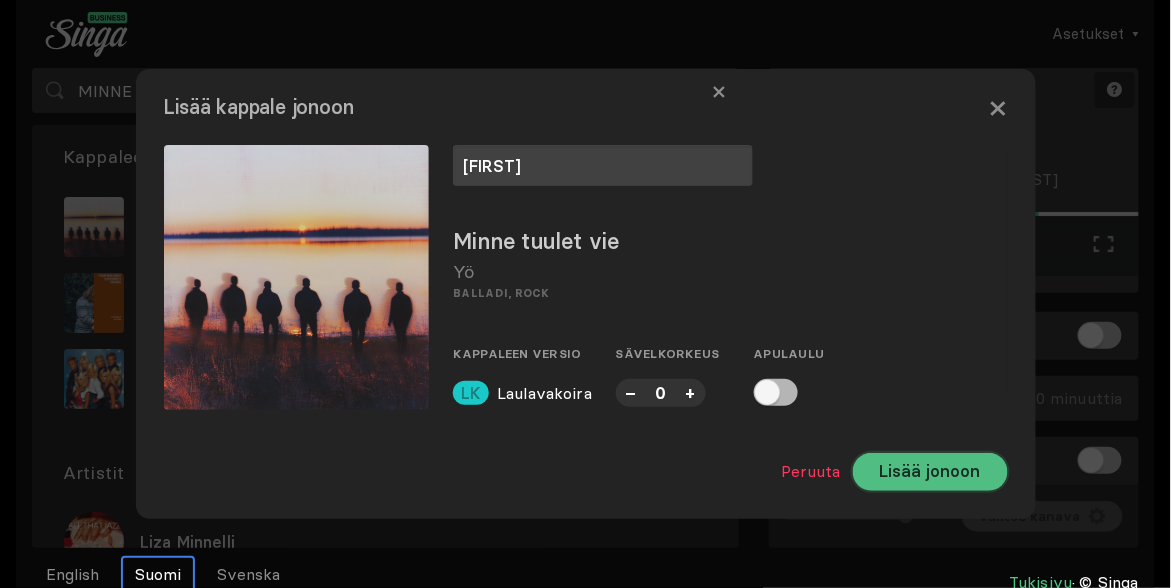 click on "Lisää jonoon" at bounding box center (930, 472) 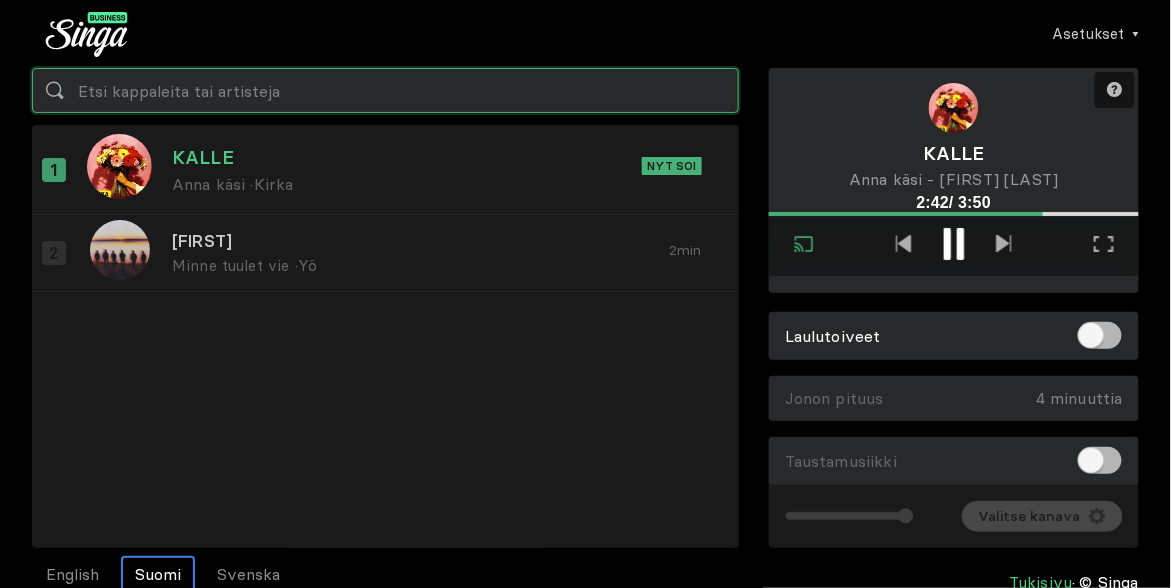 click at bounding box center [385, 90] 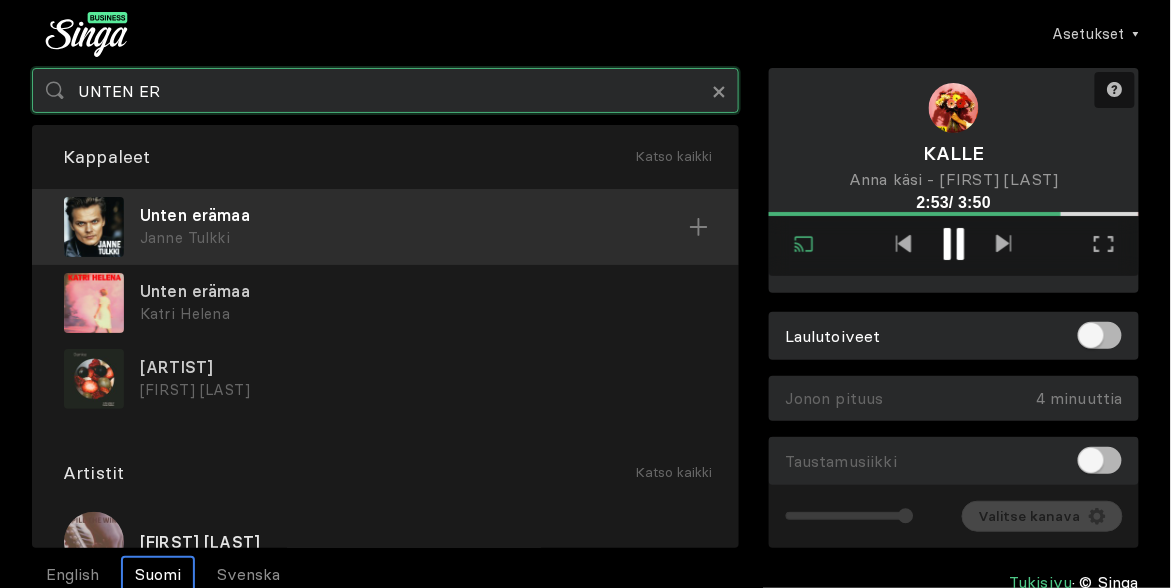 type on "UNTEN ER" 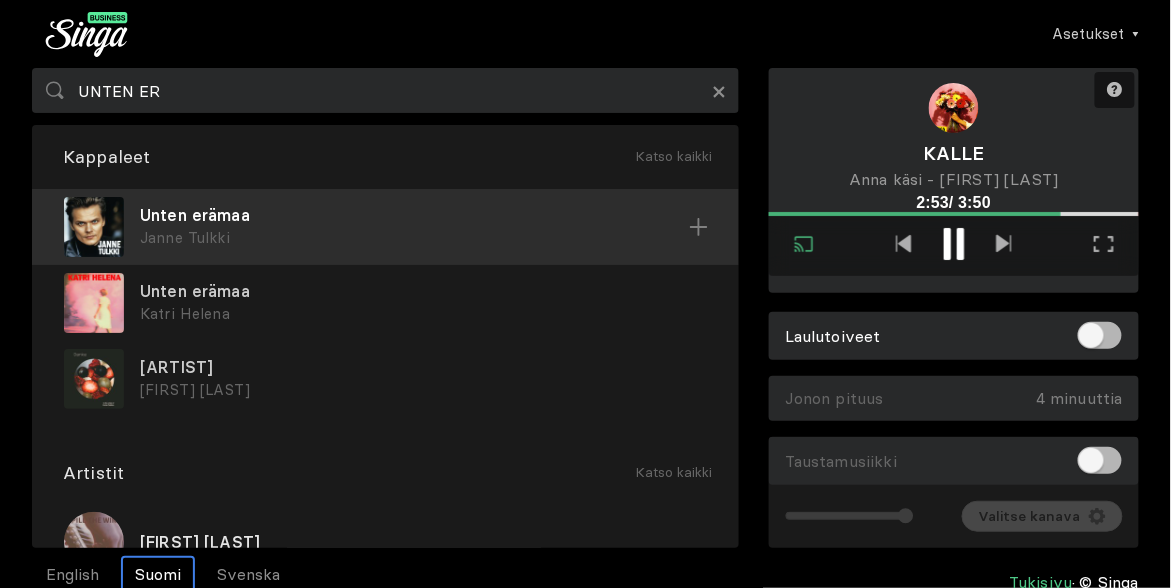 click on "Unten erämaa" at bounding box center (414, 215) 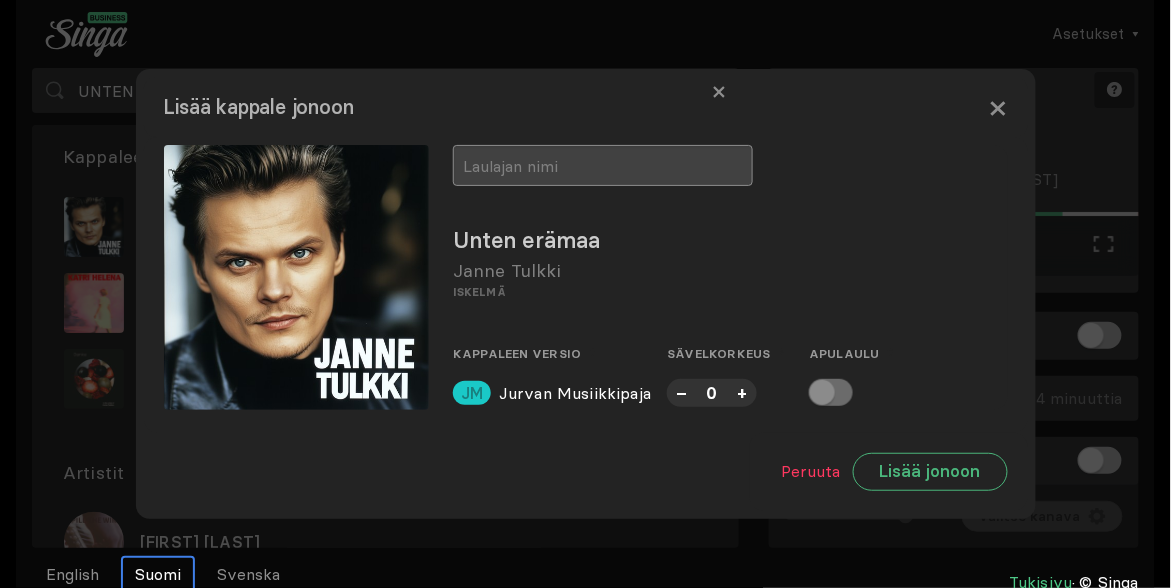 click at bounding box center (603, 165) 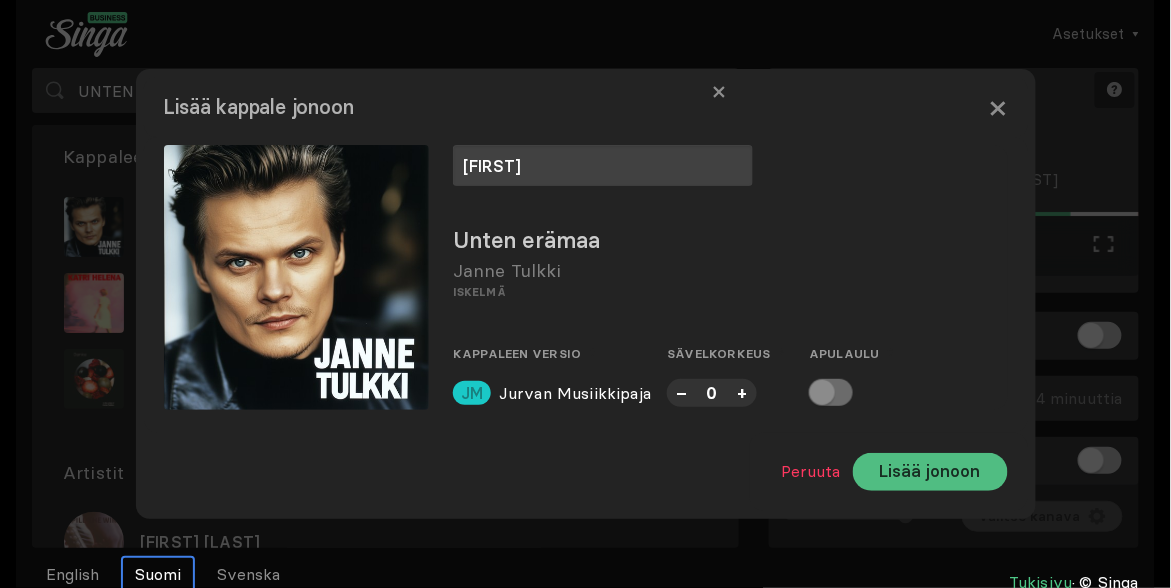 type on "[FIRST]" 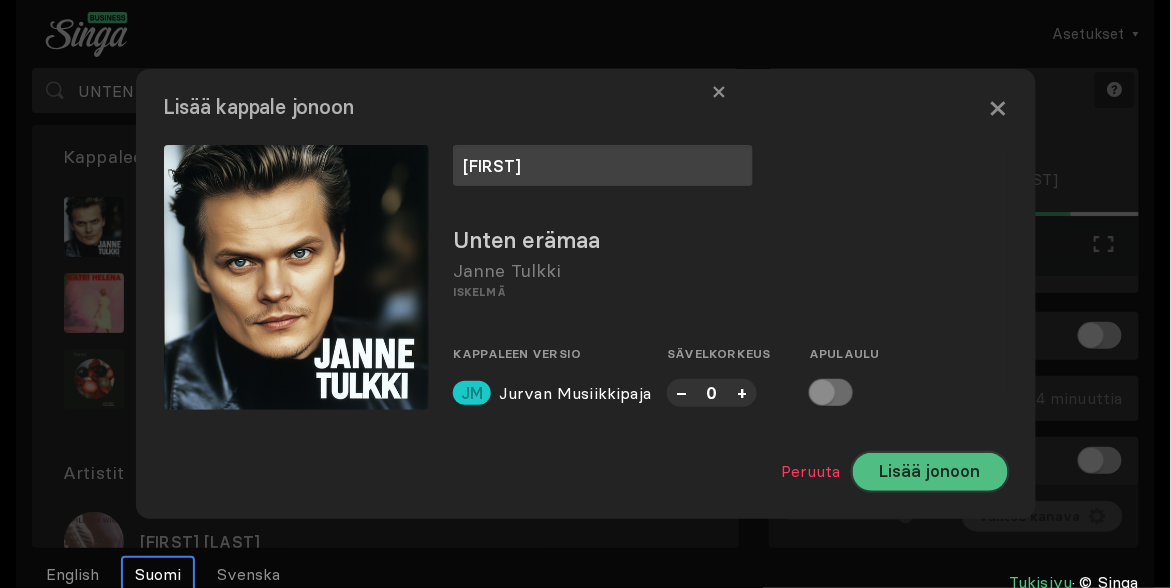 click on "Lisää jonoon" at bounding box center [930, 472] 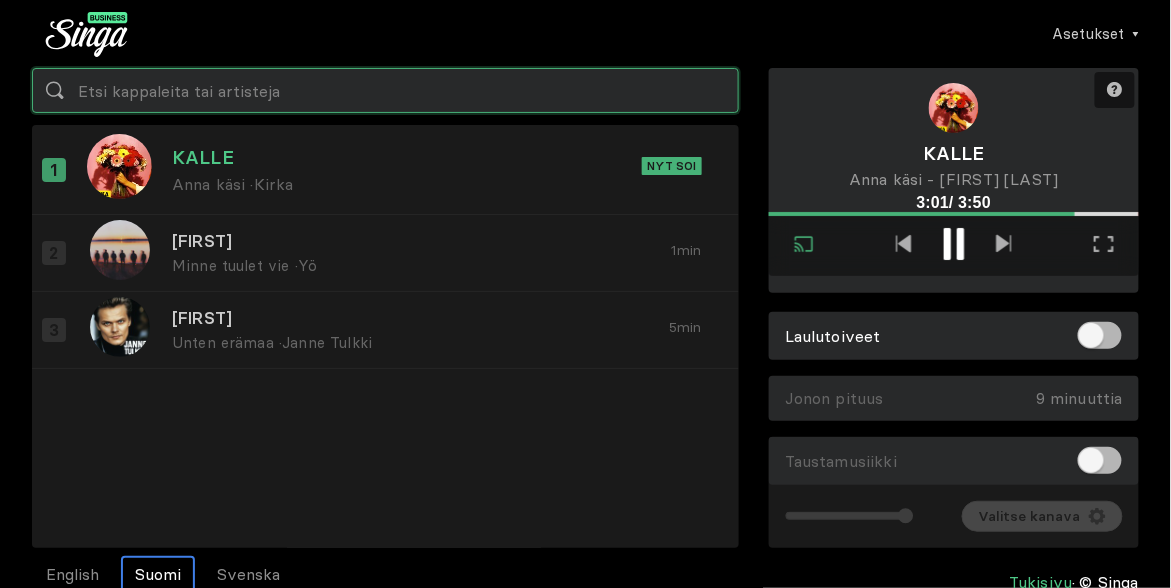 click at bounding box center (385, 90) 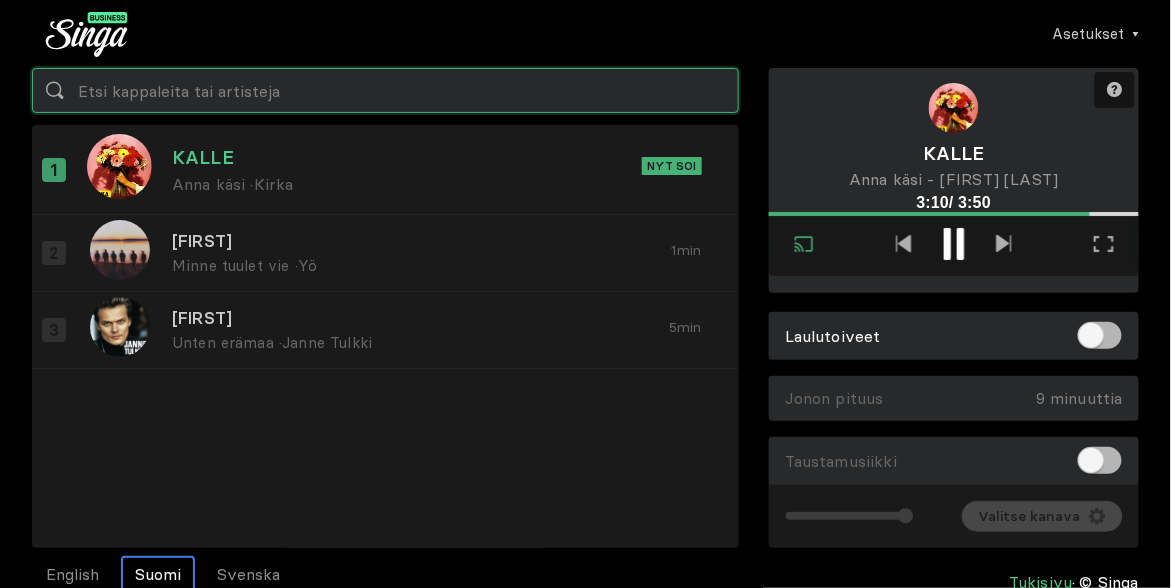 click at bounding box center [385, 90] 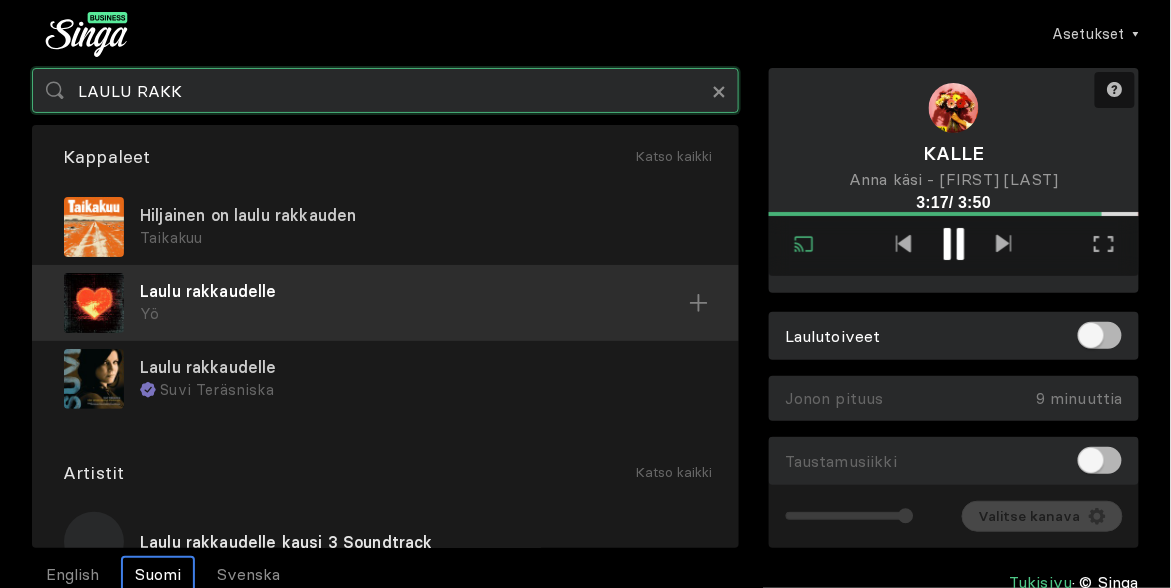 type on "LAULU RAKK" 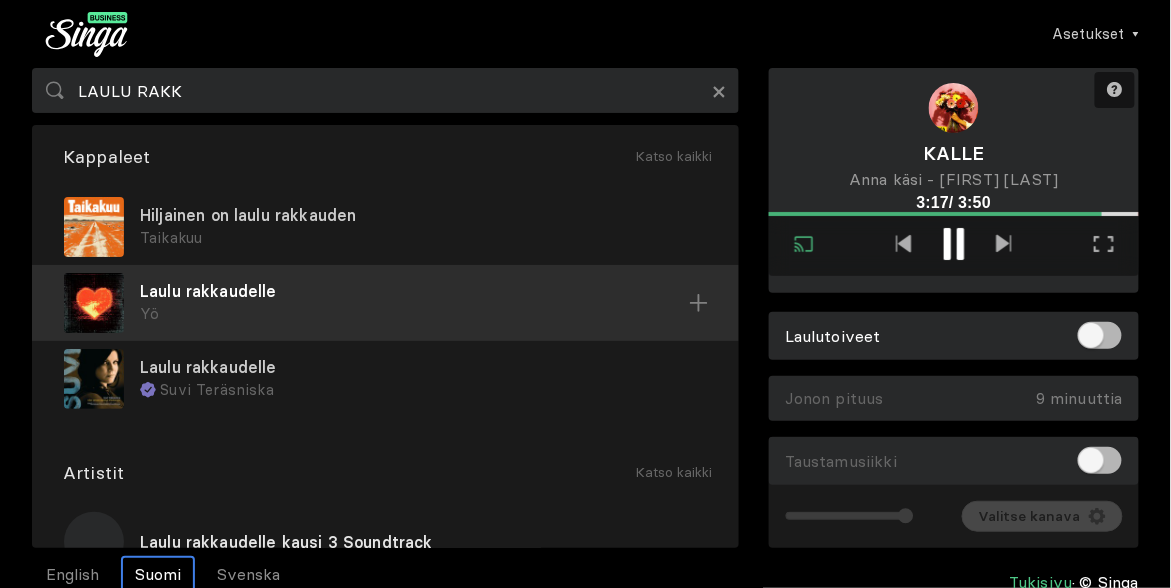 click on "Laulu rakkaudelle" at bounding box center [423, 215] 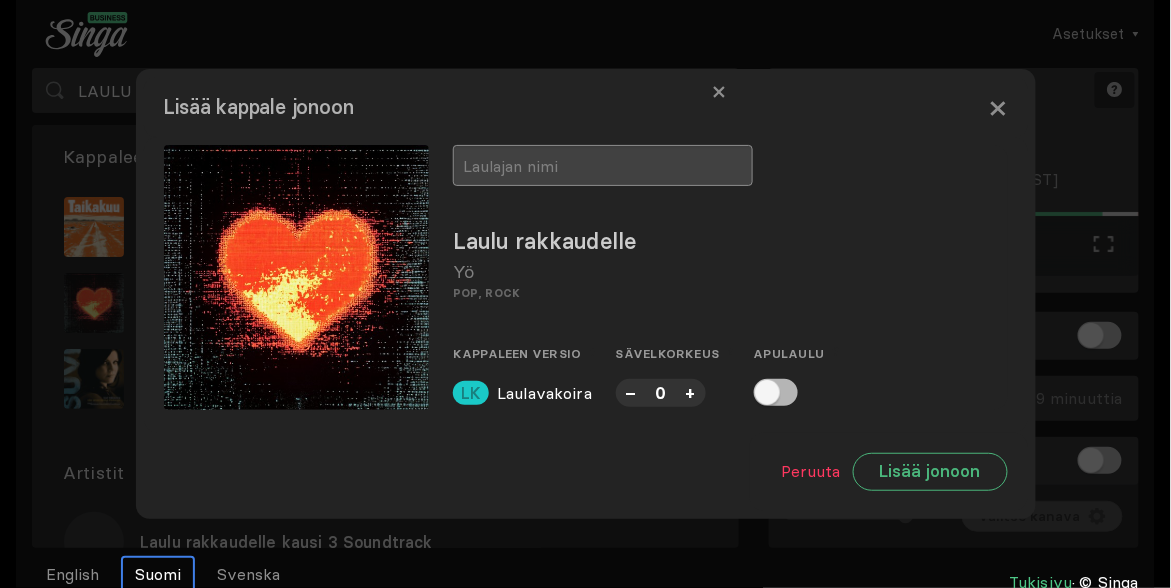 click at bounding box center (603, 165) 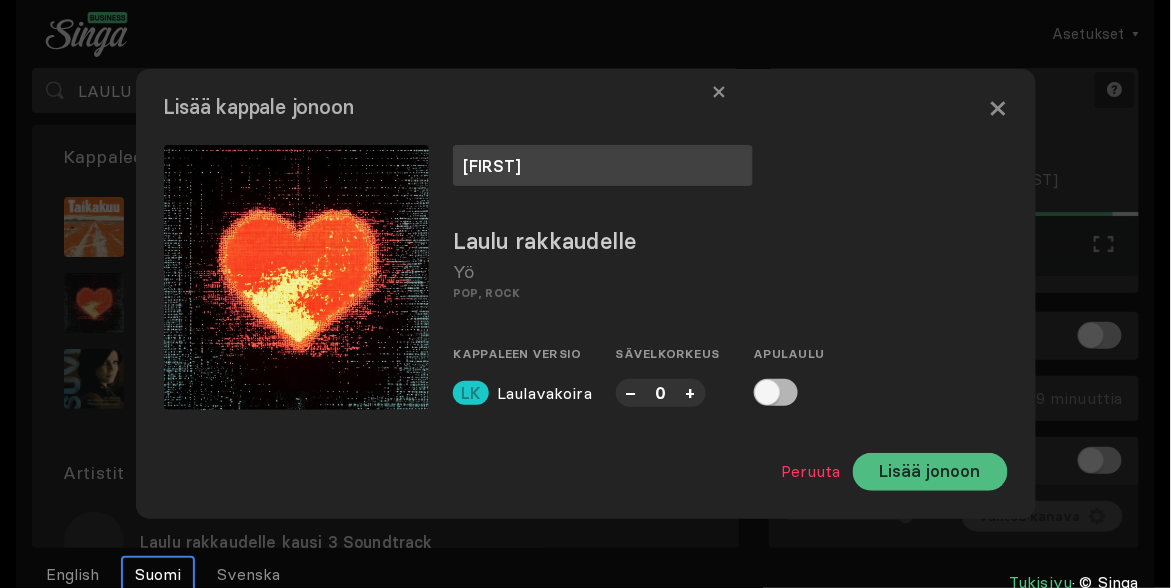 type on "[FIRST]" 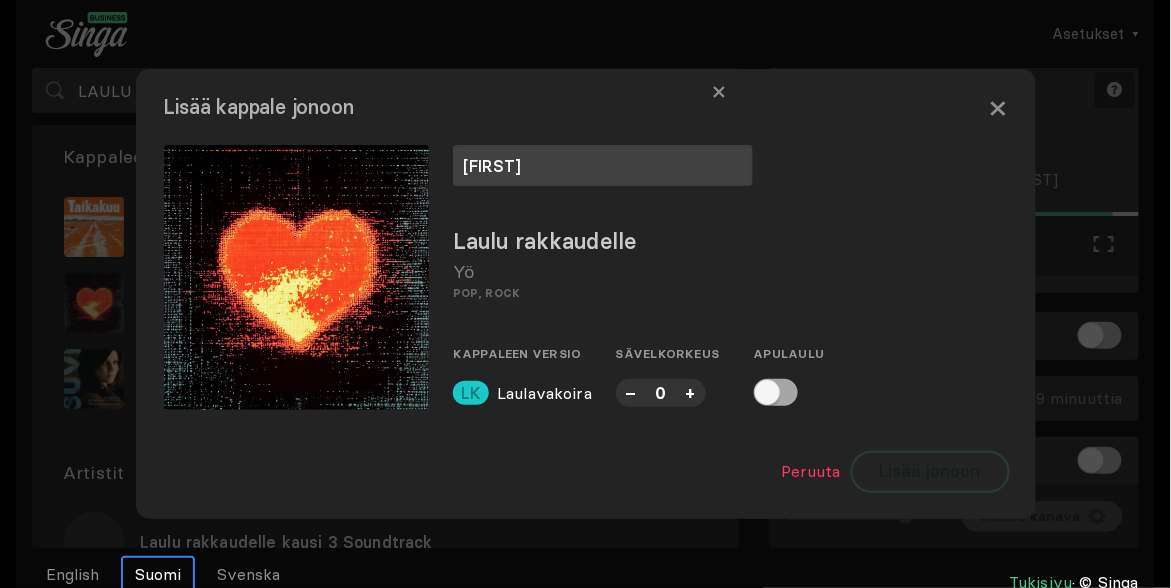 drag, startPoint x: 936, startPoint y: 474, endPoint x: 753, endPoint y: 393, distance: 200.12495 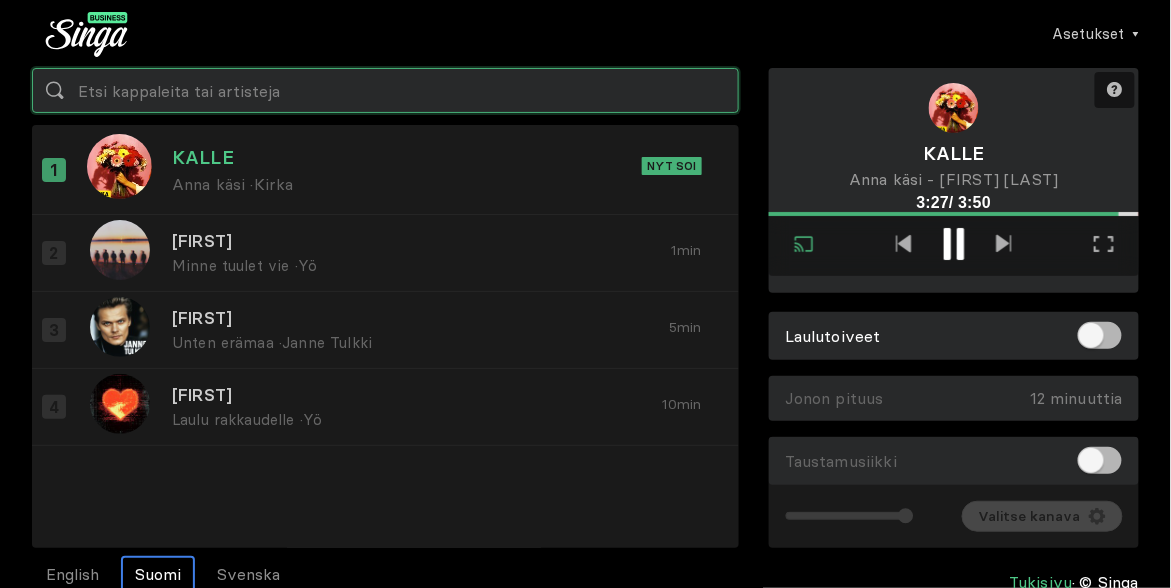 click at bounding box center [385, 90] 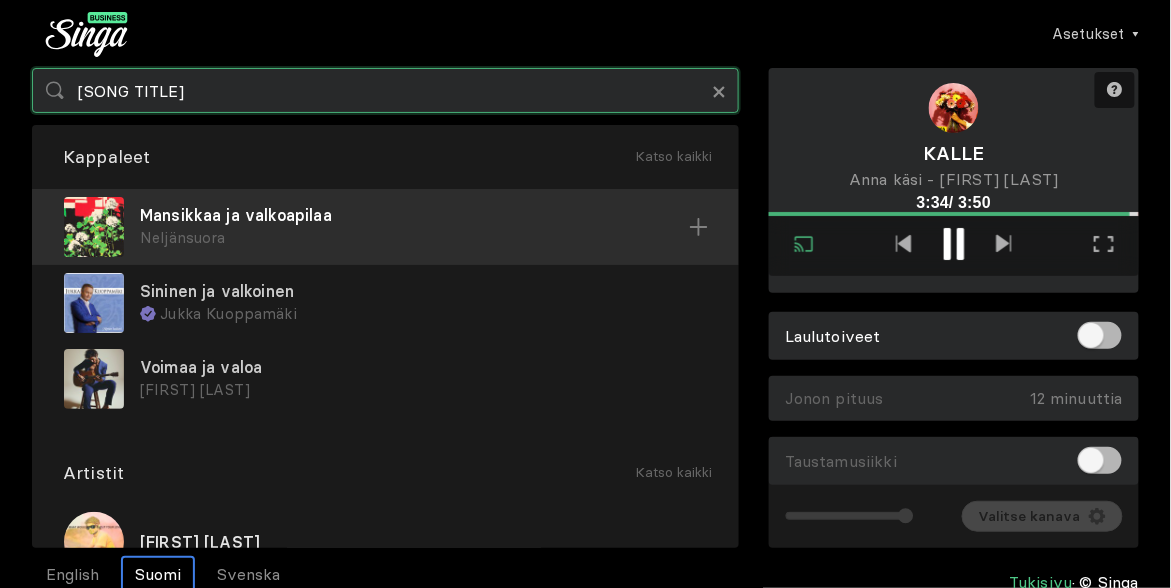 type on "[SONG TITLE]" 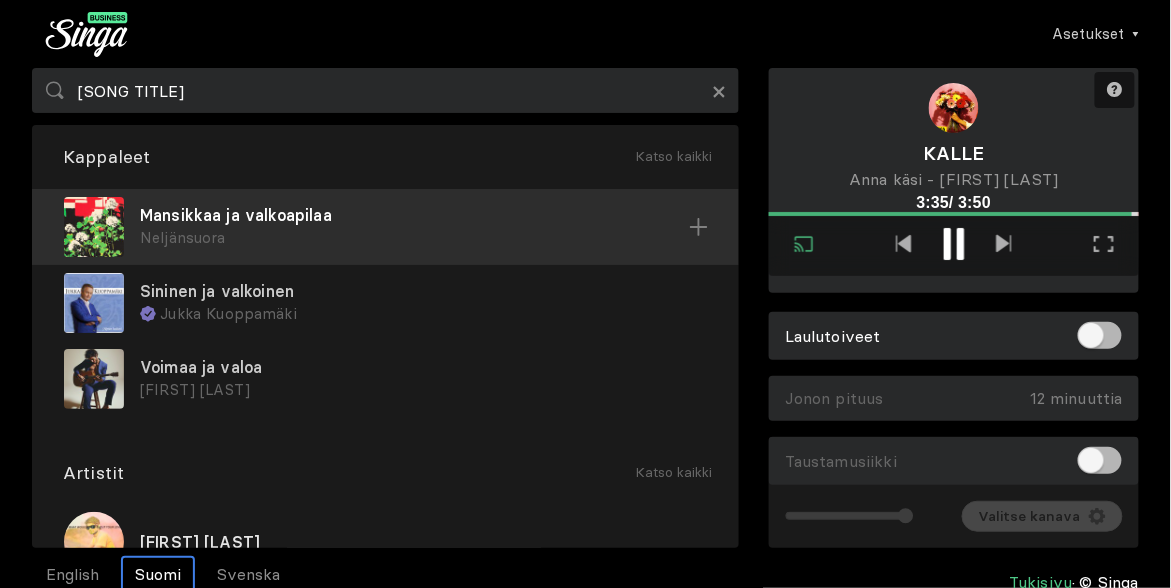 click on "Mansikkaa ja valkoapilaa" at bounding box center [414, 215] 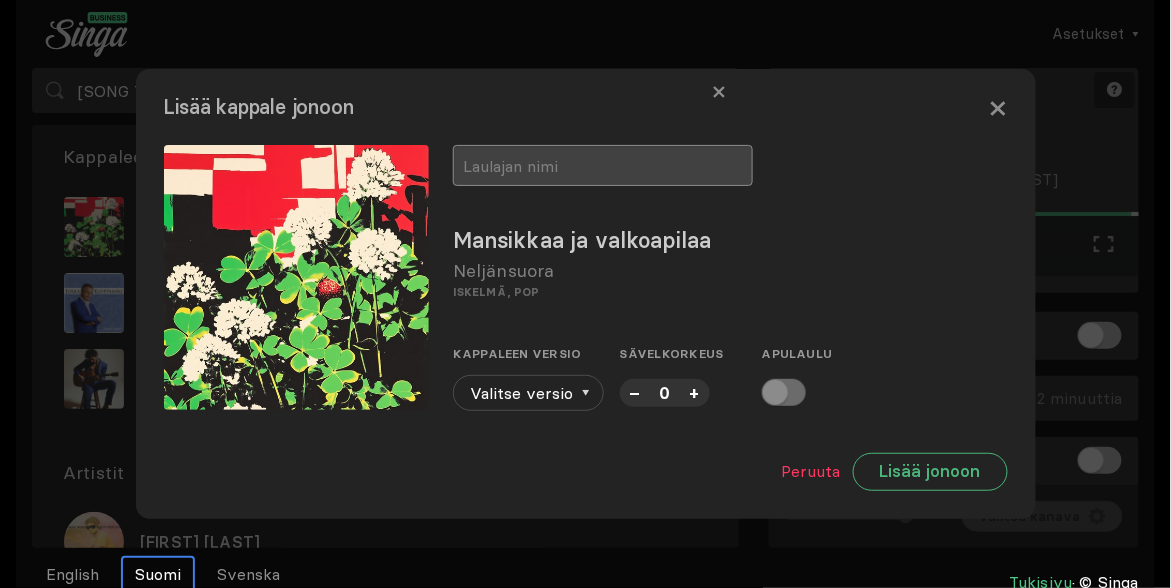 click at bounding box center (603, 165) 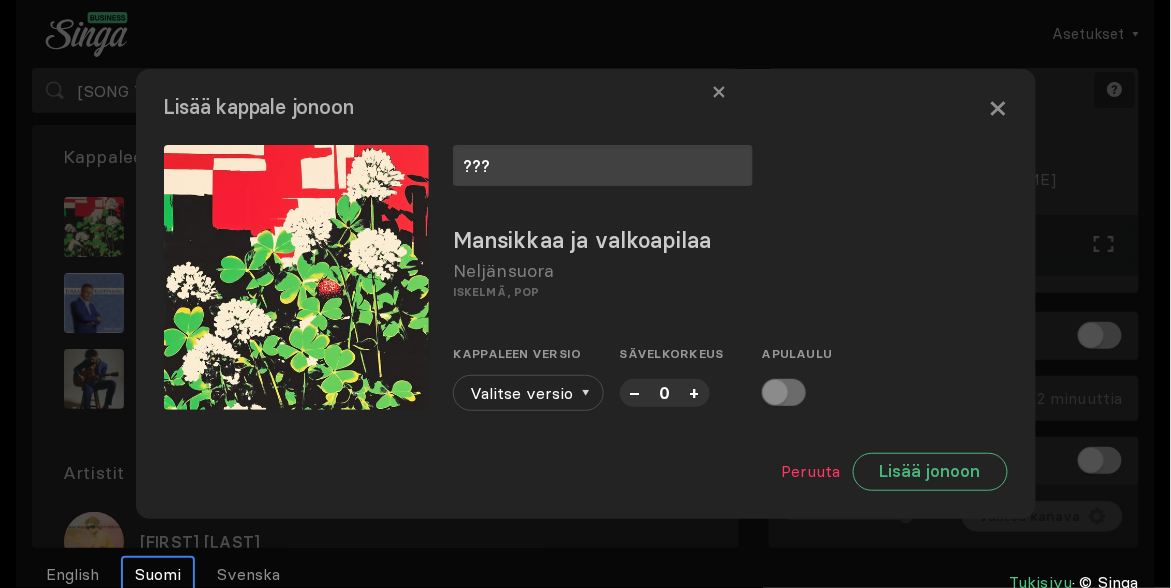 type on "???" 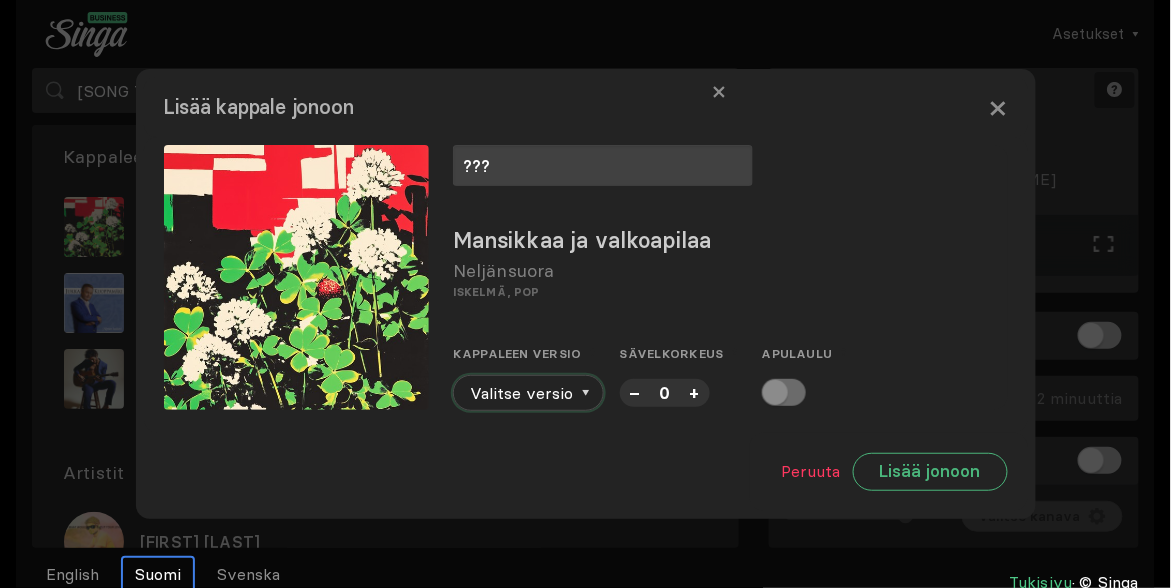 click at bounding box center (586, 393) 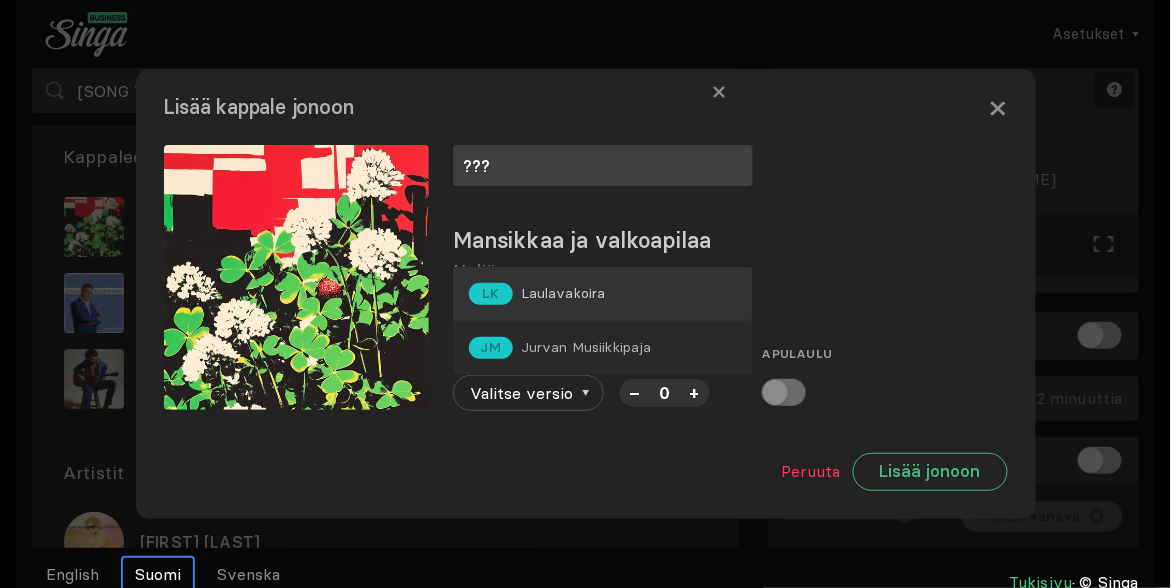 click on "Laulavakoira" at bounding box center [563, 293] 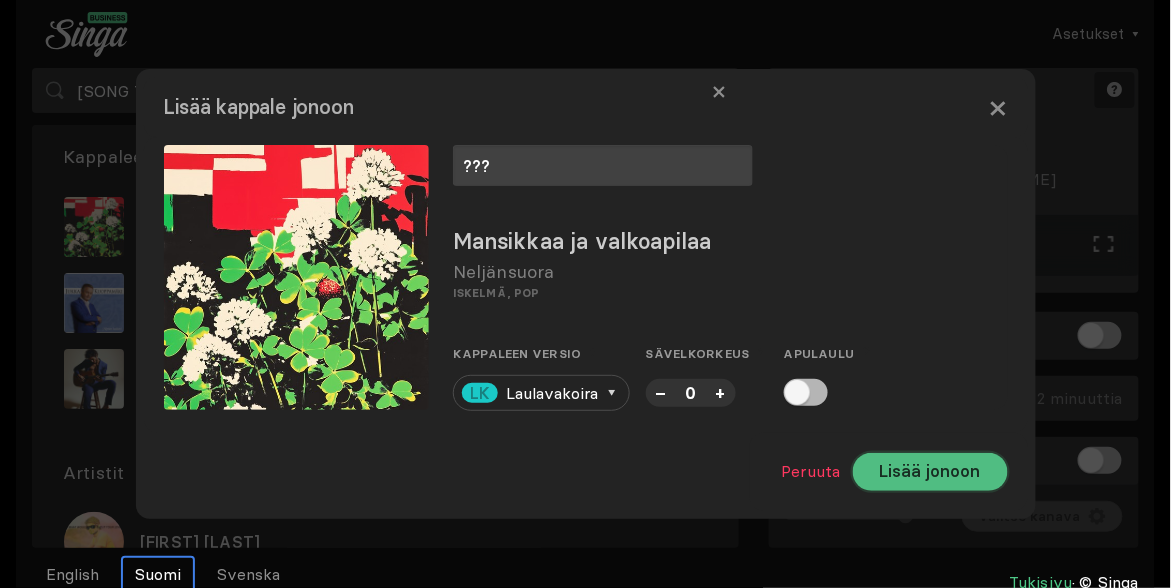 click on "Lisää jonoon" at bounding box center [930, 472] 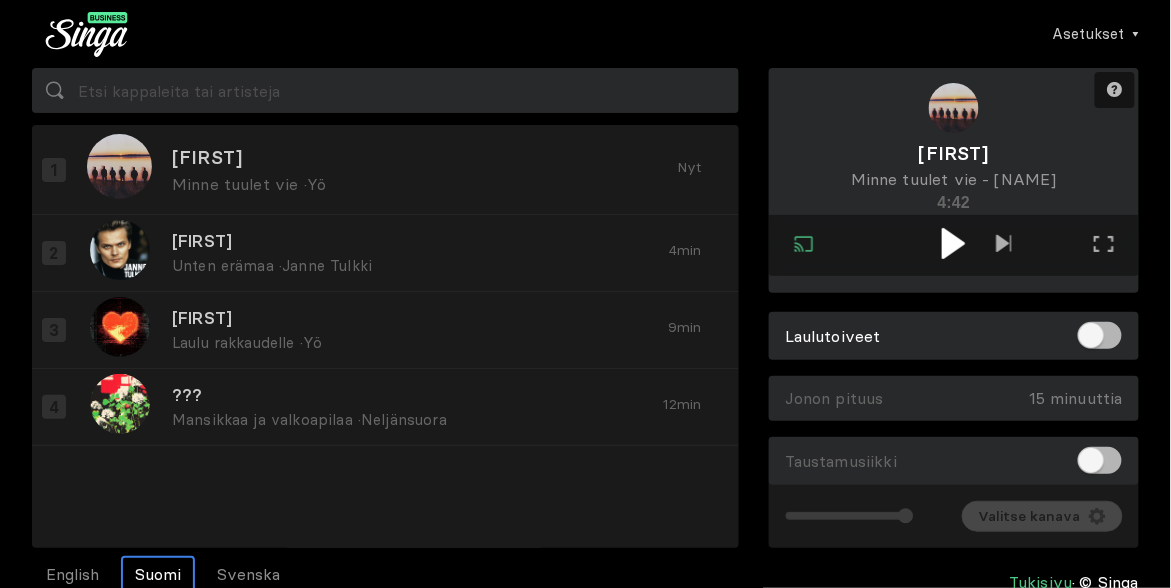 click at bounding box center [953, 243] 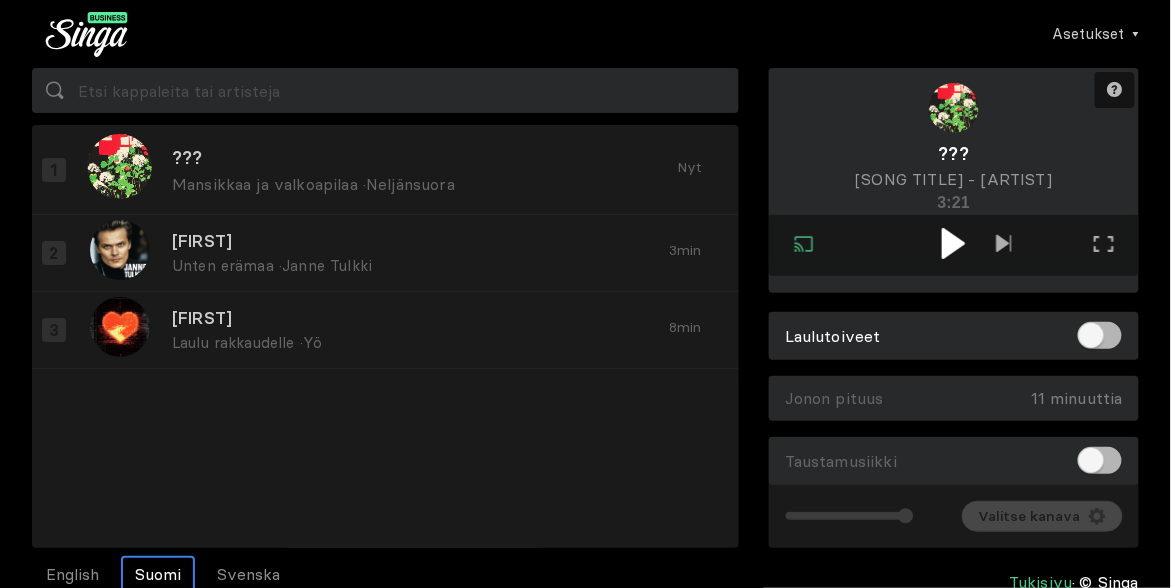 click at bounding box center (953, 243) 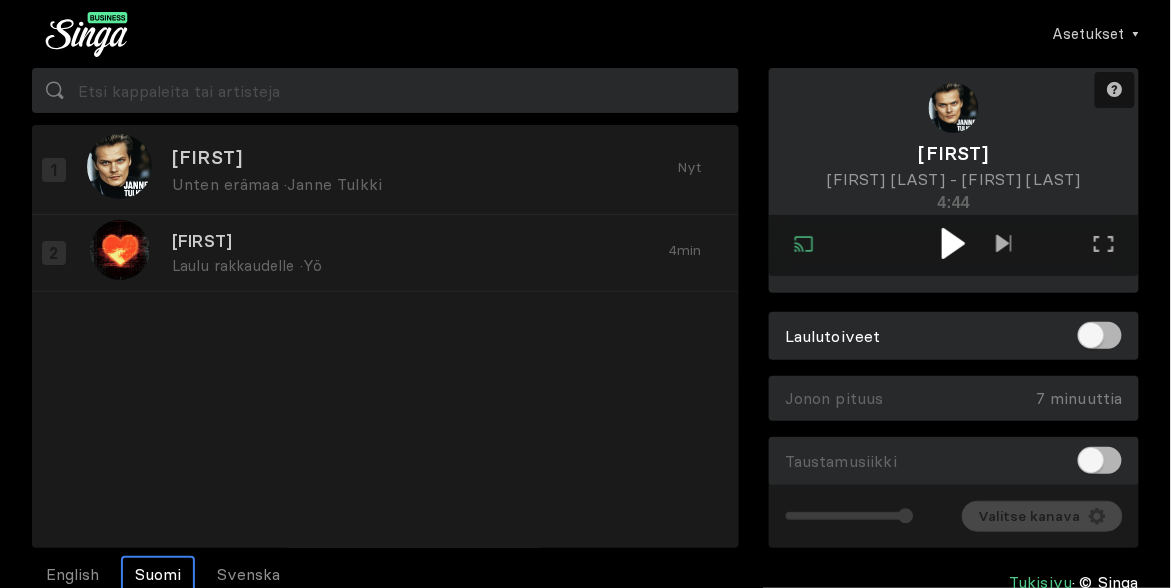 click at bounding box center [953, 243] 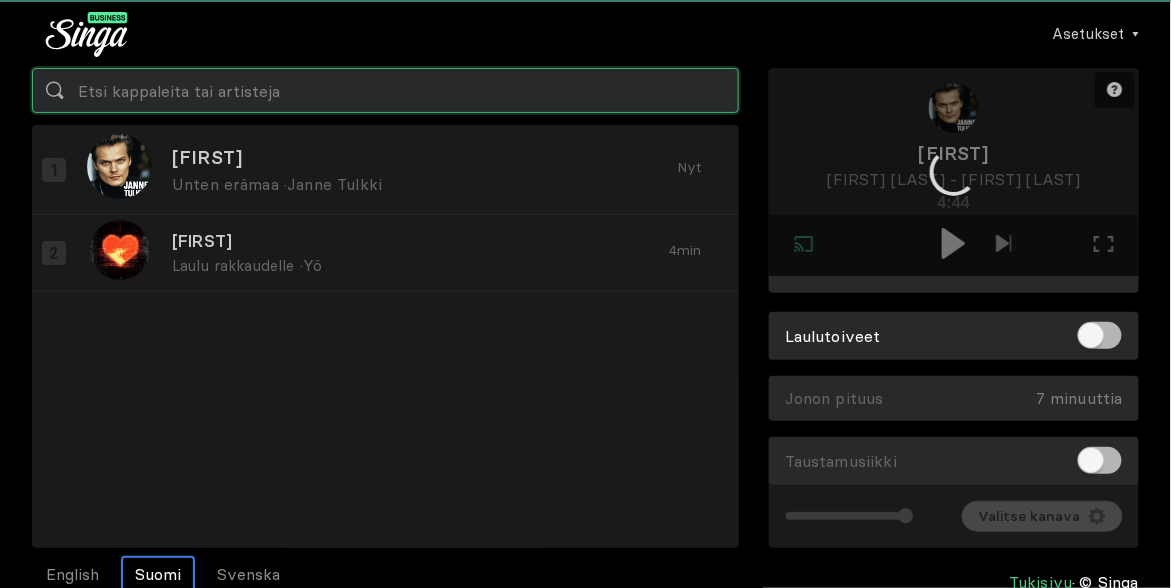 click at bounding box center (385, 90) 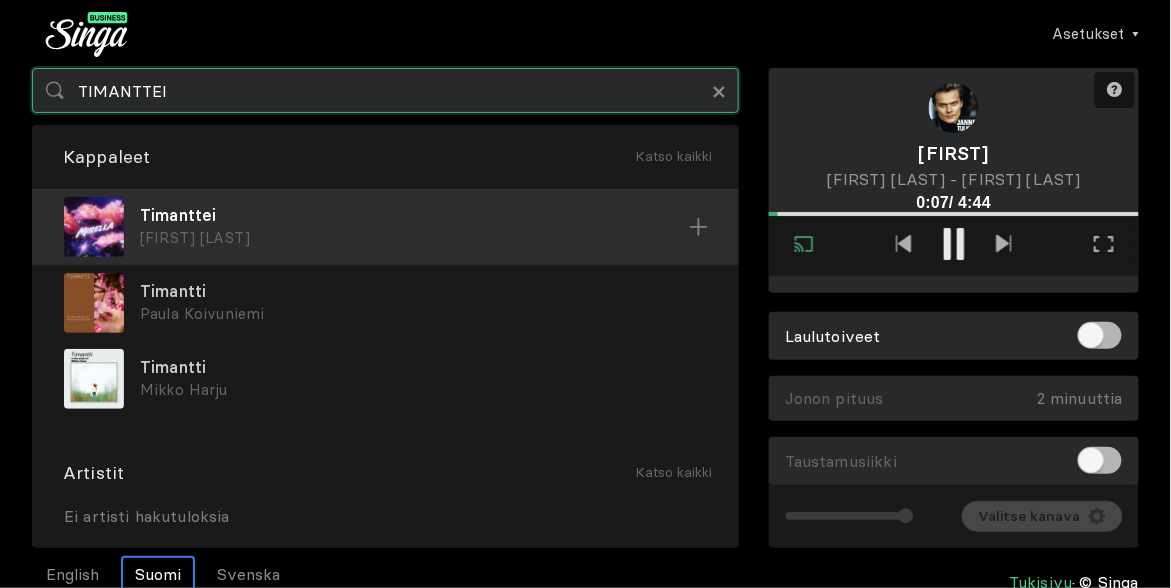 type on "TIMANTTEI" 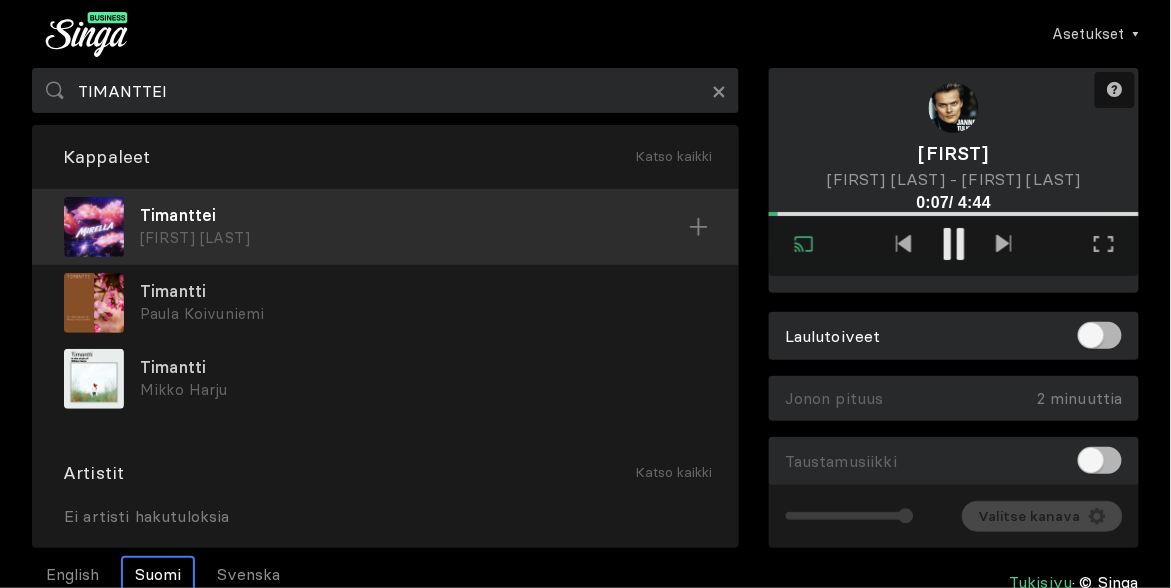 click on "[FIRST] [LAST]" at bounding box center (414, 238) 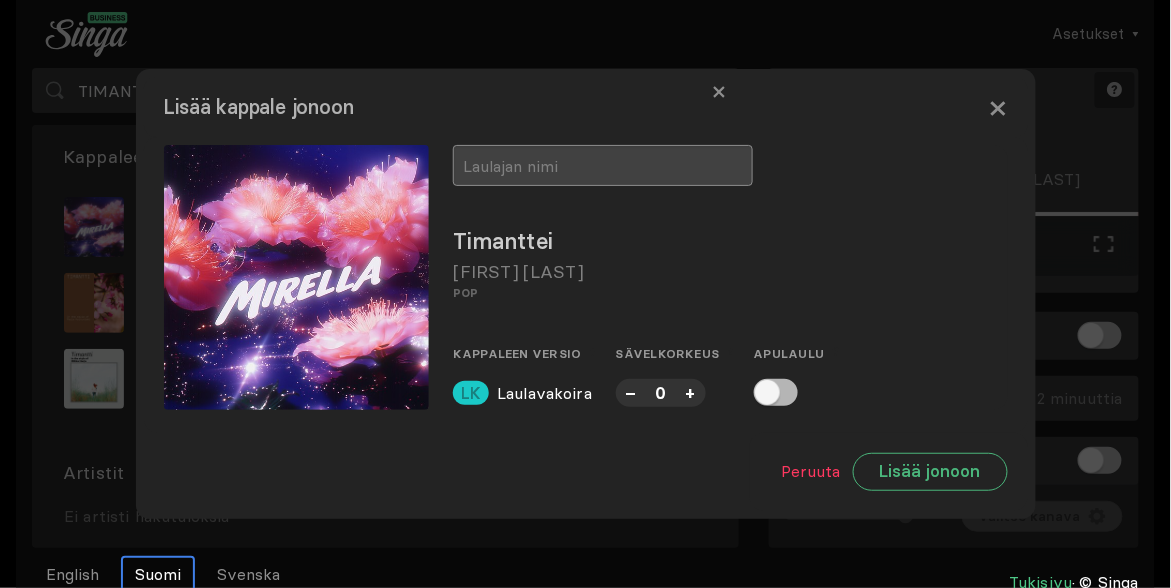 click at bounding box center [603, 165] 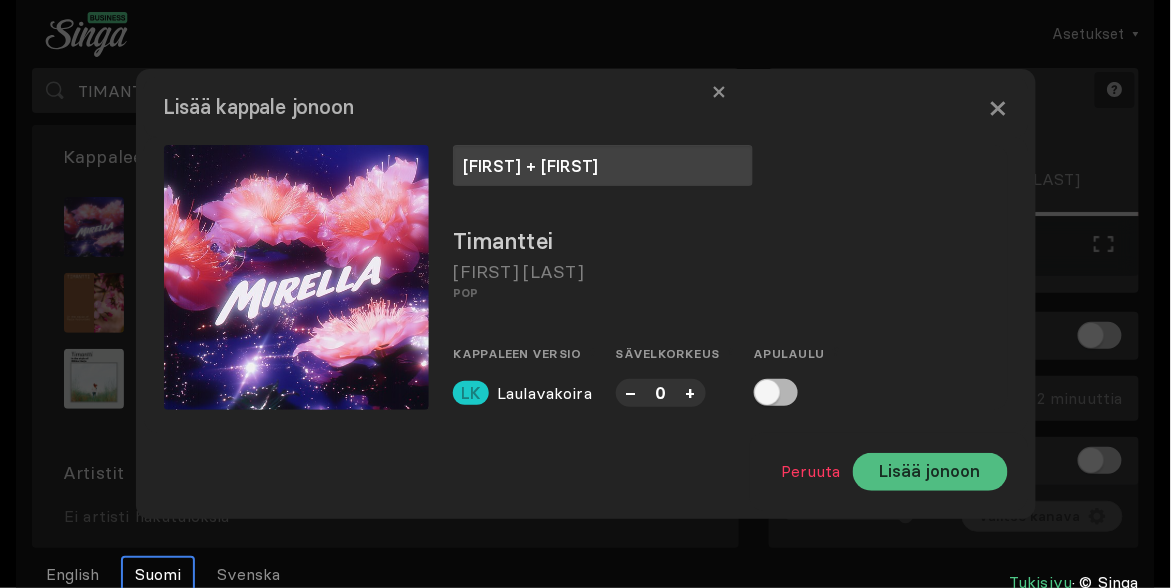 type on "[FIRST] + [FIRST]" 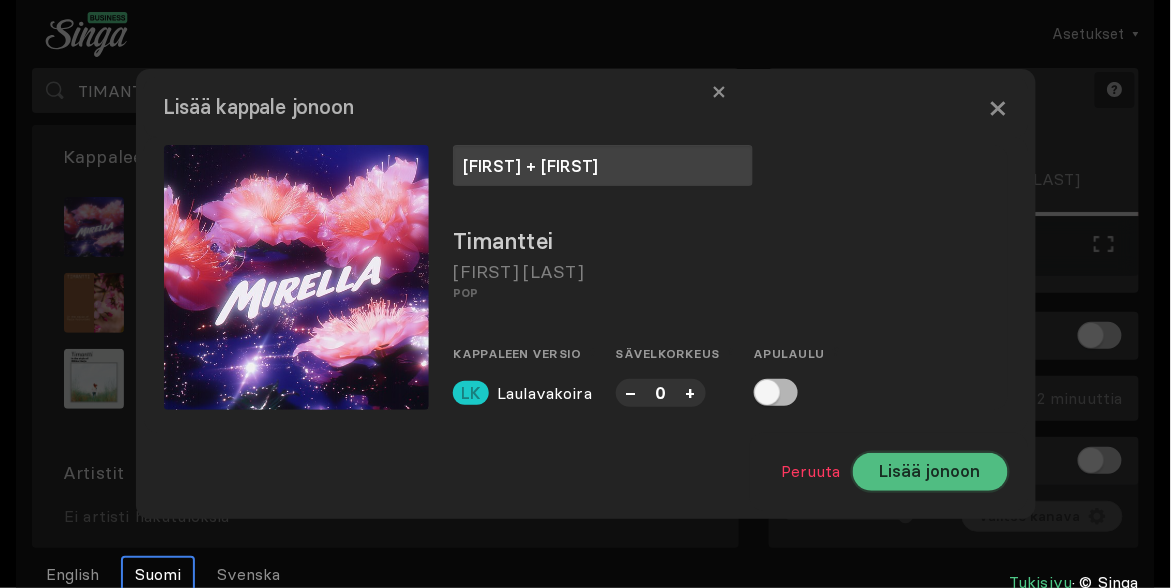 click on "Lisää jonoon" at bounding box center [930, 472] 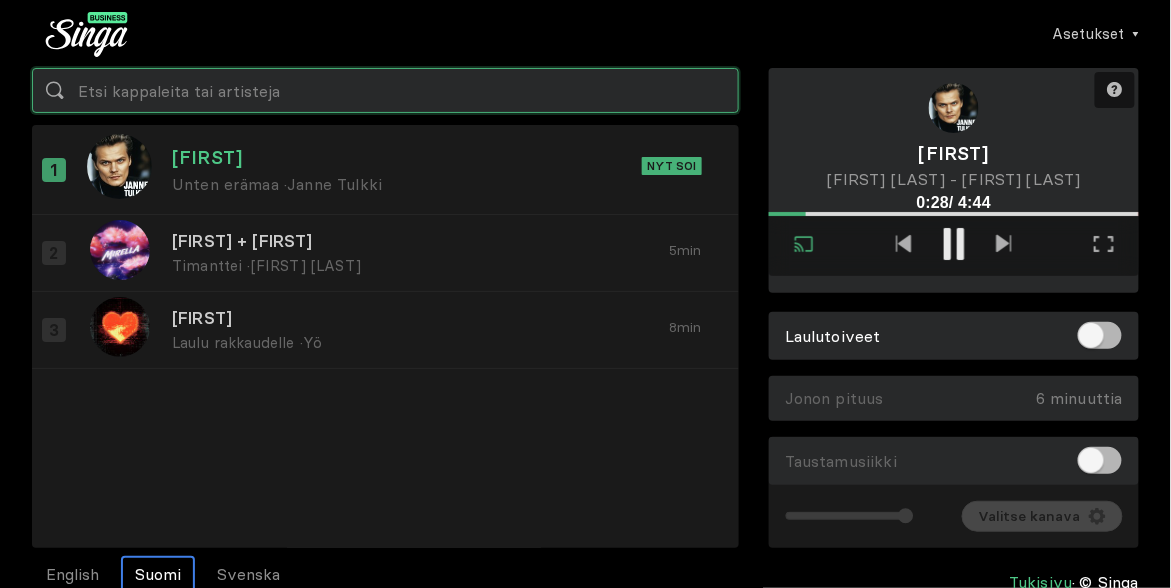 click at bounding box center (385, 90) 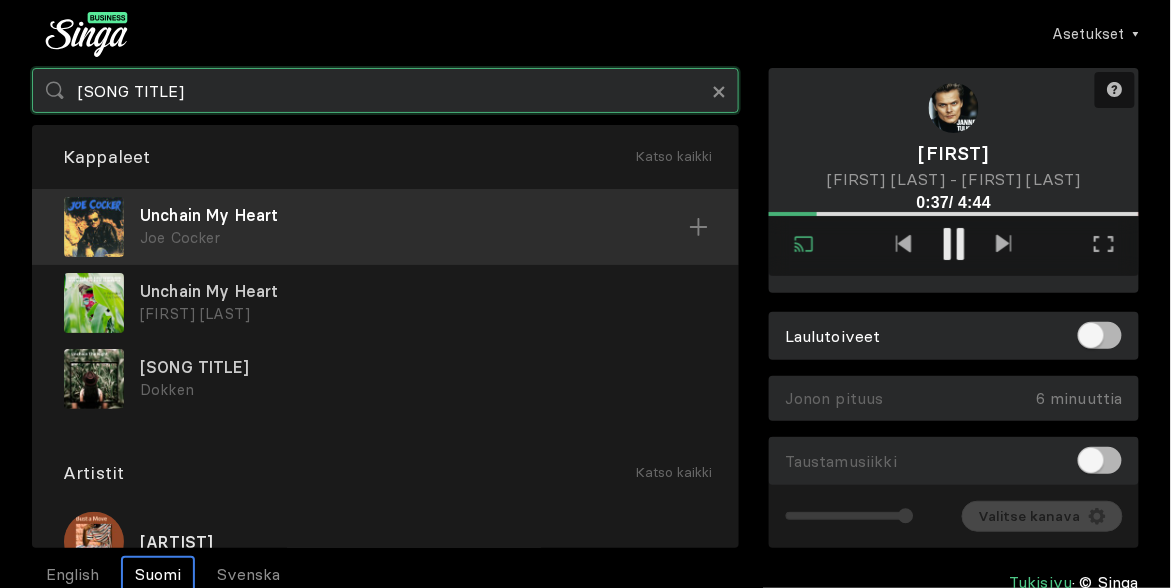 type on "[SONG TITLE]" 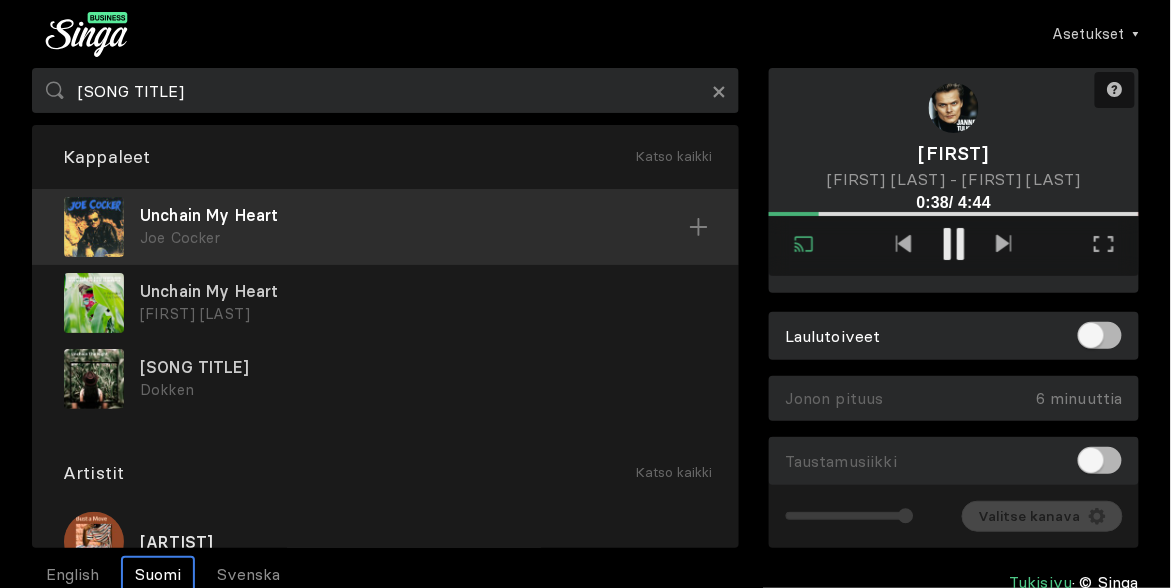 click on "Unchain My Heart" at bounding box center [414, 215] 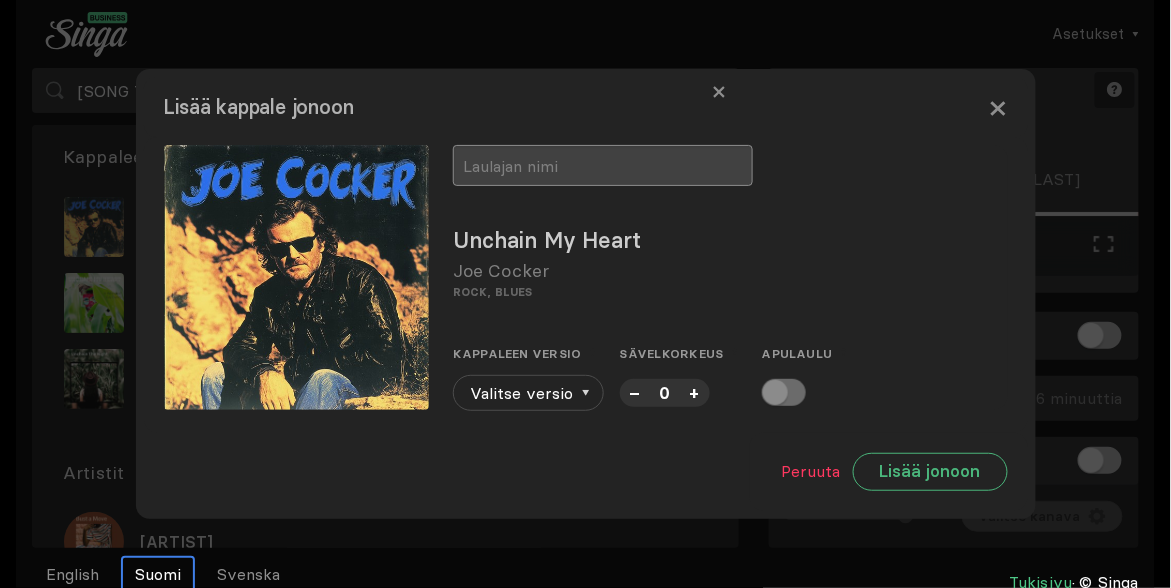 click at bounding box center [603, 165] 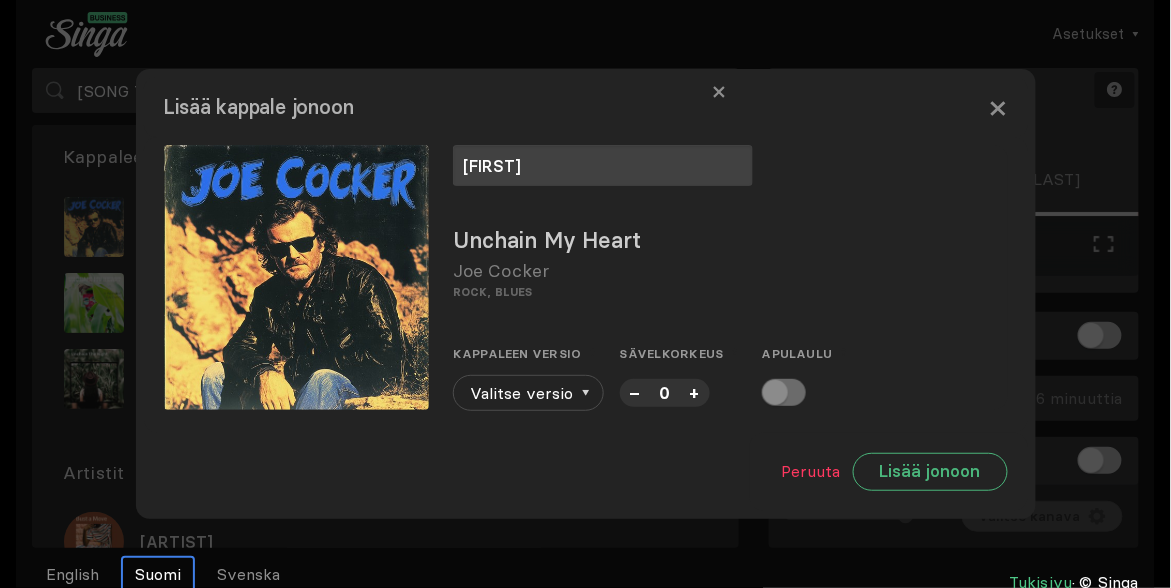 type on "[FIRST]" 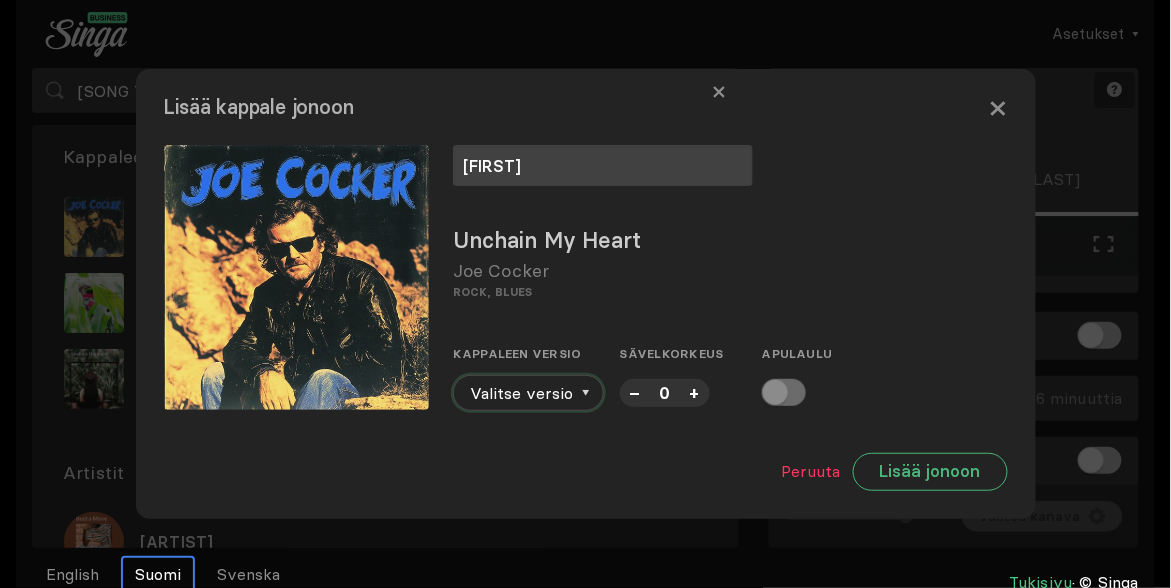 click on "Valitse versio" at bounding box center (528, 393) 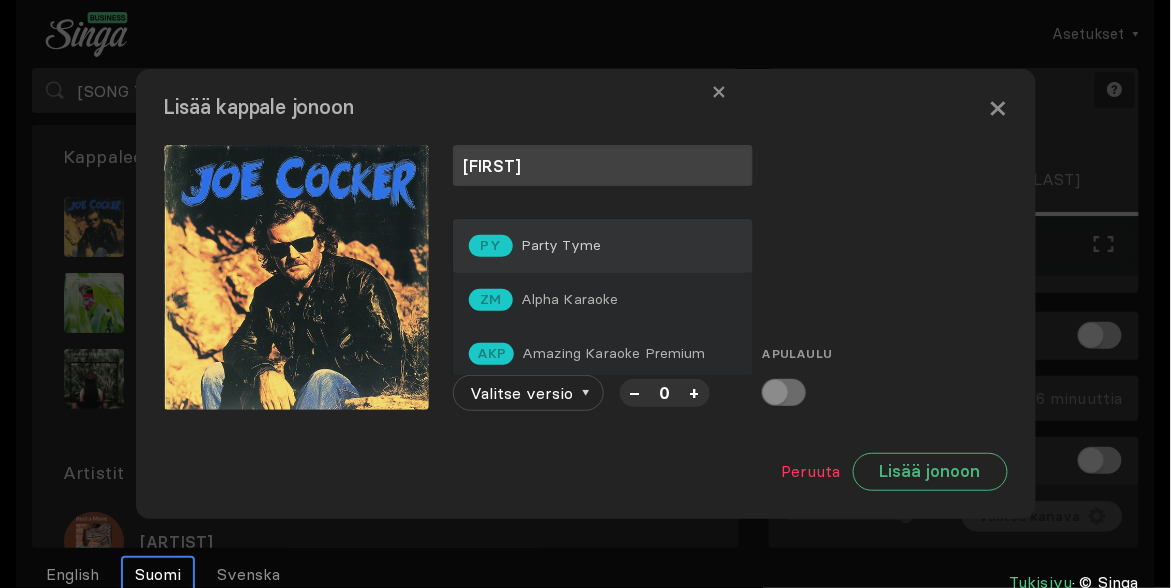 click on "Party Tyme" at bounding box center (561, 245) 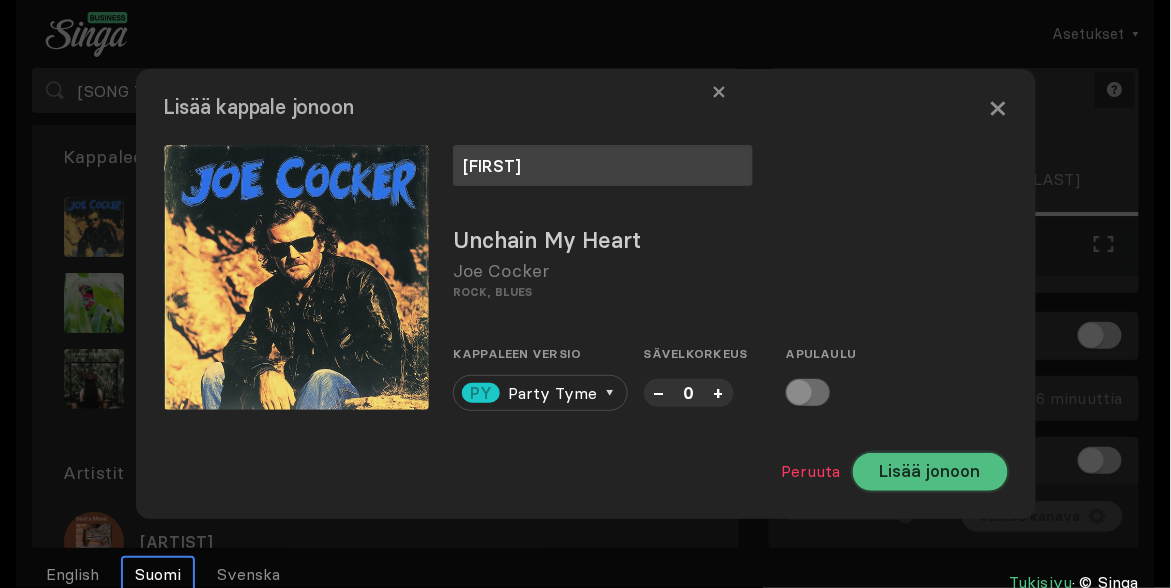 click on "Lisää jonoon" at bounding box center [930, 472] 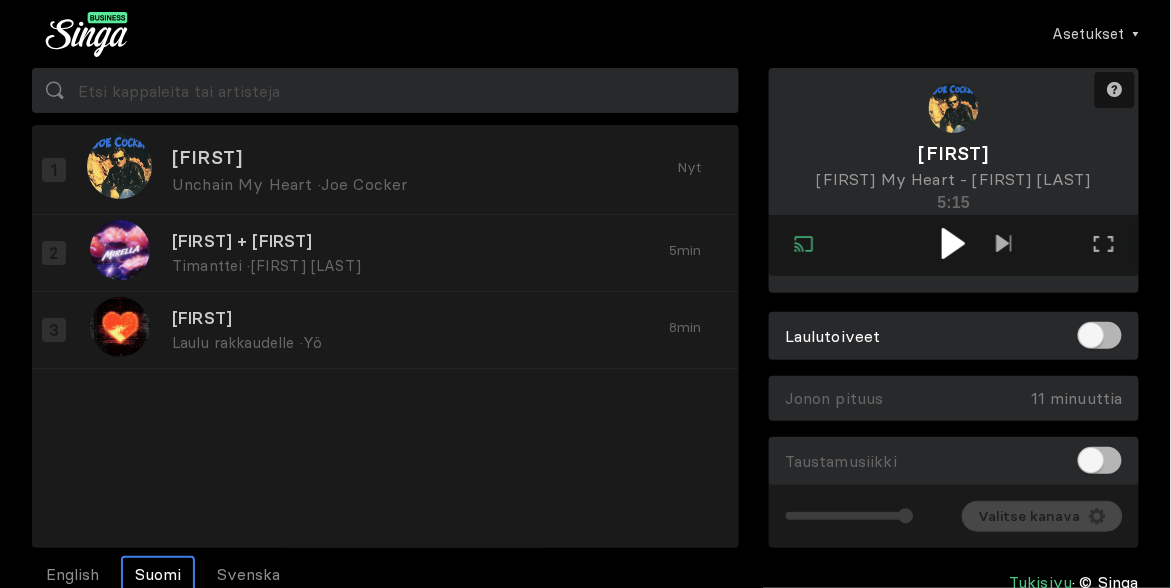 click at bounding box center [953, 243] 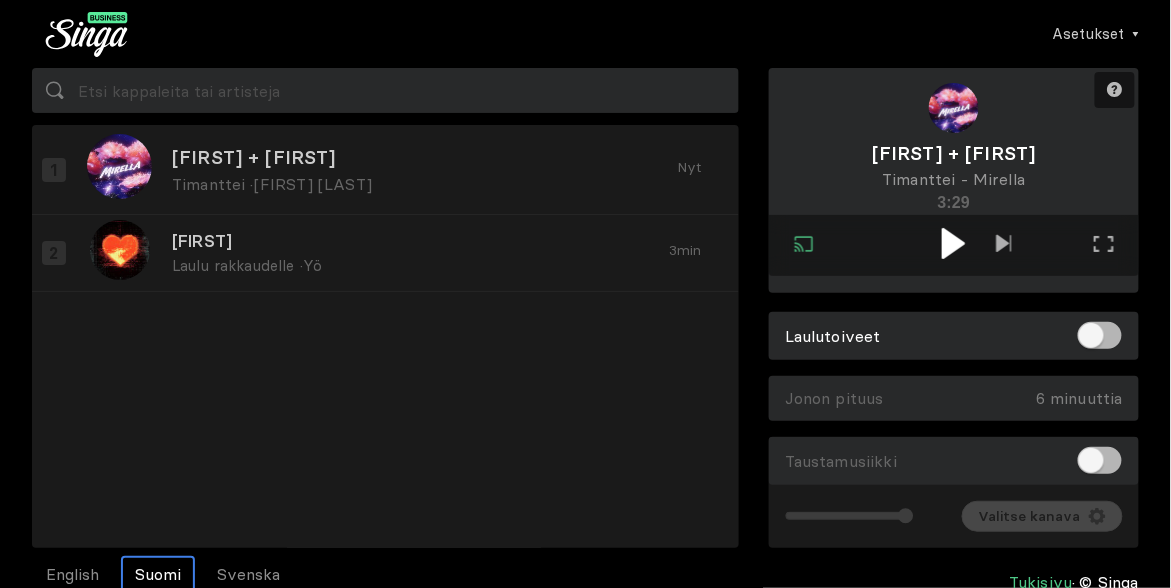 click at bounding box center (953, 243) 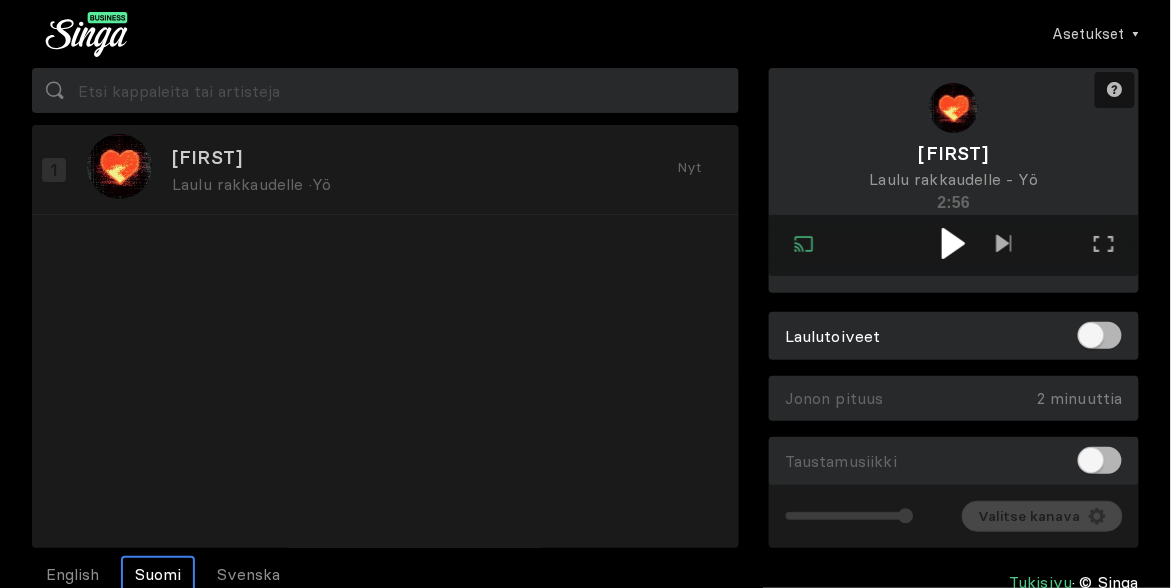 click at bounding box center (953, 243) 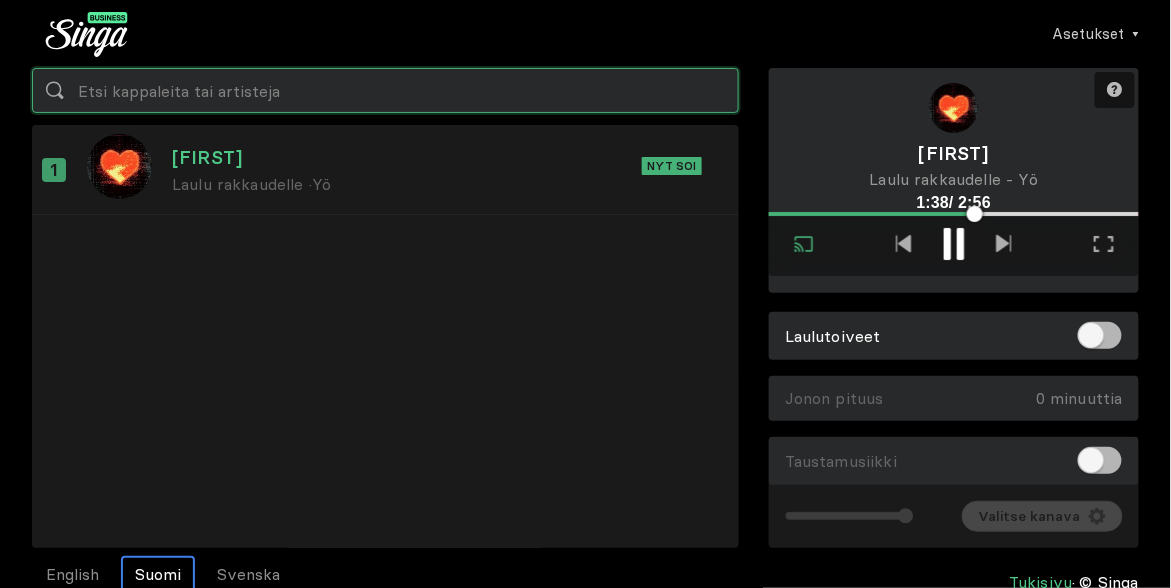 click at bounding box center (385, 90) 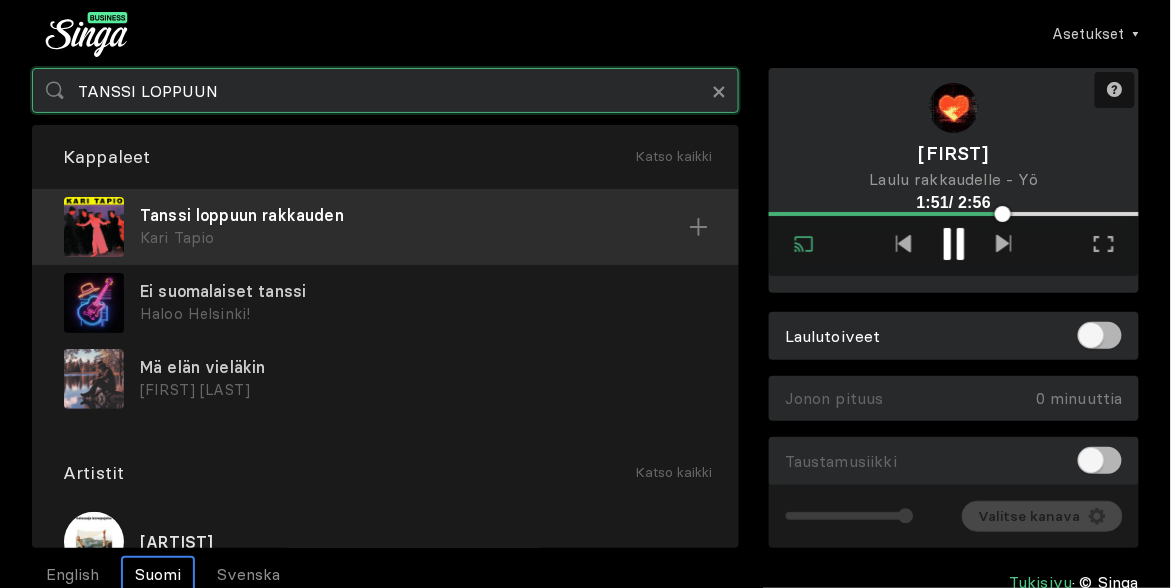 type on "TANSSI LOPPUUN" 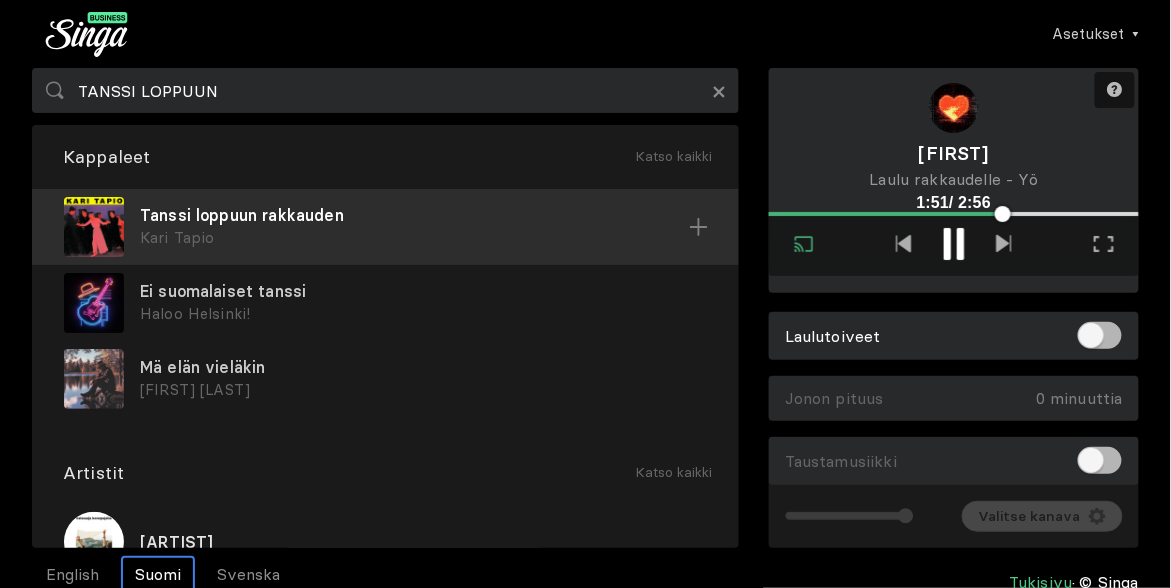 click on "Tanssi loppuun rakkauden" at bounding box center (414, 215) 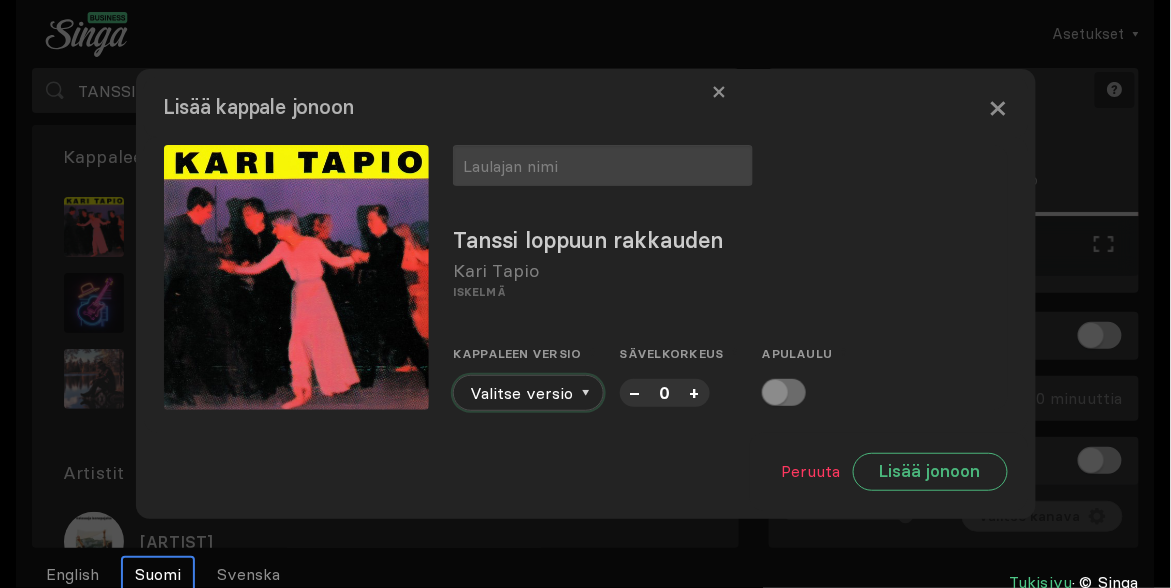 click on "Valitse versio" at bounding box center [528, 393] 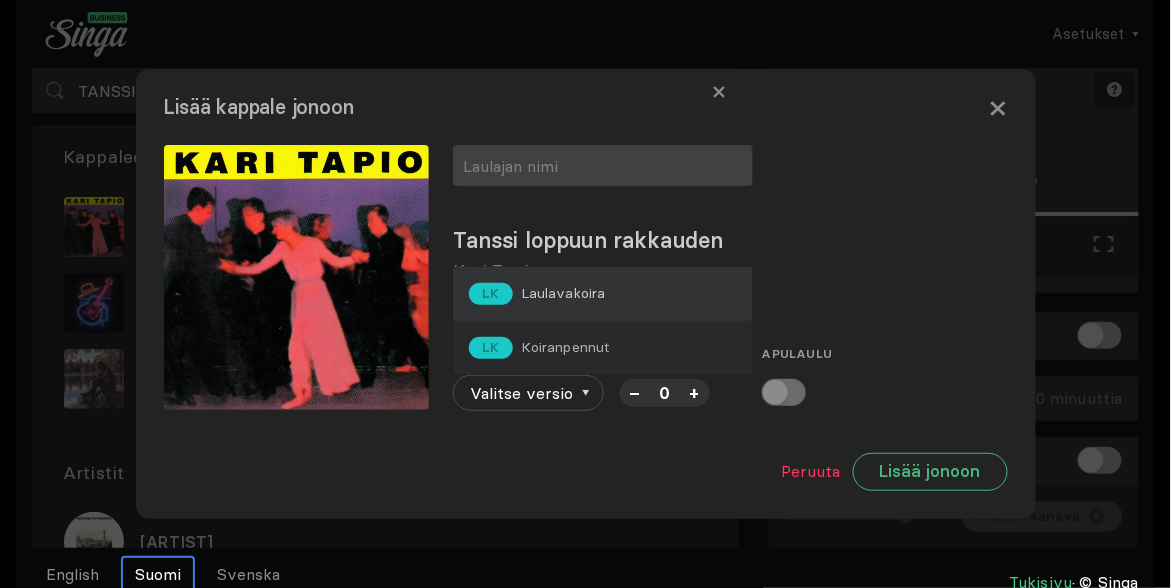 click on "Laulavakoira" at bounding box center (563, 293) 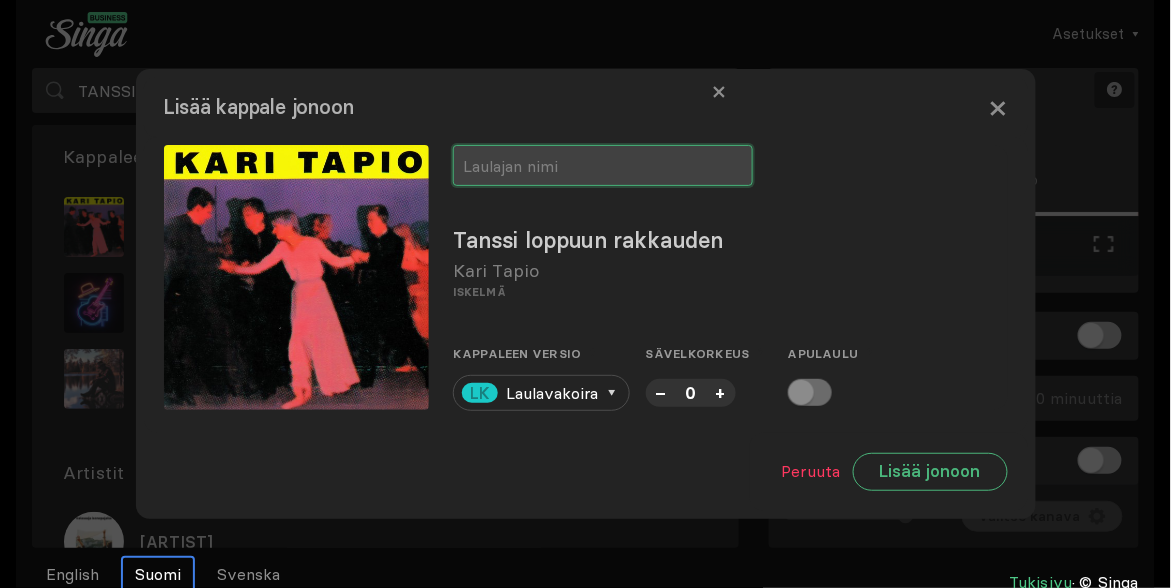 click at bounding box center [603, 165] 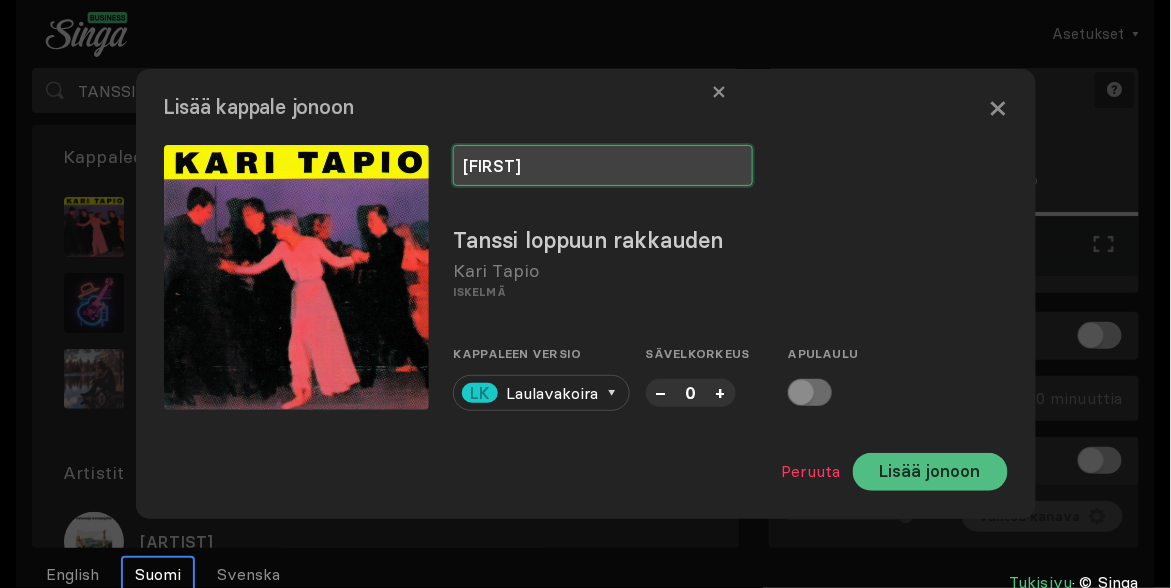 type on "[FIRST]" 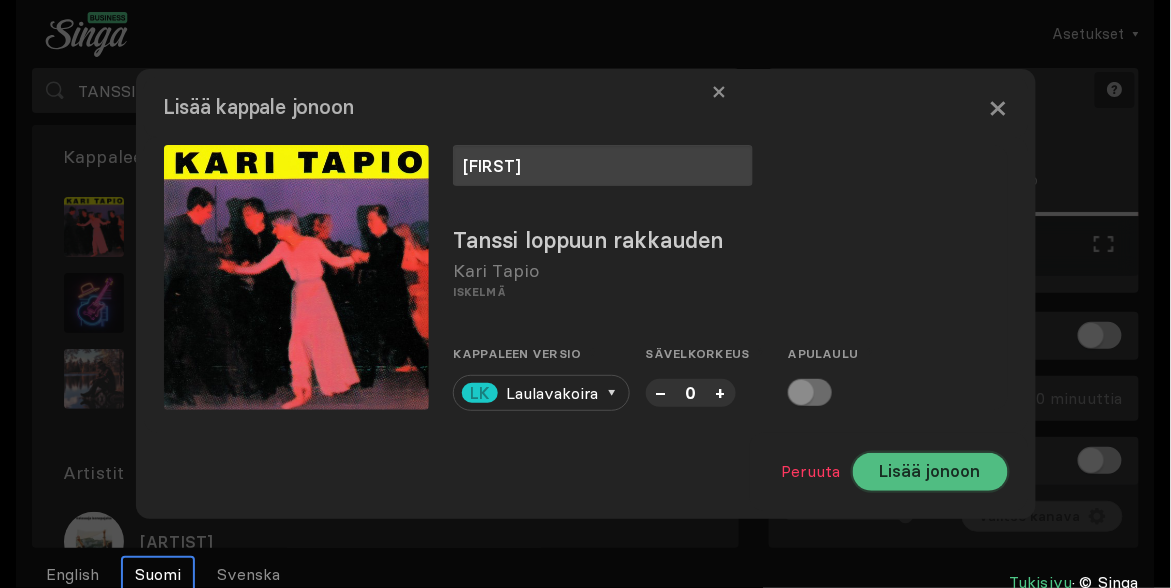 click on "Lisää jonoon" at bounding box center (930, 472) 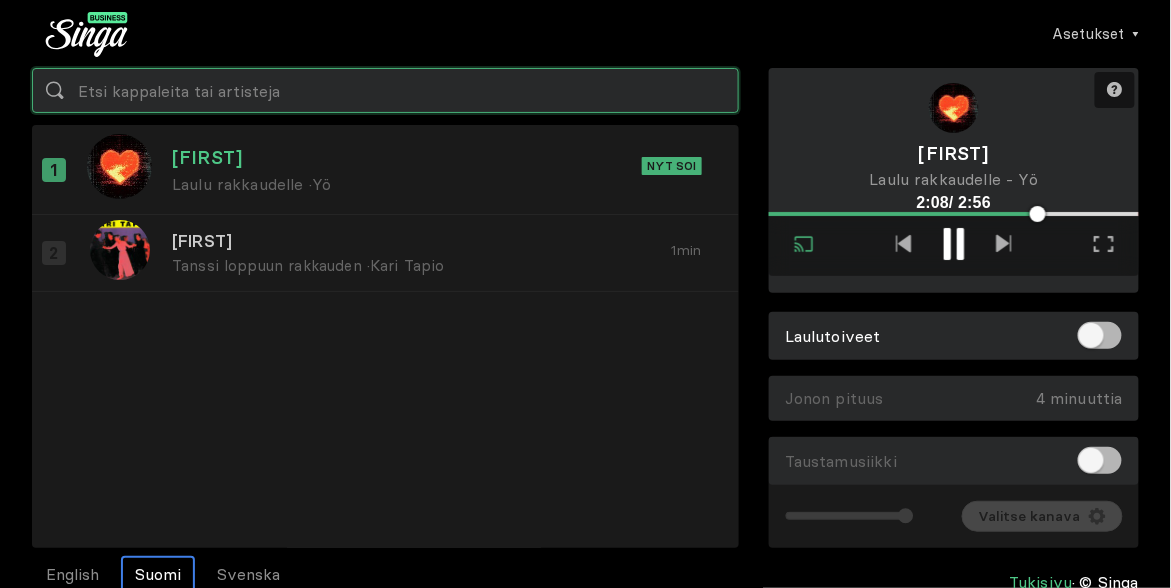 click at bounding box center [385, 90] 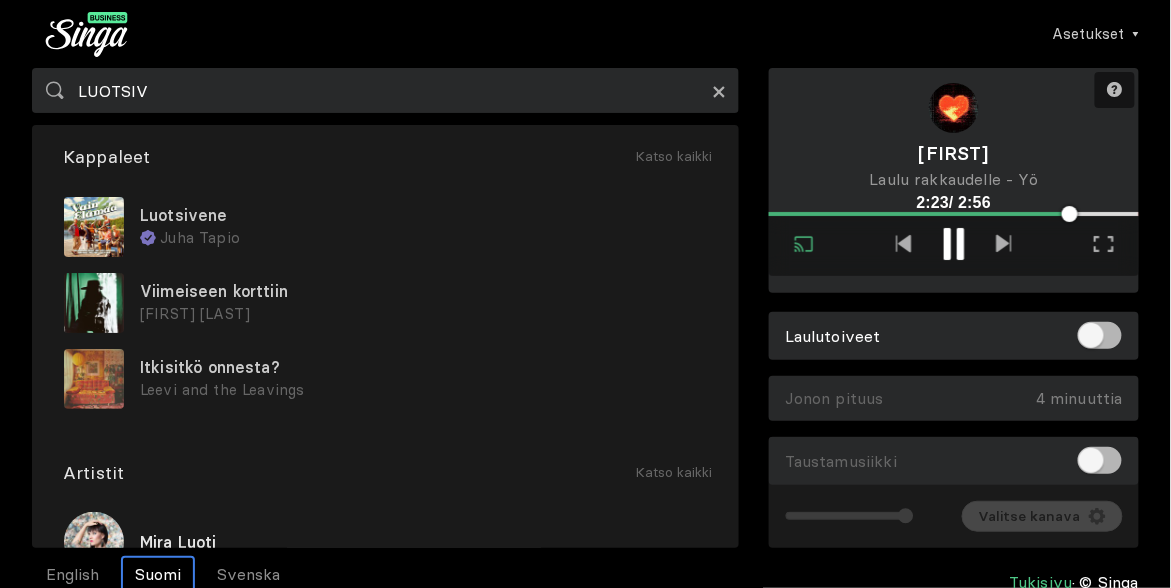 click on "×" at bounding box center [719, 91] 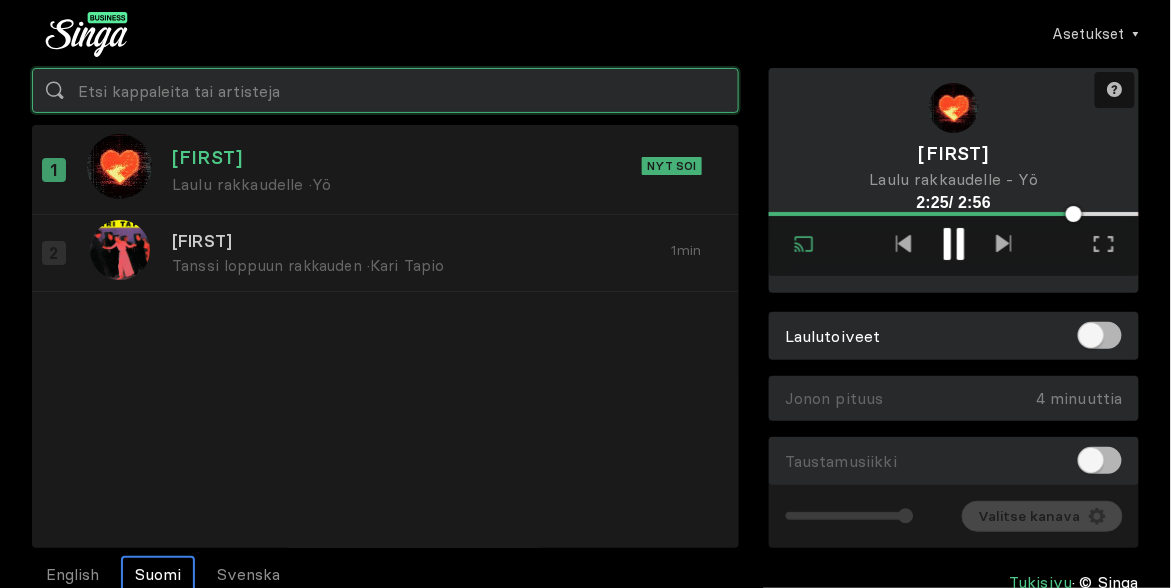 click at bounding box center [385, 90] 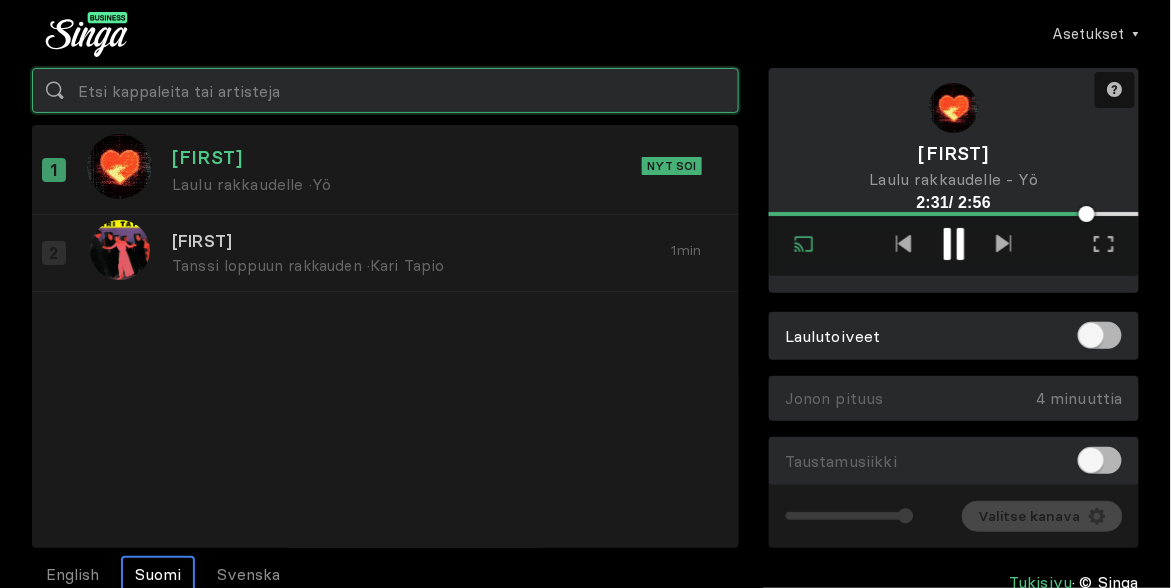 click at bounding box center [385, 90] 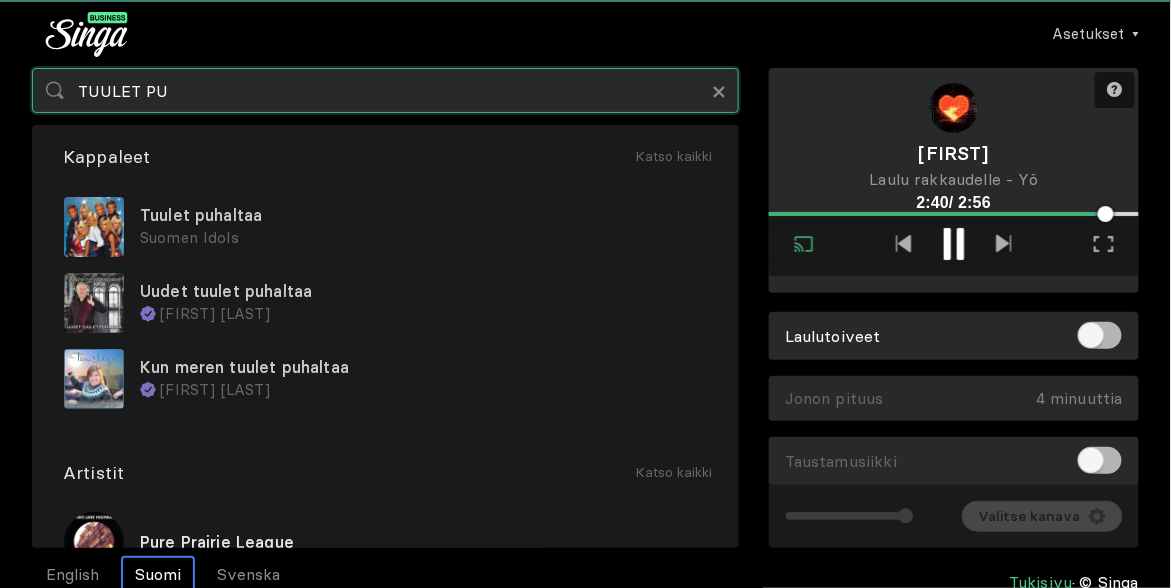 type on "TUULET PU" 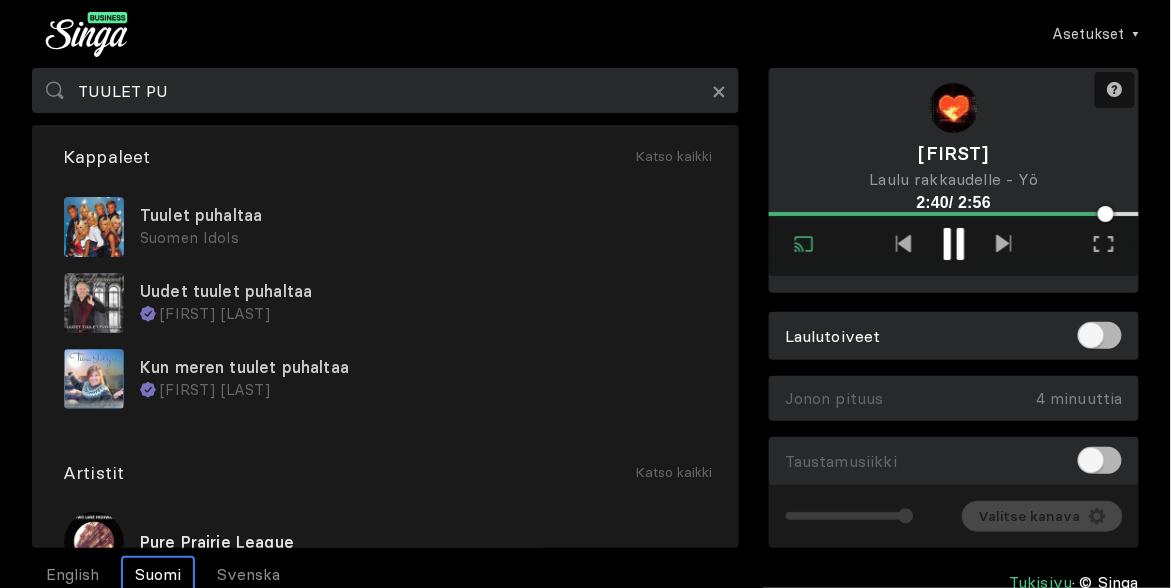click on "Tuulet puhaltaa" at bounding box center (423, 215) 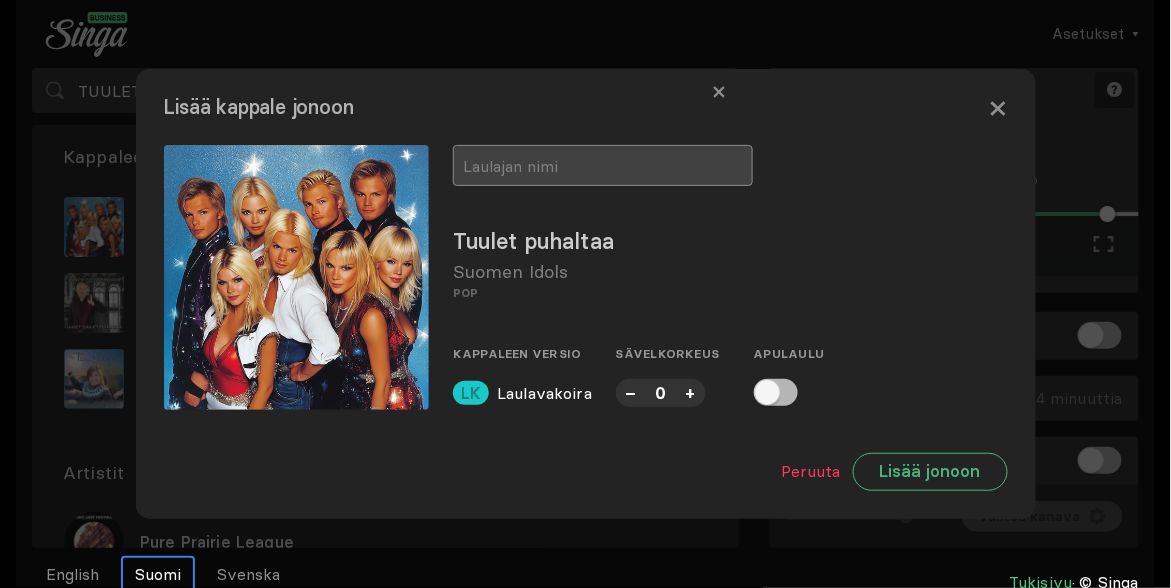 click at bounding box center [603, 165] 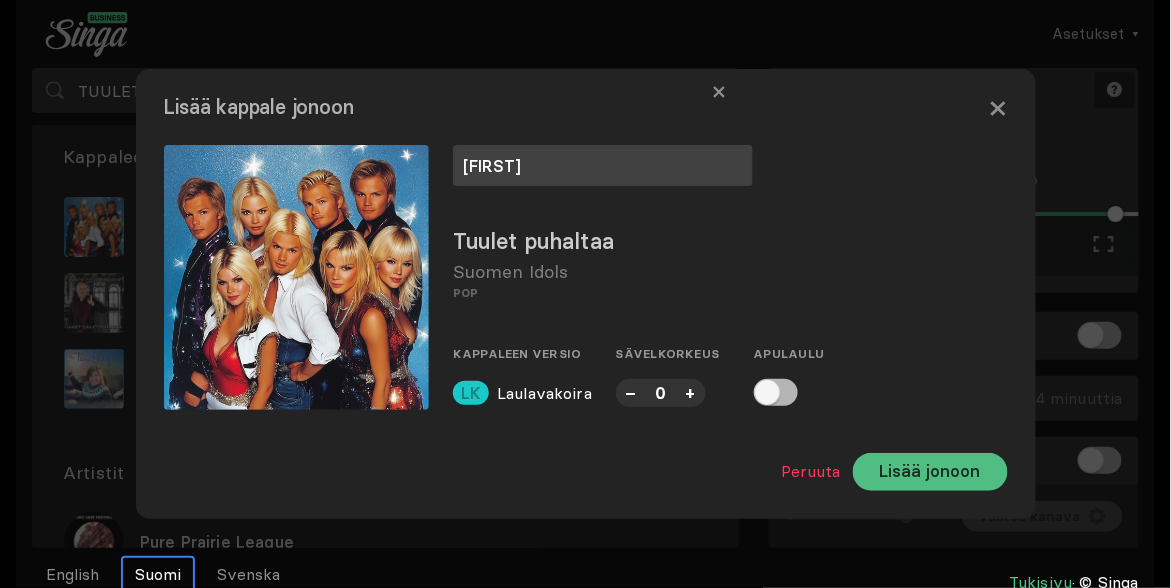 type on "[FIRST]" 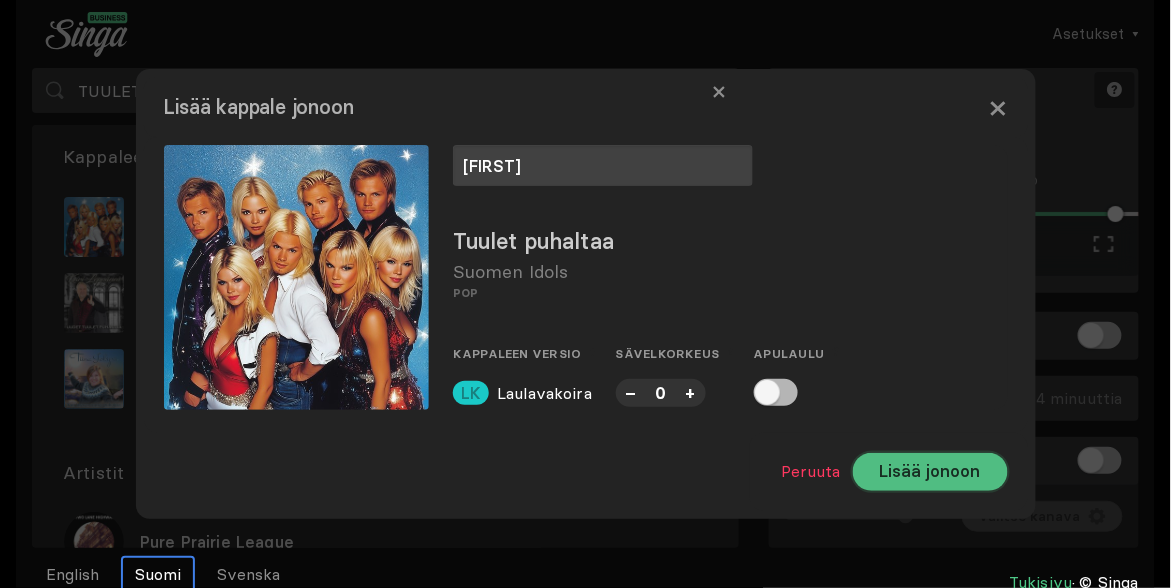 click on "Lisää jonoon" at bounding box center (930, 472) 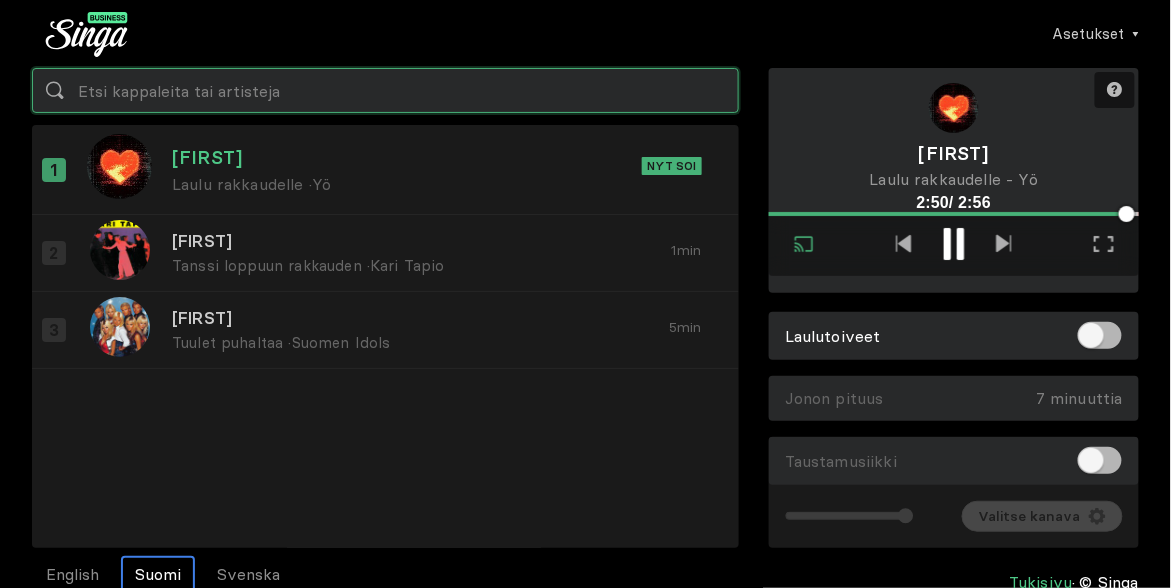 click at bounding box center [385, 90] 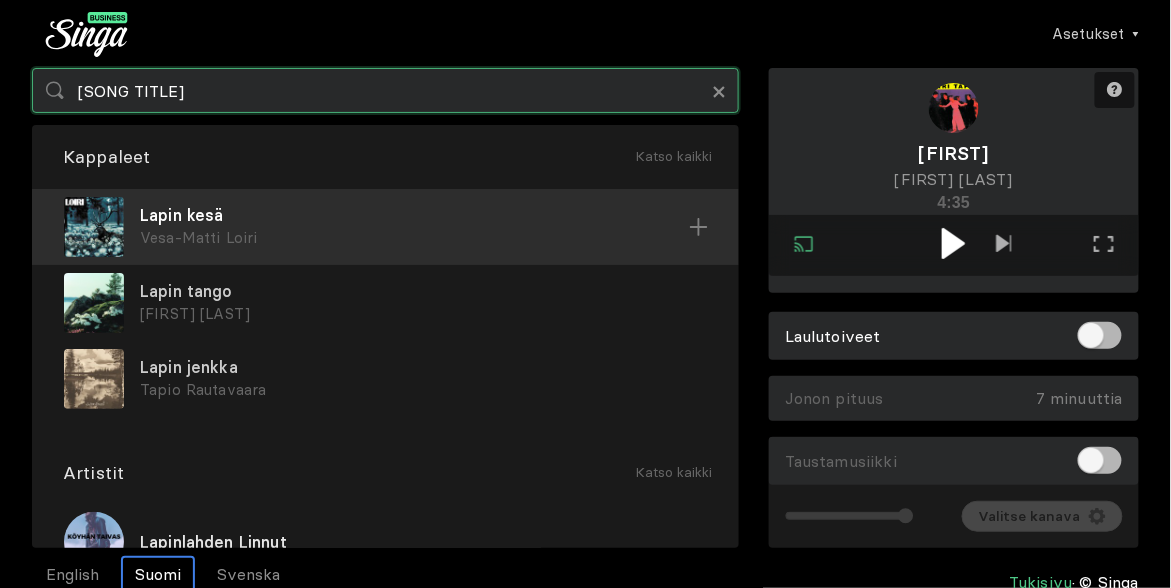 type on "[SONG TITLE]" 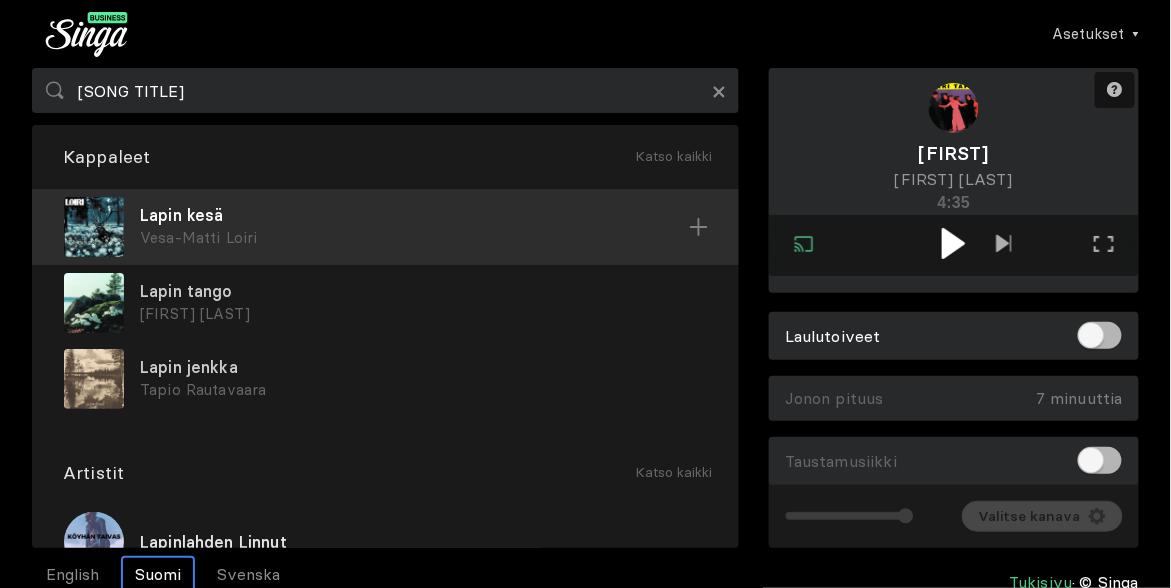 click on "Vesa-Matti Loiri" at bounding box center (414, 238) 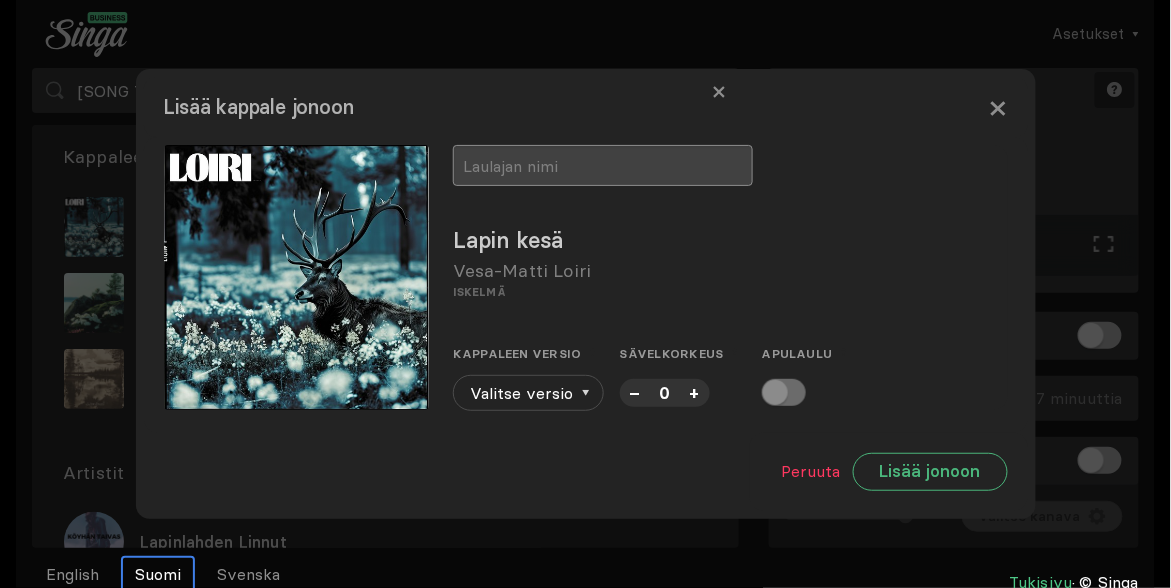 click at bounding box center [603, 165] 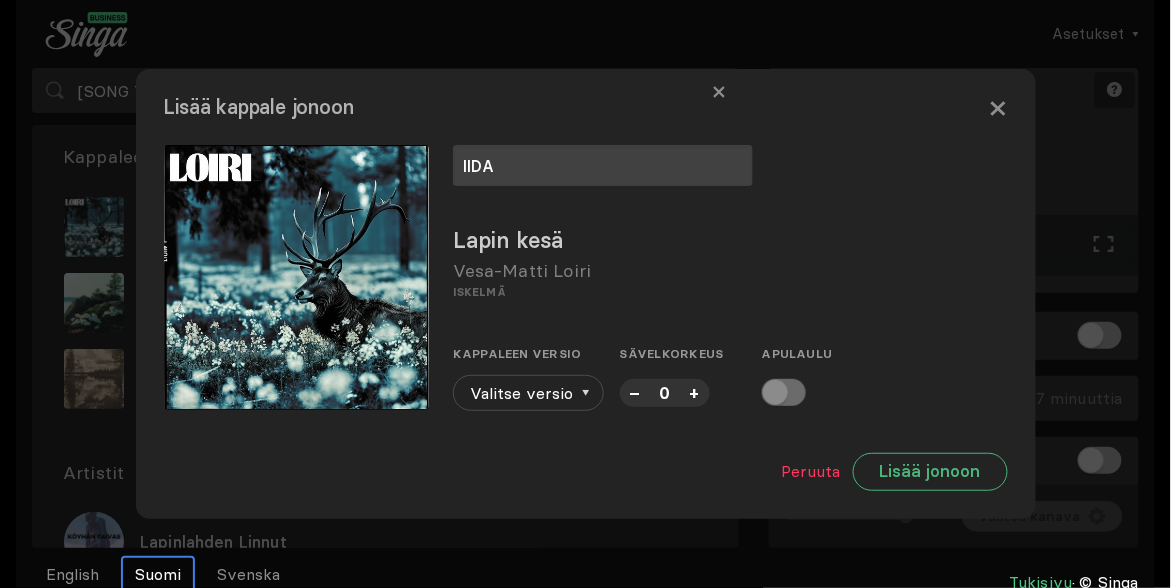 type on "IIDA" 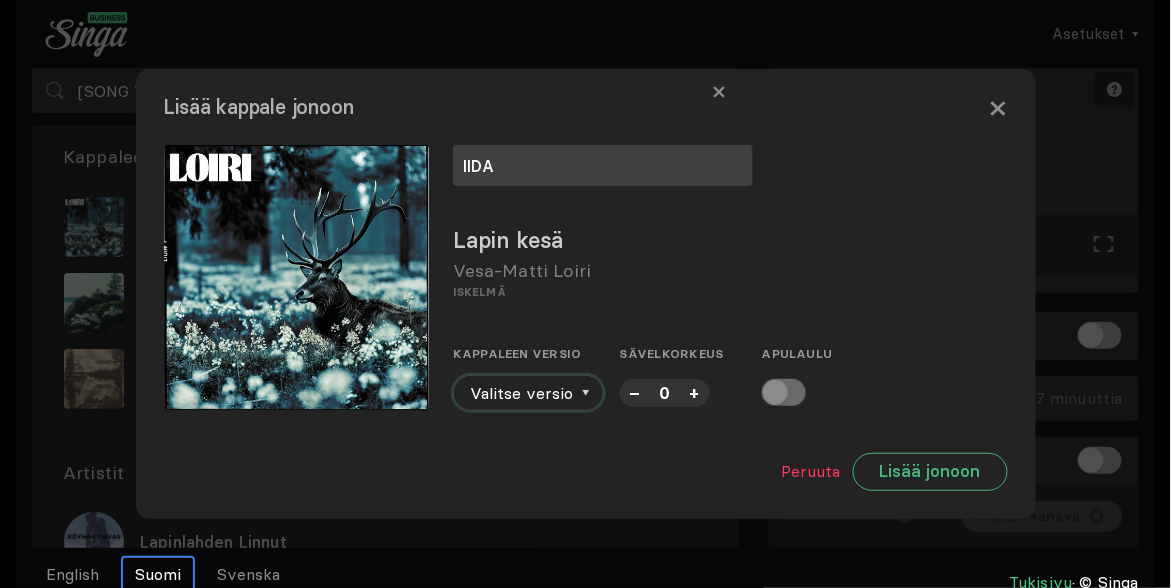 click on "Valitse versio" at bounding box center (528, 393) 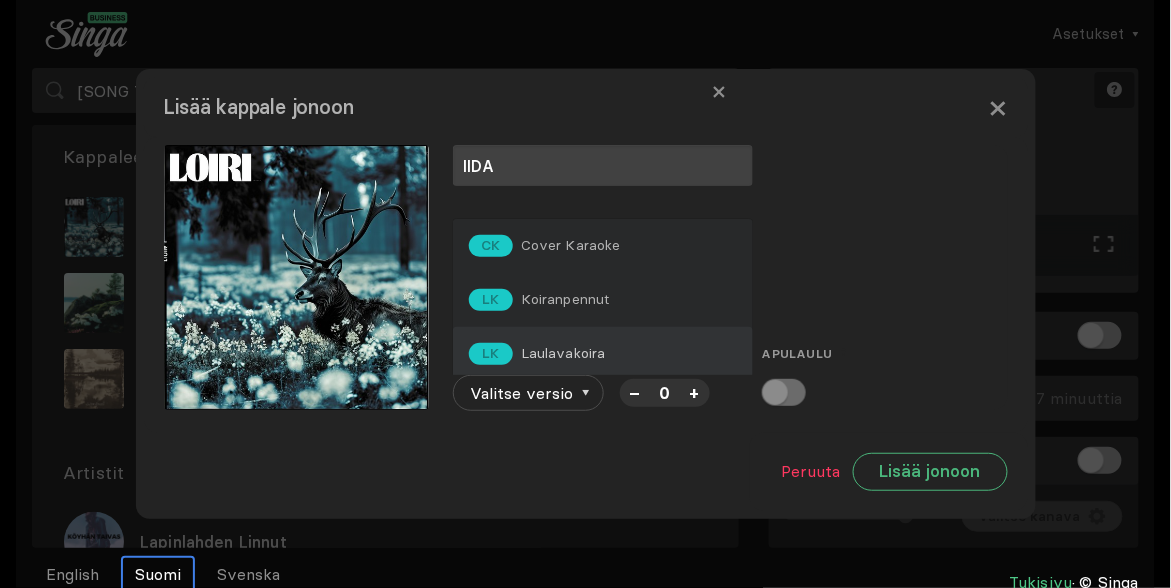 click on "Laulavakoira" at bounding box center (571, 245) 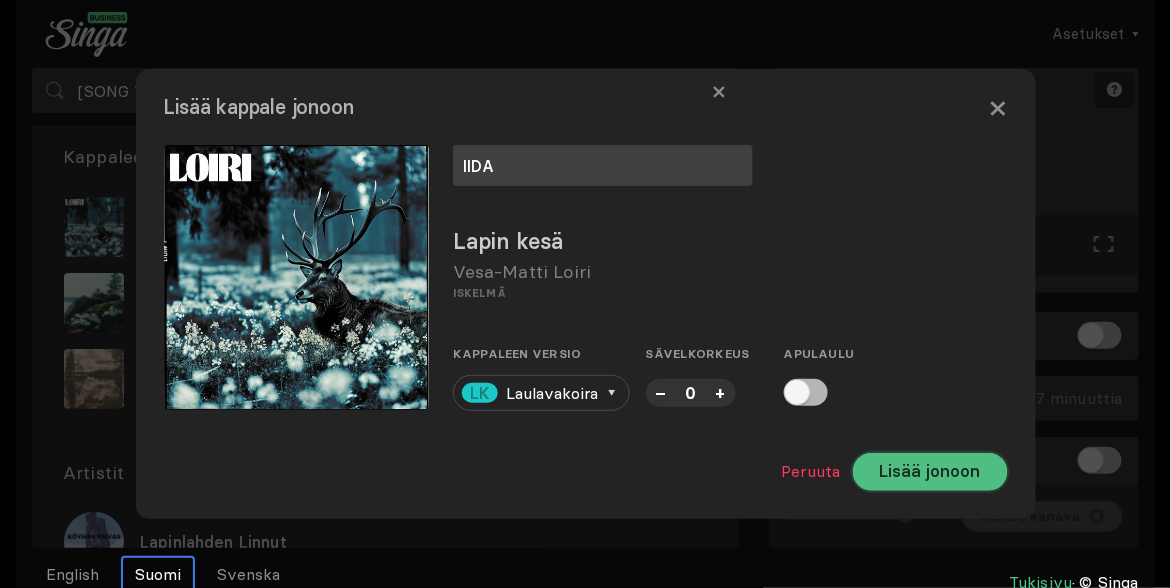click on "Lisää jonoon" at bounding box center [930, 472] 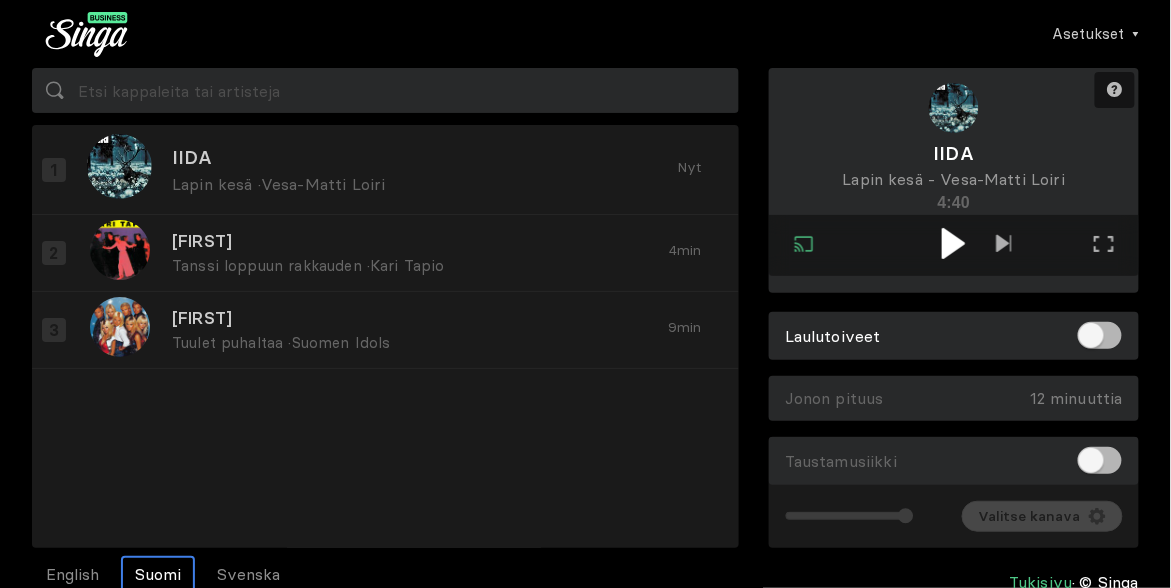 click at bounding box center (953, 243) 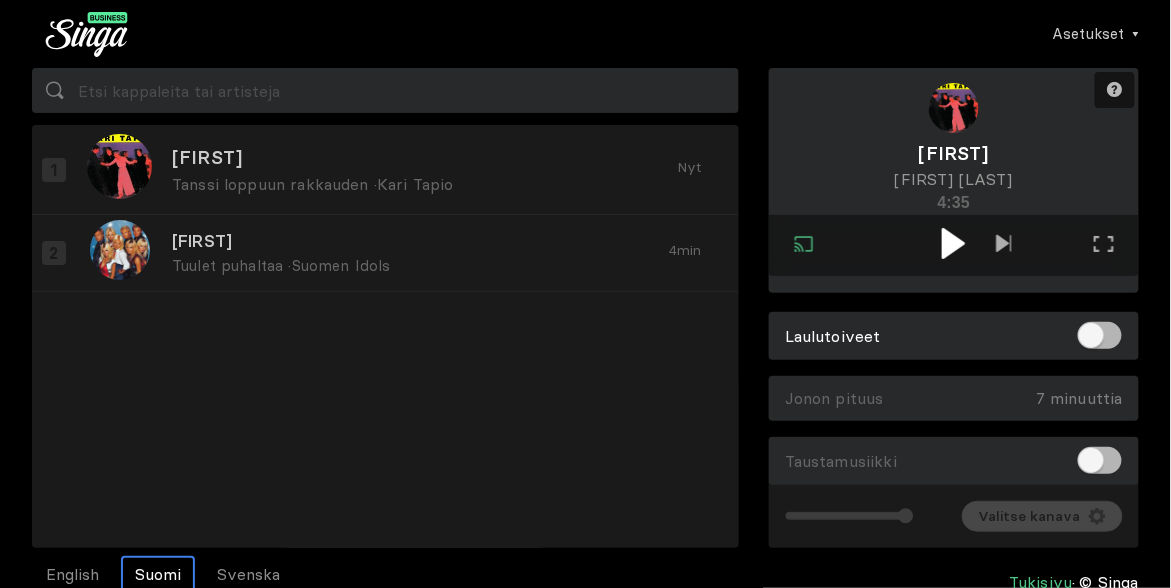 click at bounding box center (953, 243) 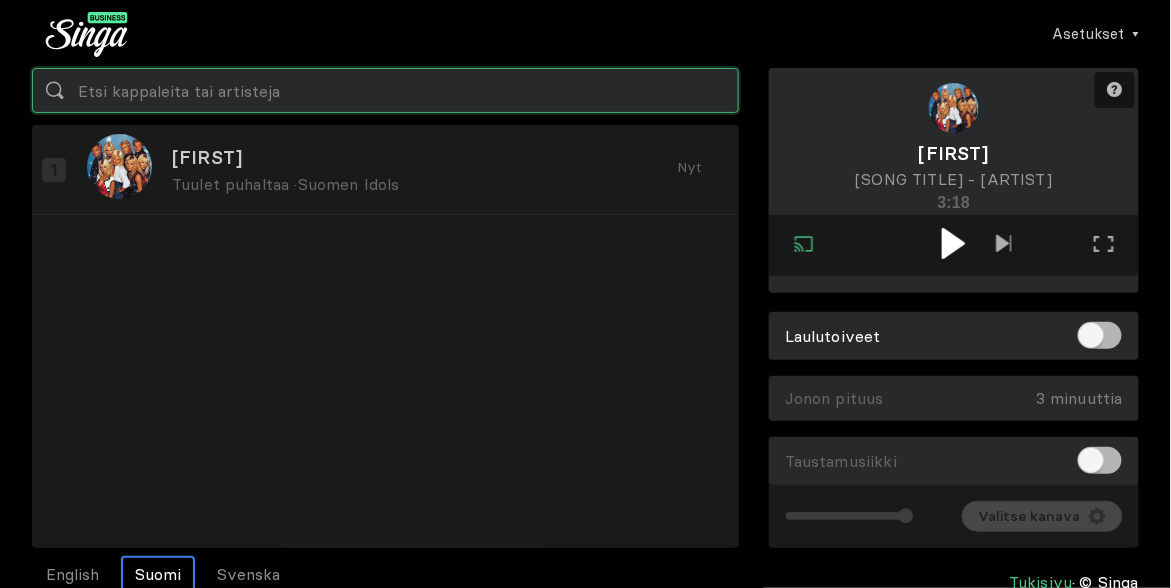 click at bounding box center [385, 90] 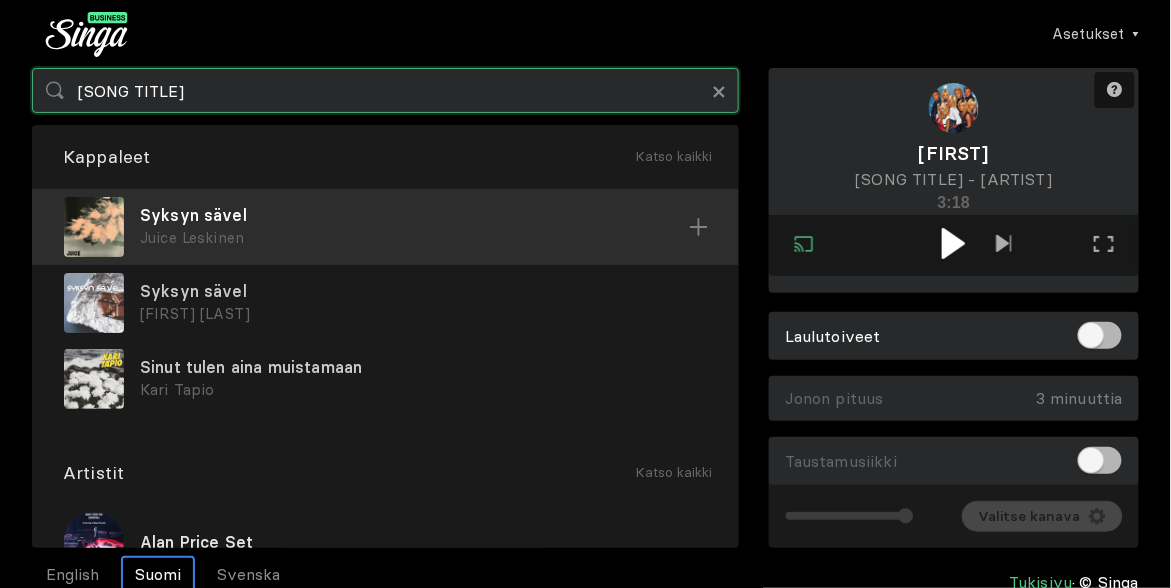 type on "[SONG TITLE]" 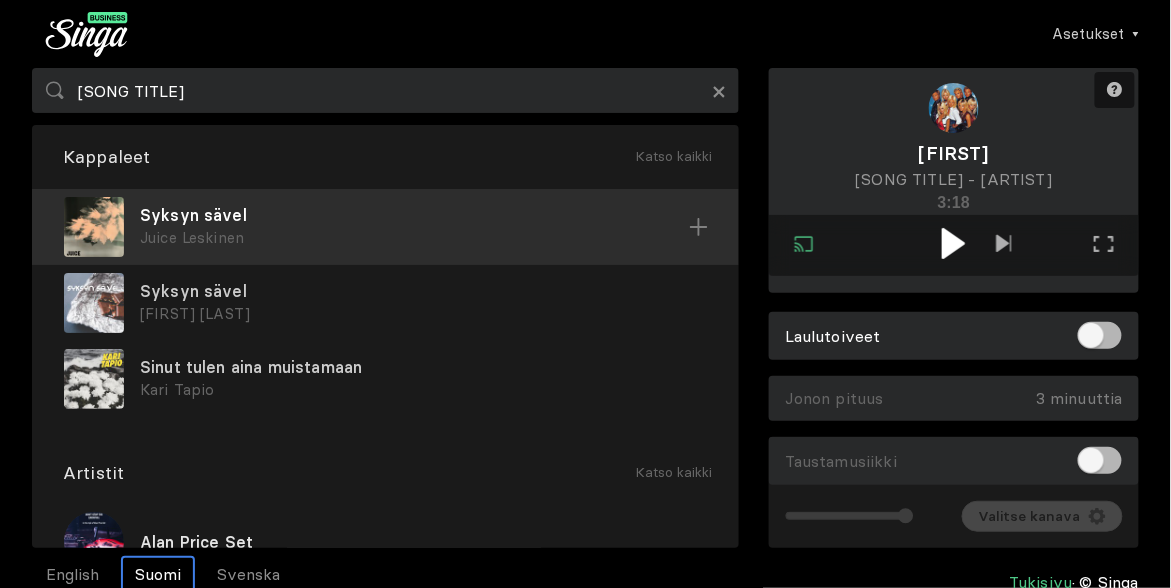 click on "Syksyn sävel" at bounding box center [414, 215] 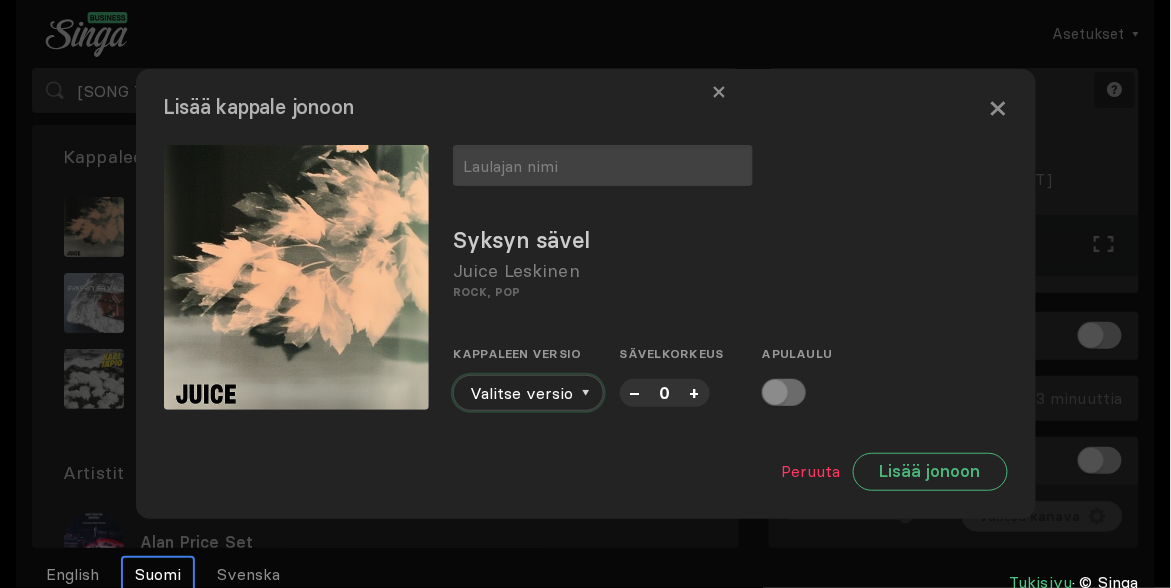 click on "Valitse versio" at bounding box center (528, 393) 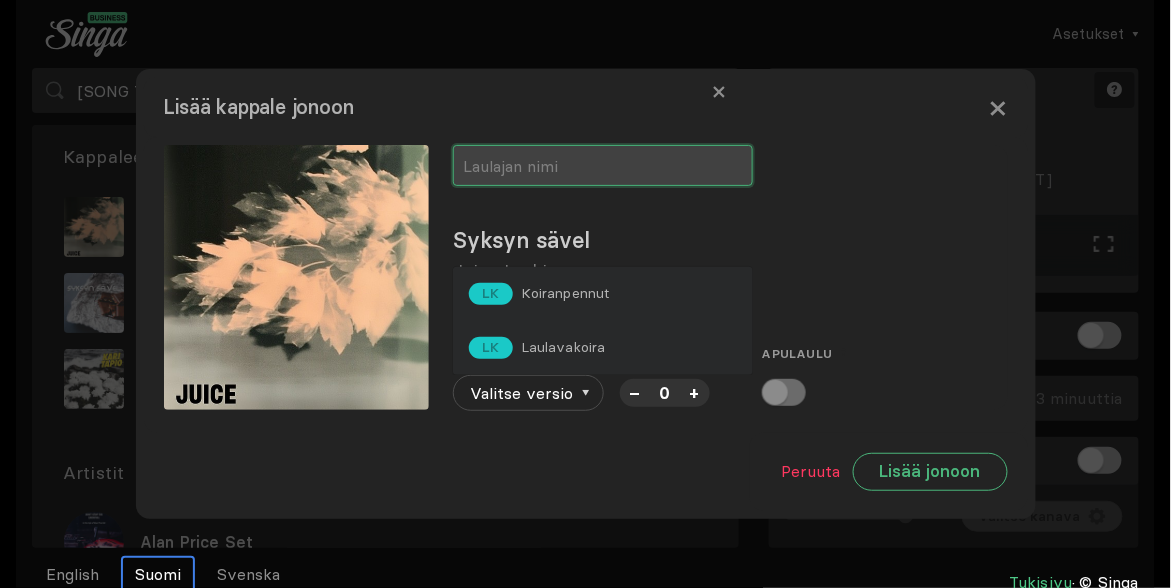 click at bounding box center [603, 165] 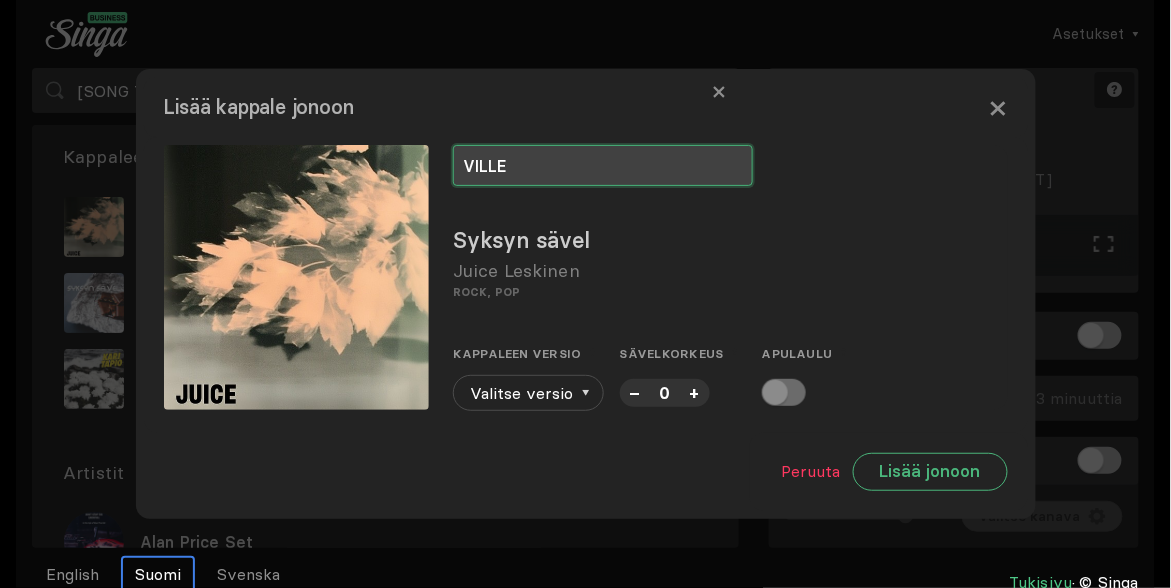 type on "VILLE" 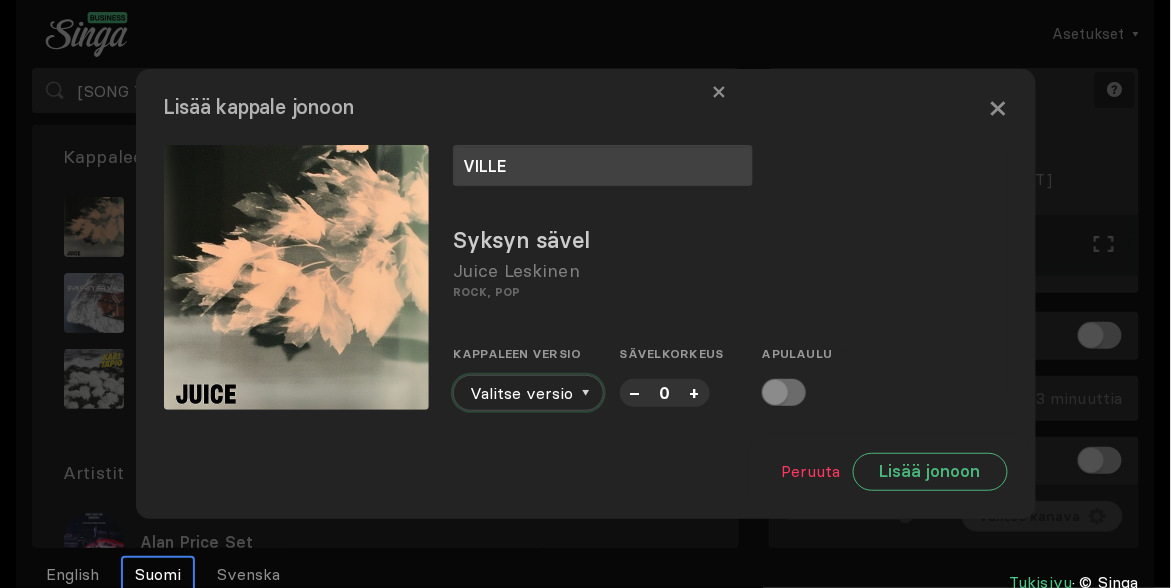 click on "Valitse versio" at bounding box center (528, 393) 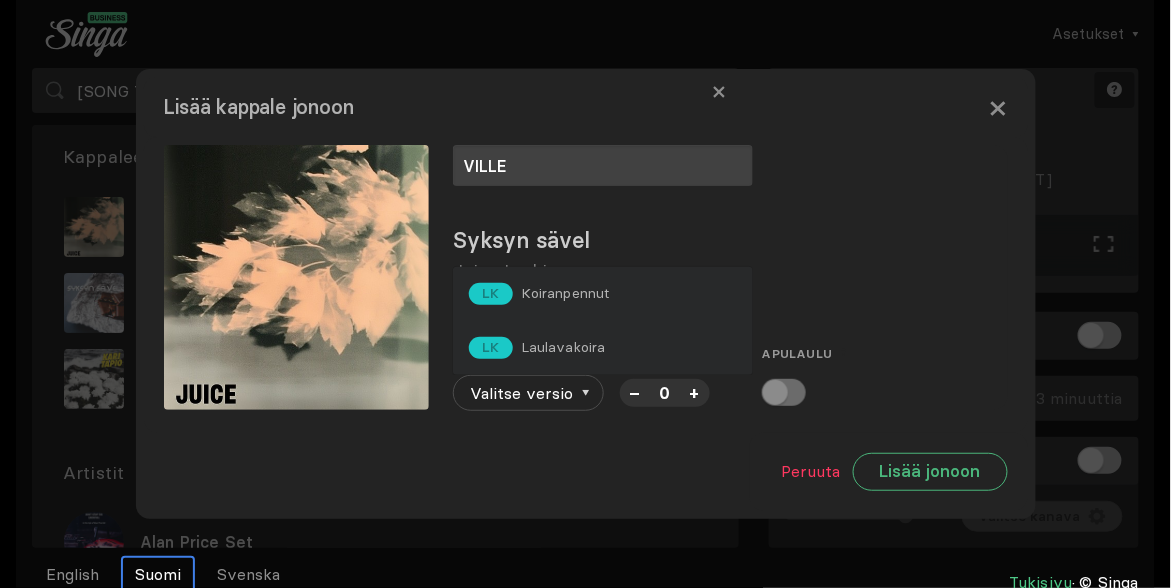 click on "Laulavakoira" at bounding box center (565, 293) 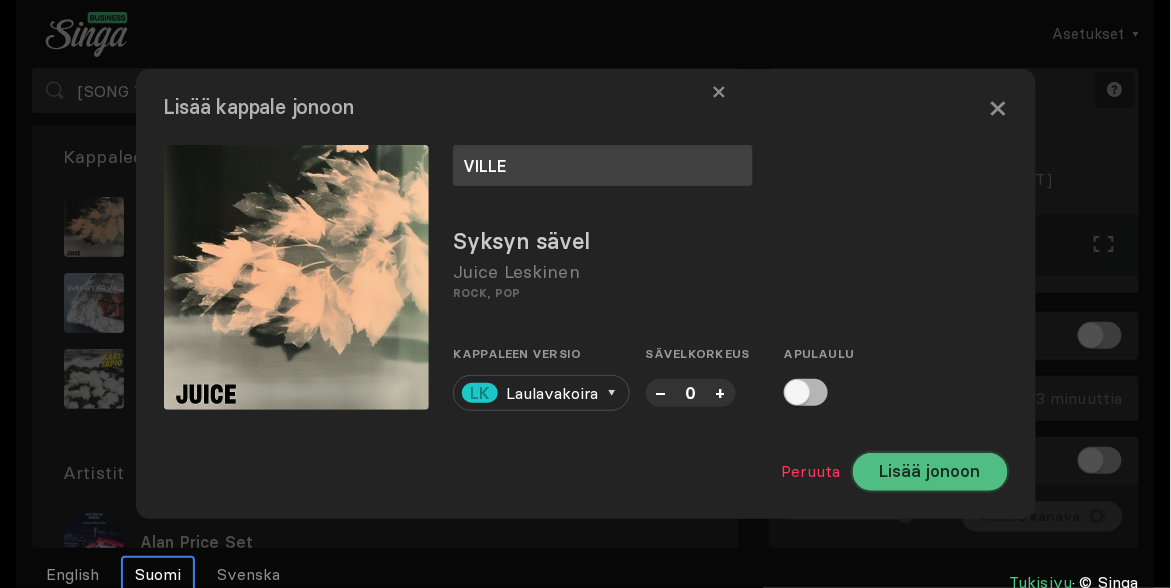 click on "Lisää jonoon" at bounding box center (930, 472) 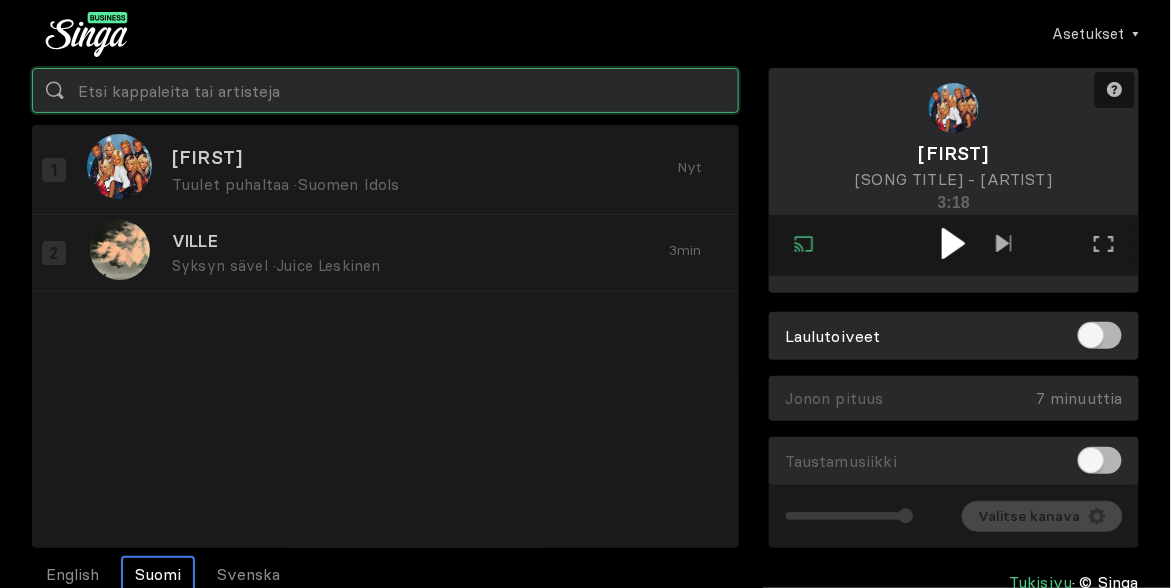 click at bounding box center (385, 90) 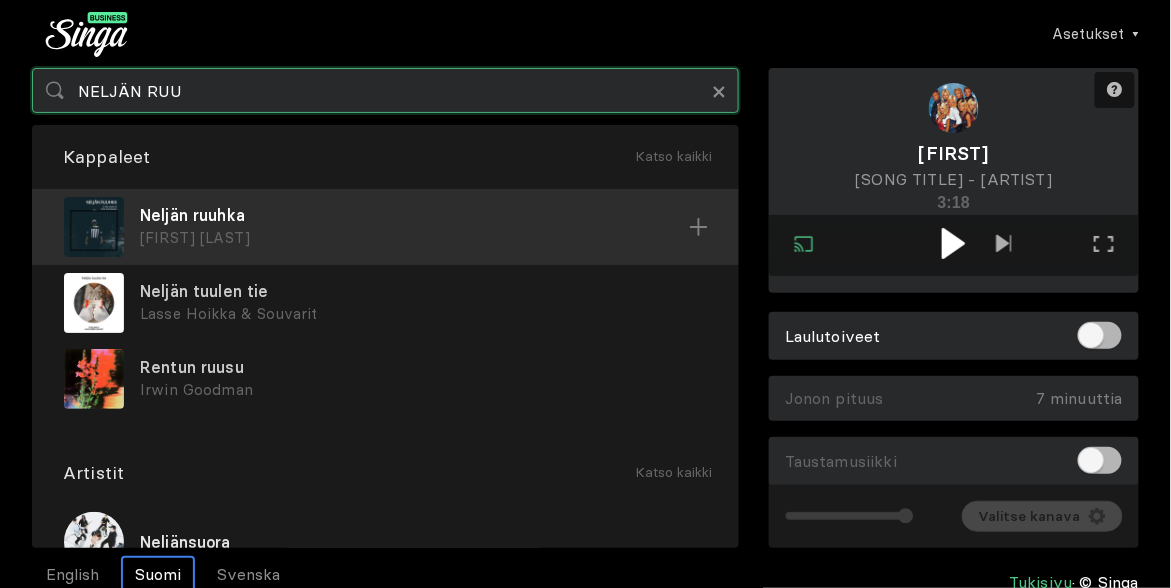 type on "NELJÄN RUU" 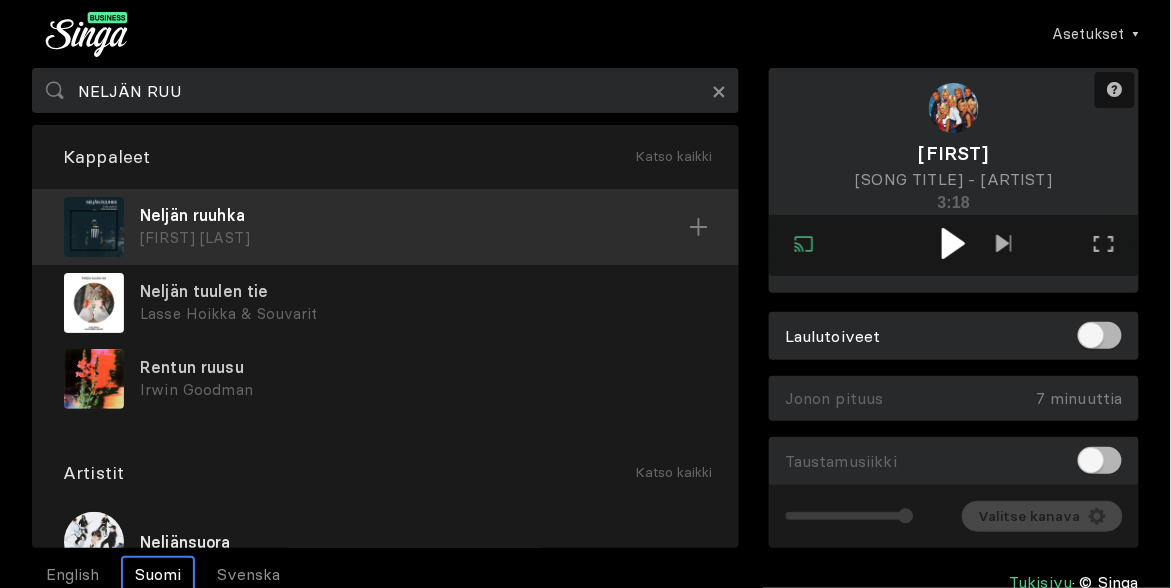 click on "Neljän ruuhka" at bounding box center [414, 215] 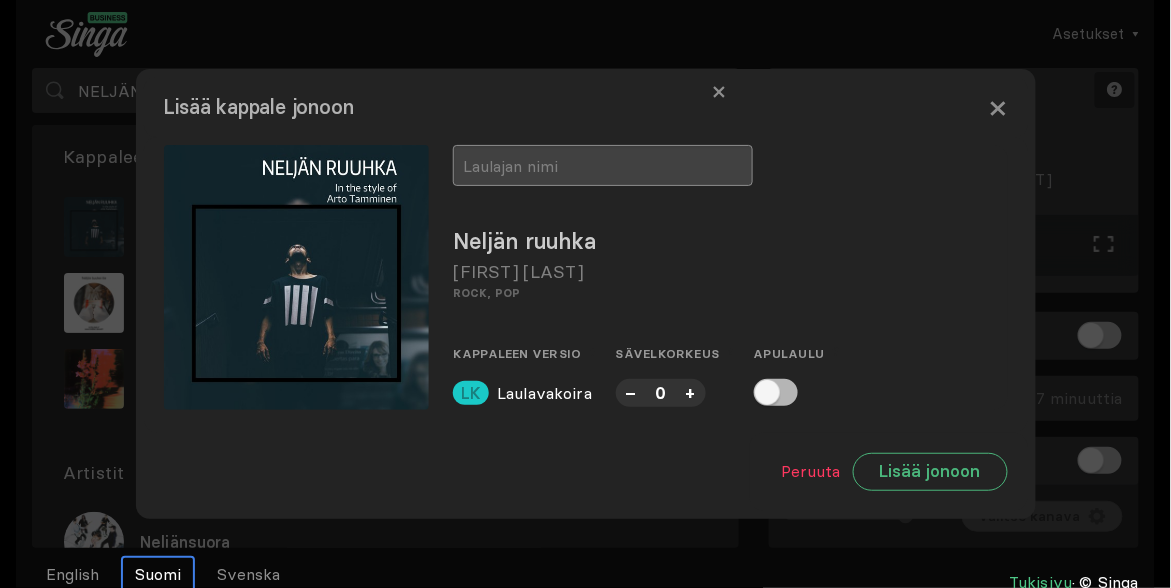 click at bounding box center (603, 165) 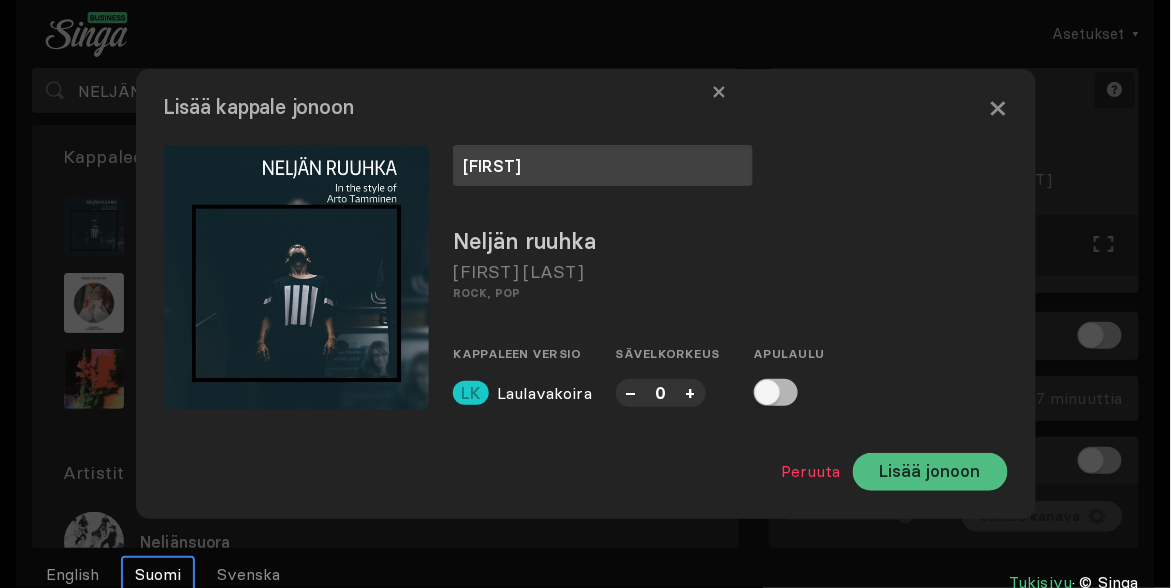 type on "[FIRST]" 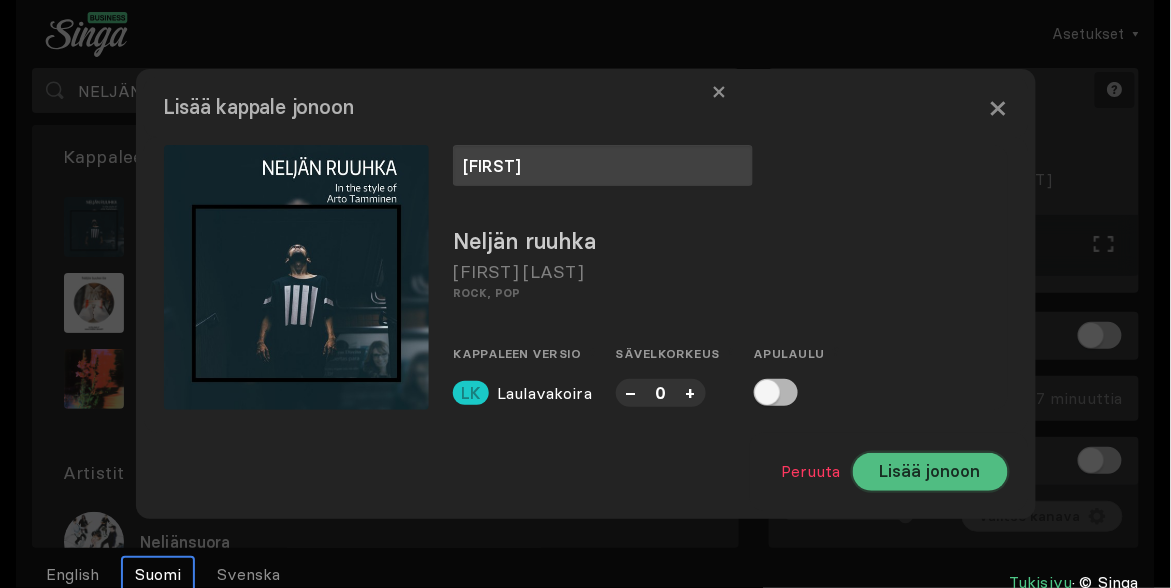 click on "Lisää jonoon" at bounding box center (930, 472) 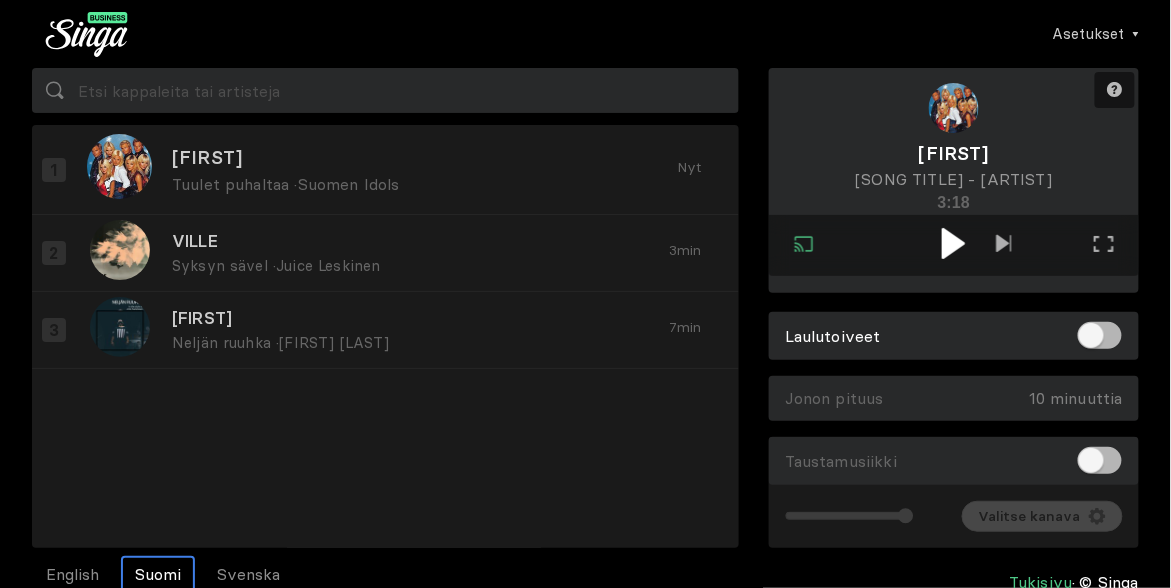 click at bounding box center (953, 243) 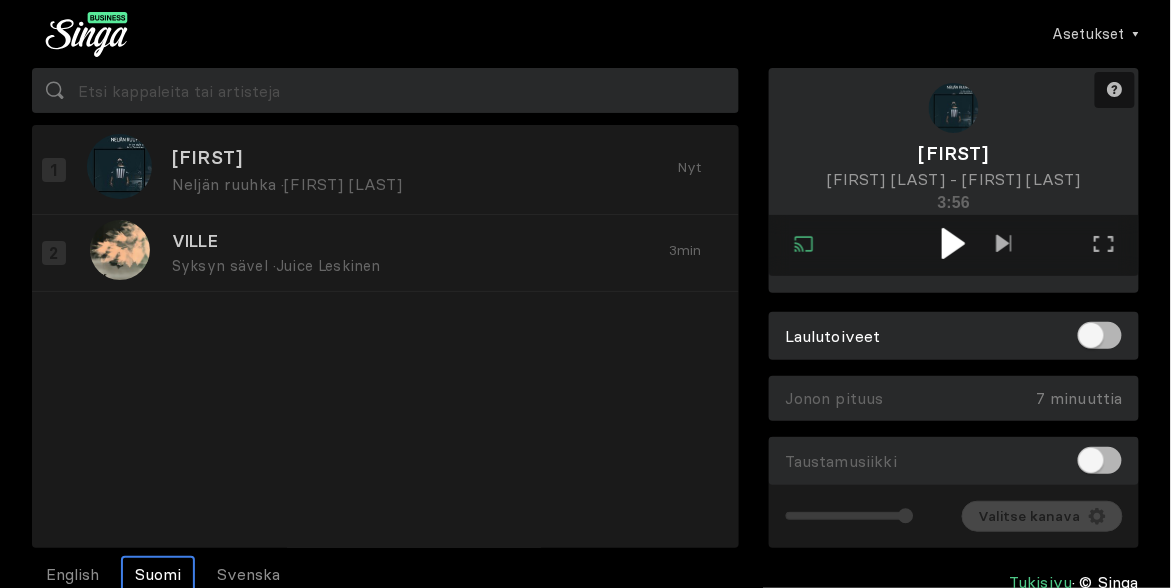 click at bounding box center [953, 243] 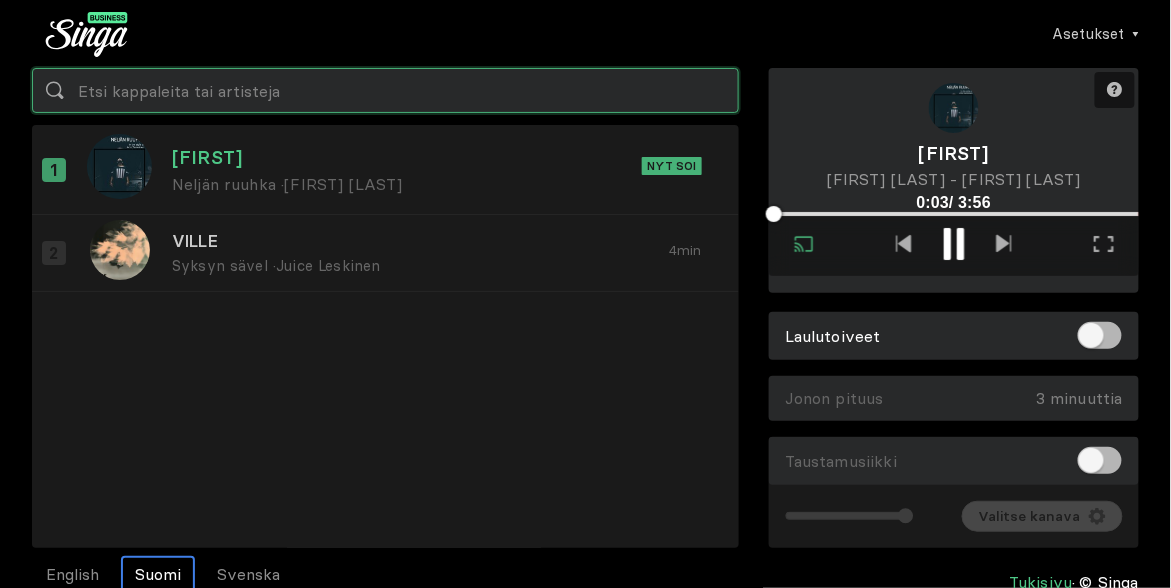 click at bounding box center [385, 90] 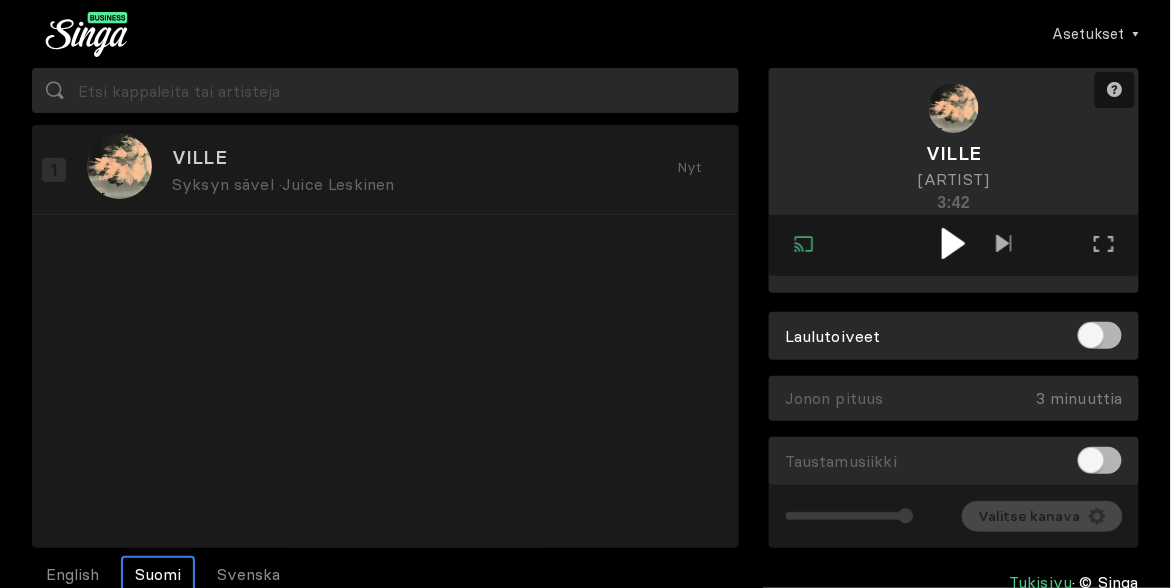 click at bounding box center [953, 243] 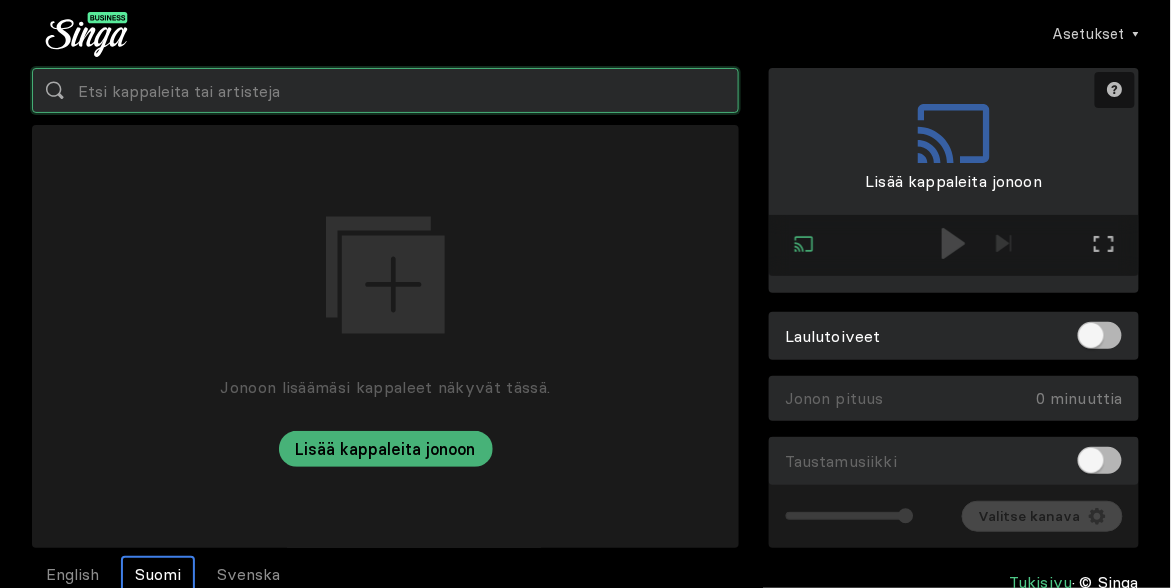 click at bounding box center [385, 90] 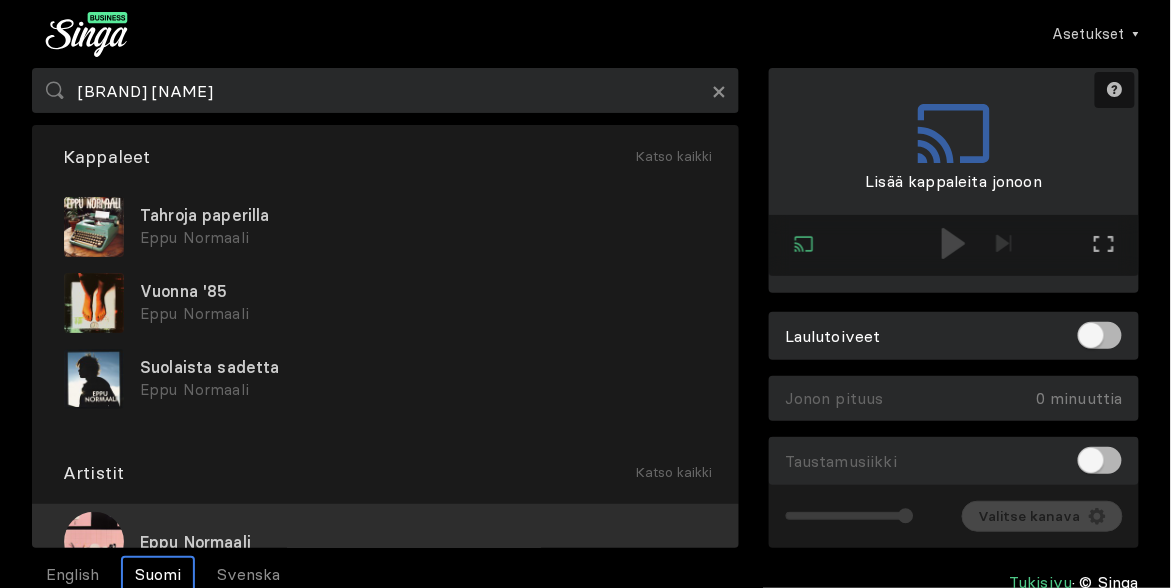 click on "Eppu Normaali" at bounding box center (195, 542) 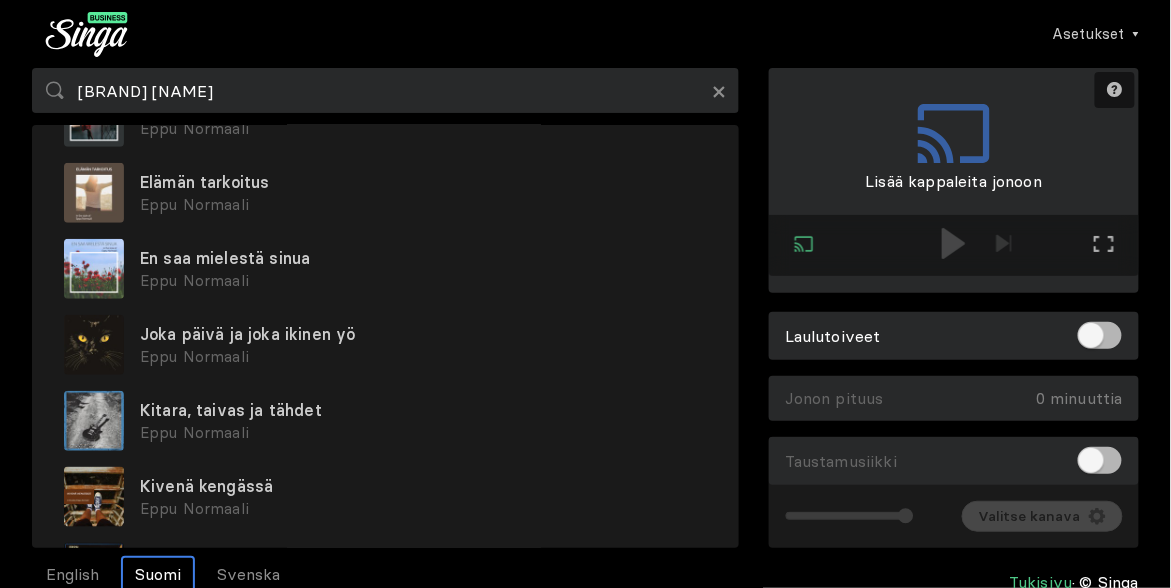 scroll, scrollTop: 0, scrollLeft: 0, axis: both 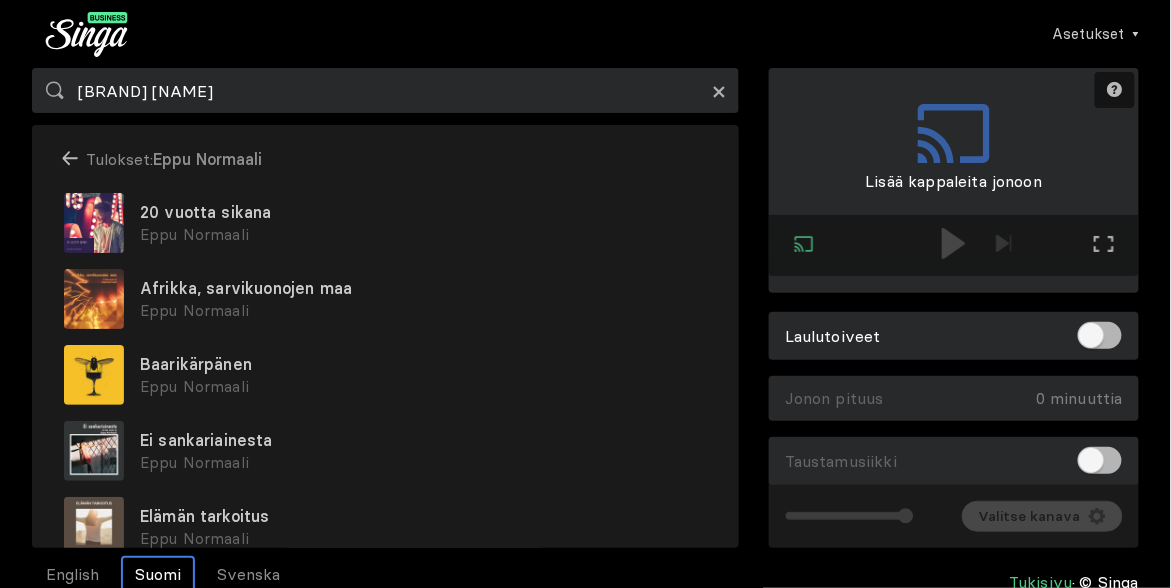 click on "×" at bounding box center [719, 91] 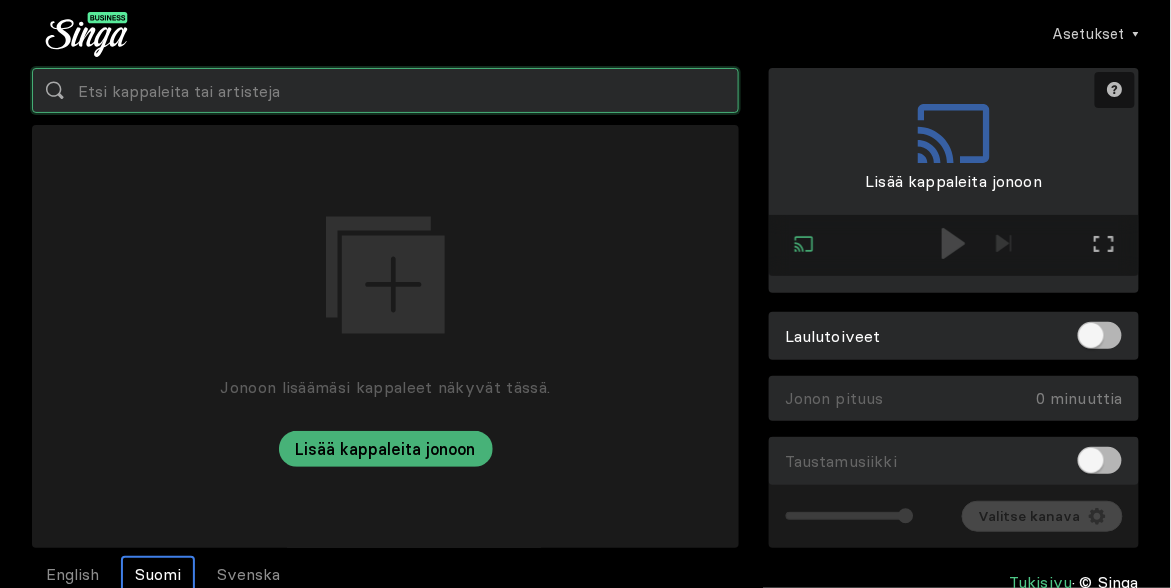 click at bounding box center (385, 90) 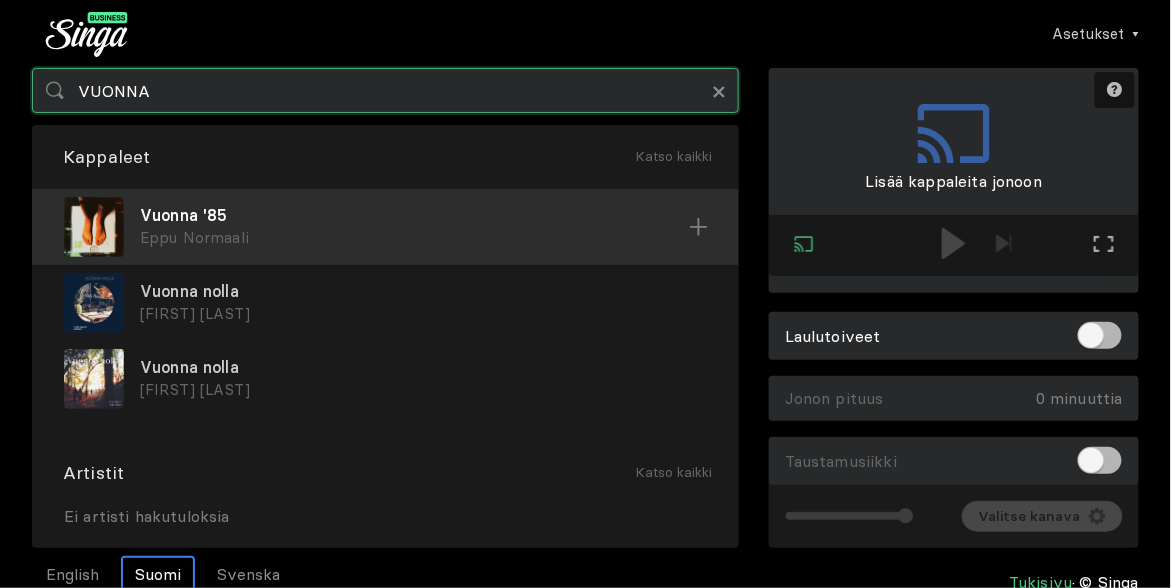 type on "VUONNA" 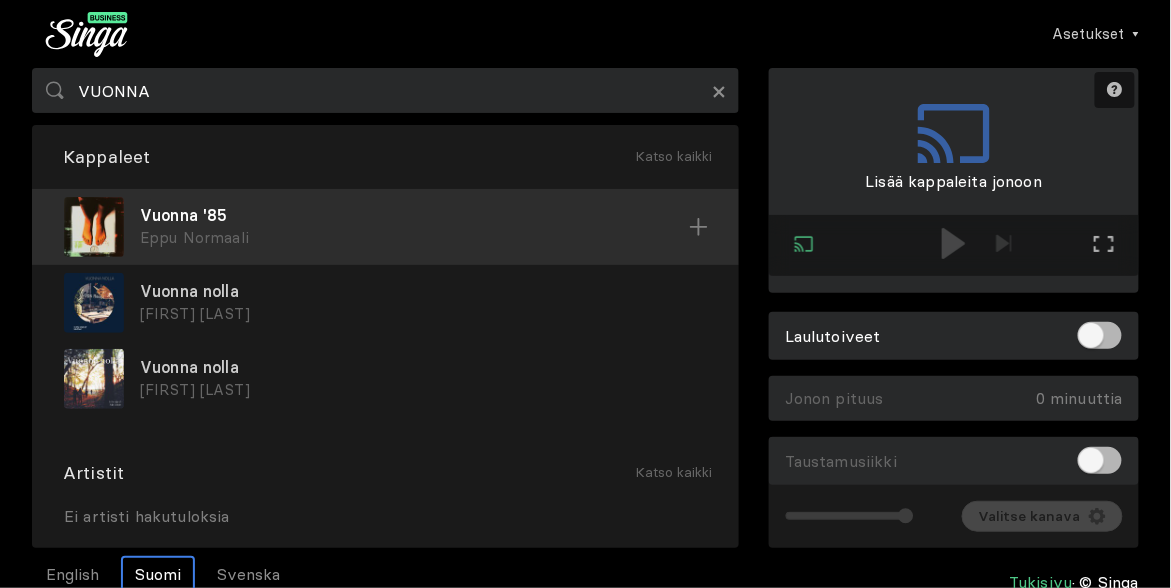 click on "Vuonna '85" at bounding box center (414, 215) 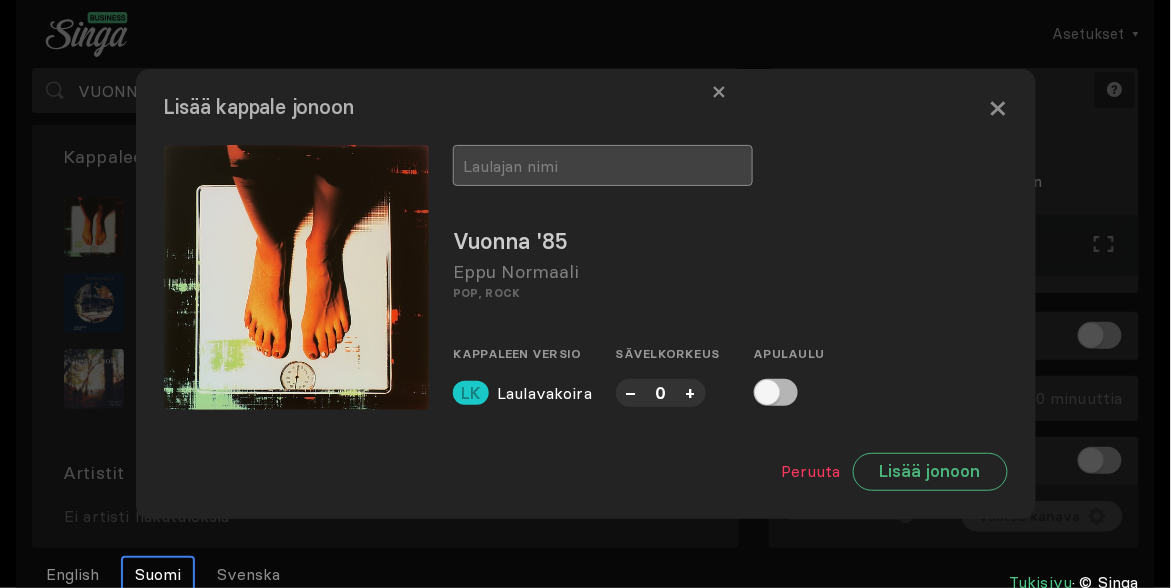 click at bounding box center [603, 165] 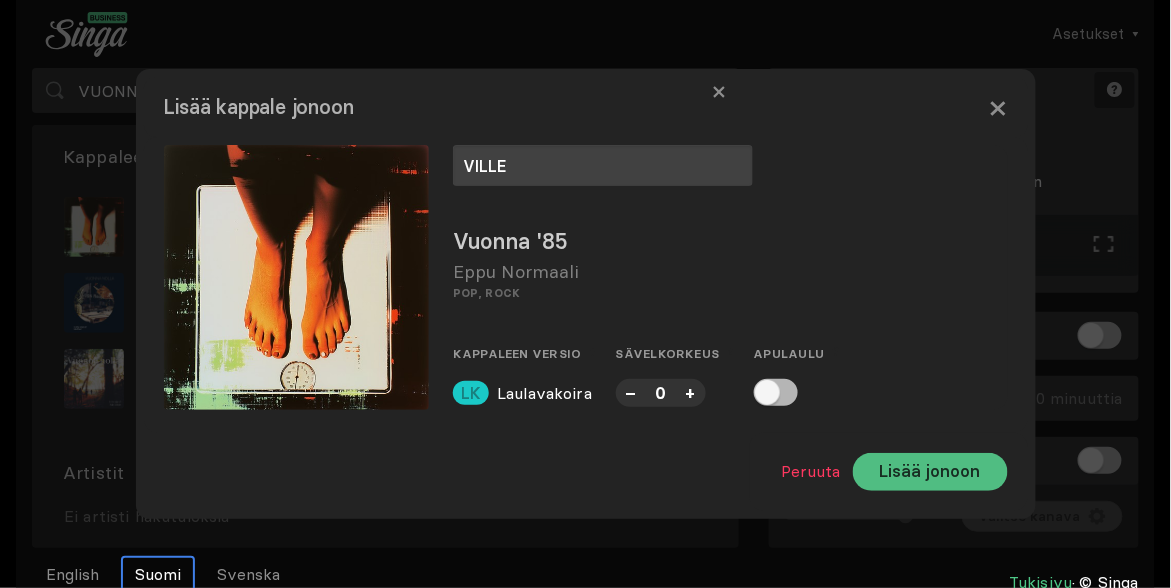 type on "VILLE" 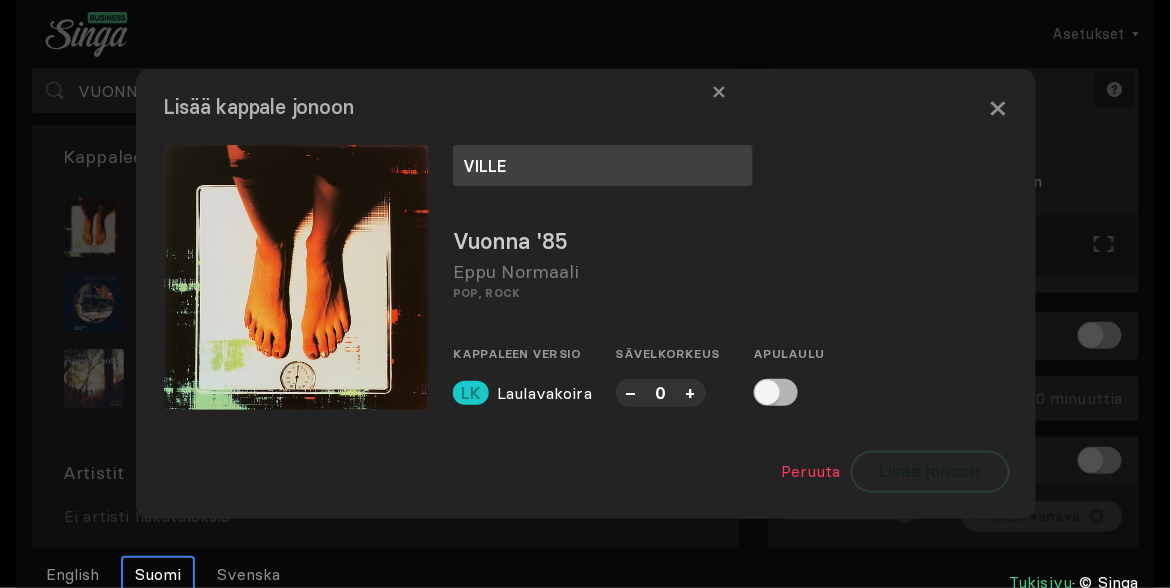 drag, startPoint x: 900, startPoint y: 457, endPoint x: 905, endPoint y: 419, distance: 38.327538 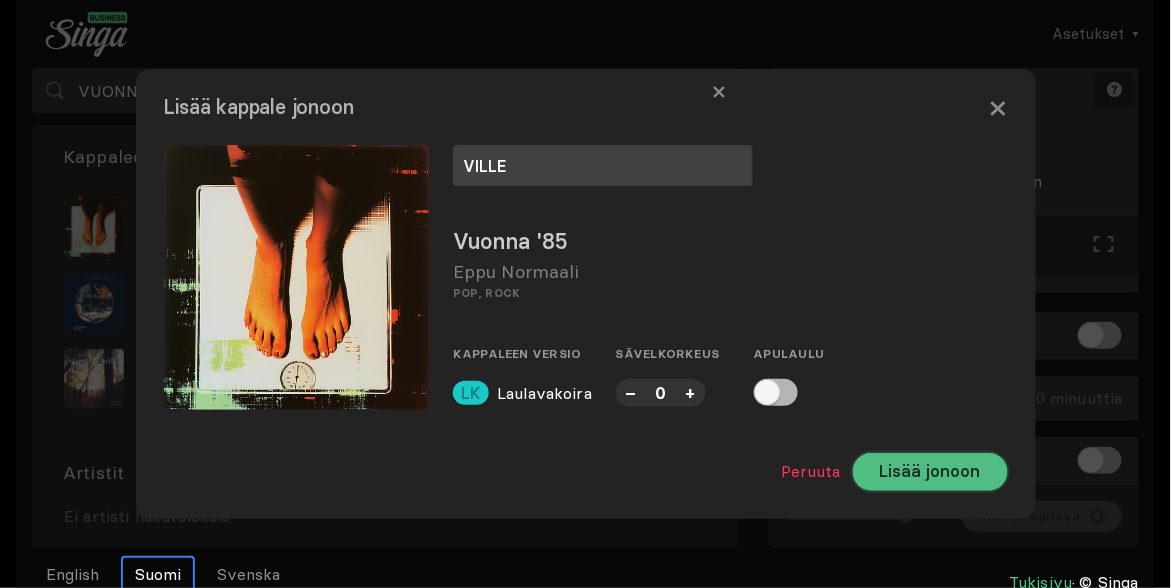 click on "Lisää jonoon" at bounding box center [930, 472] 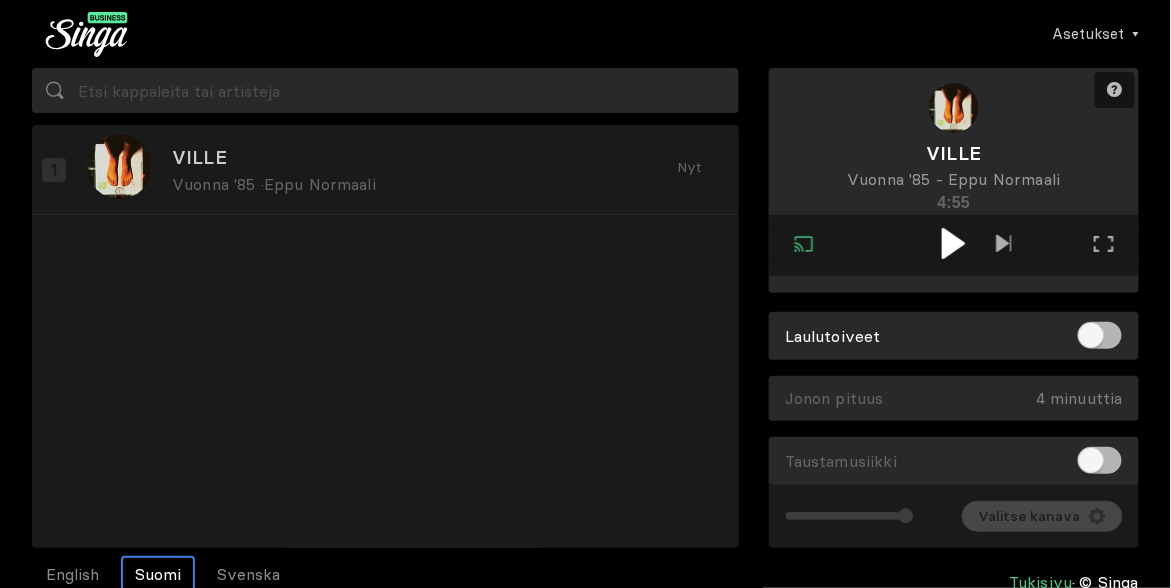 click at bounding box center [953, 243] 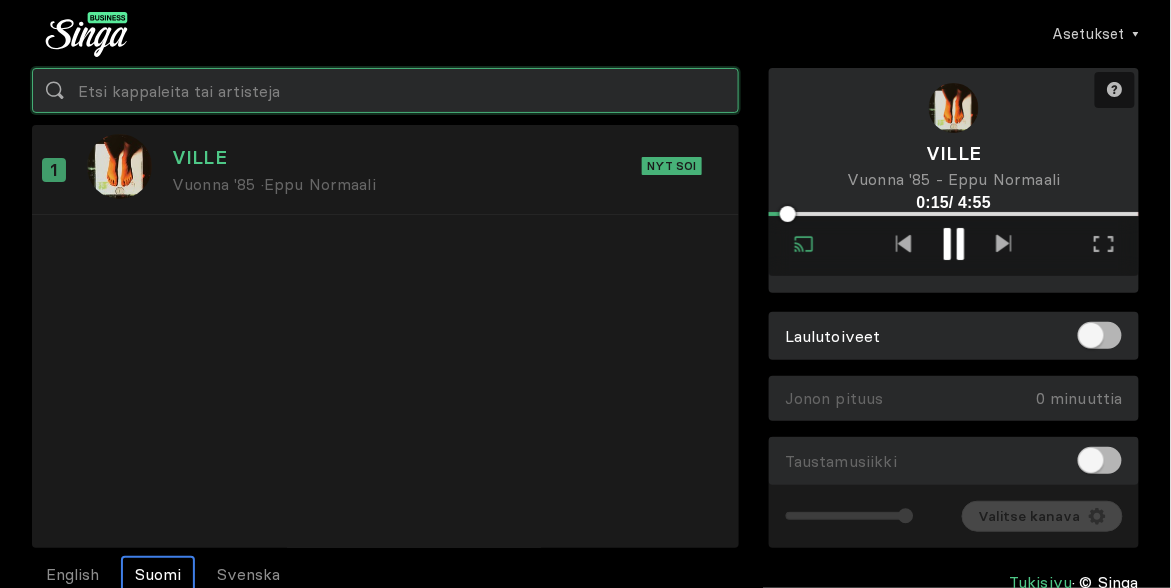 click at bounding box center (385, 90) 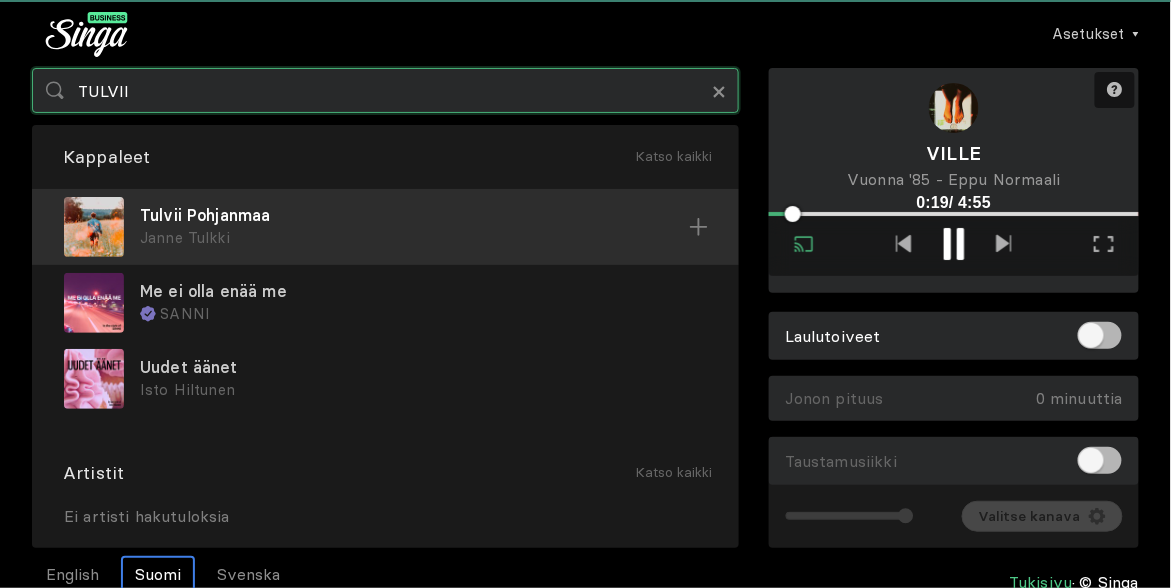 type on "TULVII" 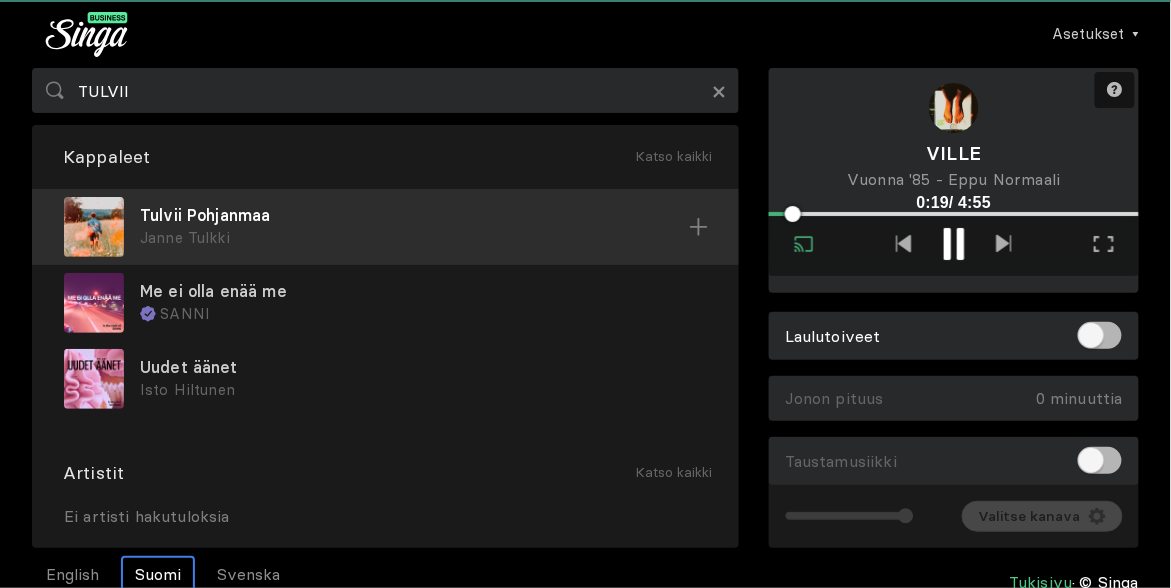 click on "Tulvii Pohjanmaa" at bounding box center (414, 215) 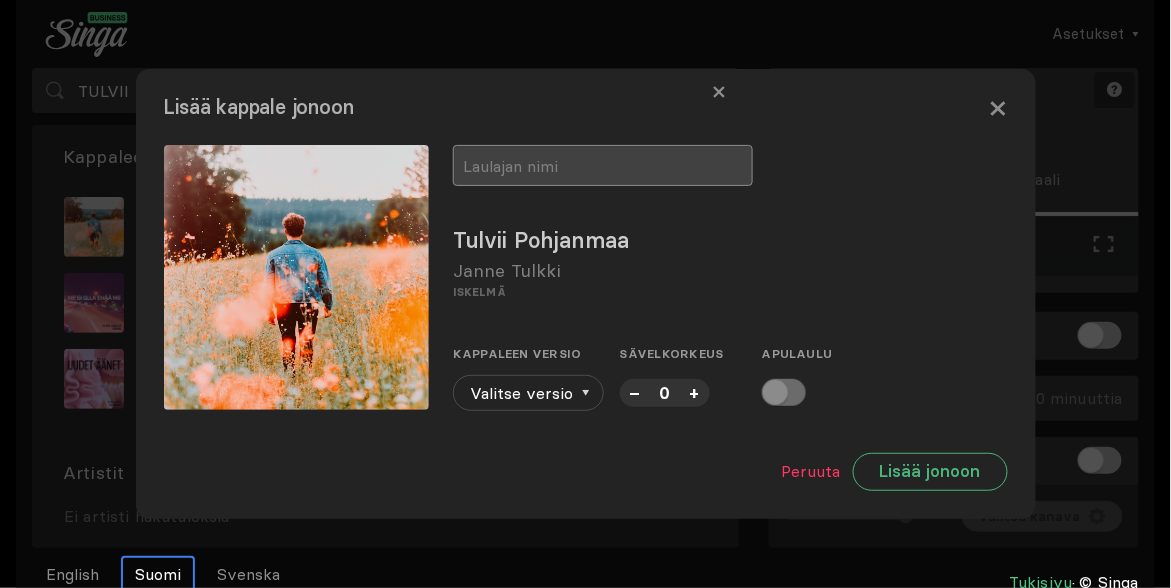 click at bounding box center [603, 165] 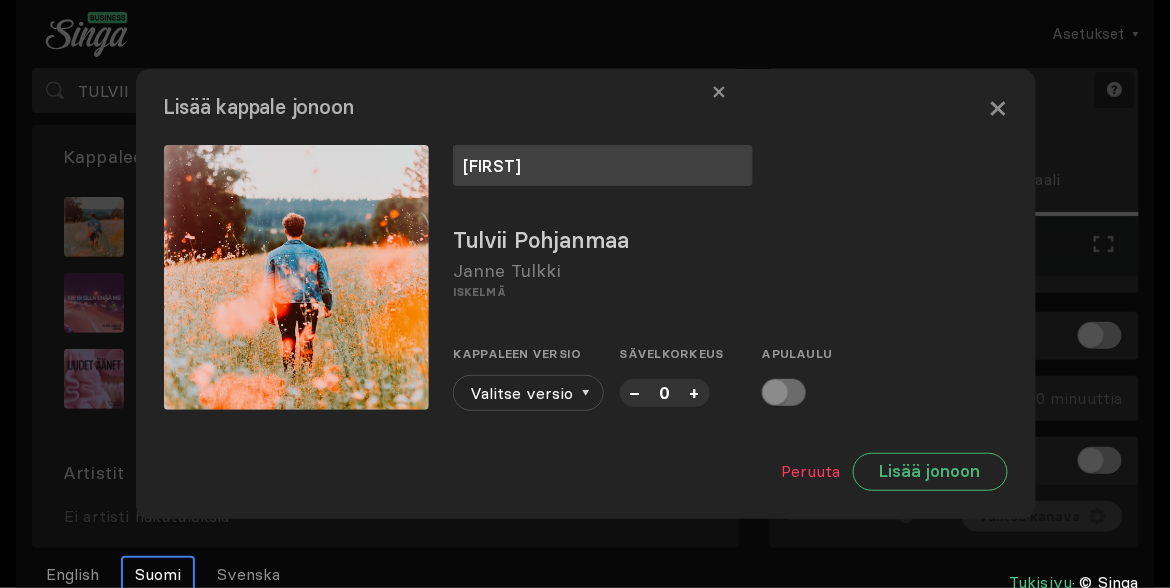 type on "[FIRST]" 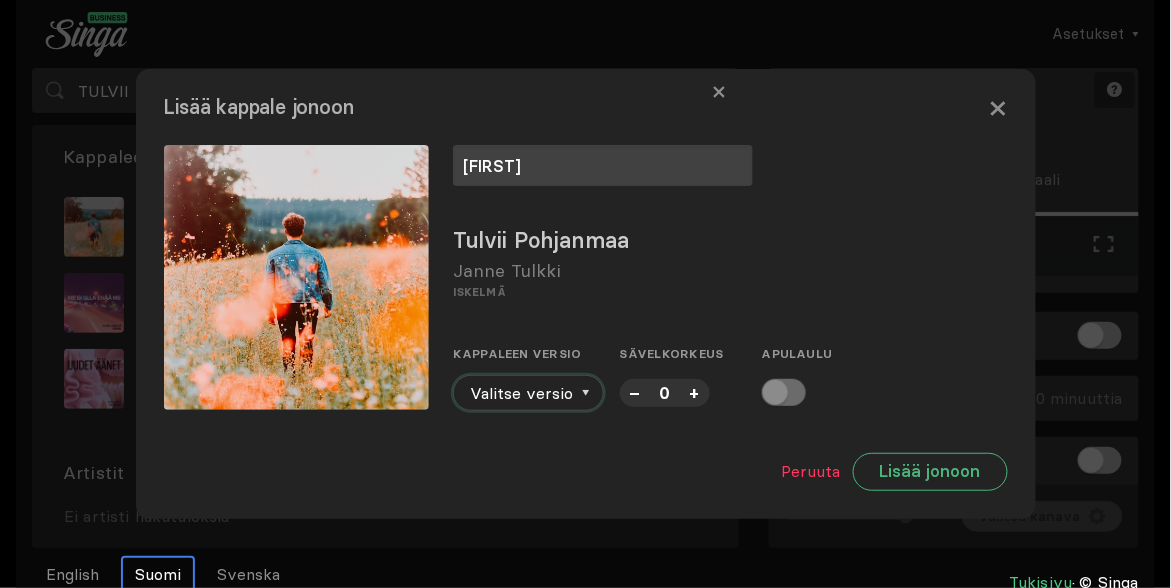 click at bounding box center (586, 393) 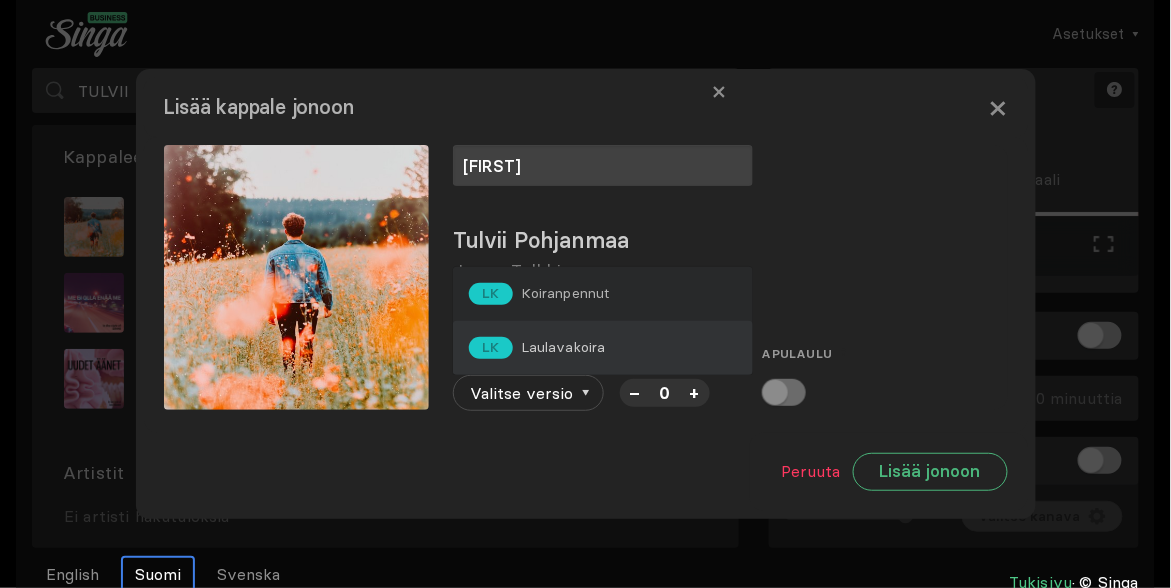 click on "Laulavakoira" at bounding box center [565, 293] 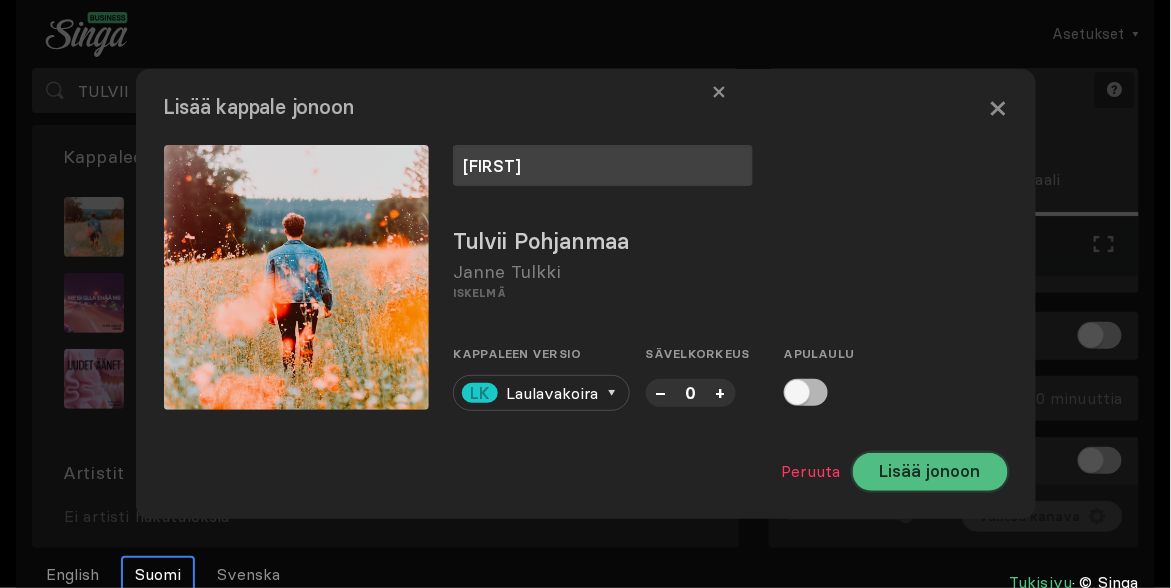 click on "Lisää jonoon" at bounding box center (930, 472) 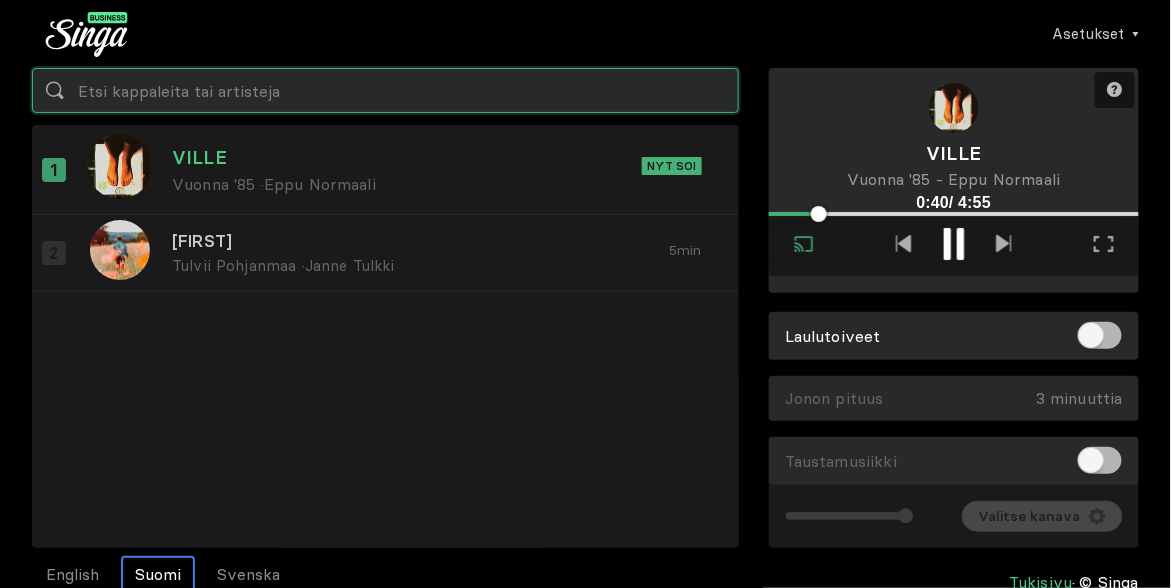 click at bounding box center (385, 90) 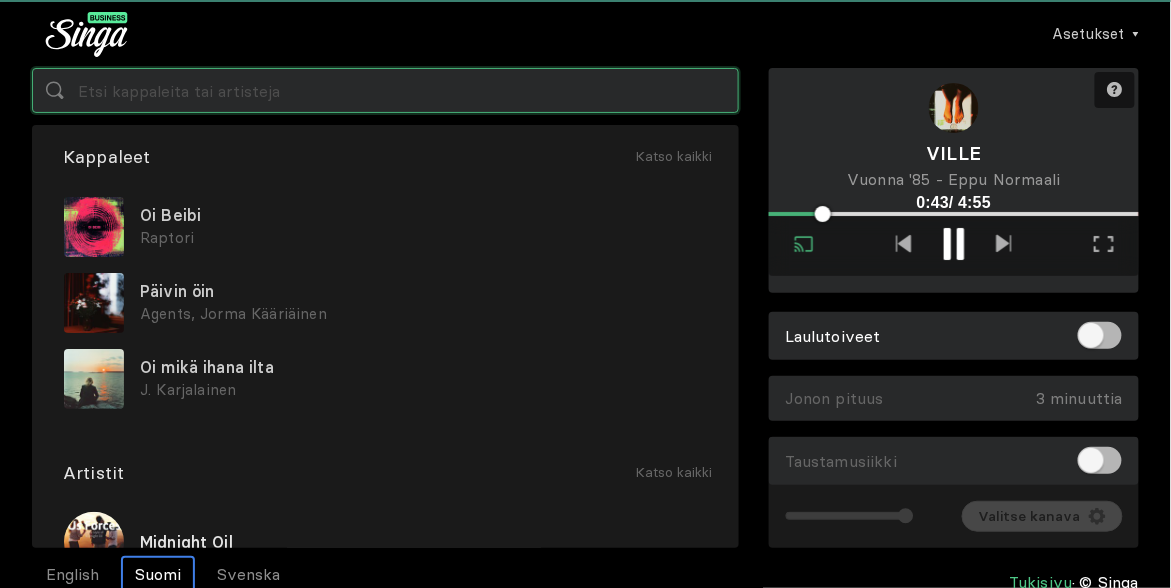 click at bounding box center (385, 90) 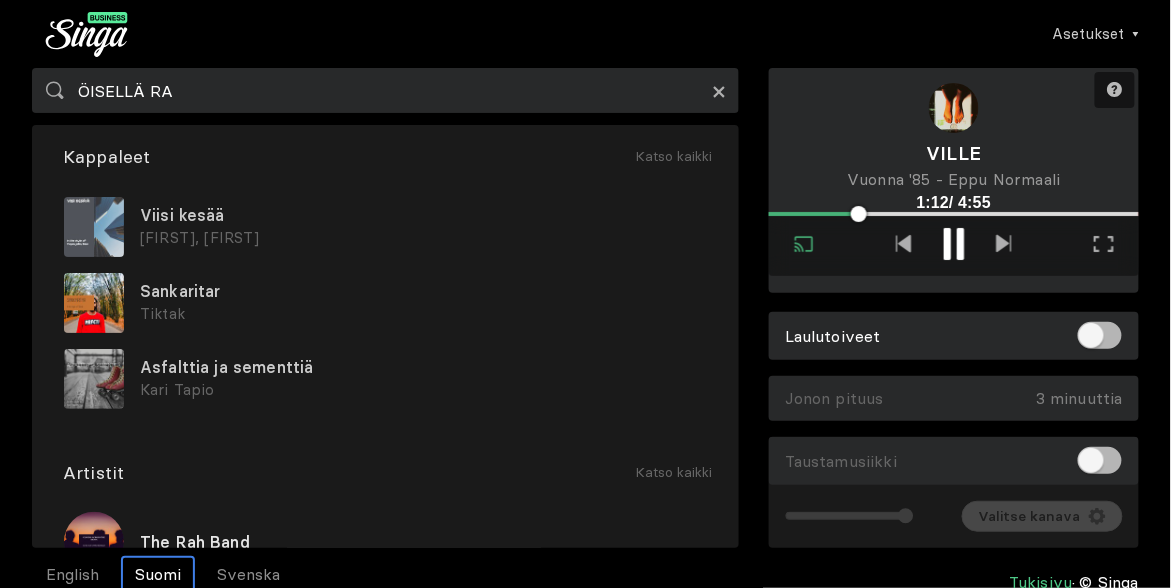 click on "×" at bounding box center (719, 91) 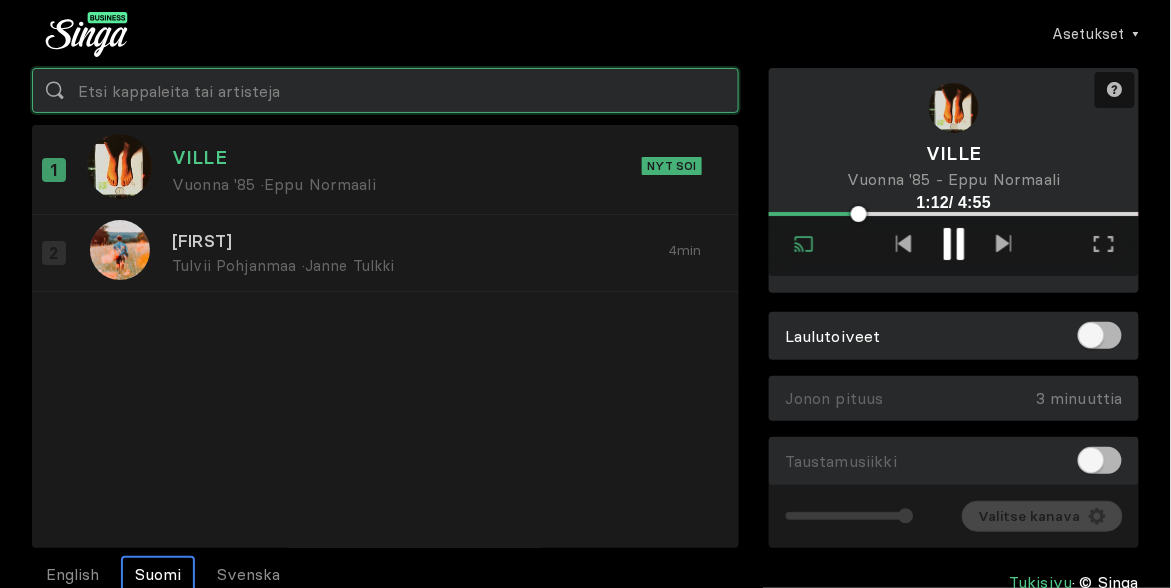 click at bounding box center (385, 90) 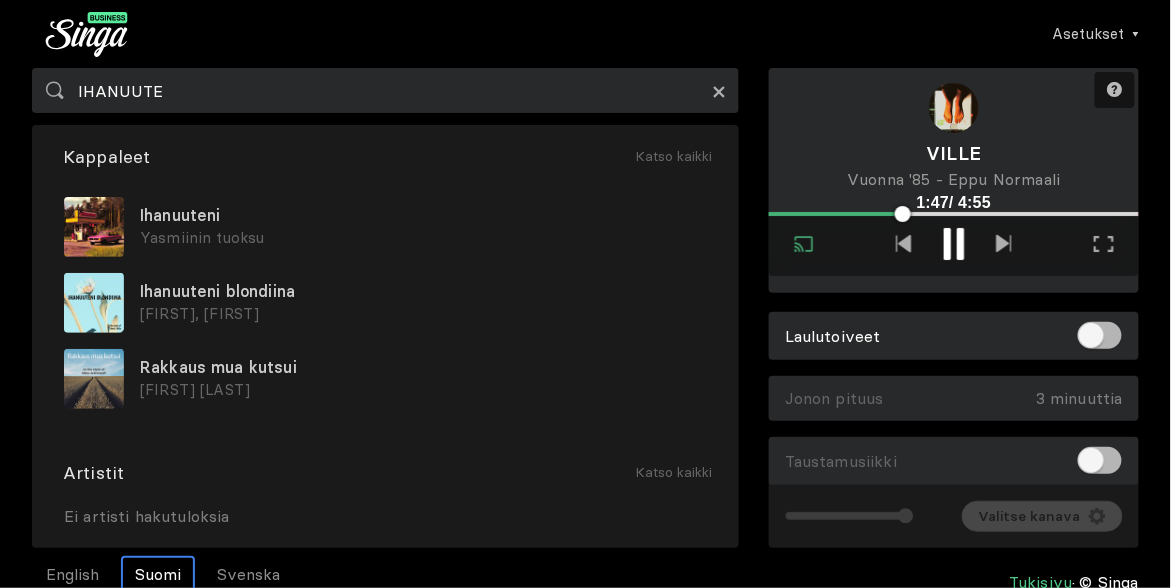 click on "×" at bounding box center [719, 91] 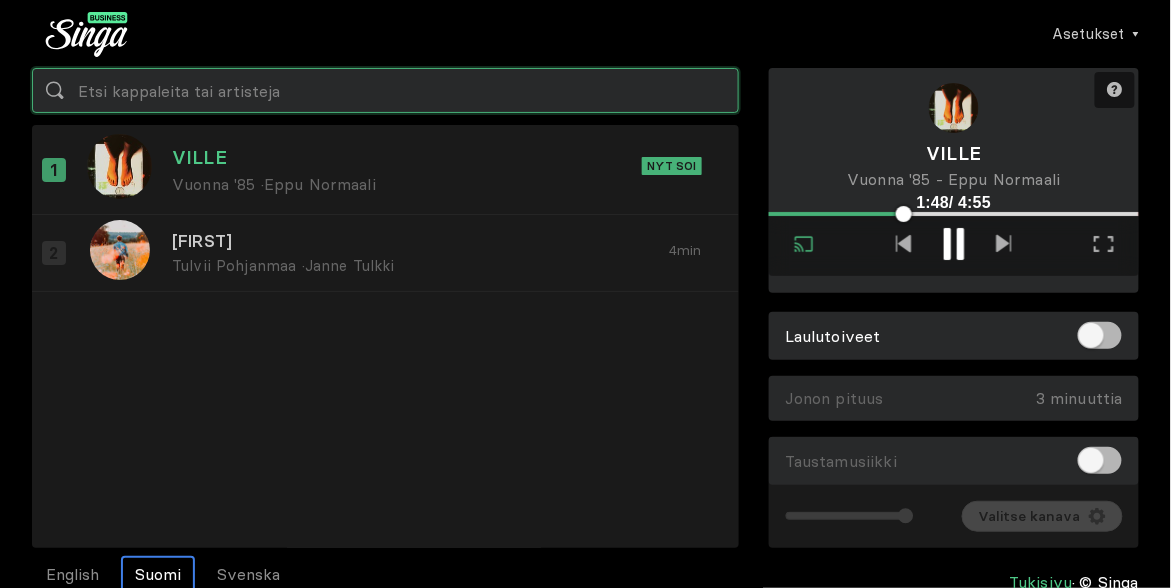 click at bounding box center (385, 90) 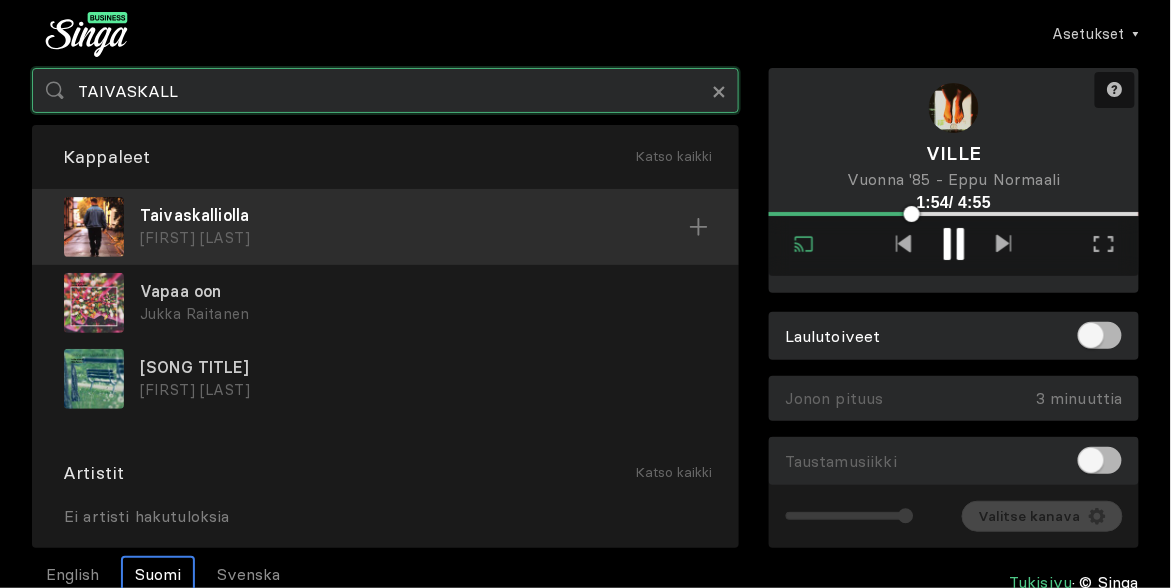 type on "TAIVASKALL" 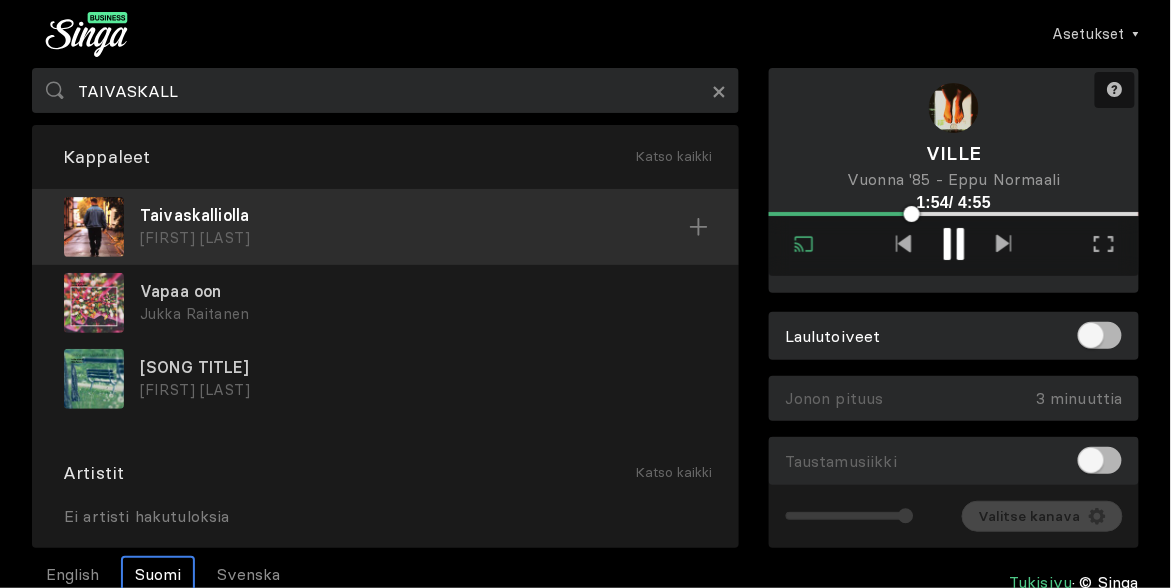 click on "Taivaskalliolla" at bounding box center (414, 215) 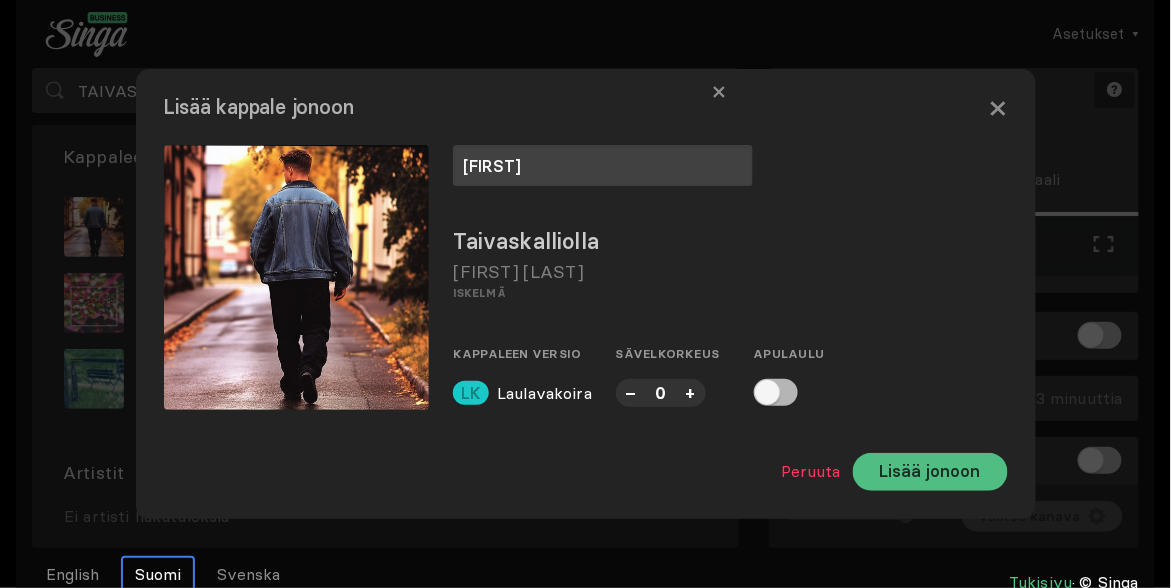 type on "[FIRST]" 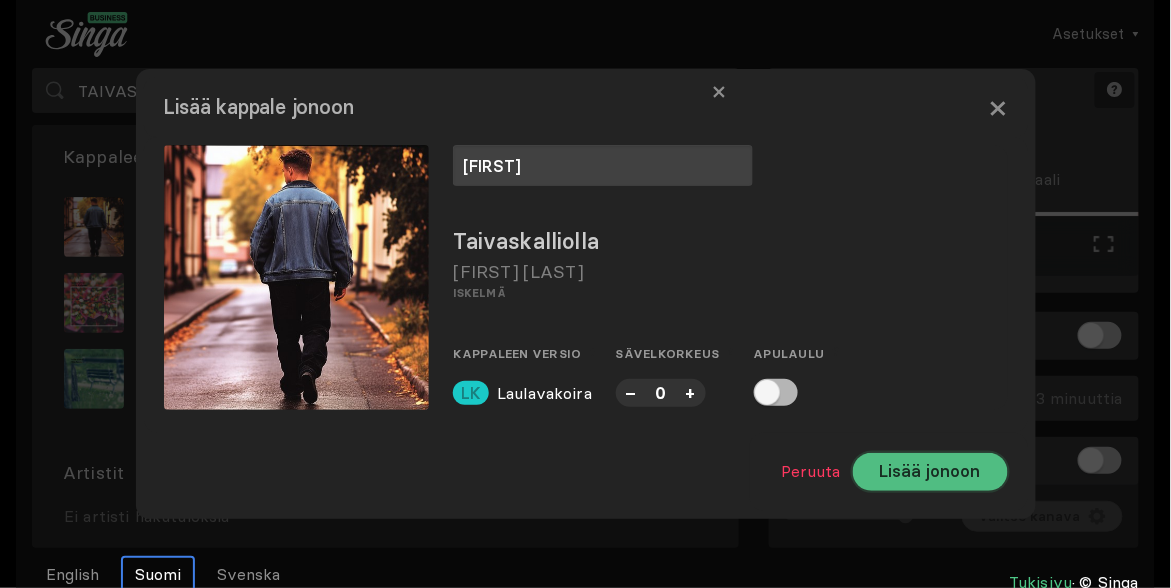 click on "Lisää jonoon" at bounding box center (930, 472) 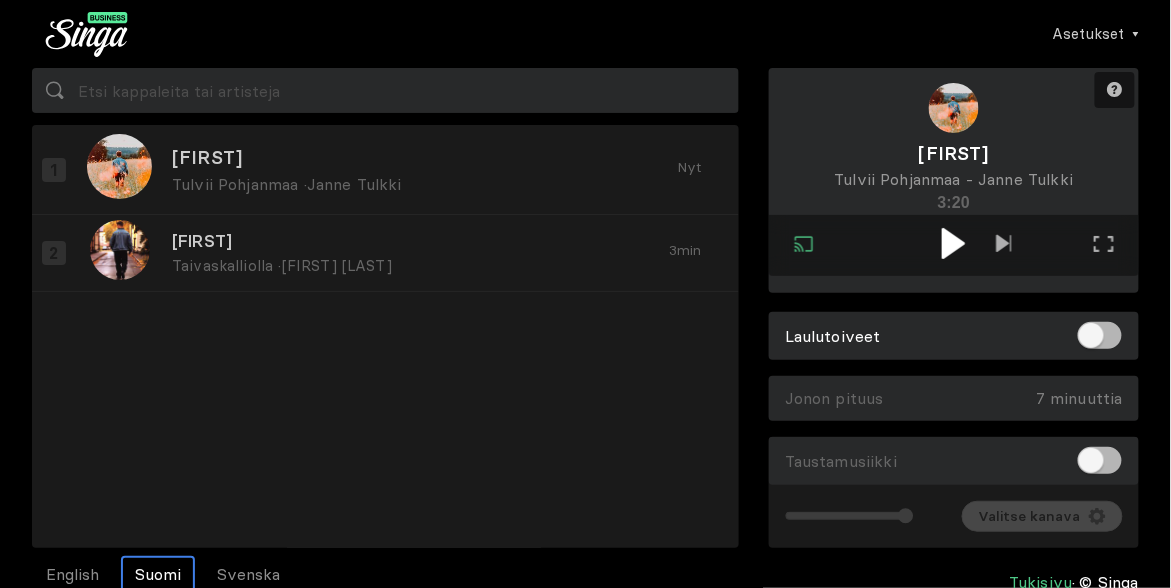click at bounding box center (953, 243) 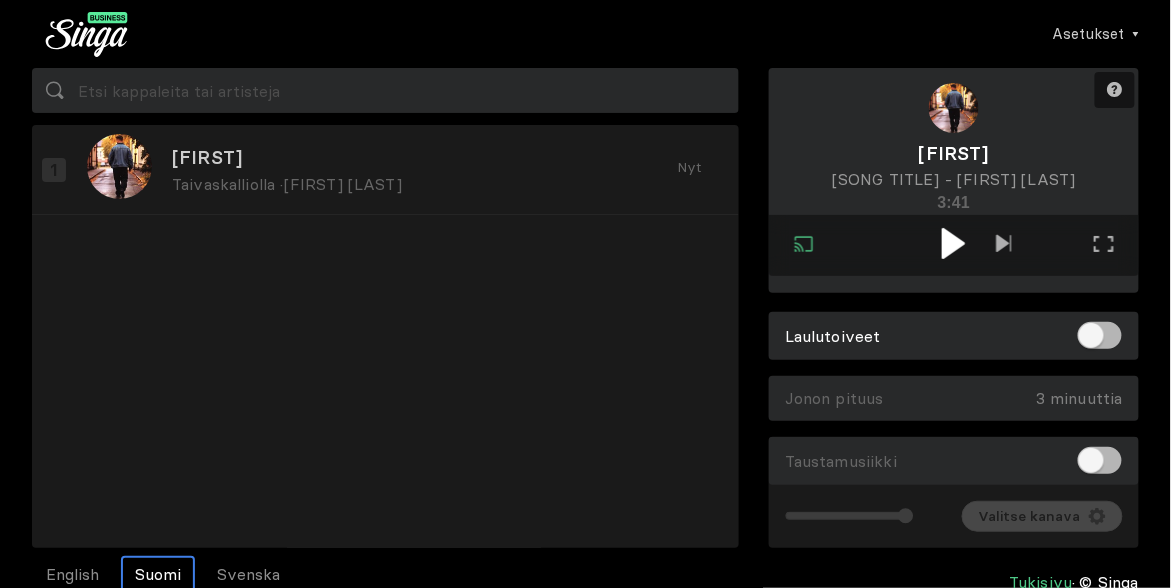click at bounding box center [953, 243] 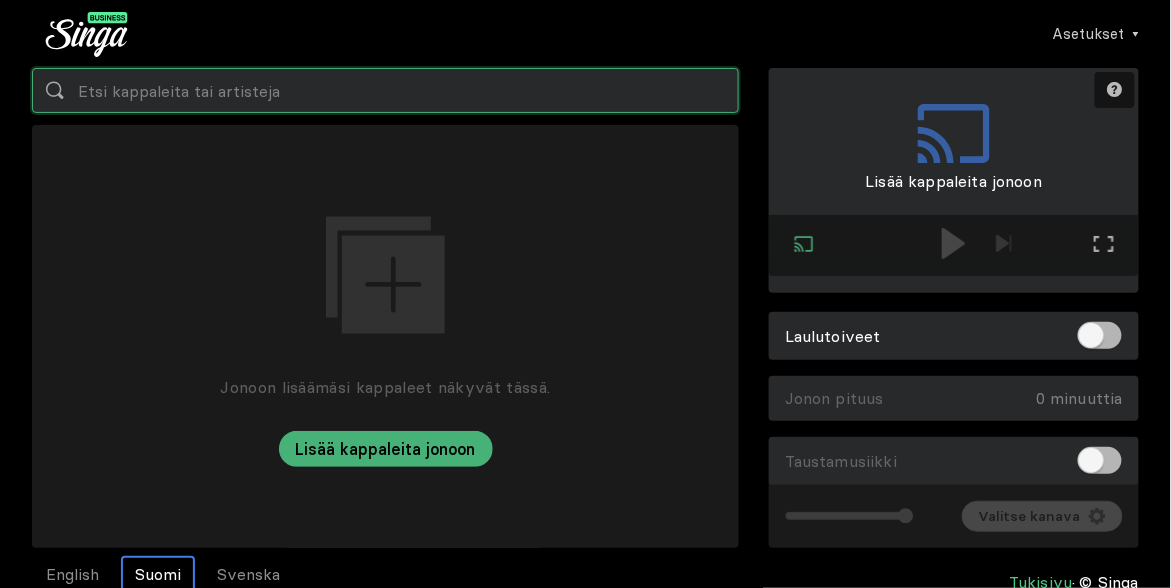 click at bounding box center (385, 90) 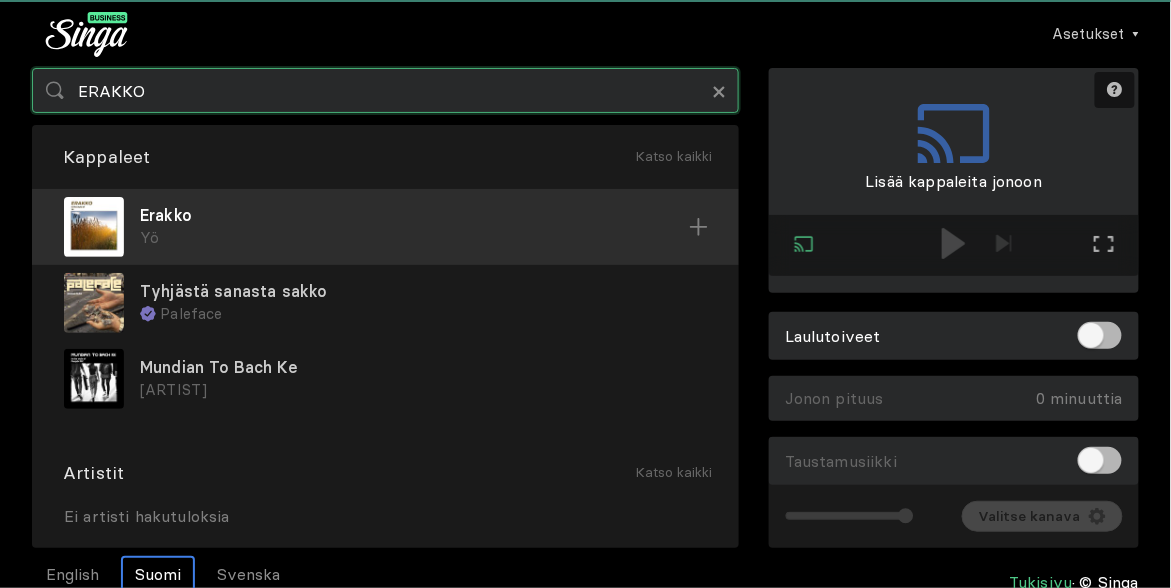 type on "ERAKKO" 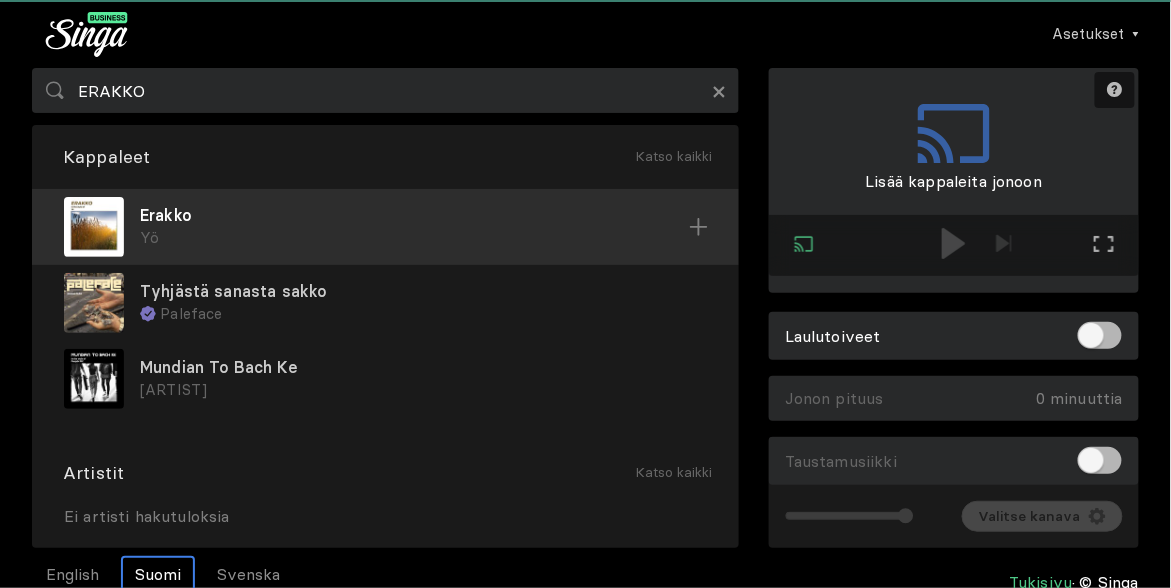 click on "Yö" at bounding box center (414, 238) 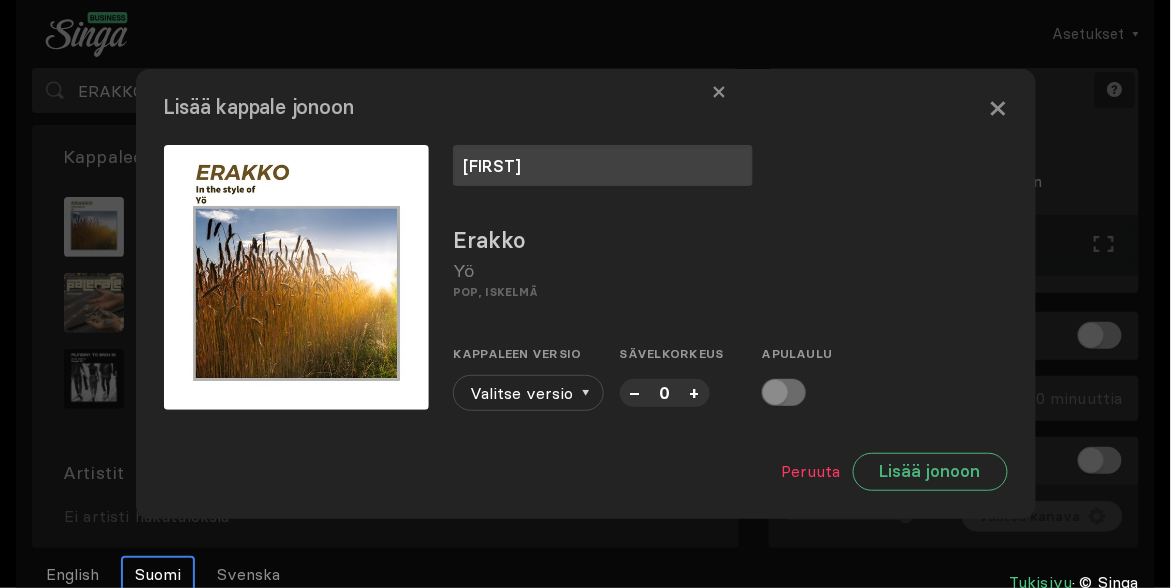 type on "[FIRST]" 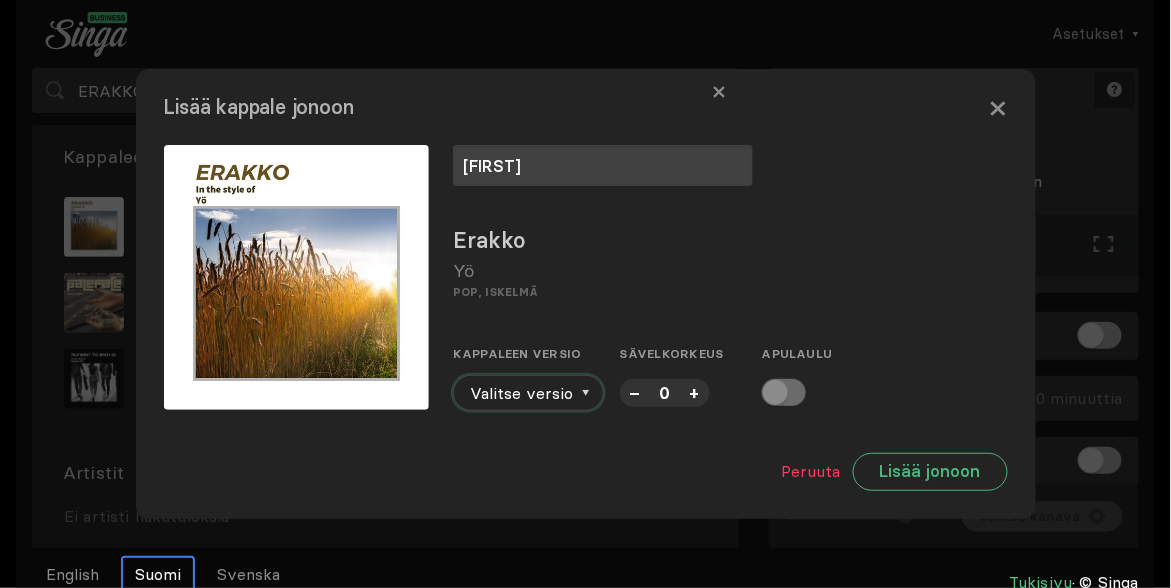 click on "Valitse versio" at bounding box center (528, 393) 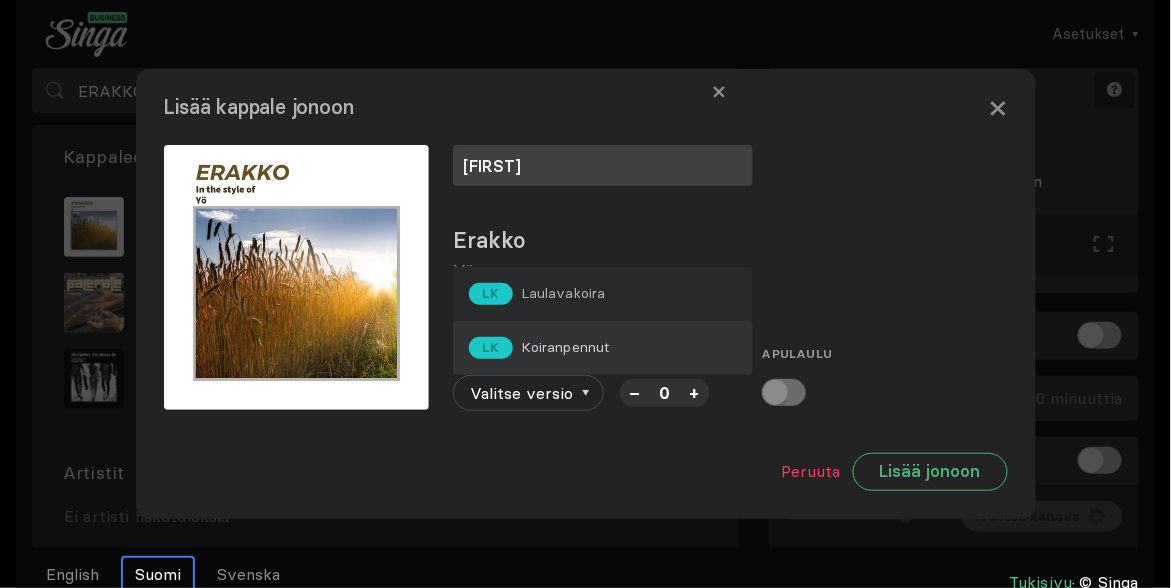 click on "Koiranpennut" at bounding box center [563, 293] 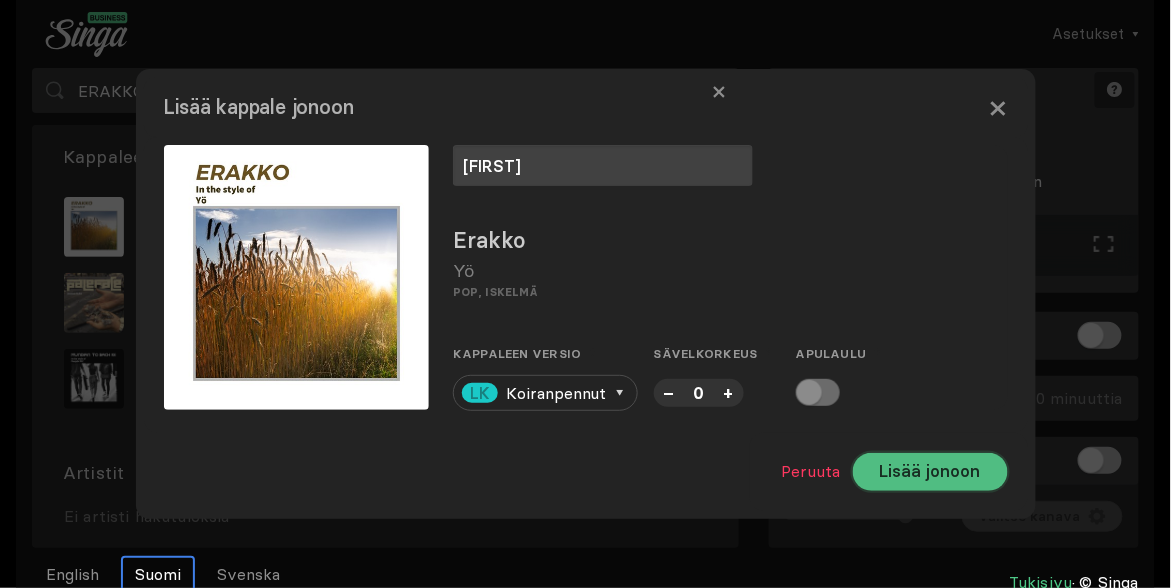 click on "Lisää jonoon" at bounding box center [930, 472] 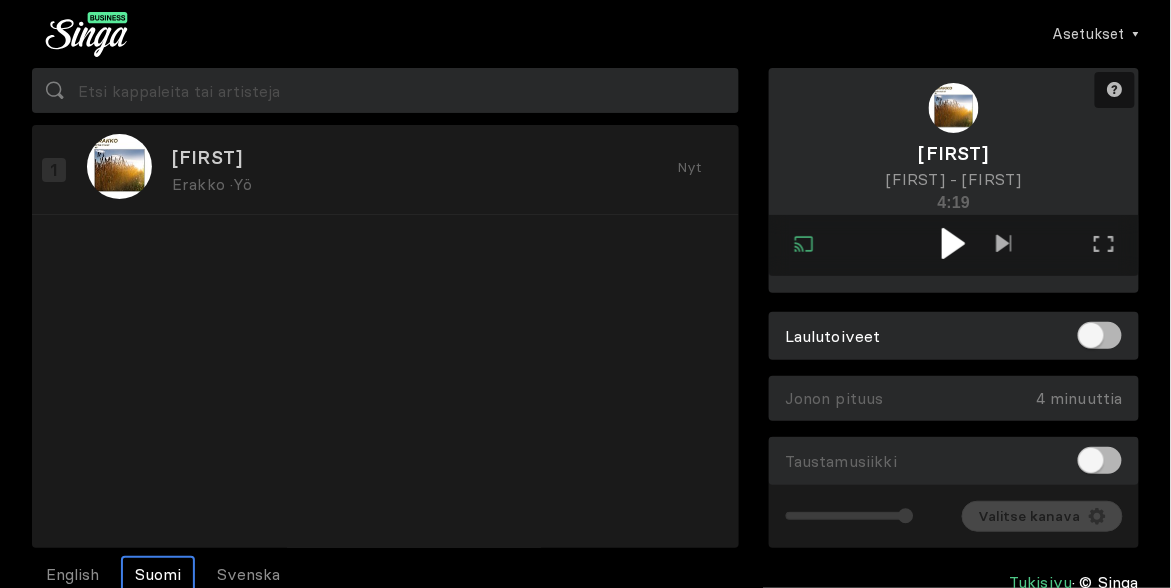 click at bounding box center [953, 243] 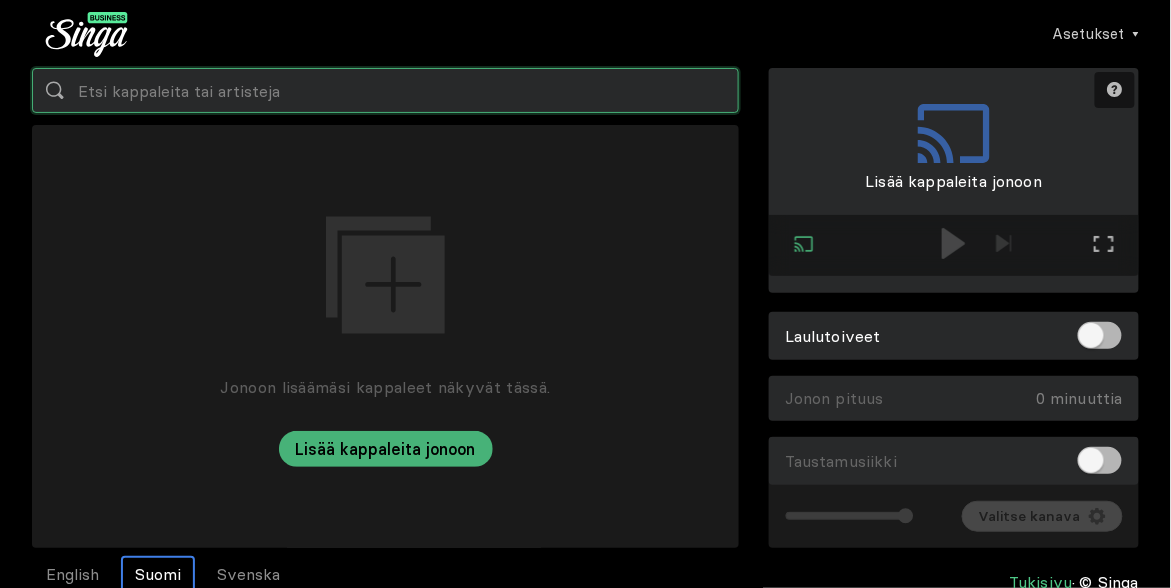 click at bounding box center [385, 90] 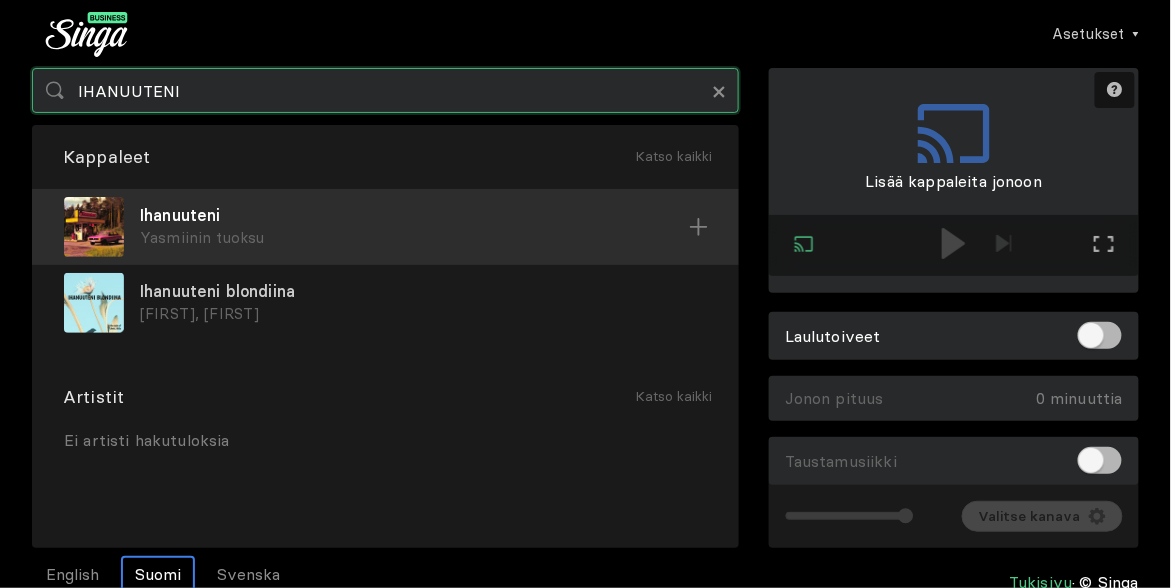 type on "IHANUUTENI" 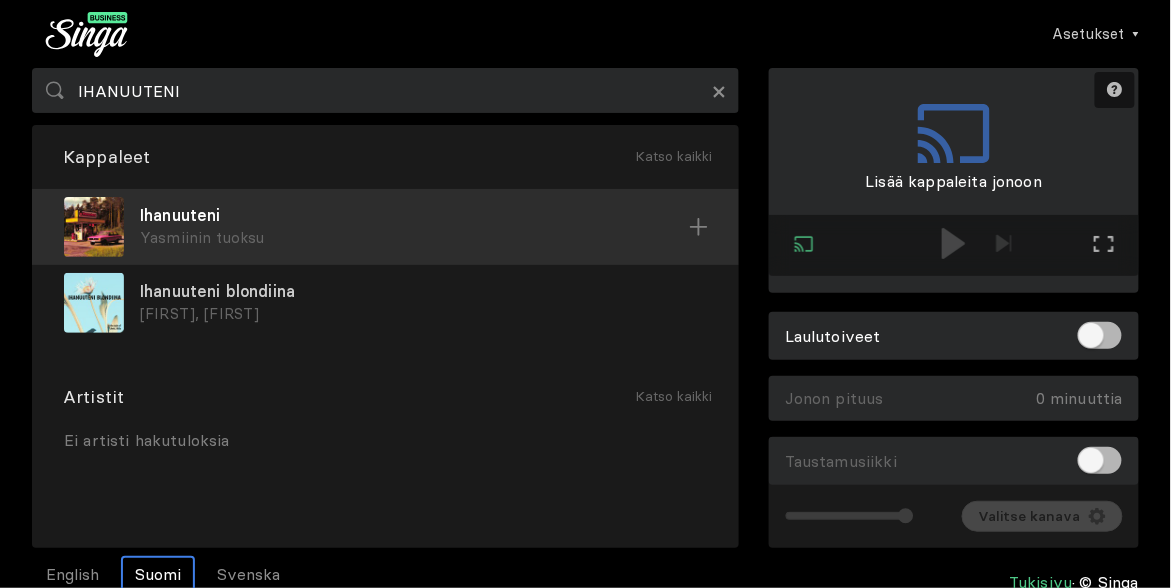 click on "Ihanuuteni" at bounding box center [414, 215] 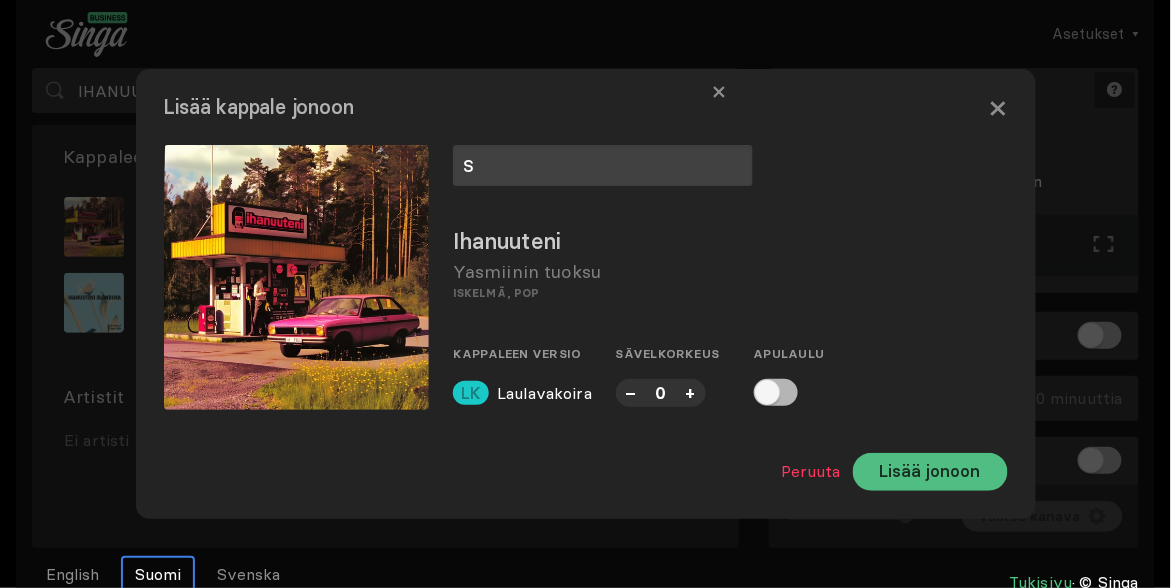 type on "S" 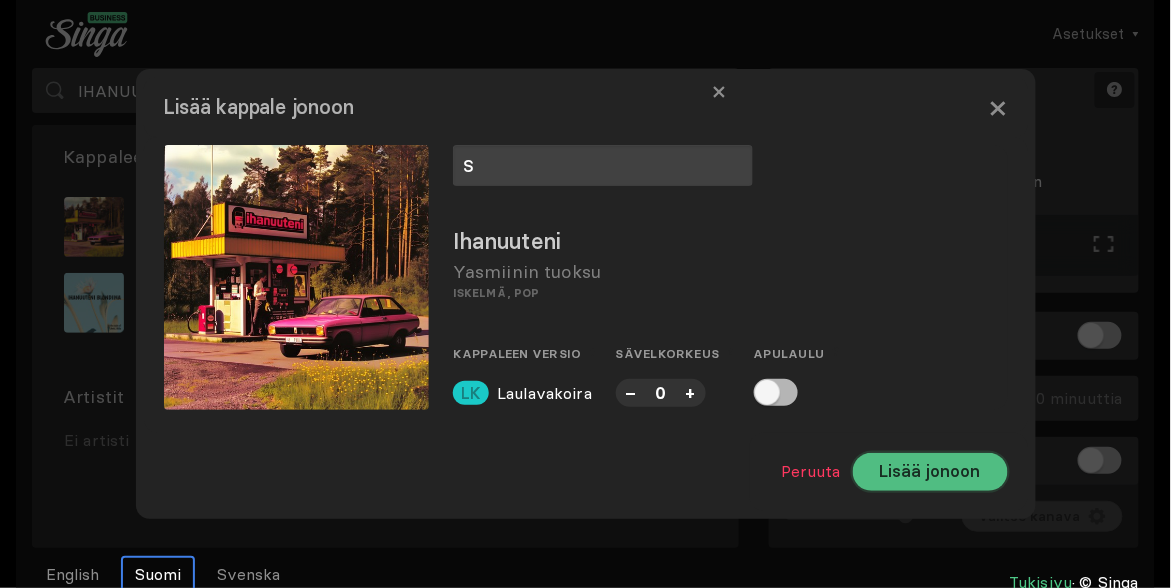 click on "Lisää jonoon" at bounding box center (930, 472) 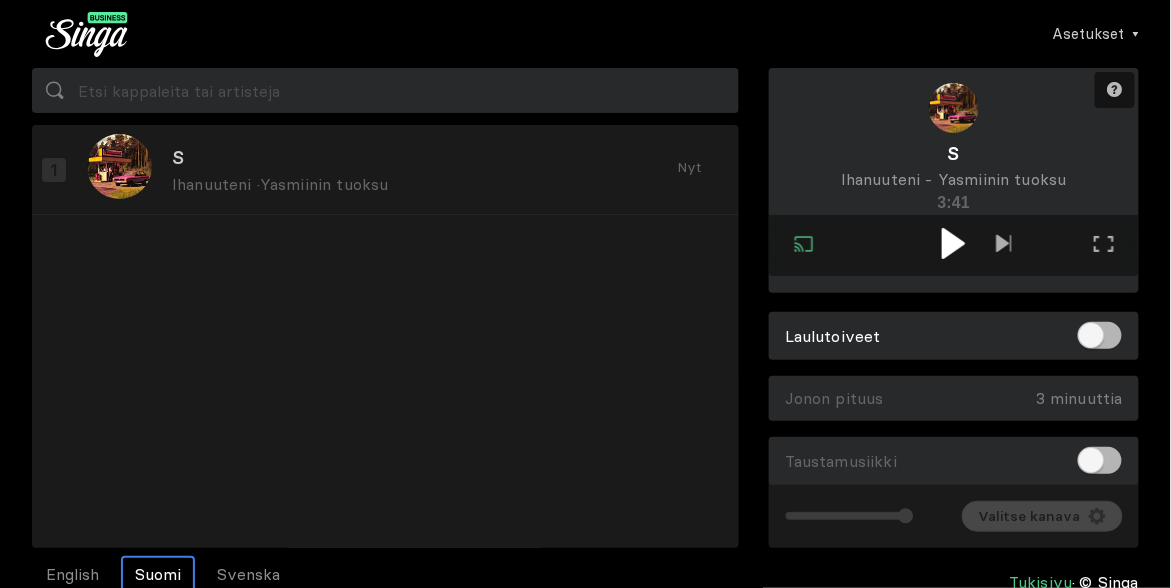 click at bounding box center (953, 243) 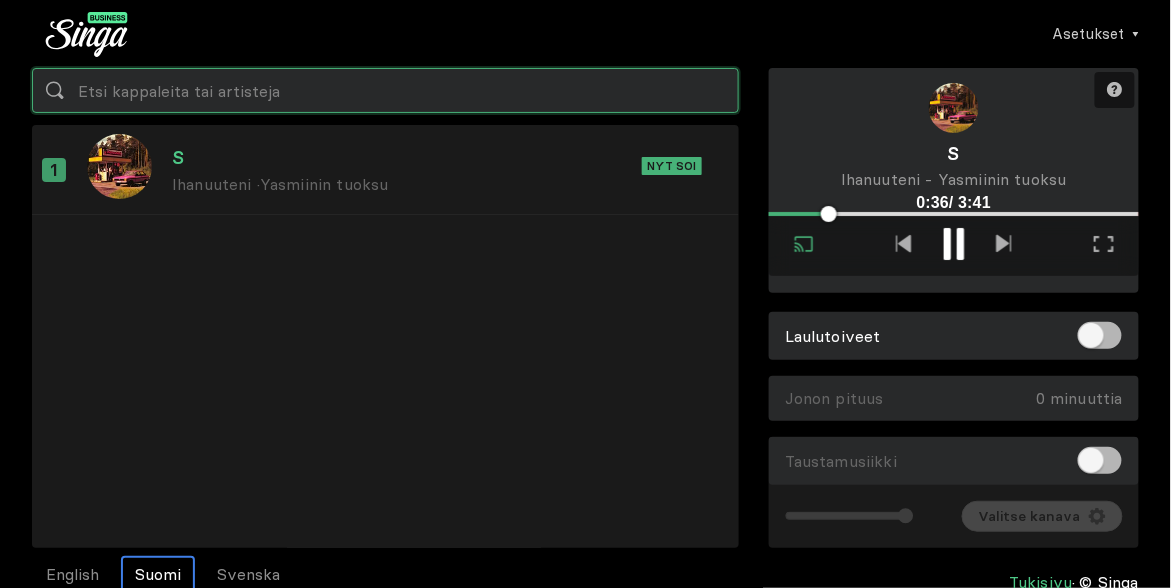click at bounding box center (385, 90) 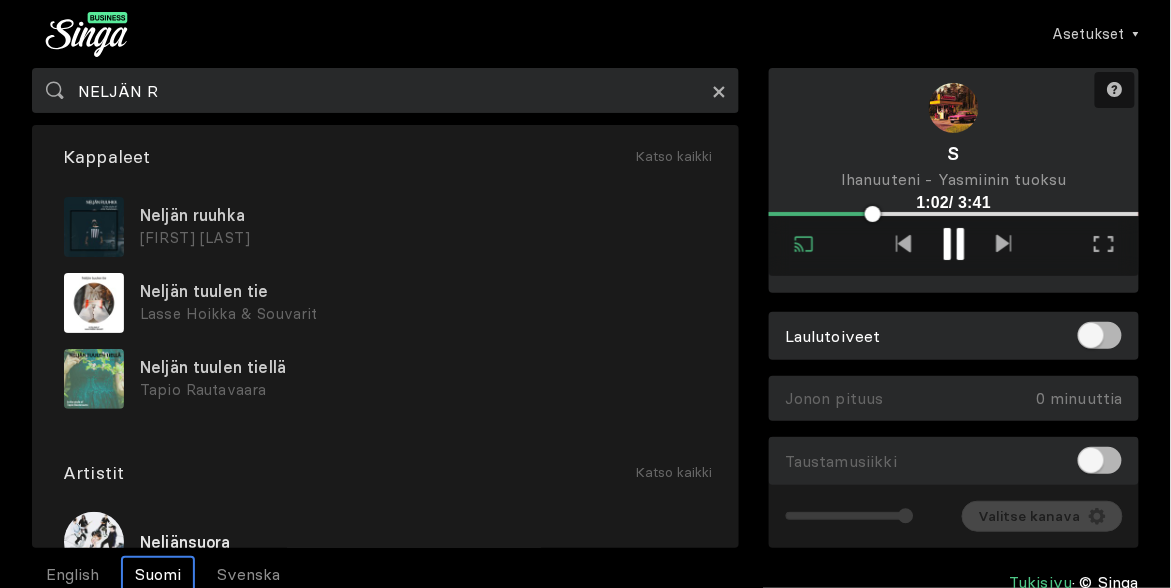 click on "×" at bounding box center (719, 91) 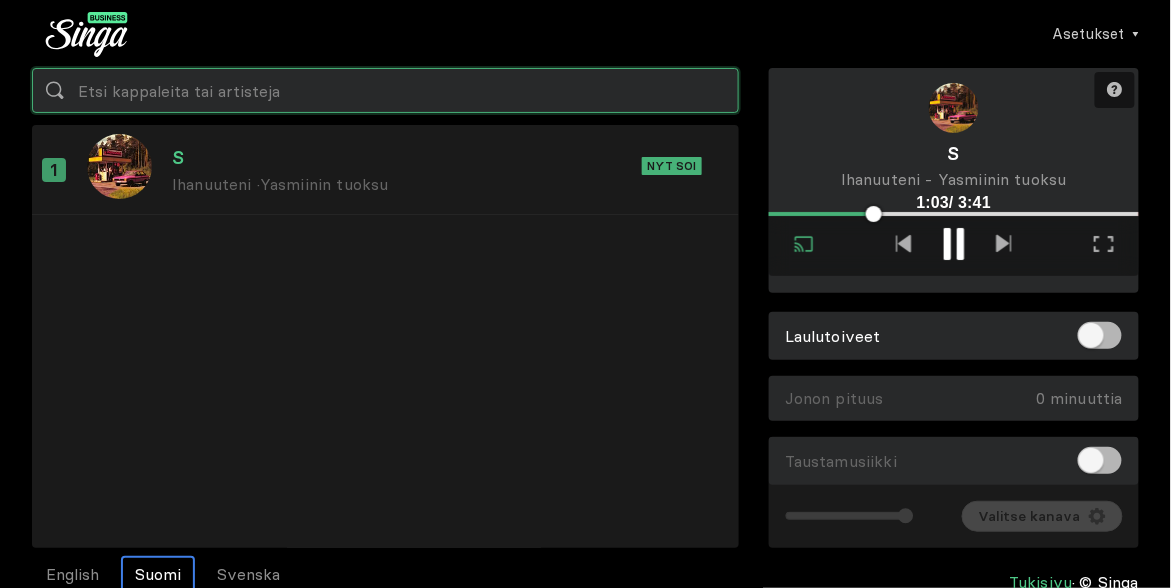 click at bounding box center (385, 90) 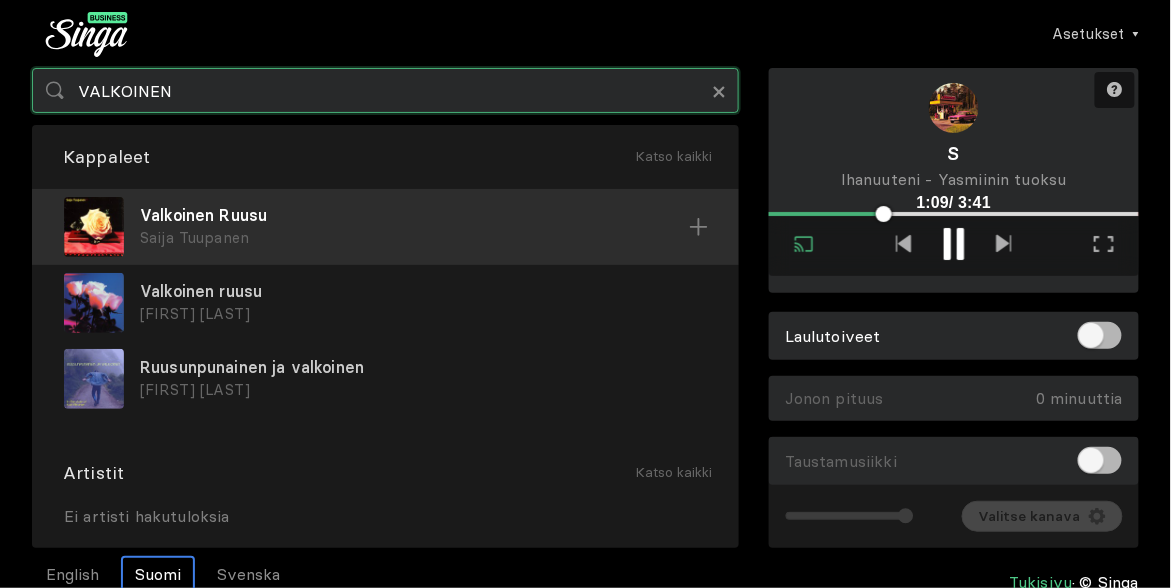 type on "VALKOINEN" 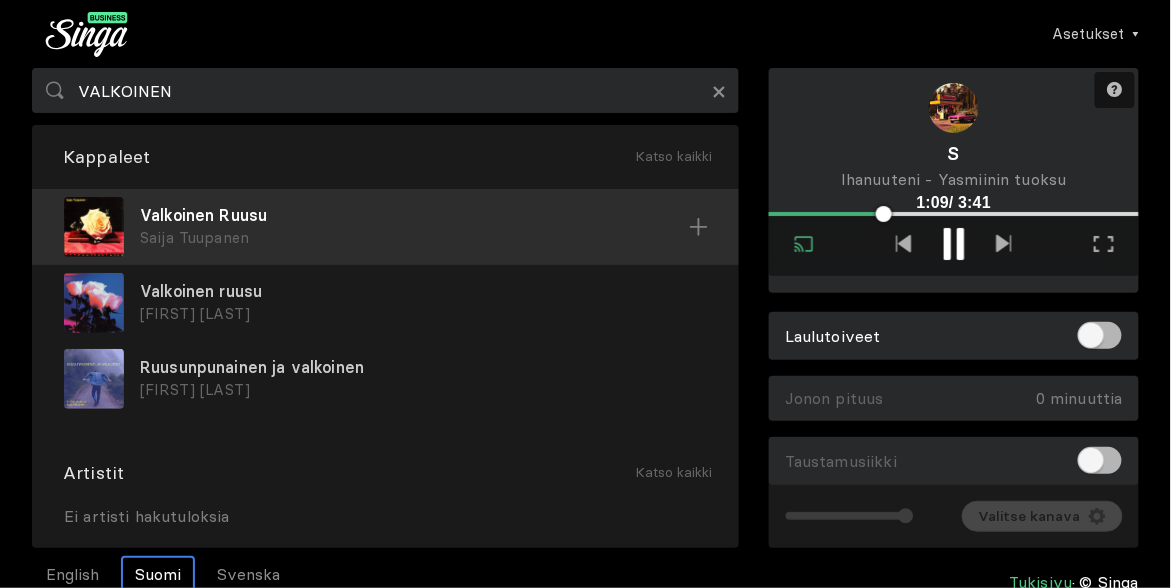 click on "Valkoinen Ruusu" at bounding box center (414, 215) 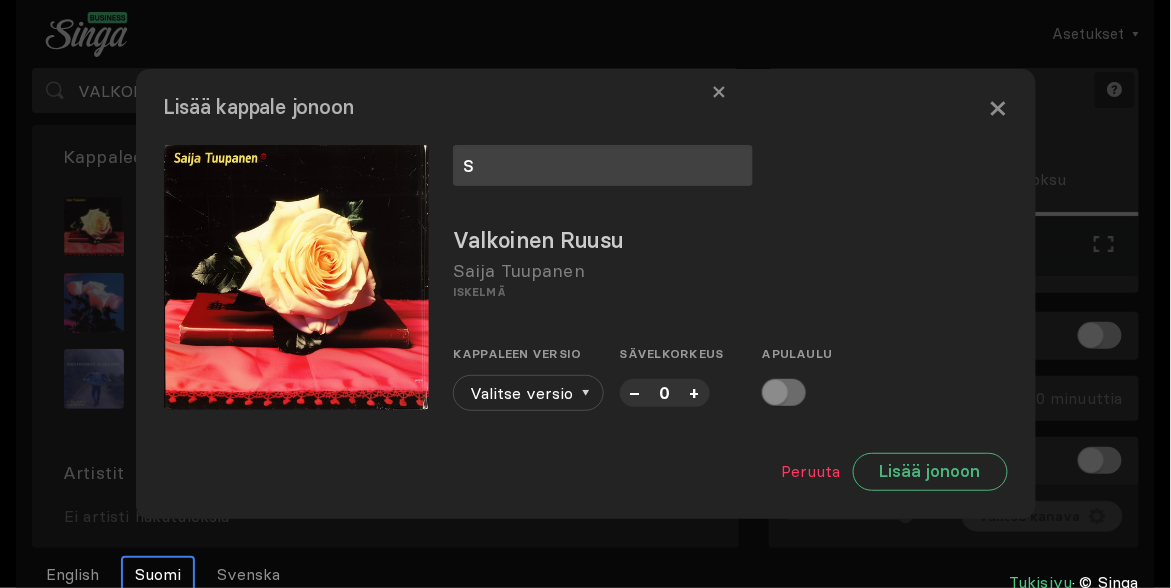 type on "S" 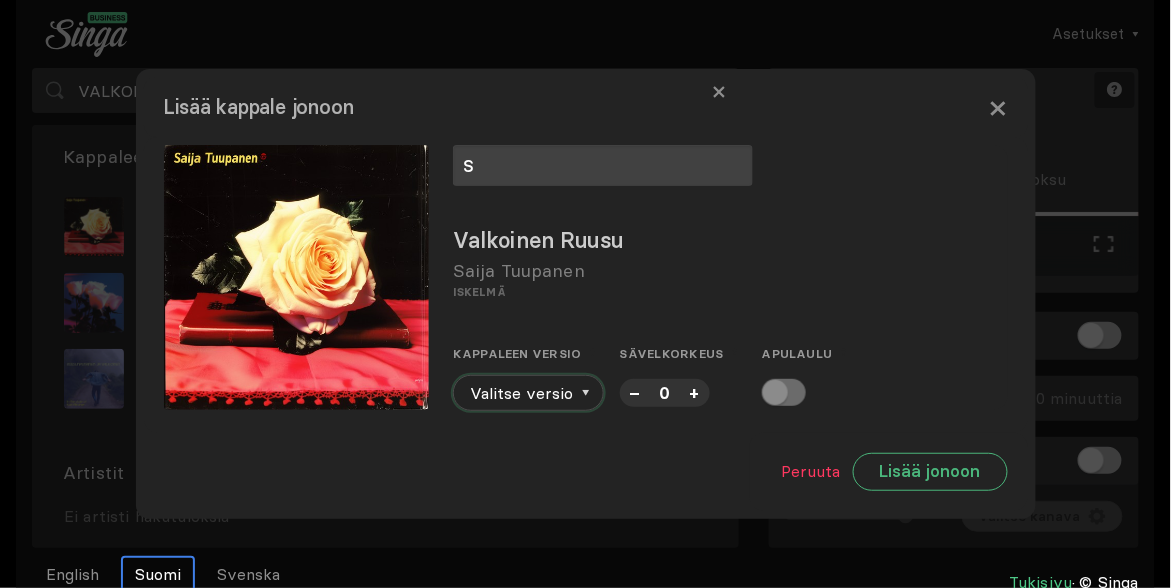 click on "Valitse versio" at bounding box center (528, 393) 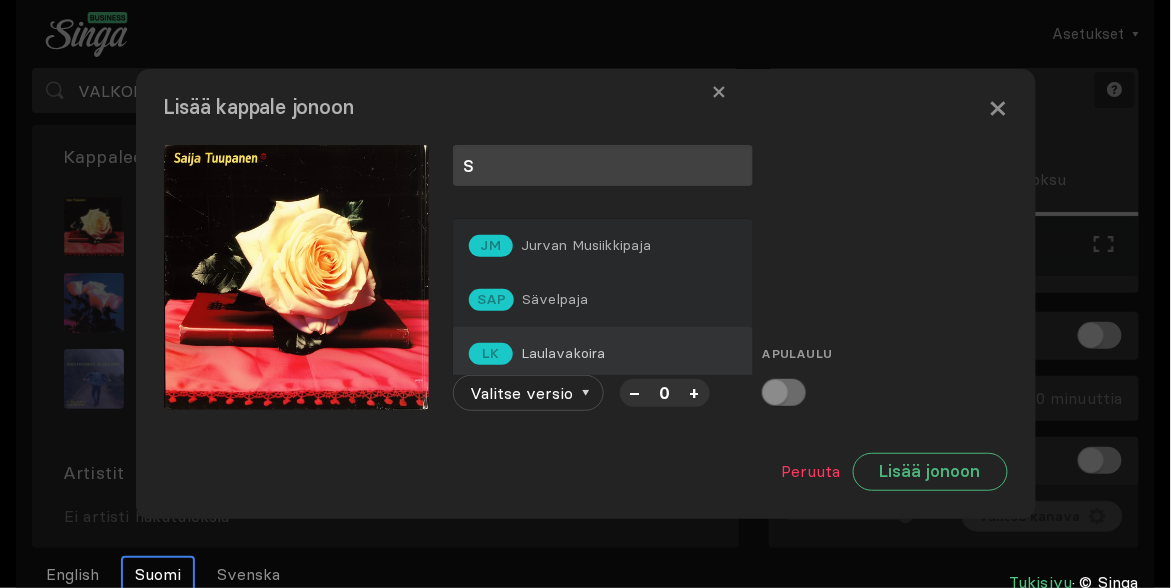 click on "Laulavakoira" at bounding box center [586, 245] 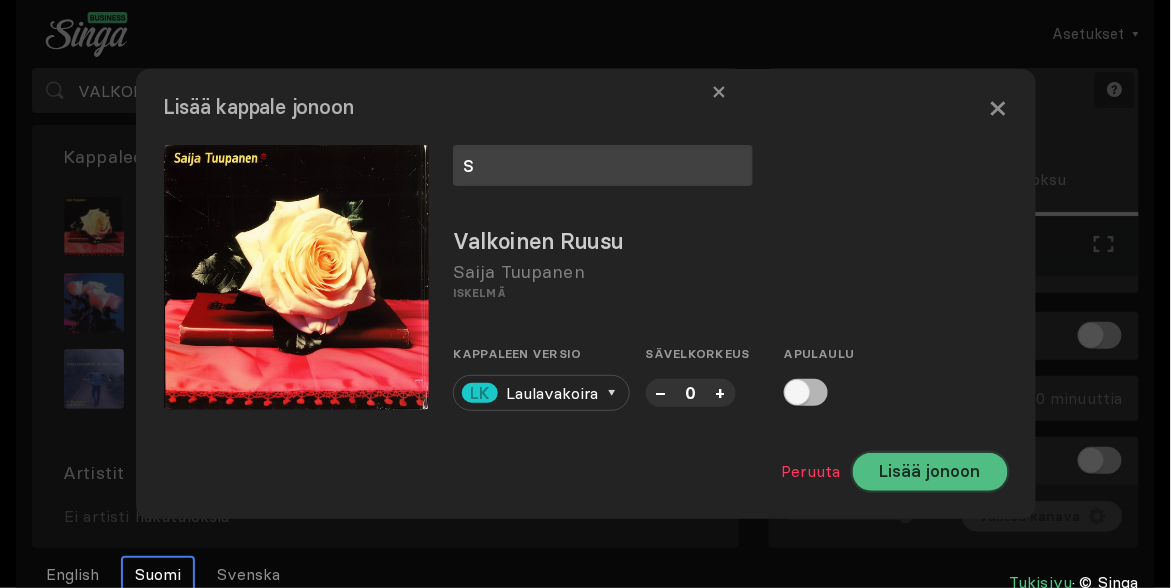 click on "Lisää jonoon" at bounding box center (930, 472) 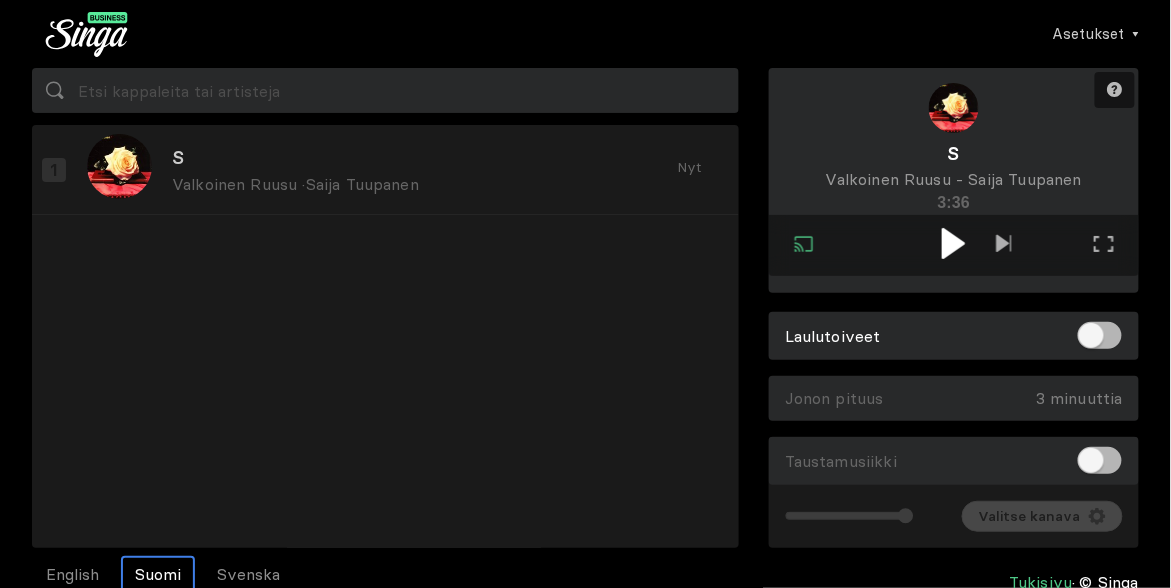 click at bounding box center (953, 243) 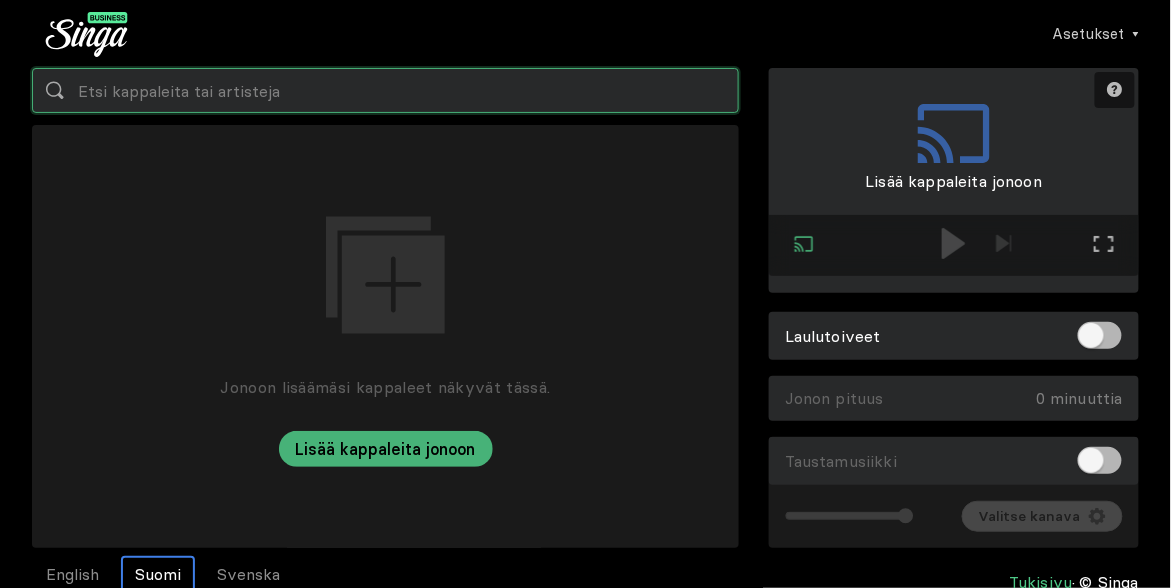 click at bounding box center [385, 90] 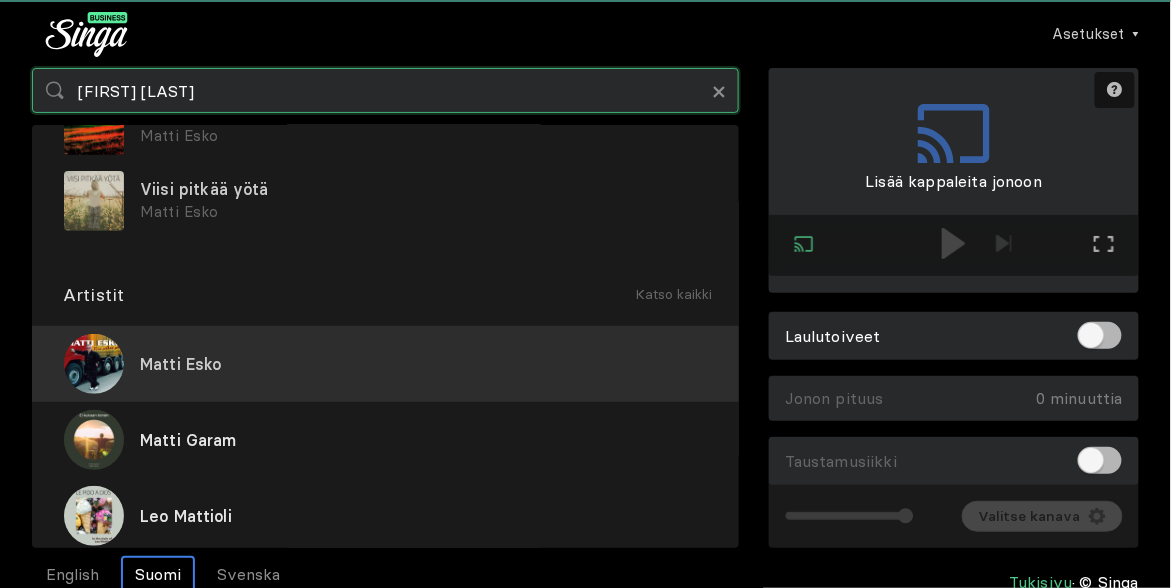 scroll, scrollTop: 183, scrollLeft: 0, axis: vertical 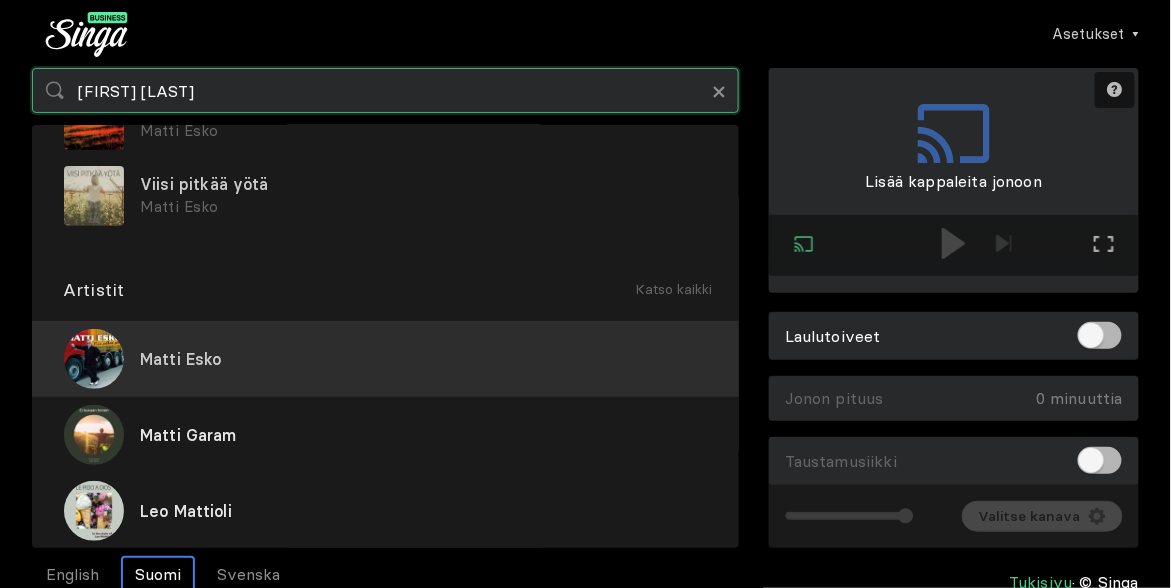 type on "[FIRST] [LAST]" 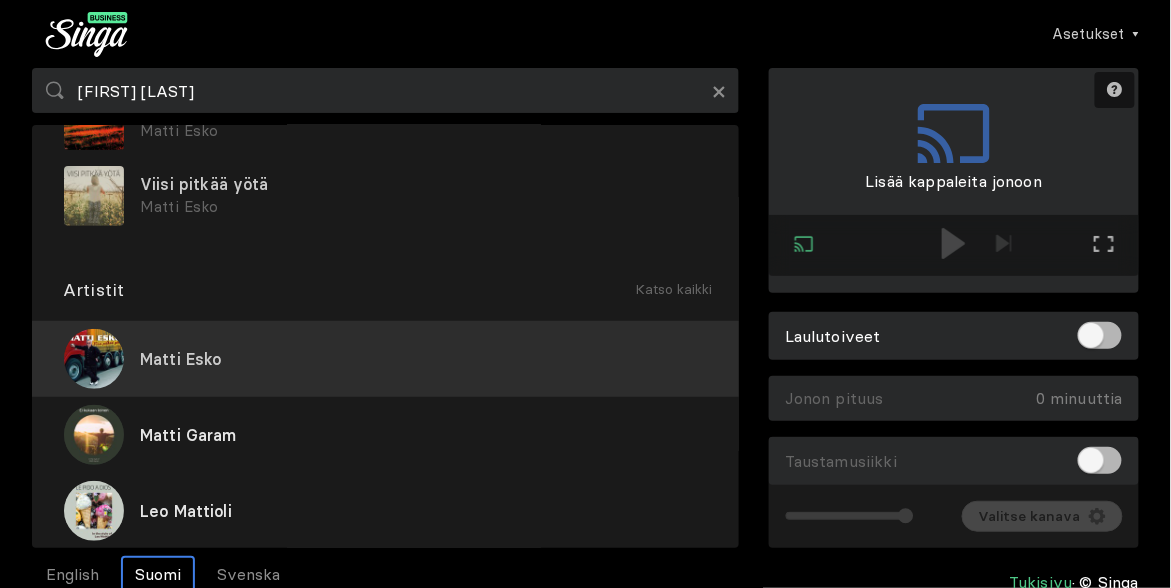 click on "Matti Esko" at bounding box center [385, 359] 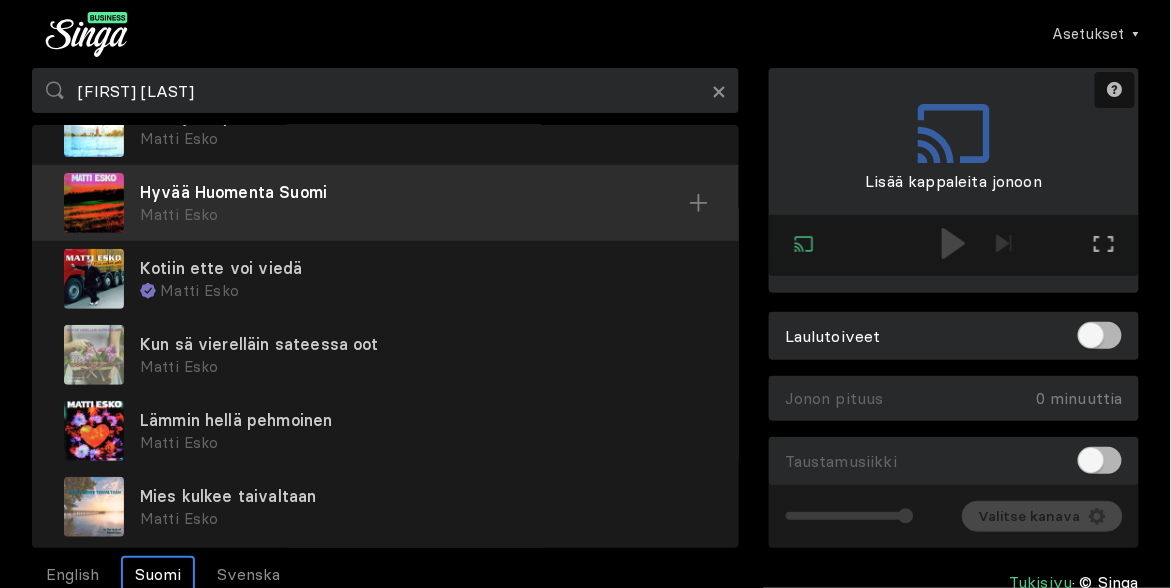 scroll, scrollTop: 80, scrollLeft: 0, axis: vertical 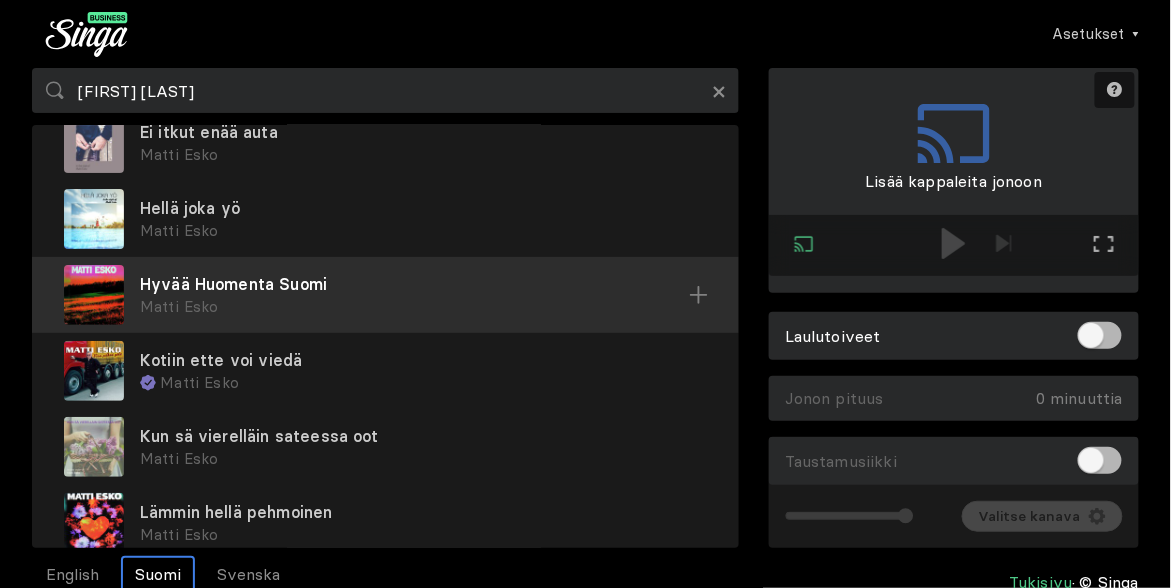 click on "Matti Esko" at bounding box center [423, 155] 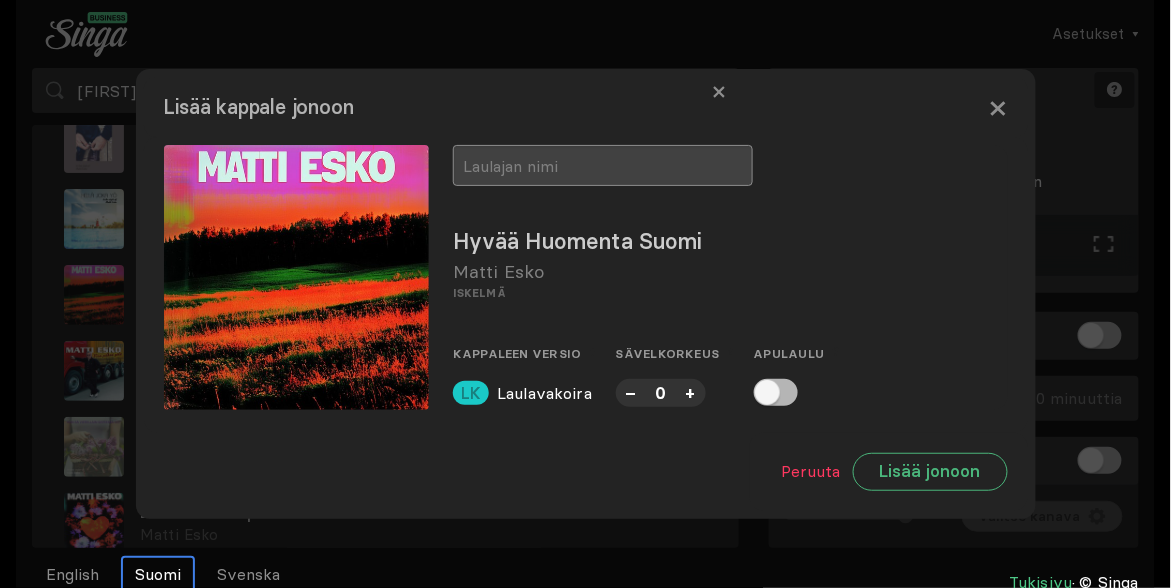 click at bounding box center (603, 165) 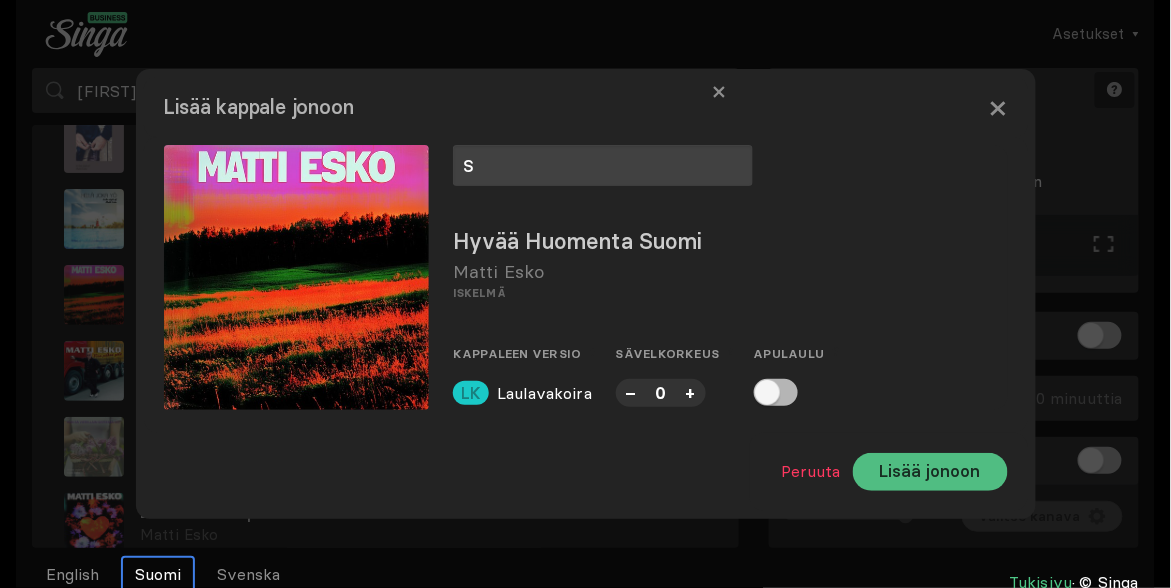 type on "S" 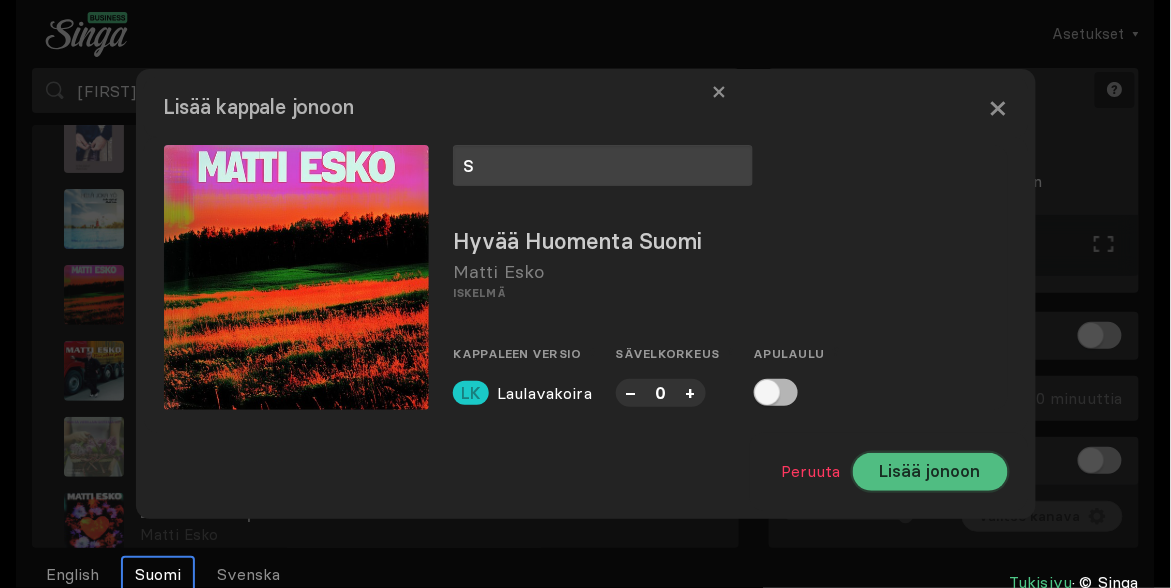 click on "Lisää jonoon" at bounding box center (930, 472) 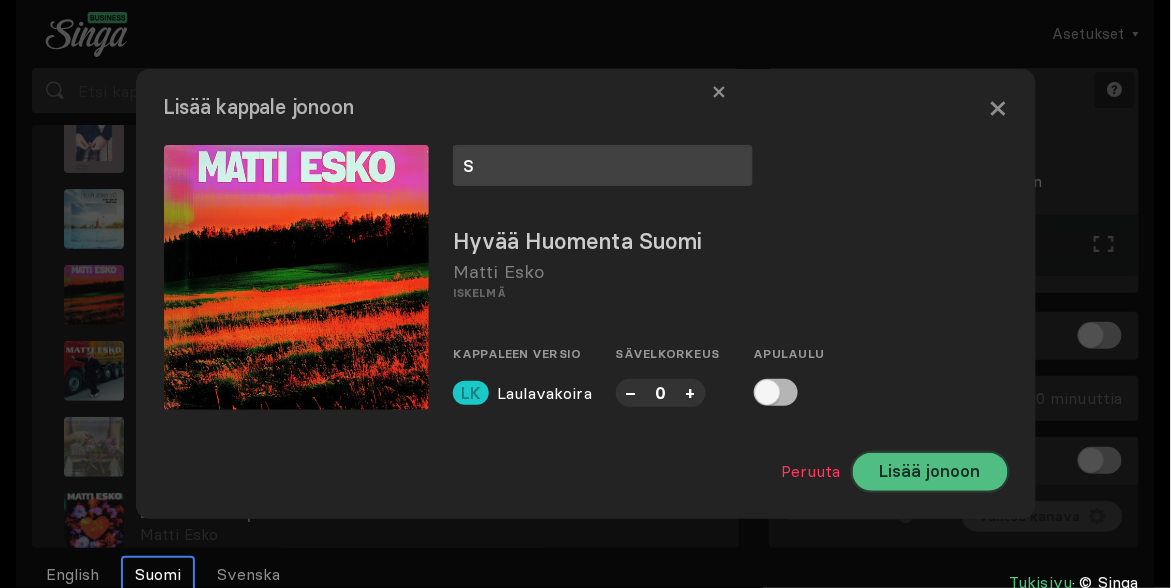 scroll, scrollTop: 0, scrollLeft: 0, axis: both 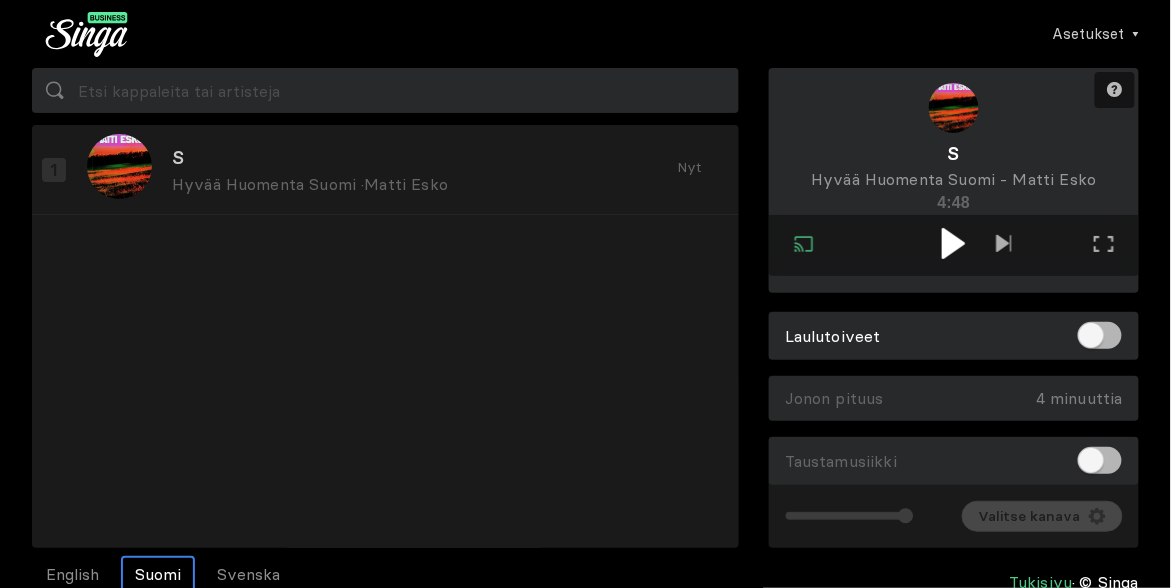 click at bounding box center (954, 243) 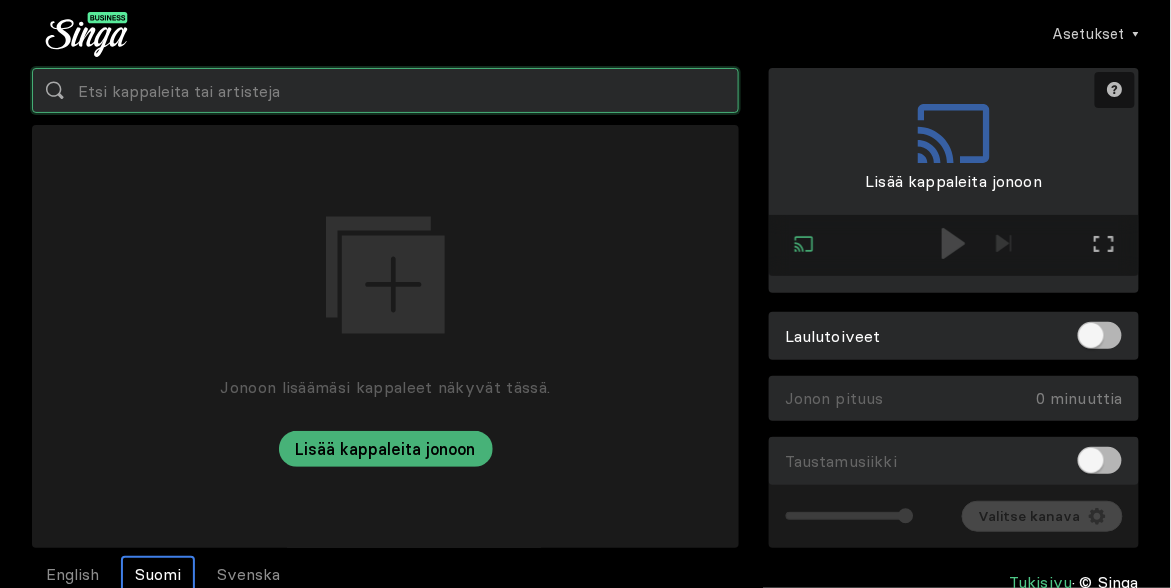 click at bounding box center [385, 90] 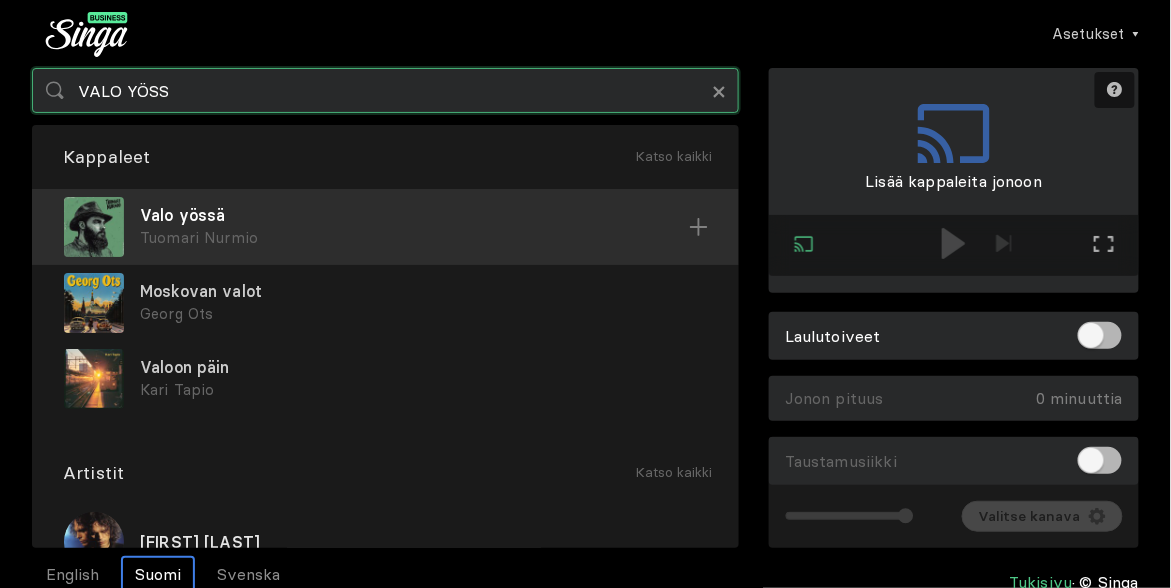 type on "VALO YÖSS" 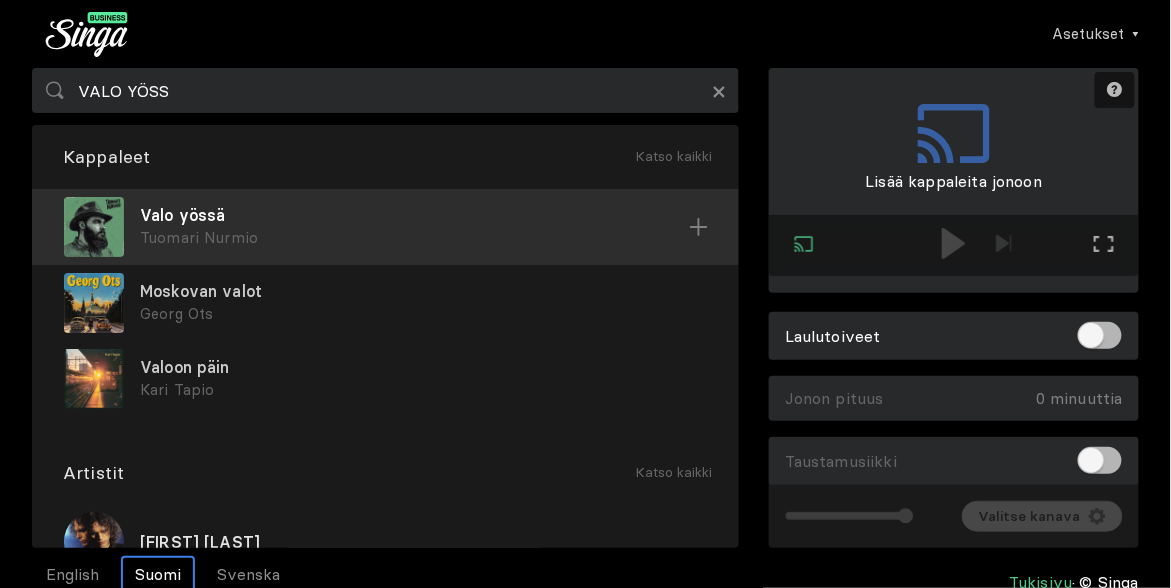 click on "Valo yössä" at bounding box center [414, 215] 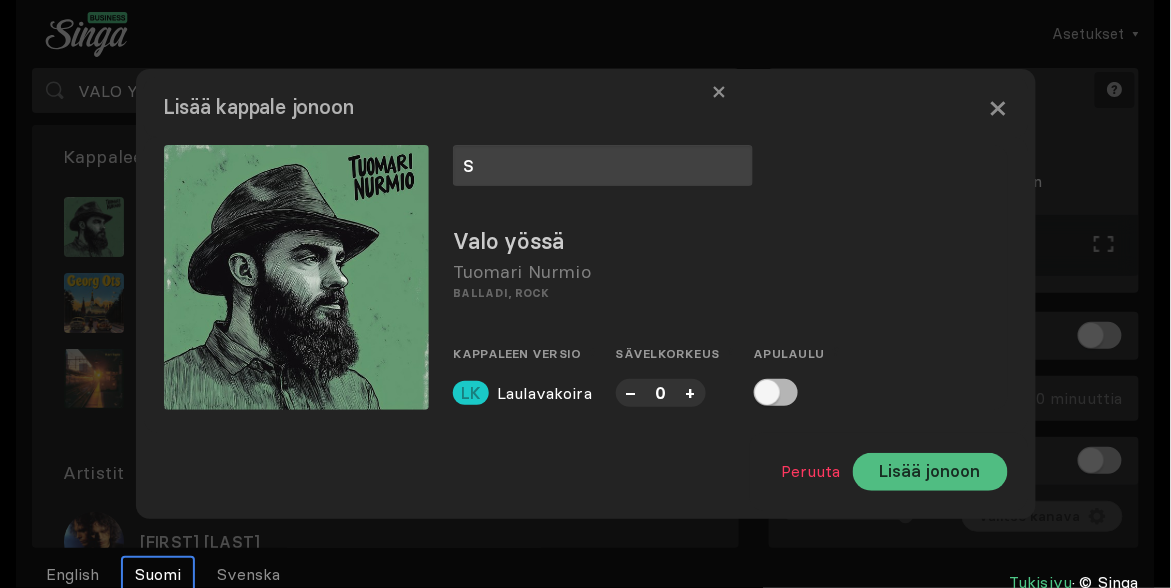 type on "S" 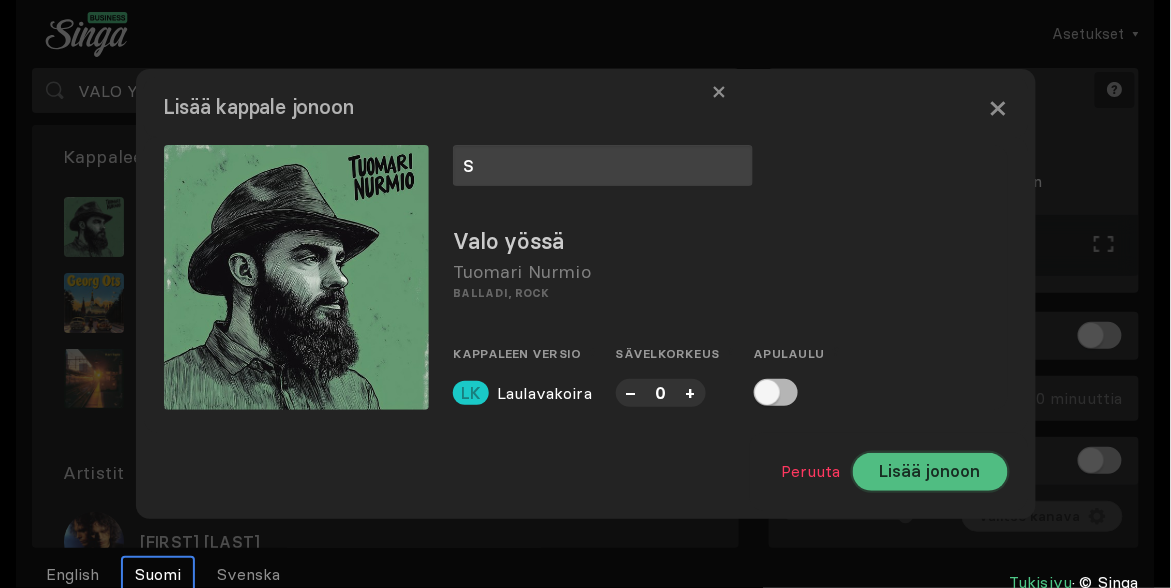 click on "Lisää jonoon" at bounding box center (930, 472) 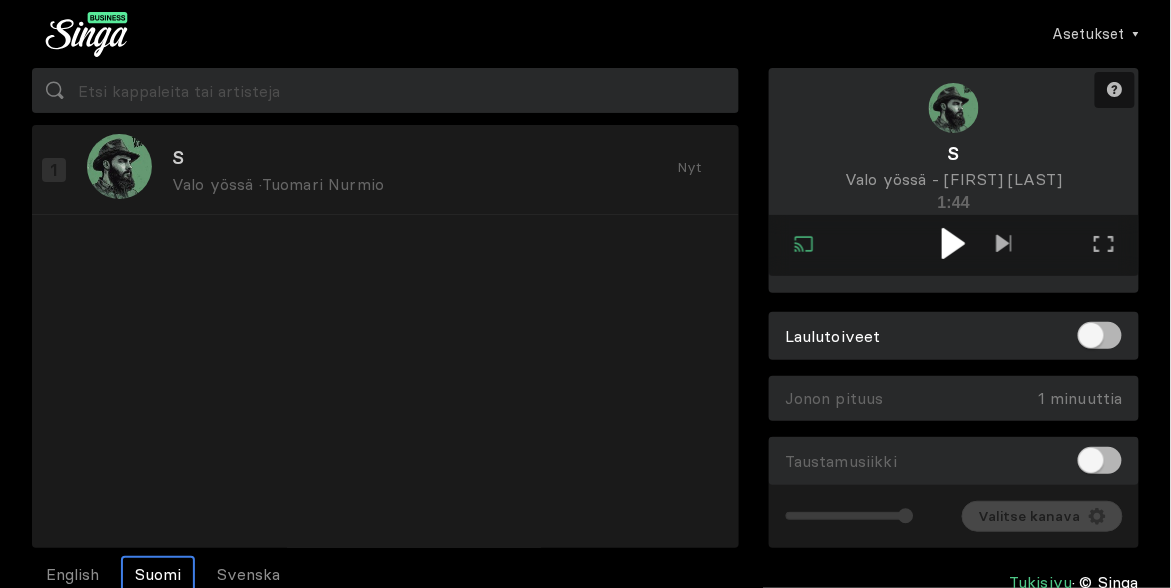 click at bounding box center (953, 243) 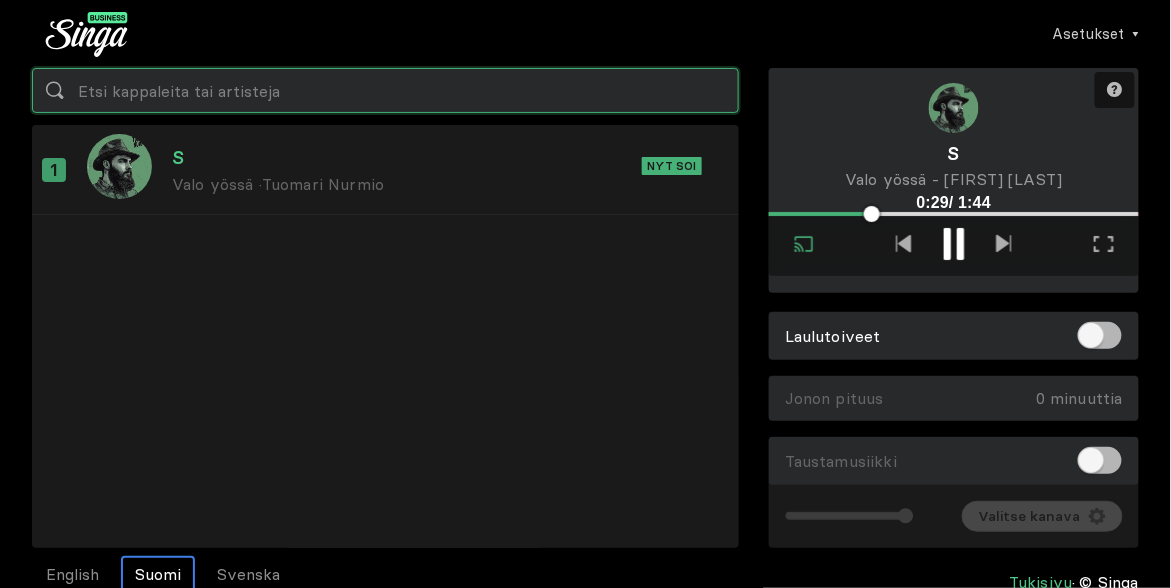 click at bounding box center (385, 90) 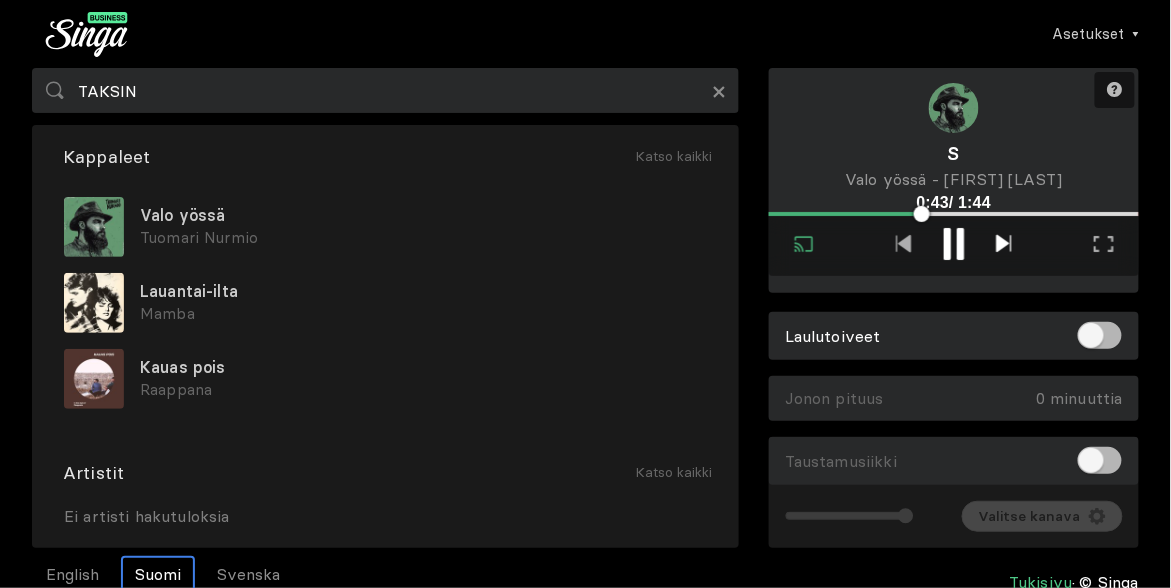 click at bounding box center (1004, 243) 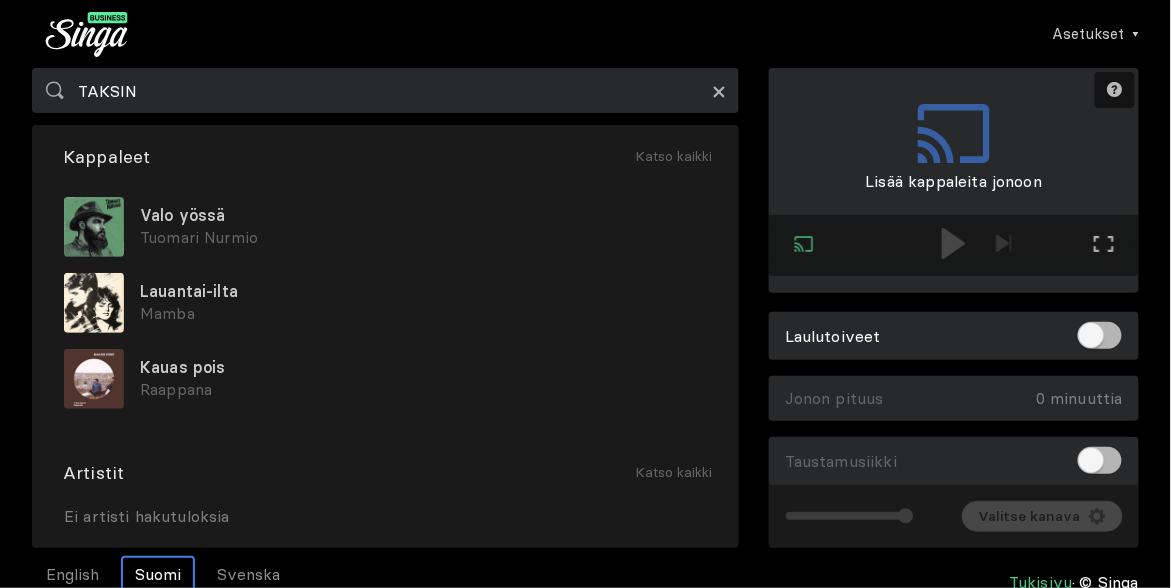 click on "×" at bounding box center [719, 91] 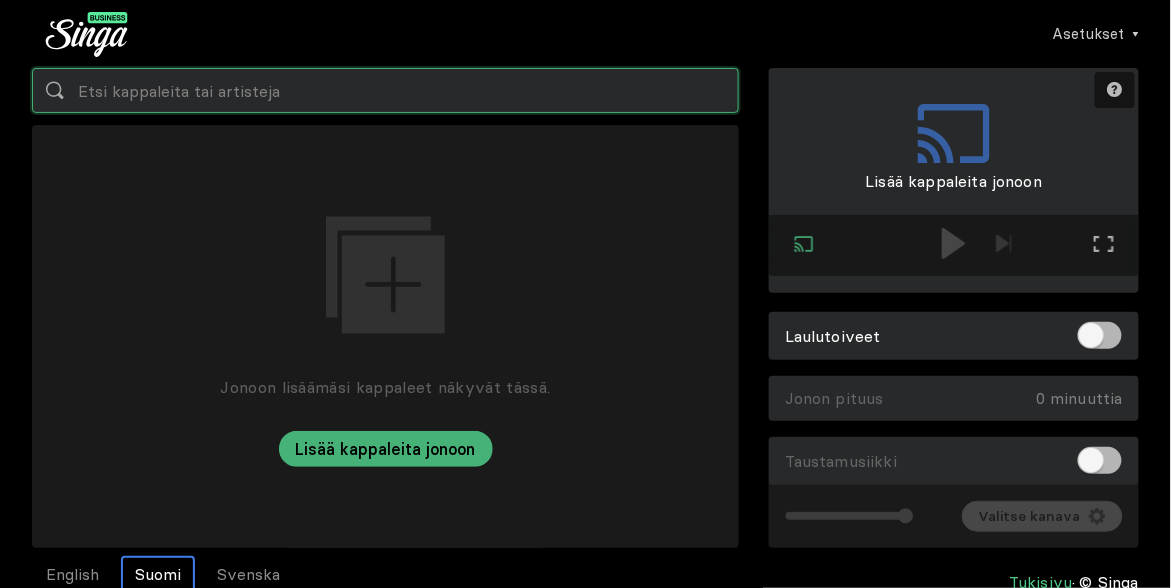 click at bounding box center (385, 90) 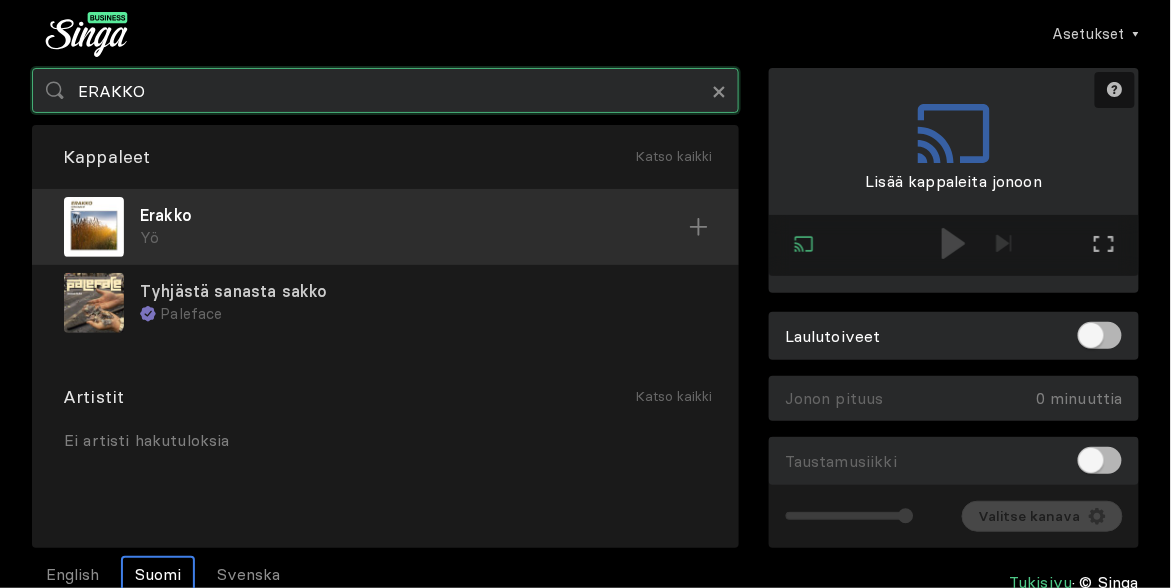 type on "ERAKKO" 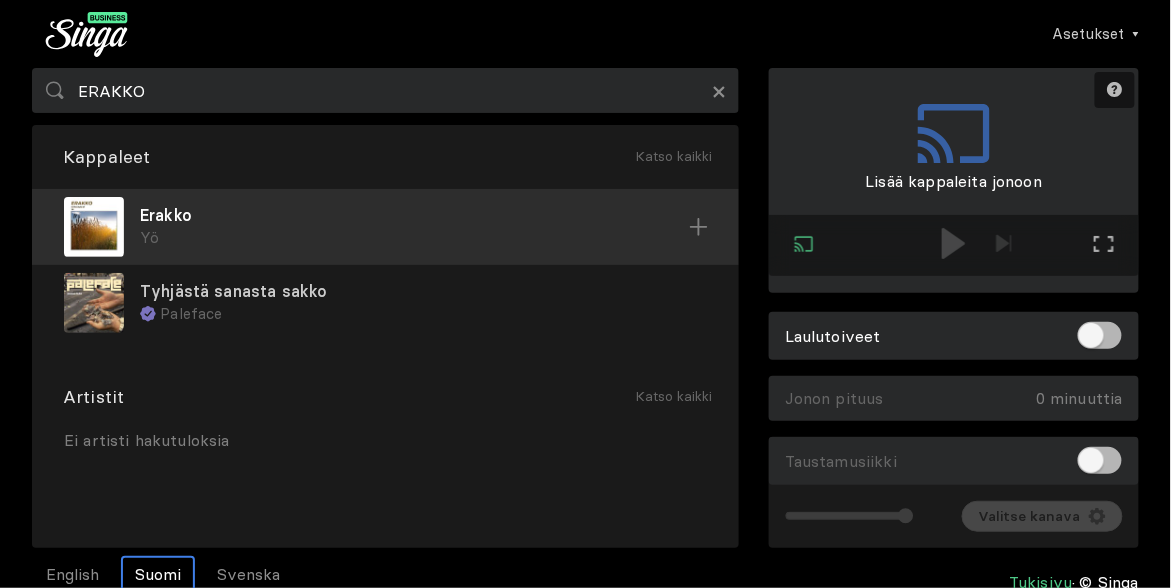click on "[FIRST] [LAST]" at bounding box center (385, 227) 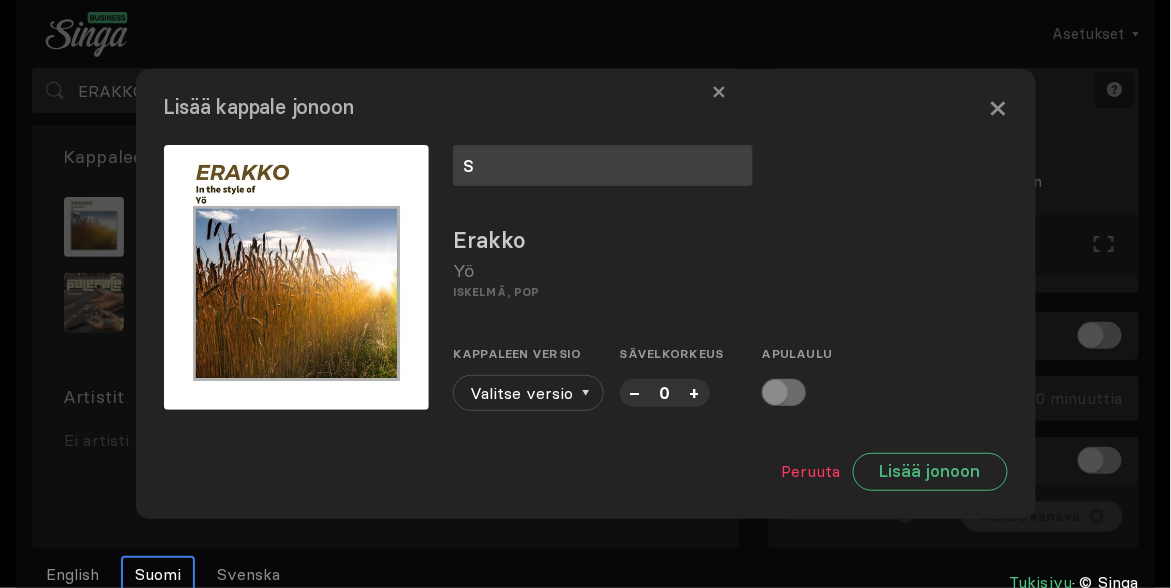 type on "S" 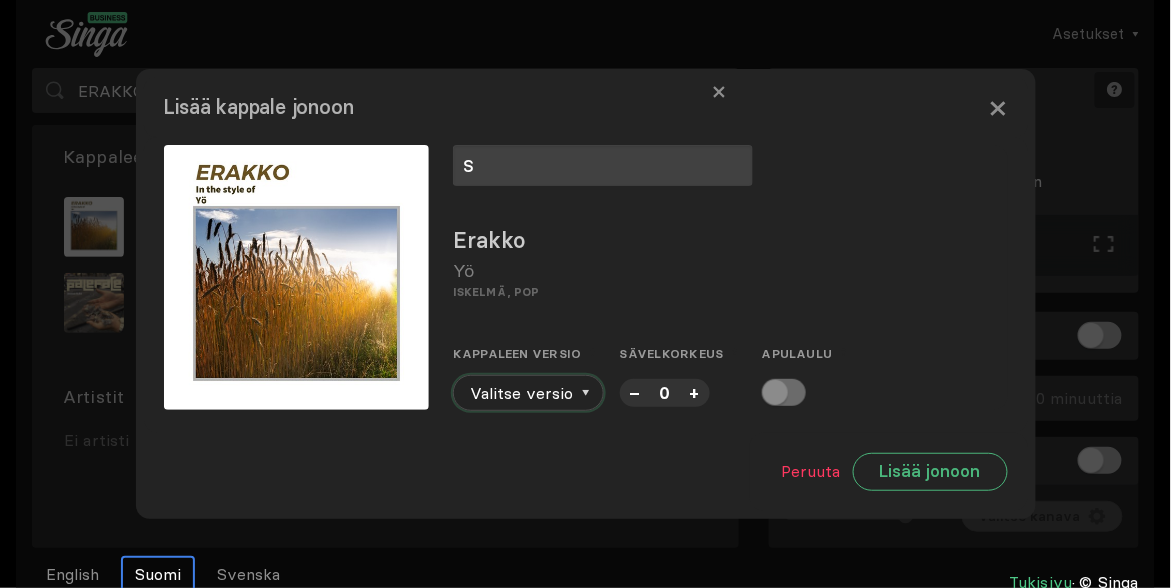 click on "Valitse versio" at bounding box center (528, 393) 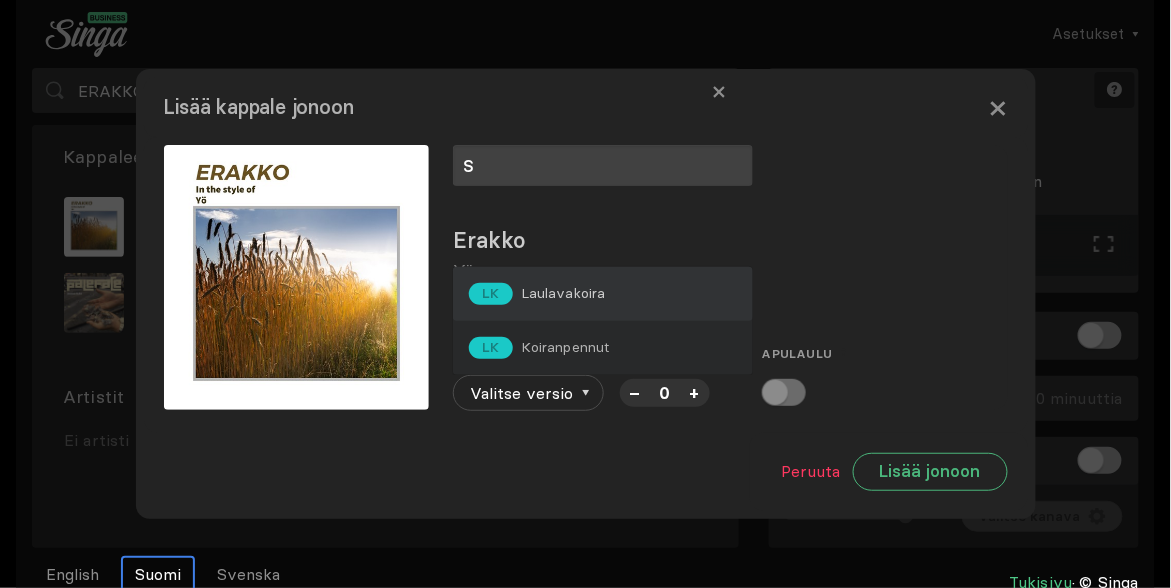 click on "LK Laulavakoira" at bounding box center (603, 294) 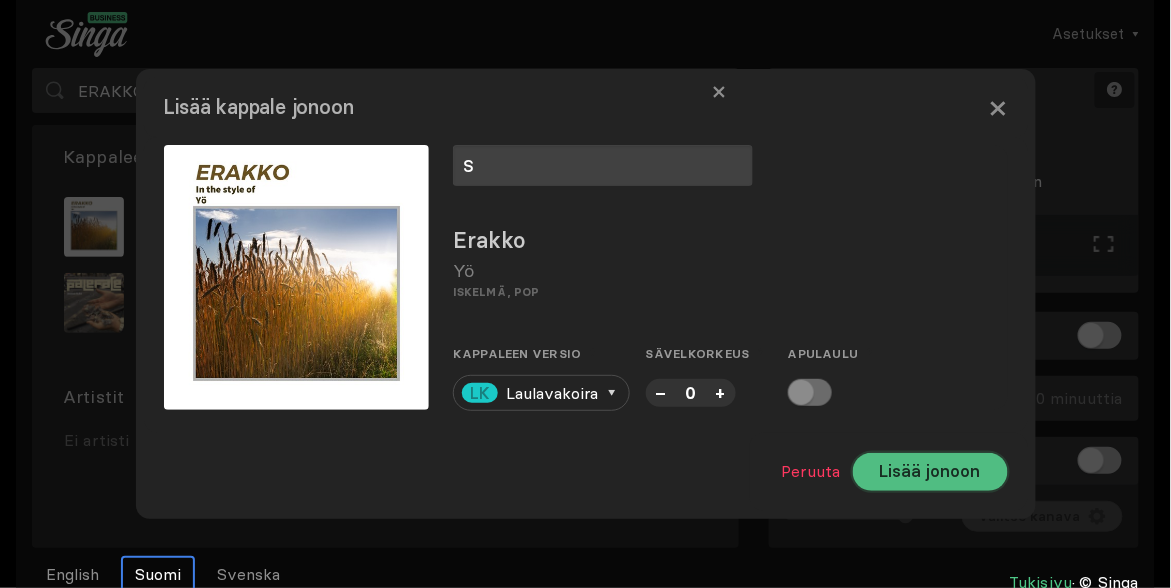 click on "Lisää jonoon" at bounding box center [930, 472] 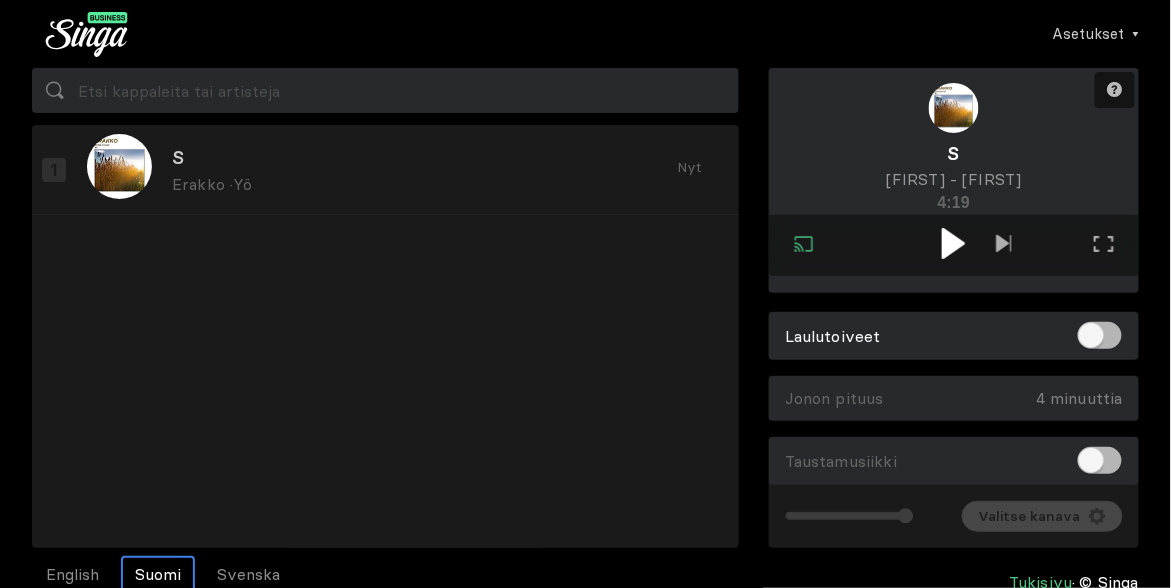 click at bounding box center [953, 243] 